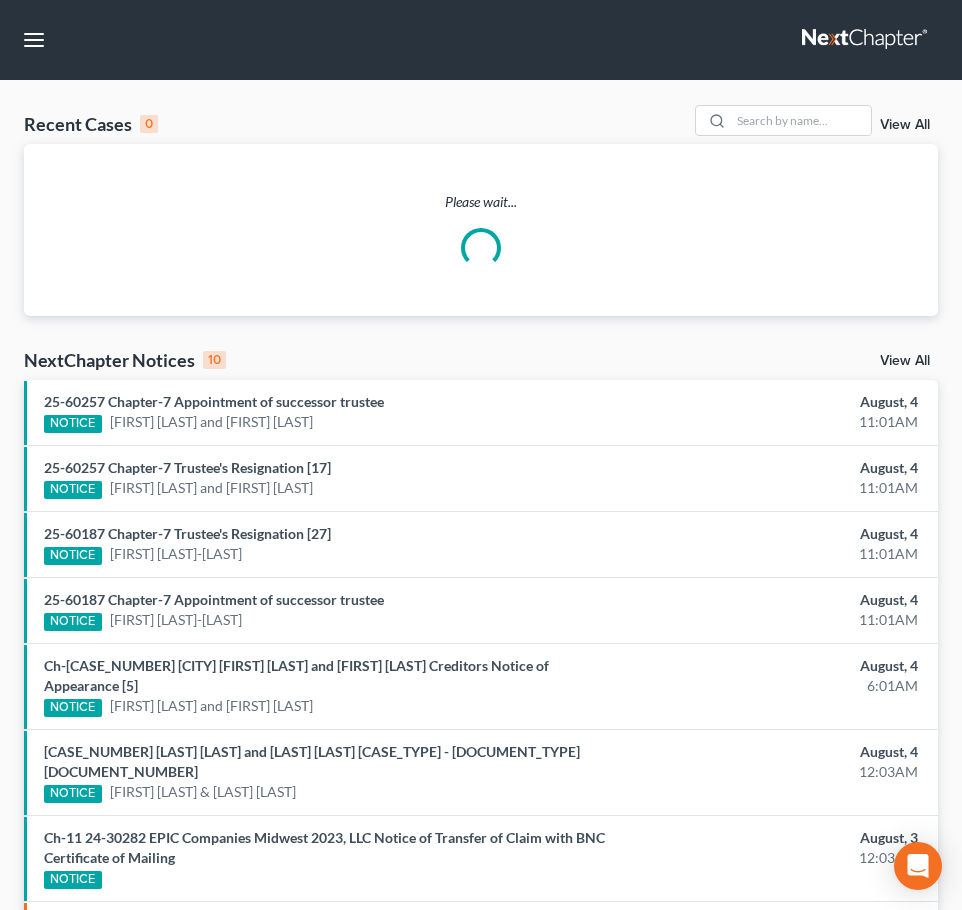 scroll, scrollTop: 0, scrollLeft: 0, axis: both 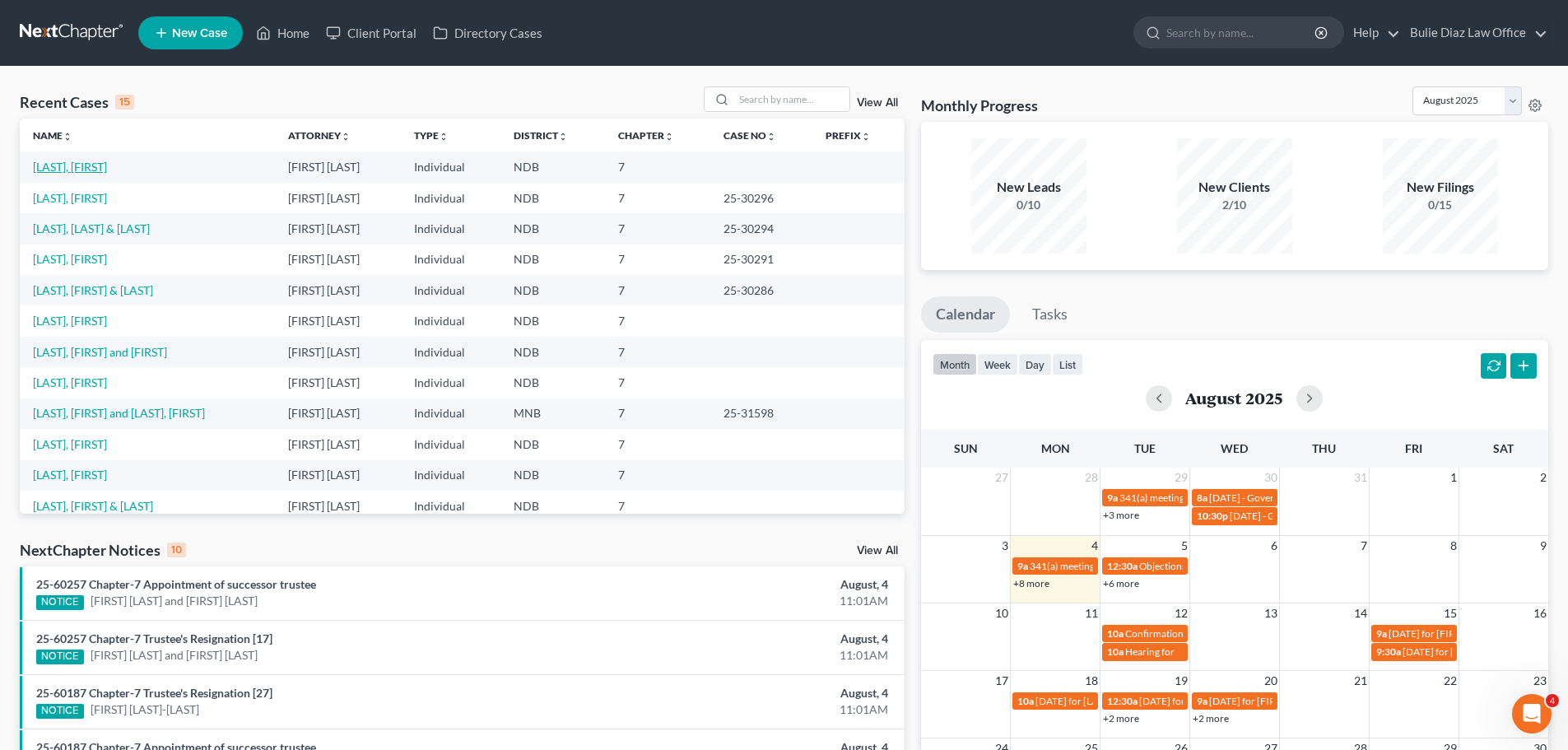 click on "[LAST], [FIRST]" at bounding box center (70, 166) 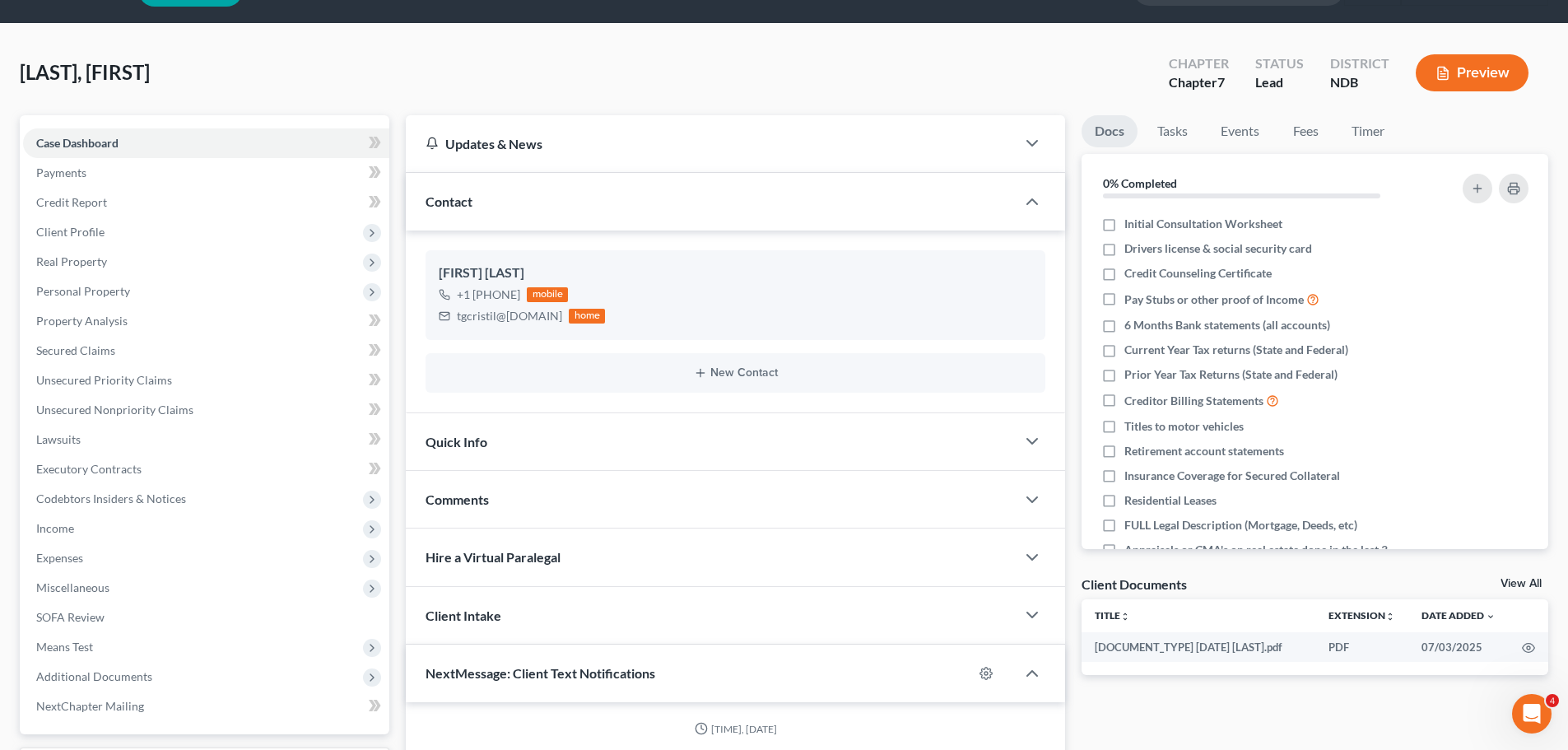 scroll, scrollTop: 82, scrollLeft: 0, axis: vertical 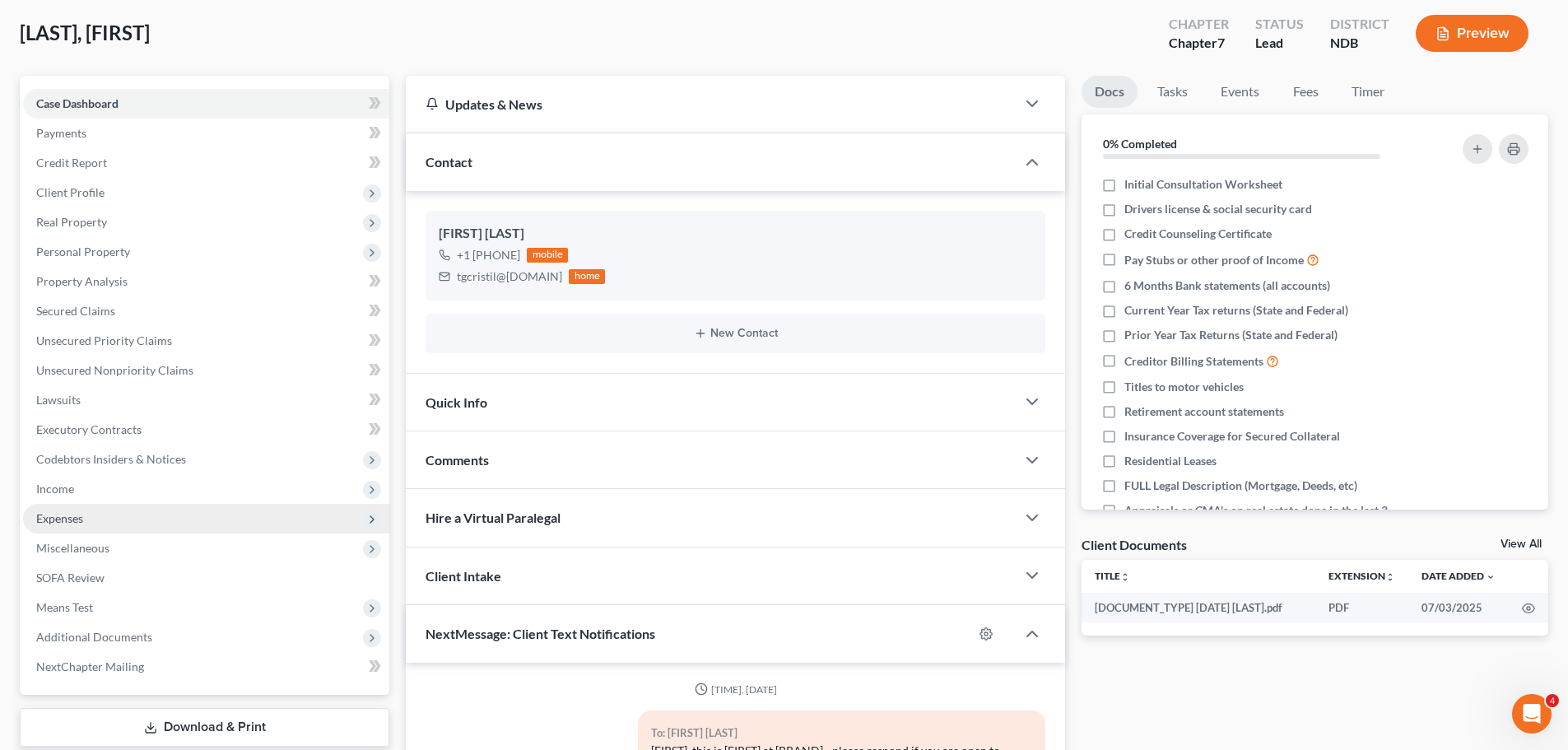 click on "Expenses" at bounding box center [59, 518] 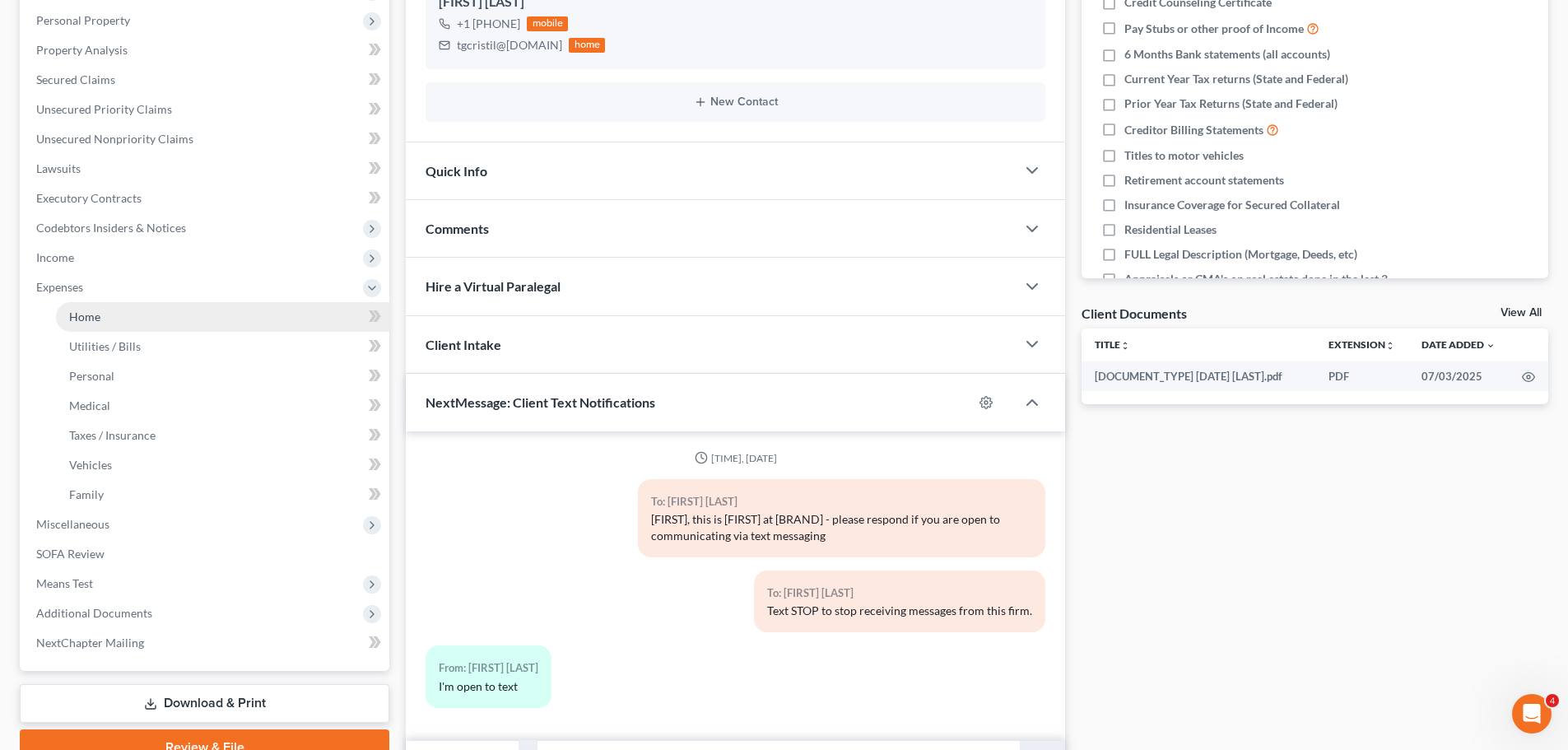 scroll, scrollTop: 329, scrollLeft: 0, axis: vertical 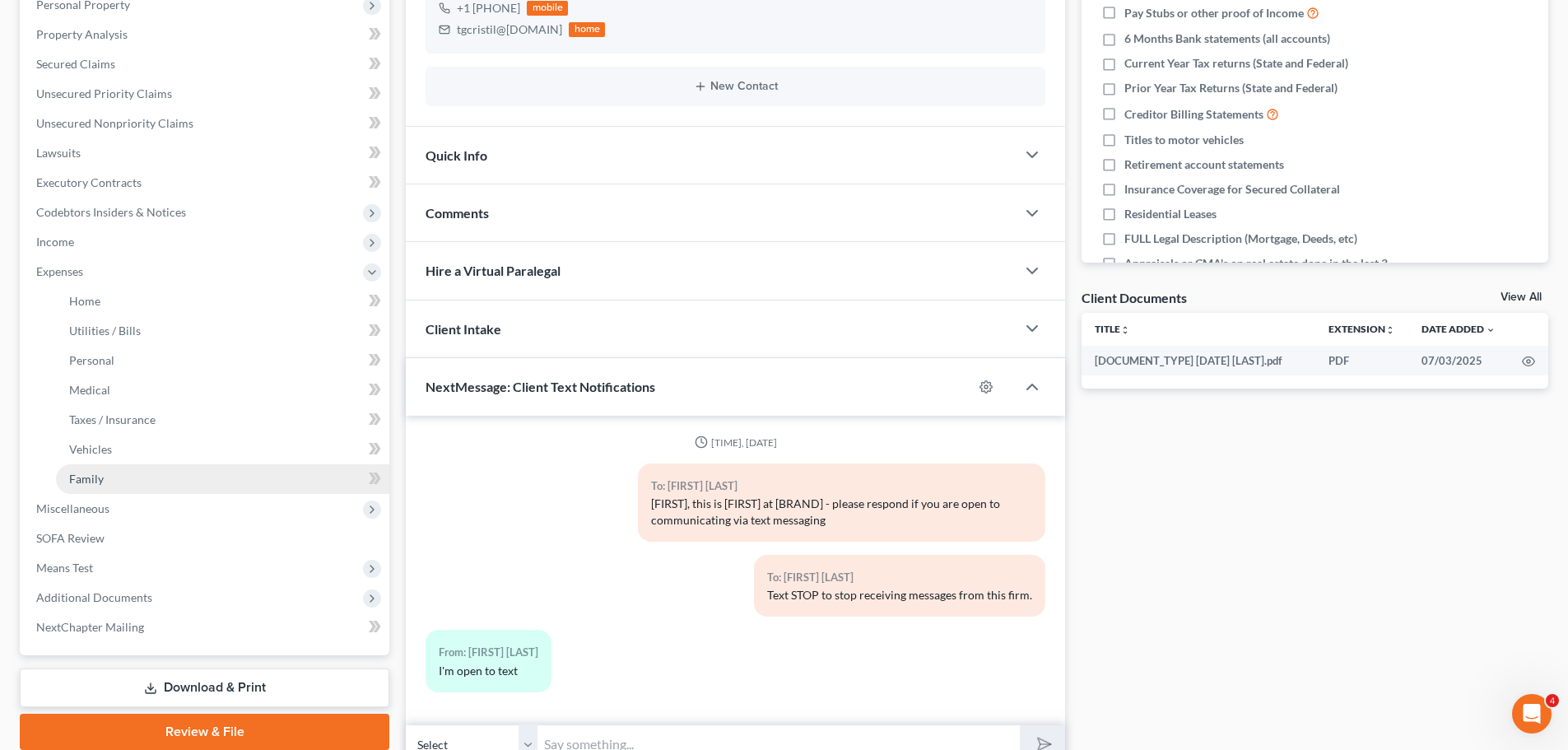 click on "Family" at bounding box center [86, 478] 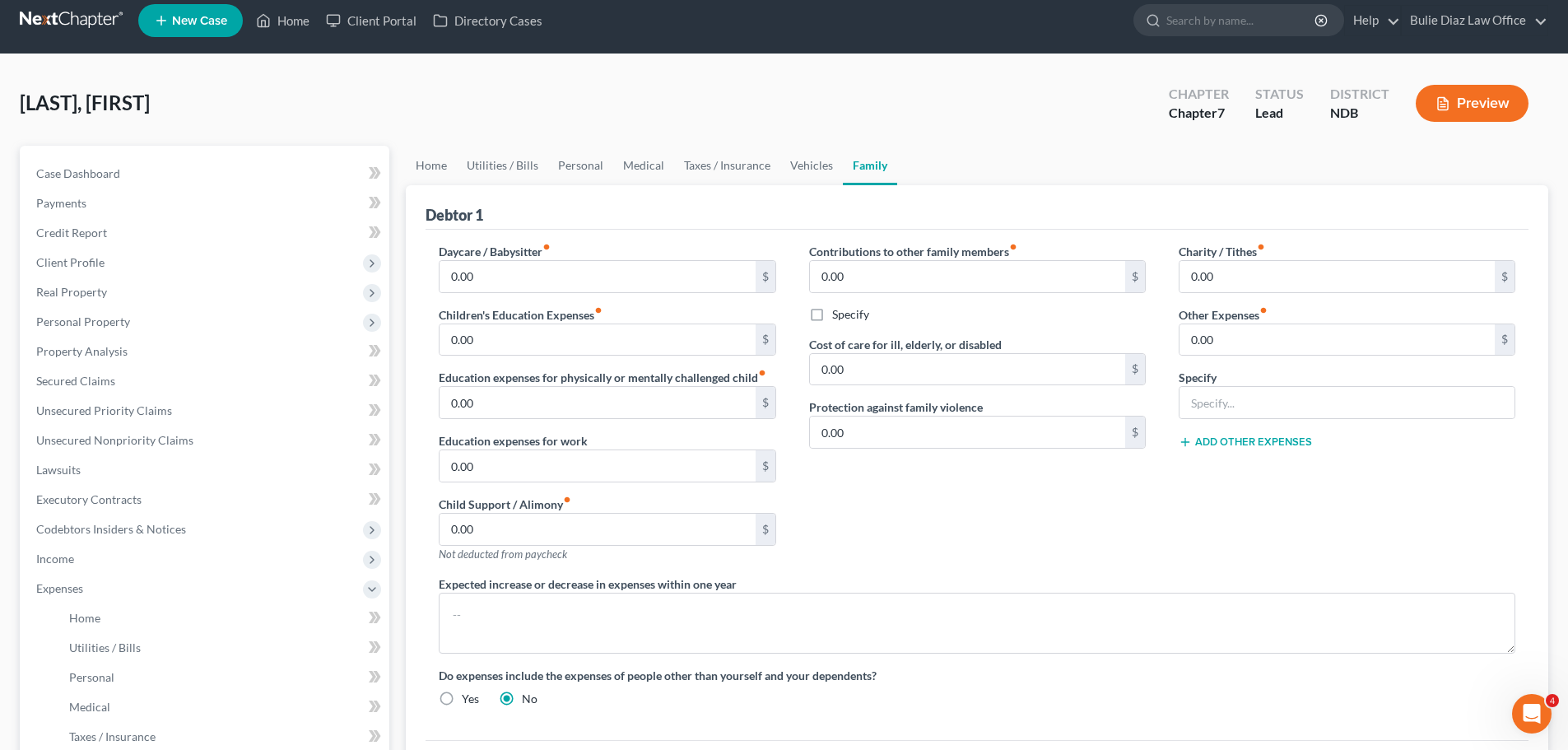 scroll, scrollTop: 0, scrollLeft: 0, axis: both 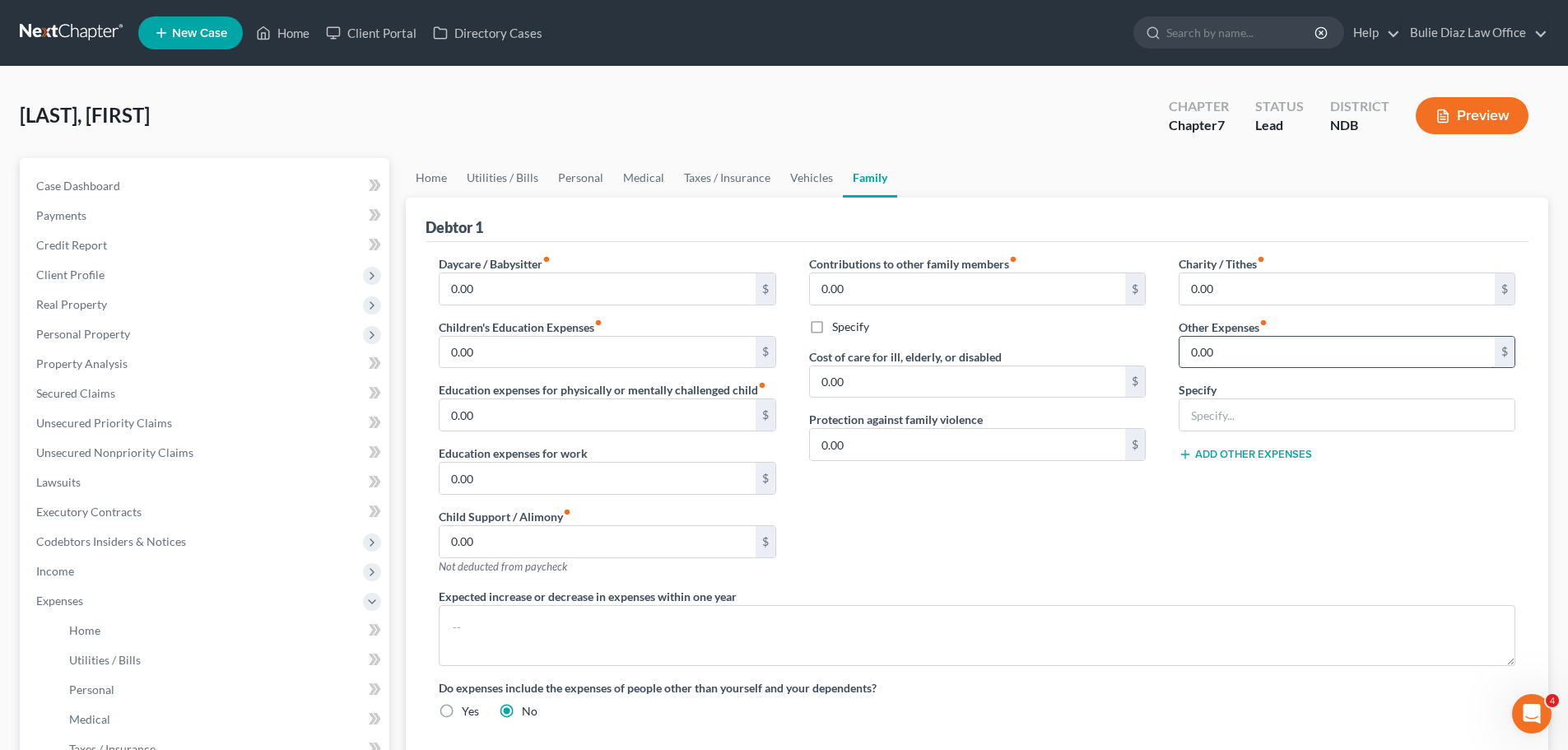click on "0.00" at bounding box center [1337, 352] 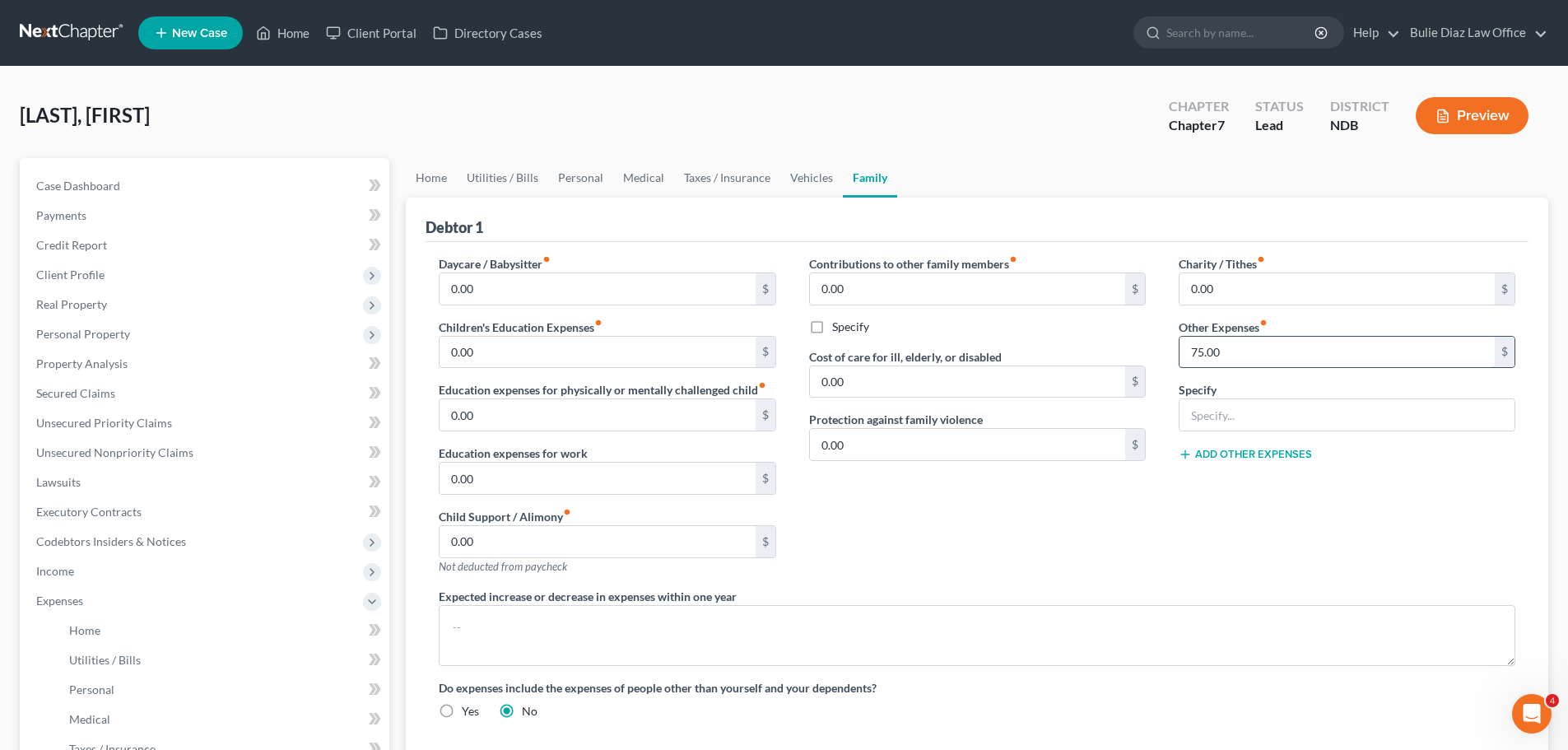 type on "75.00" 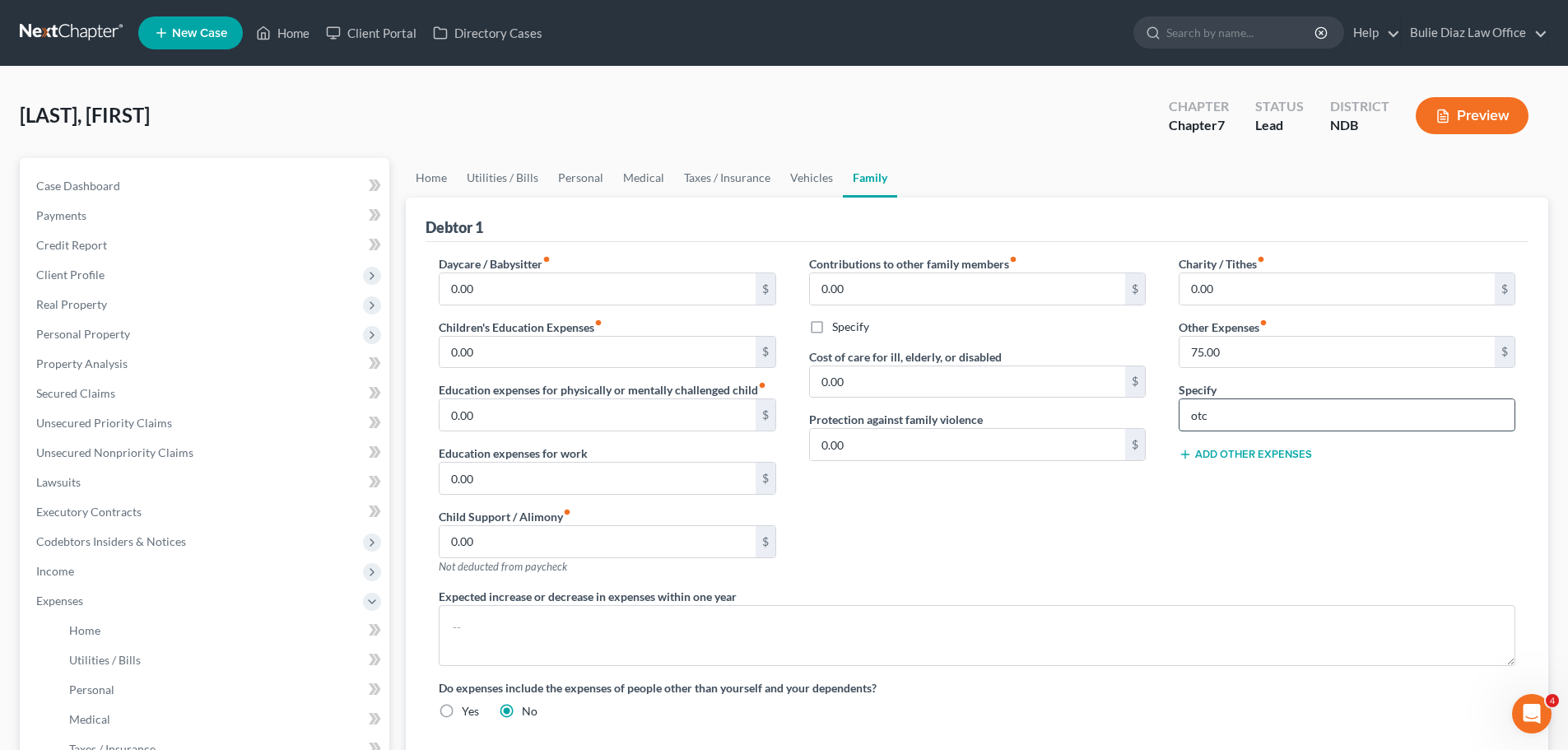 type on "OTC Medications" 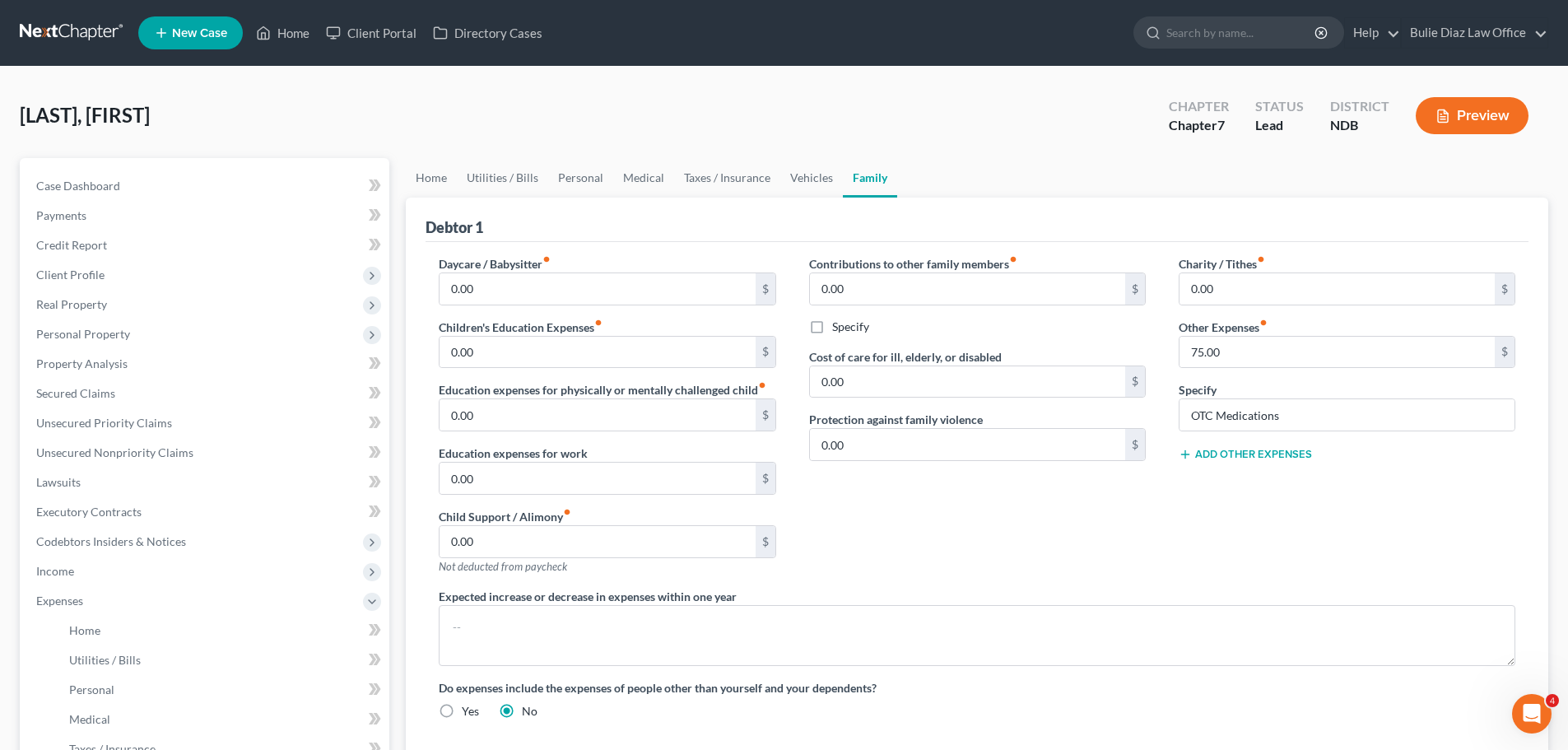 click on "Add Other Expenses" at bounding box center (1245, 454) 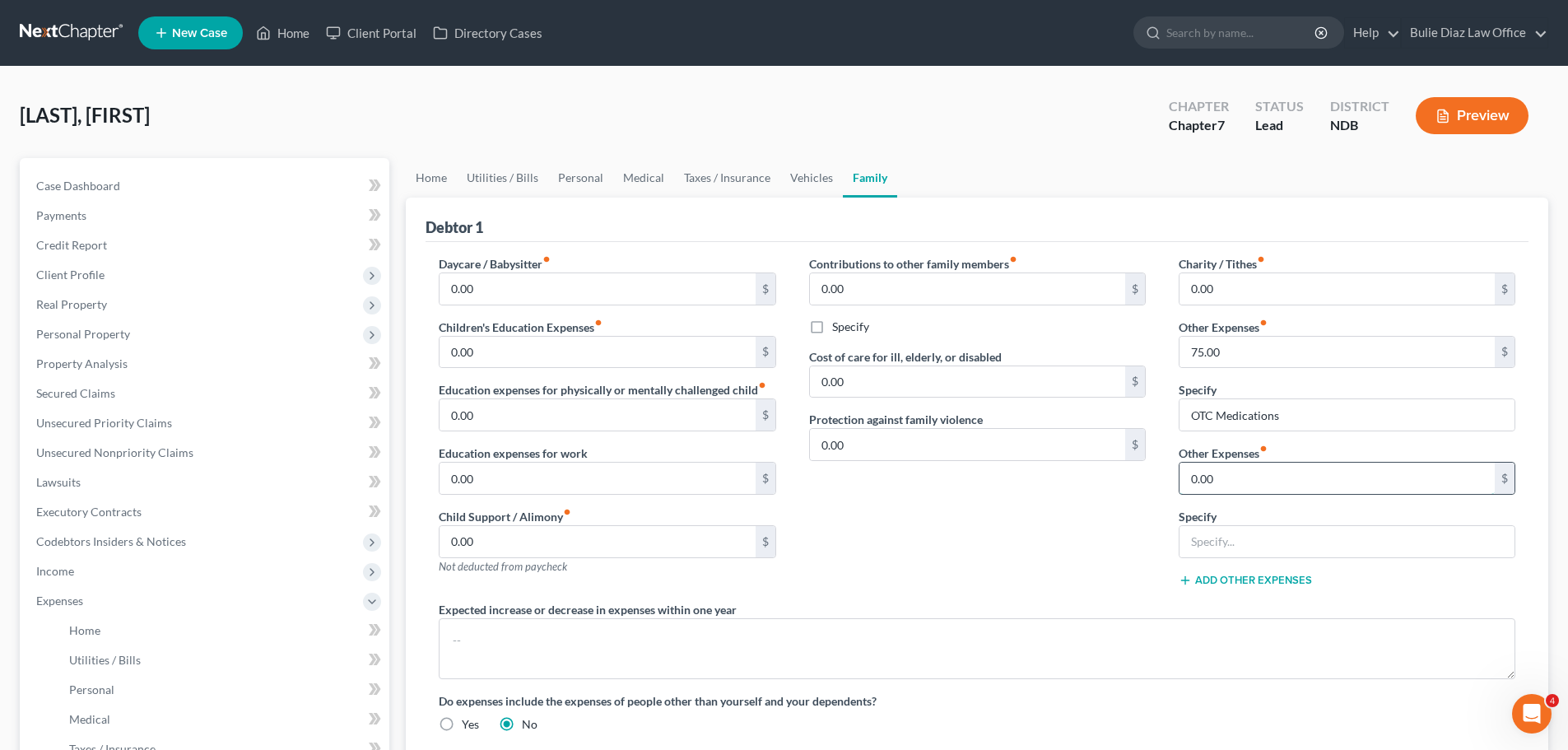 click on "0.00" at bounding box center (1337, 478) 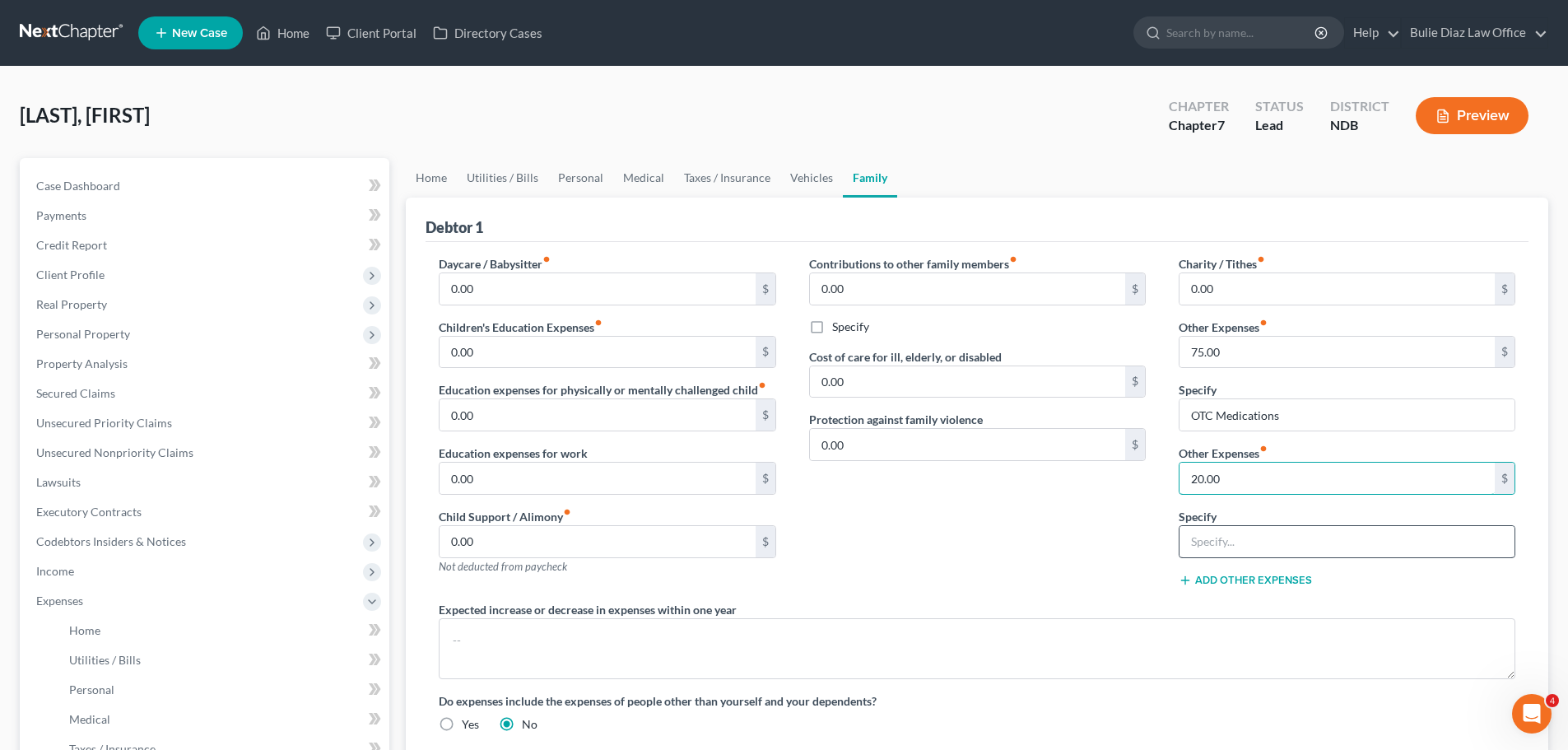 type on "20.00" 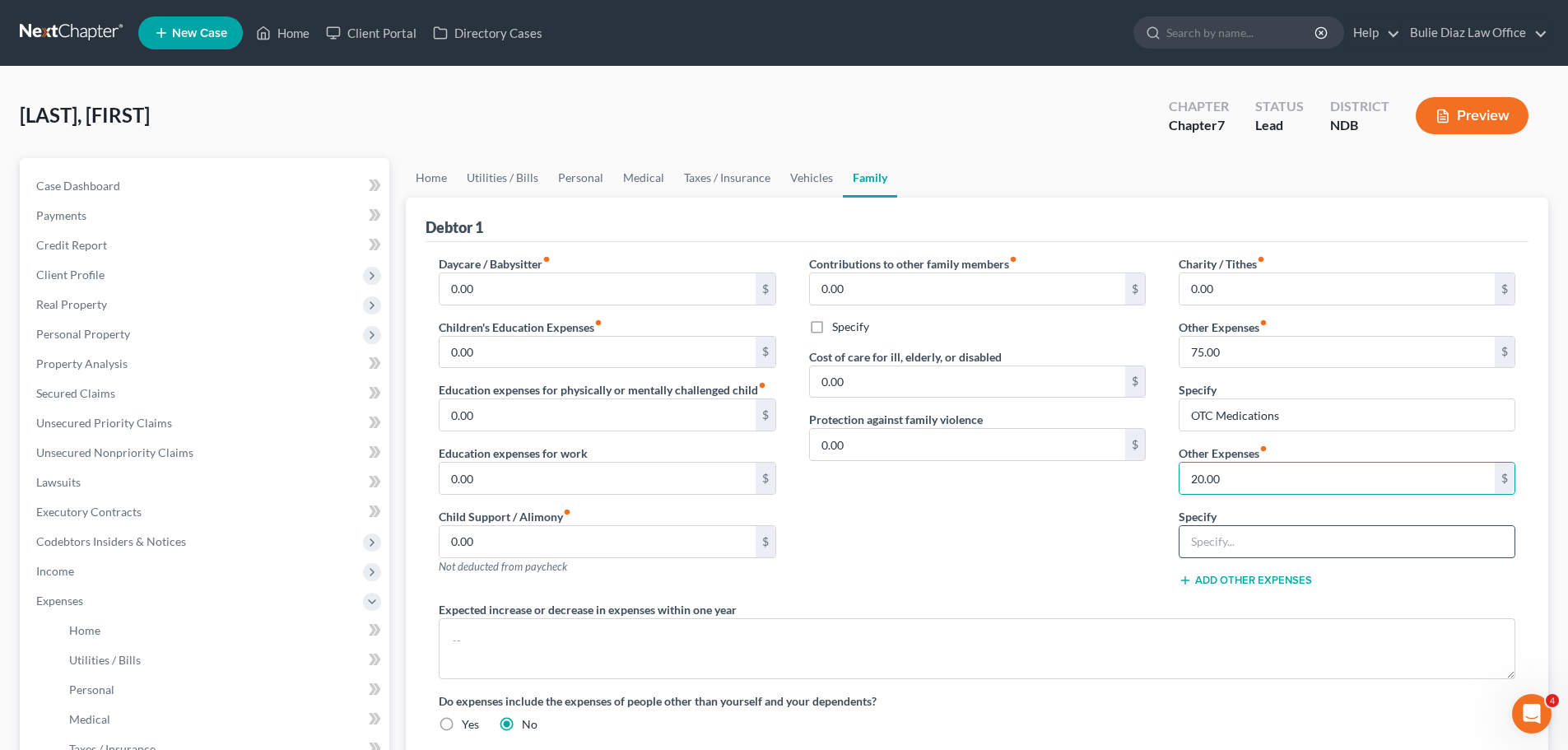 click at bounding box center (1347, 542) 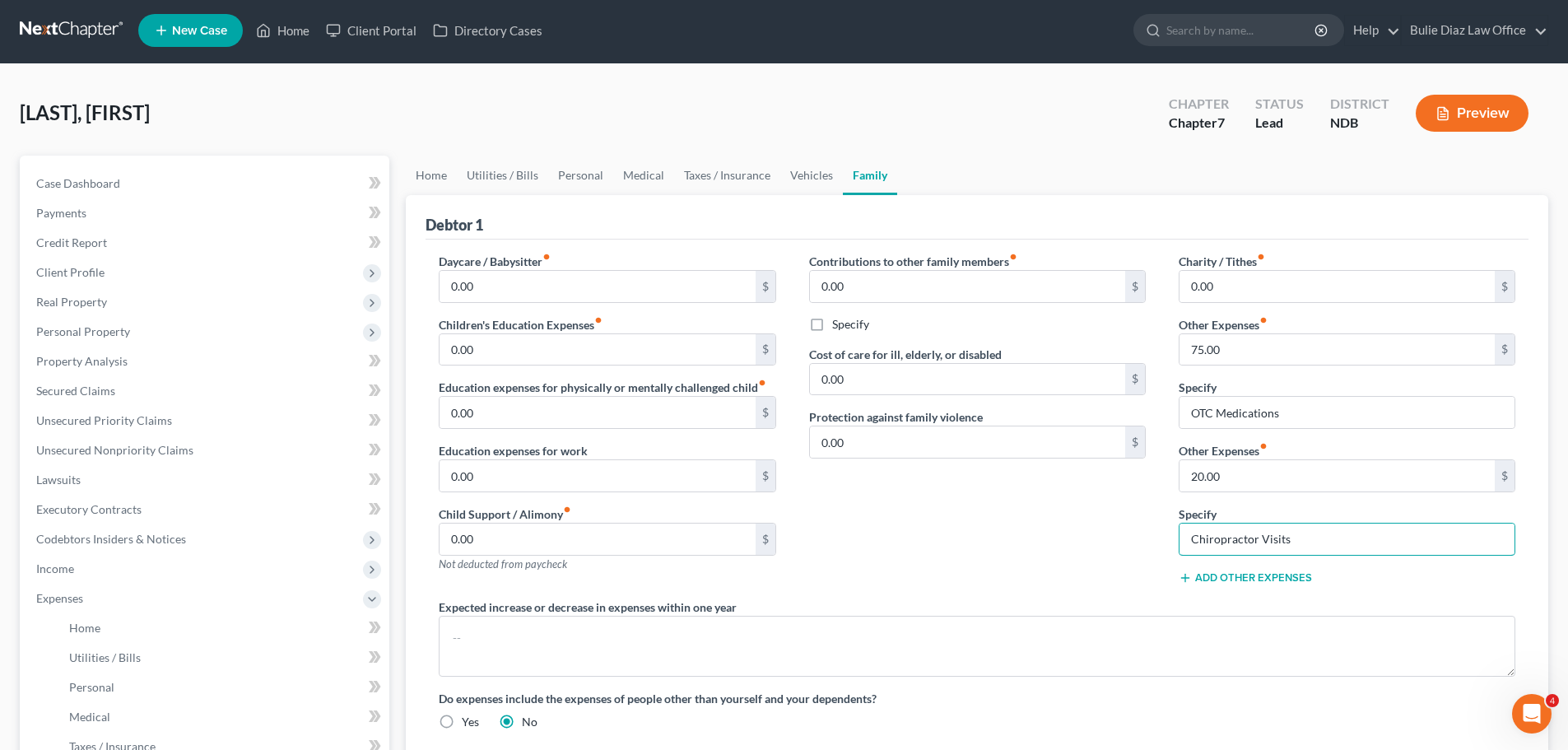 scroll, scrollTop: 0, scrollLeft: 0, axis: both 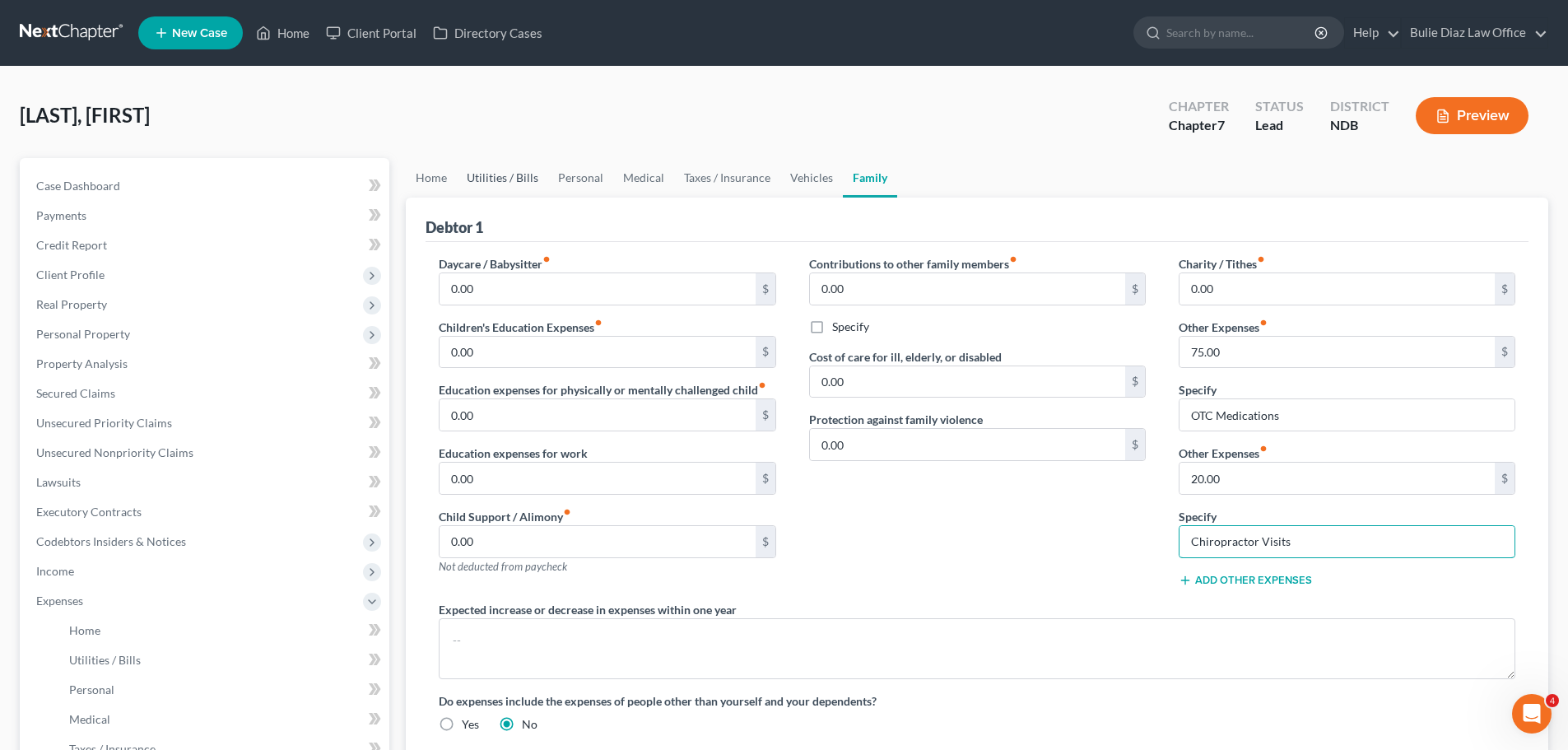 type on "Chiropractor Visits" 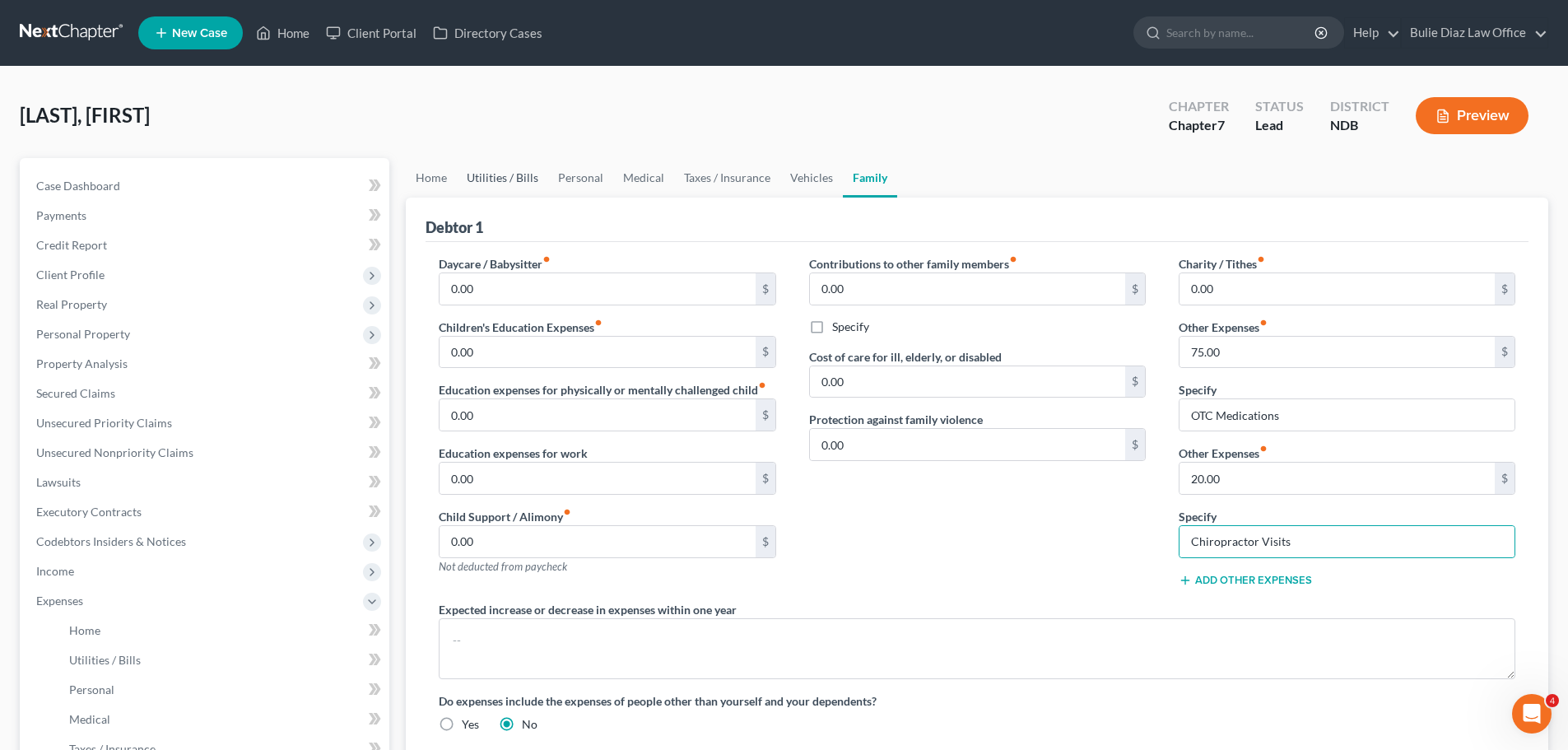 click on "Utilities / Bills" at bounding box center [502, 178] 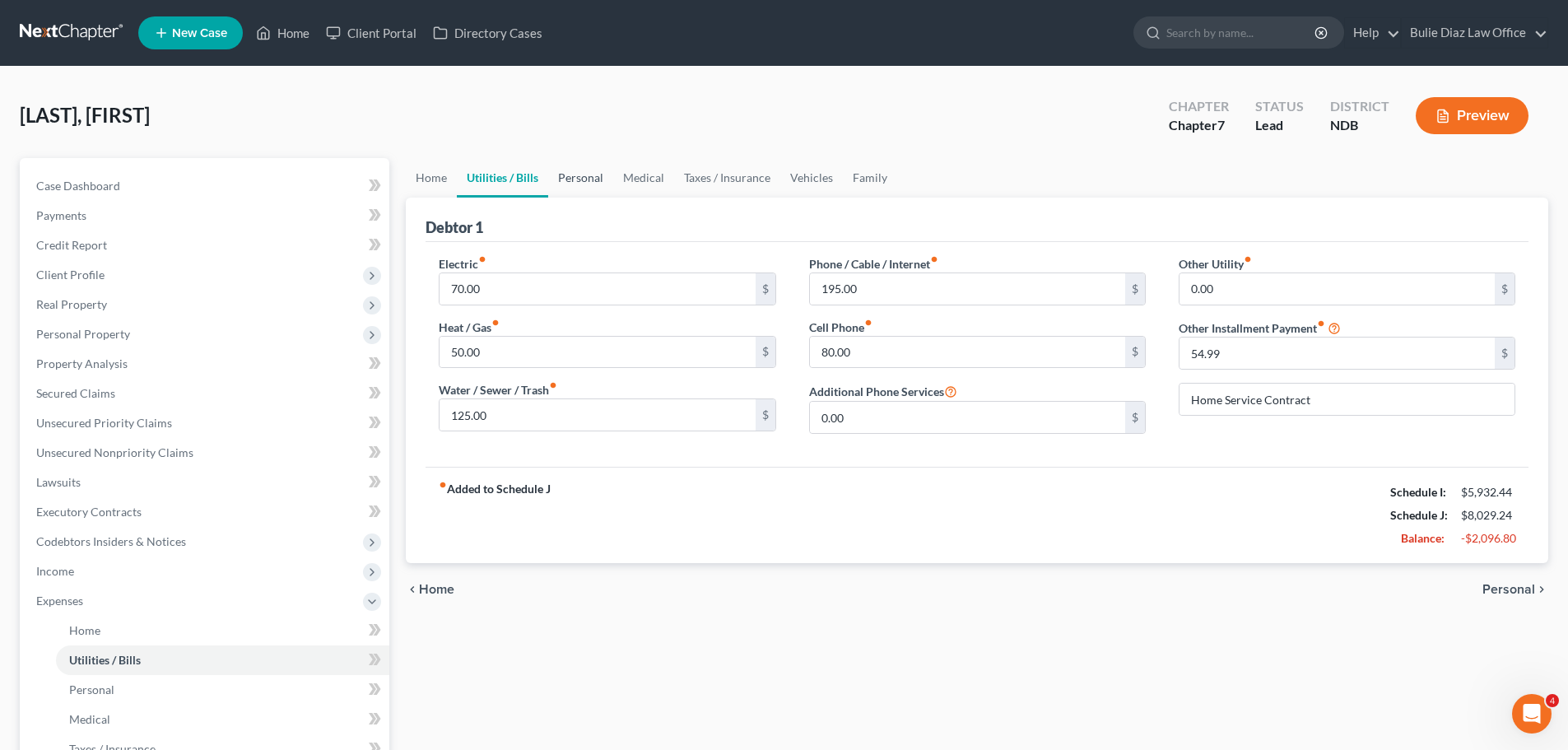 click on "Personal" at bounding box center [580, 178] 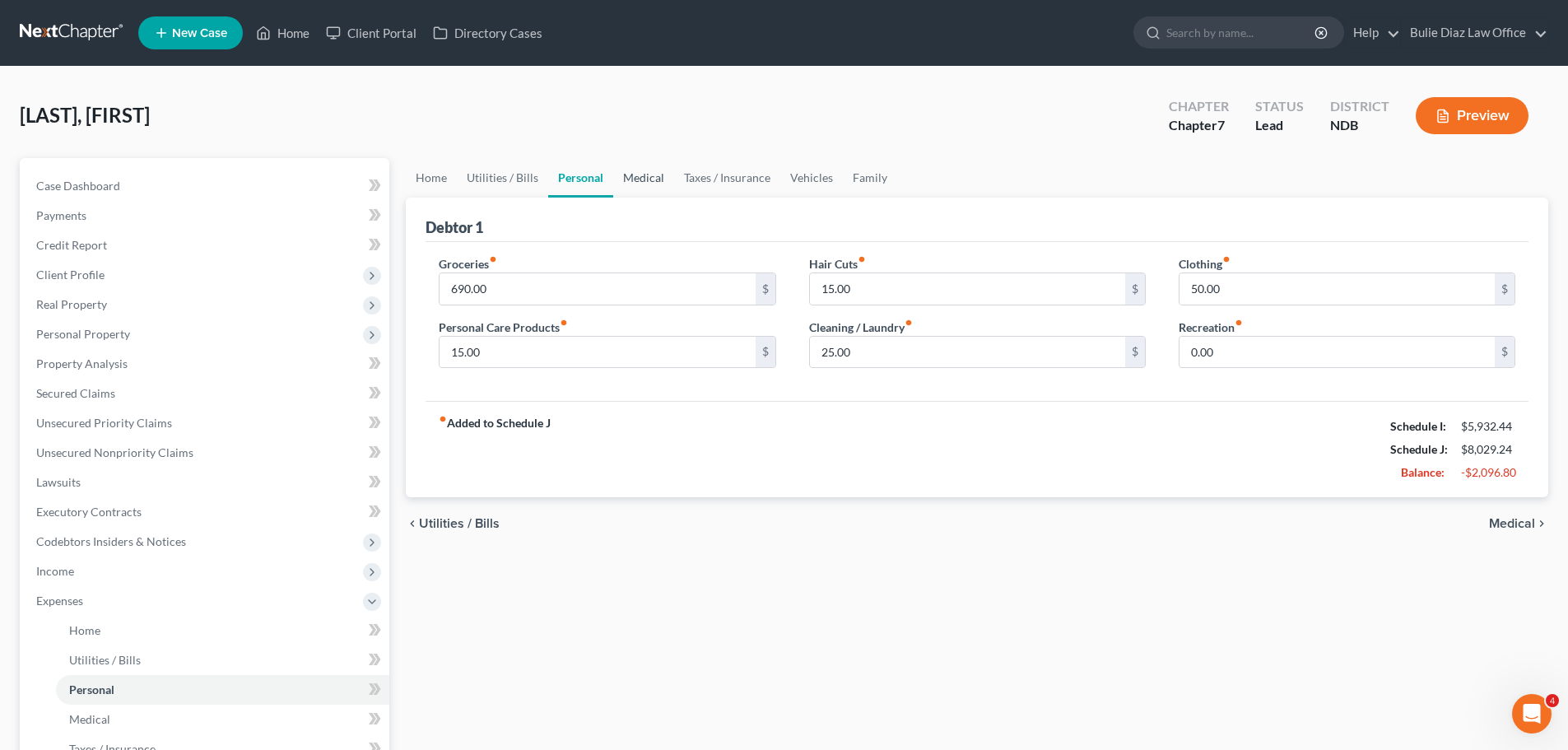 click on "Medical" at bounding box center [644, 178] 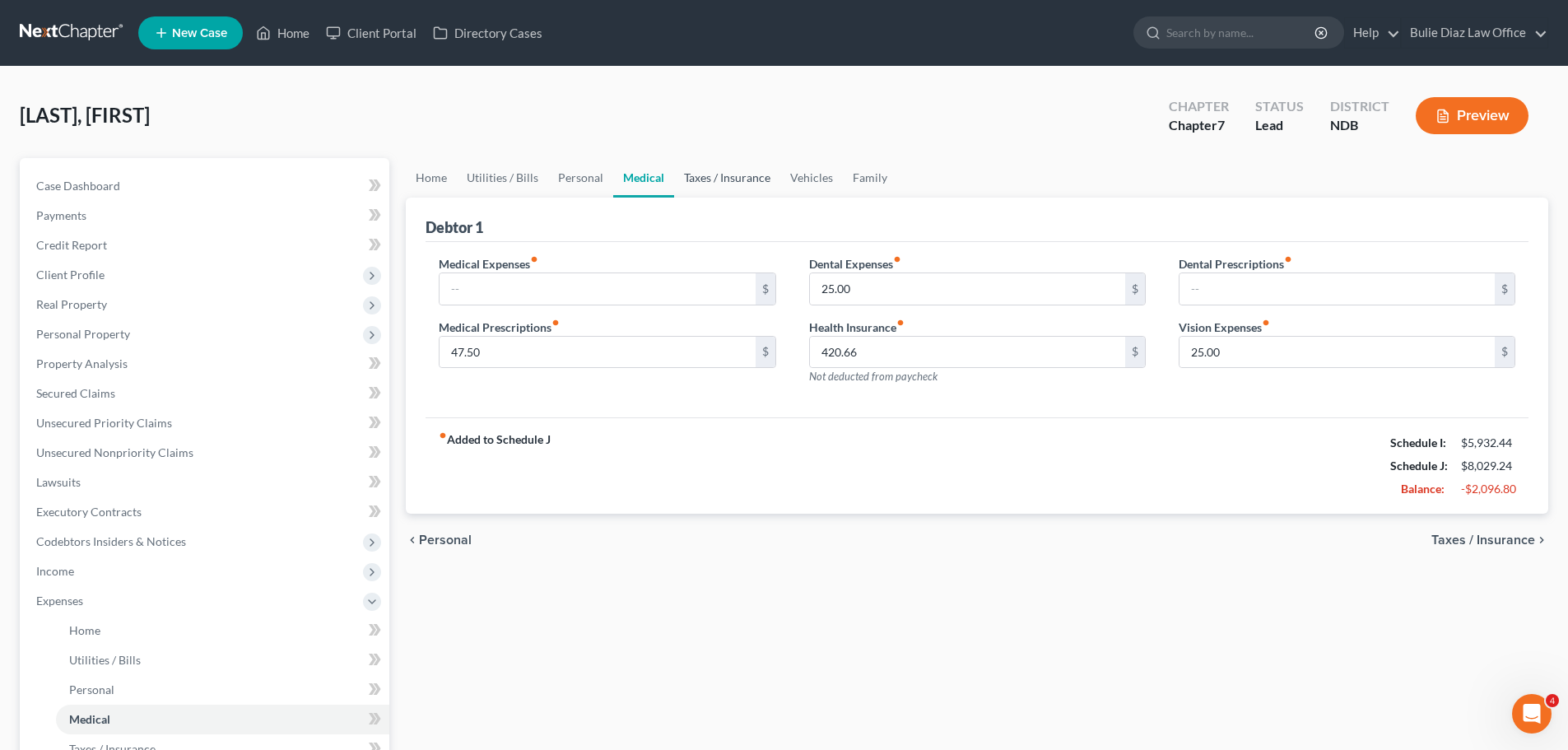 click on "Taxes / Insurance" at bounding box center (727, 178) 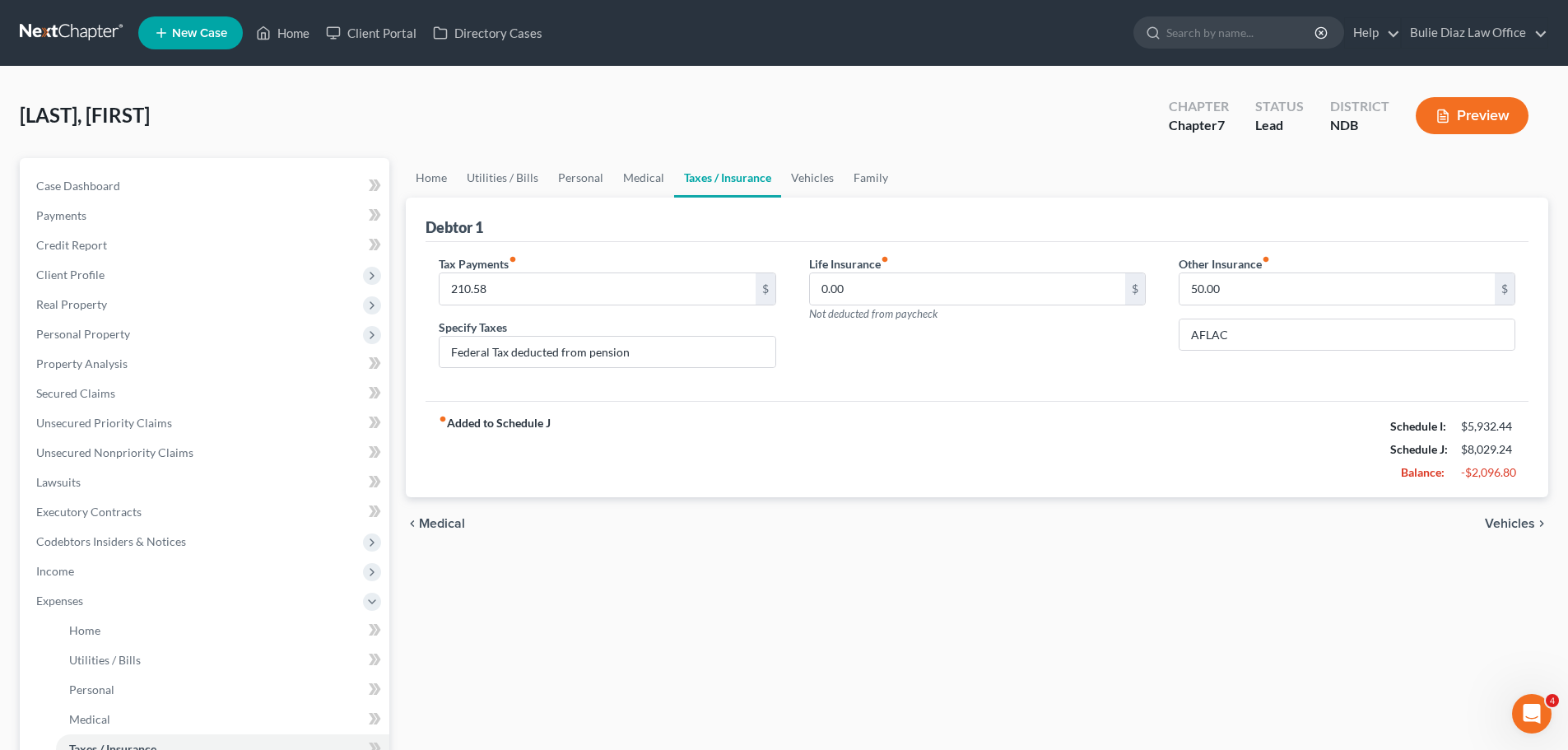 click on "Taxes / Insurance" at bounding box center [728, 178] 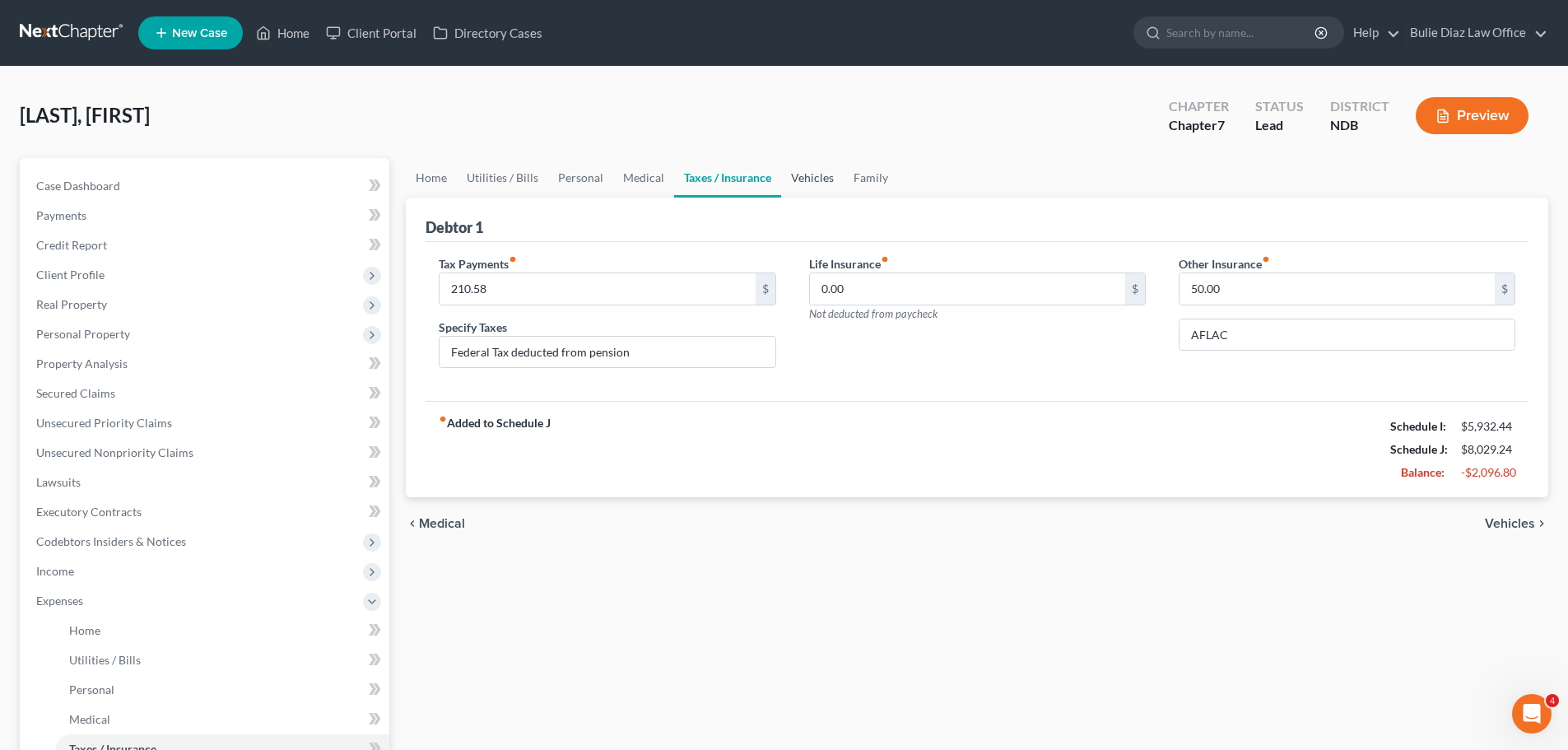 click on "Vehicles" at bounding box center (812, 178) 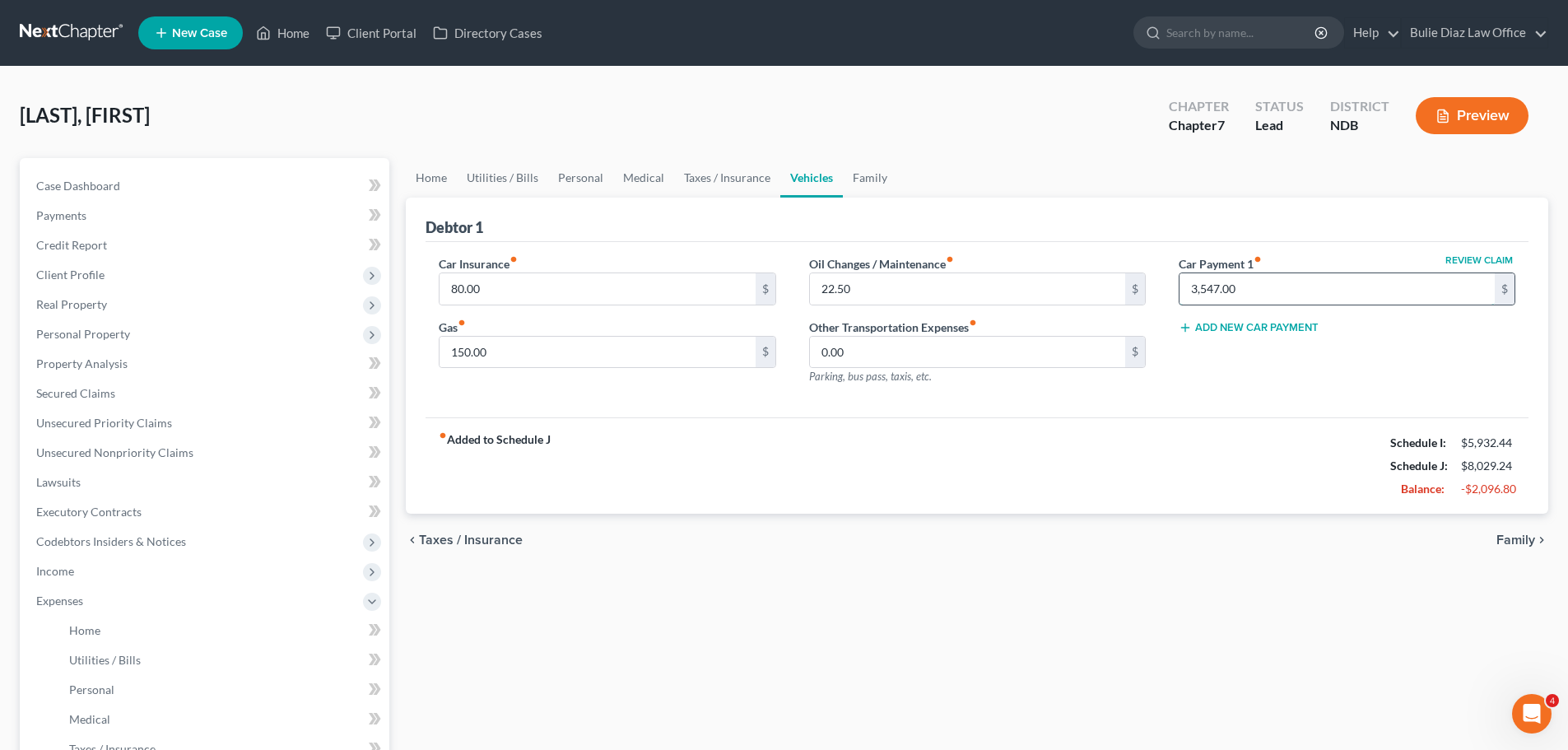 click on "3,547.00" at bounding box center (1337, 289) 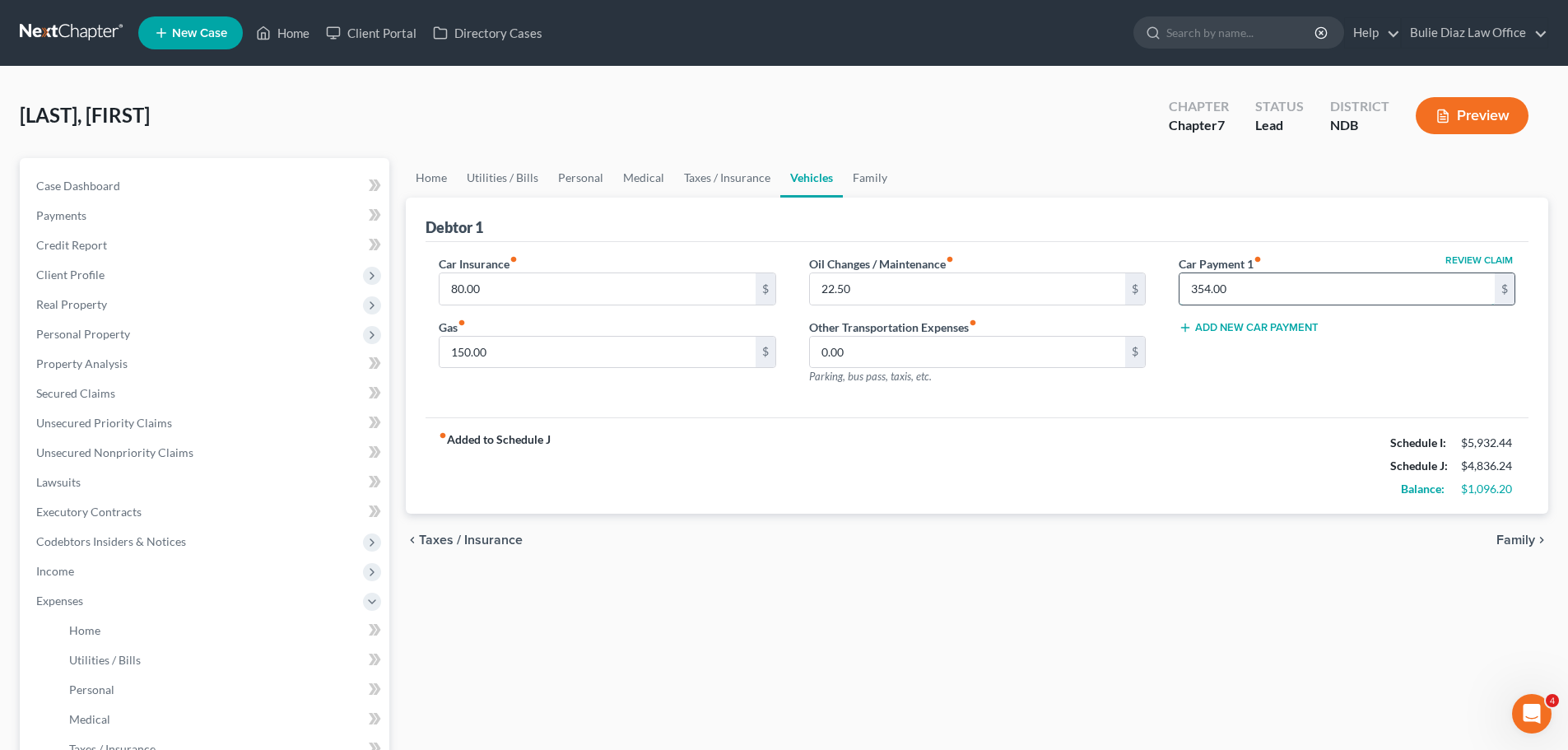 type on "354.00" 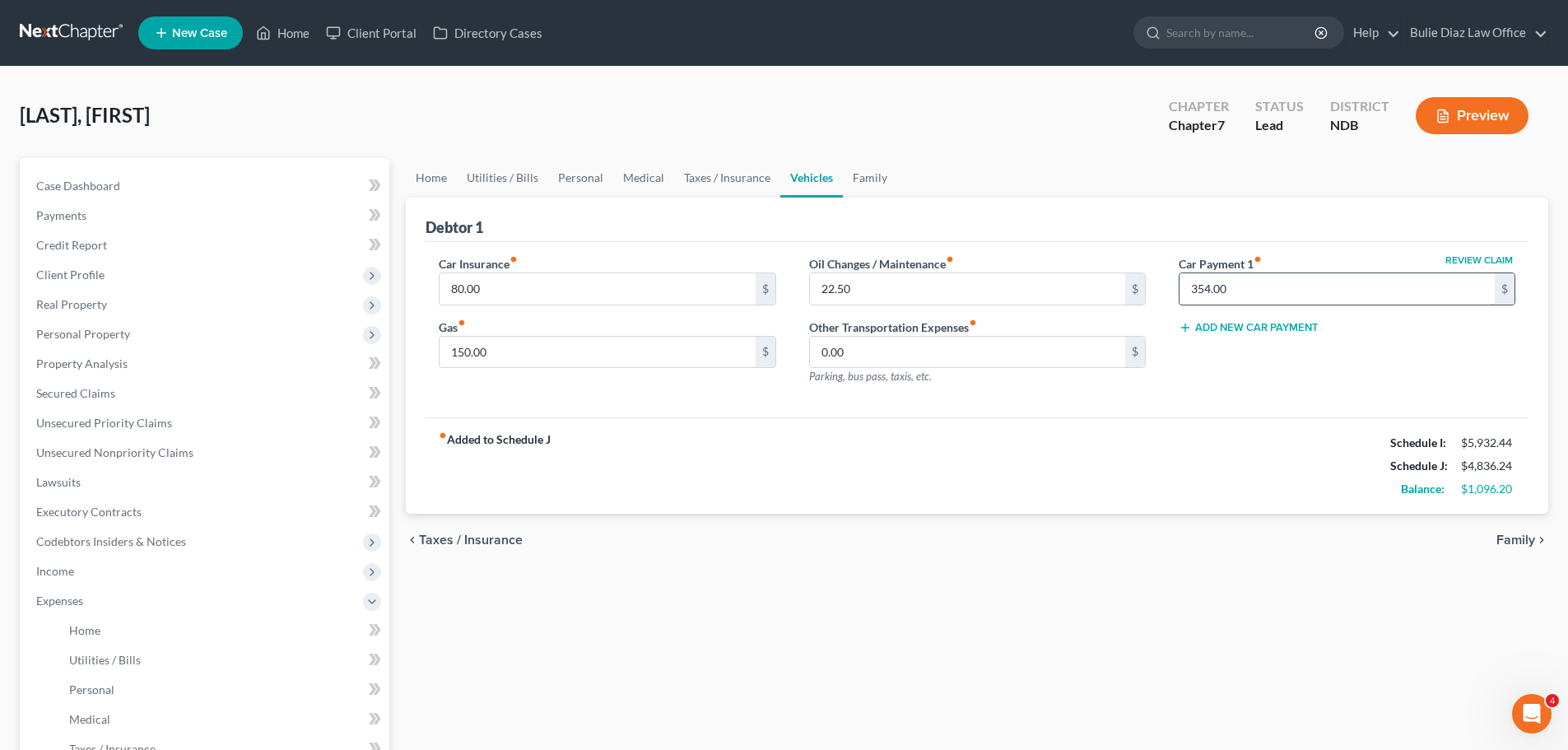 type 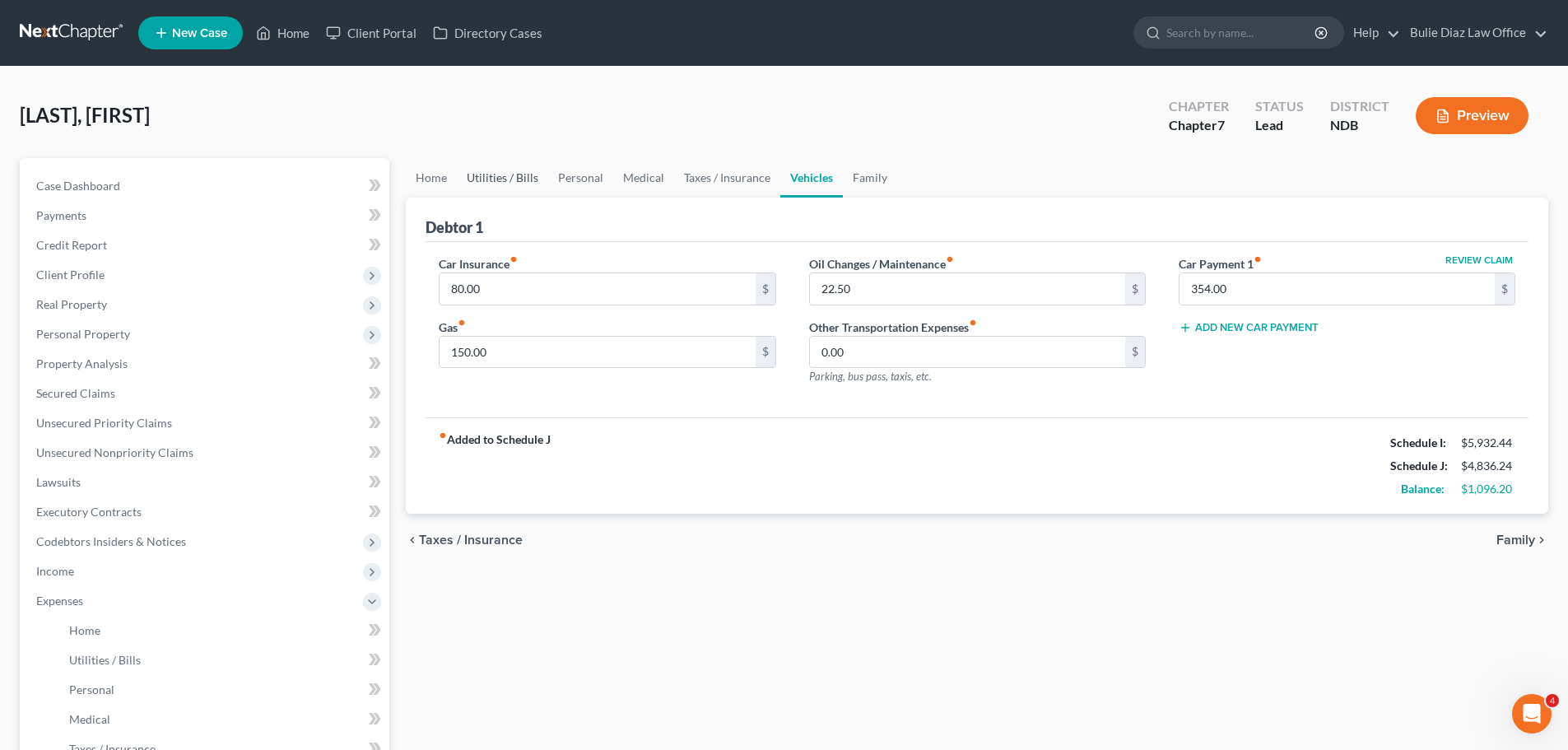 click on "Utilities / Bills" at bounding box center (502, 178) 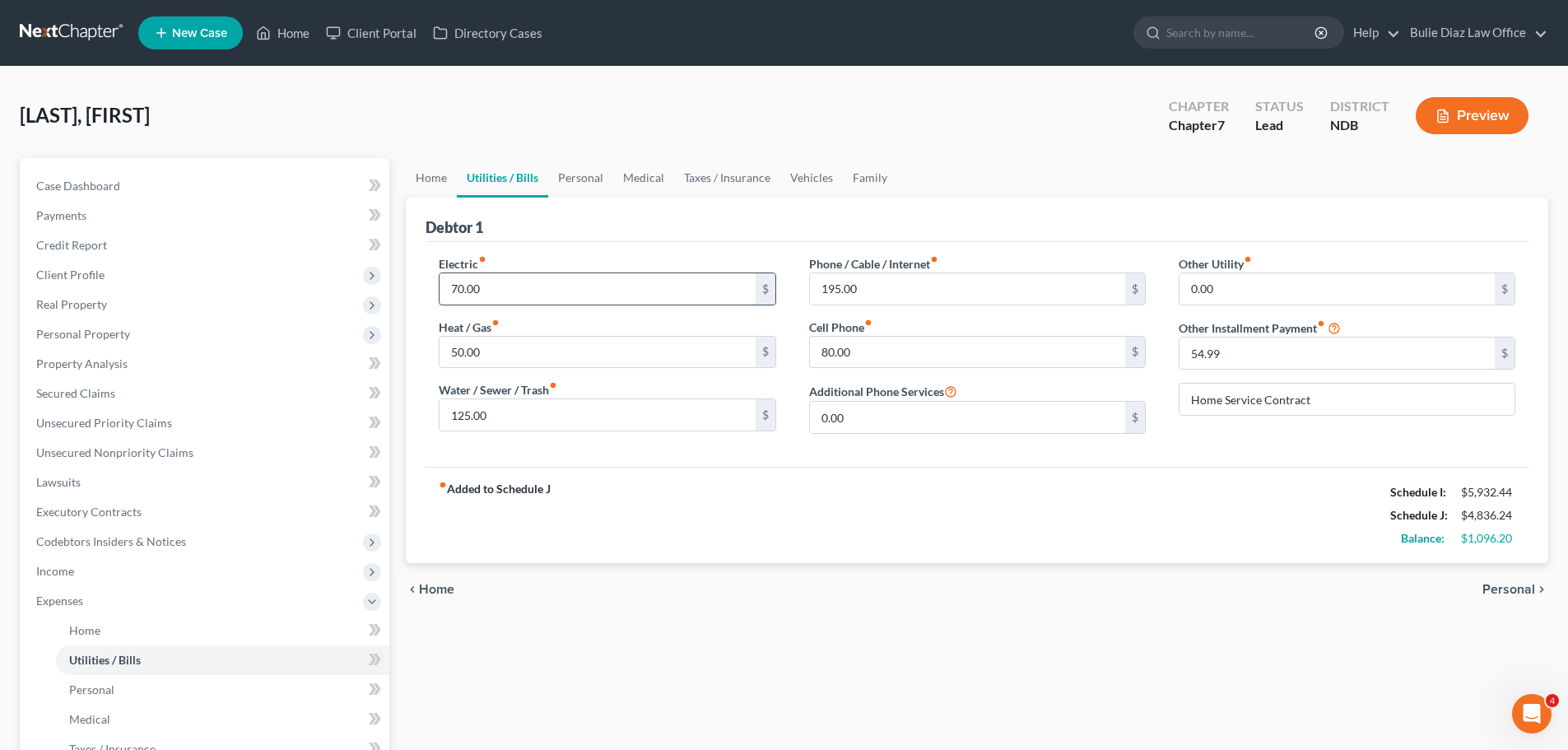 click on "70.00" at bounding box center (597, 289) 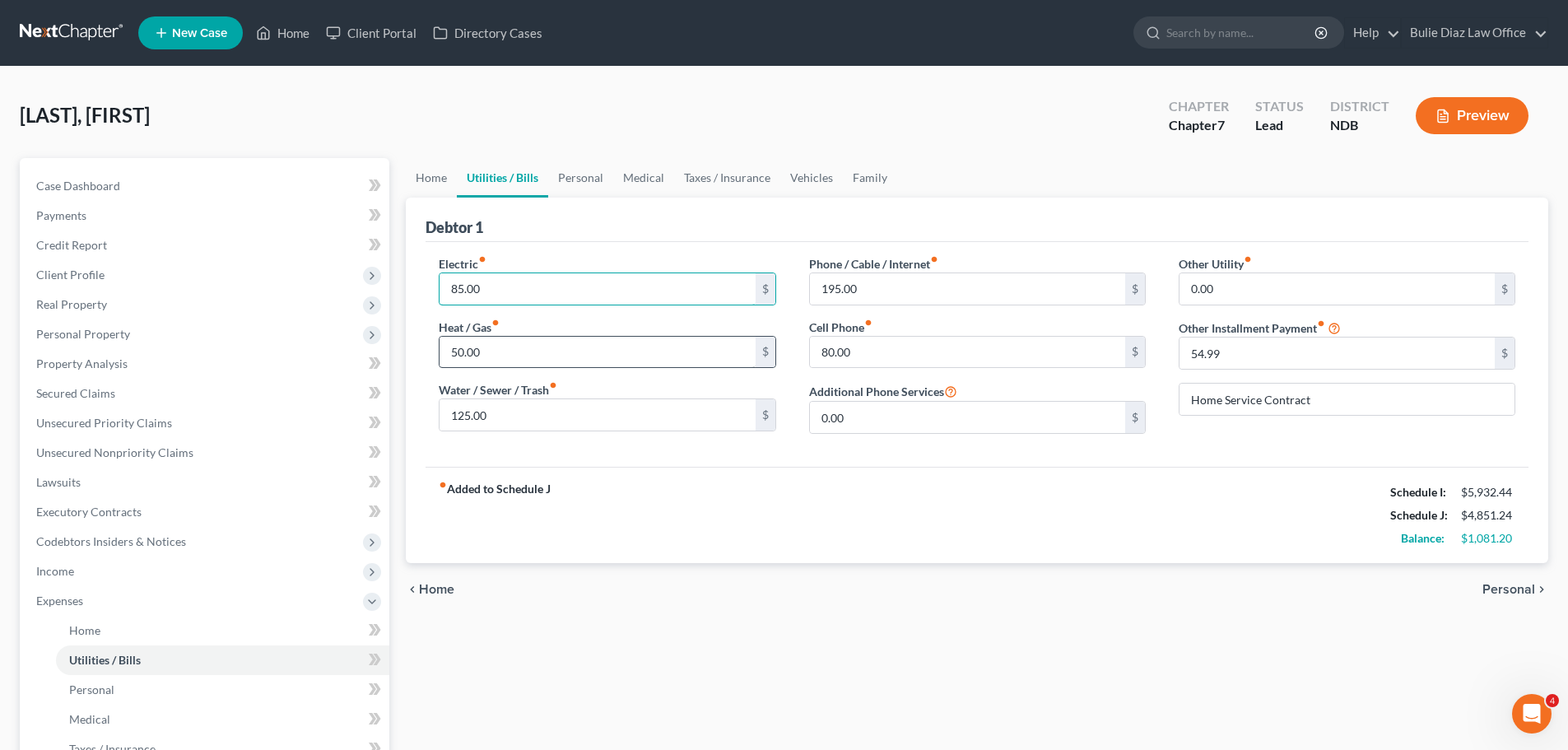 type on "85.00" 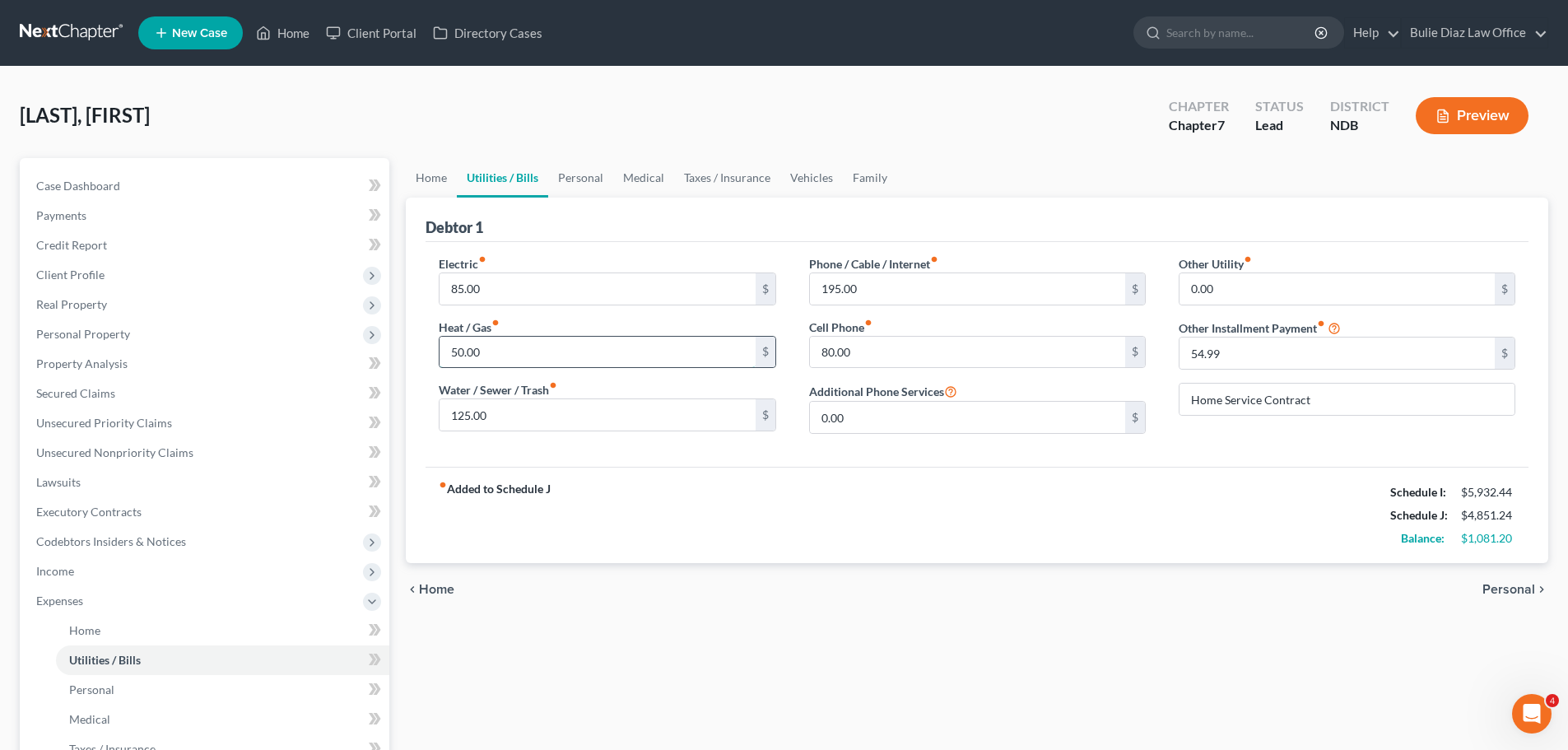 click on "50.00" at bounding box center [597, 352] 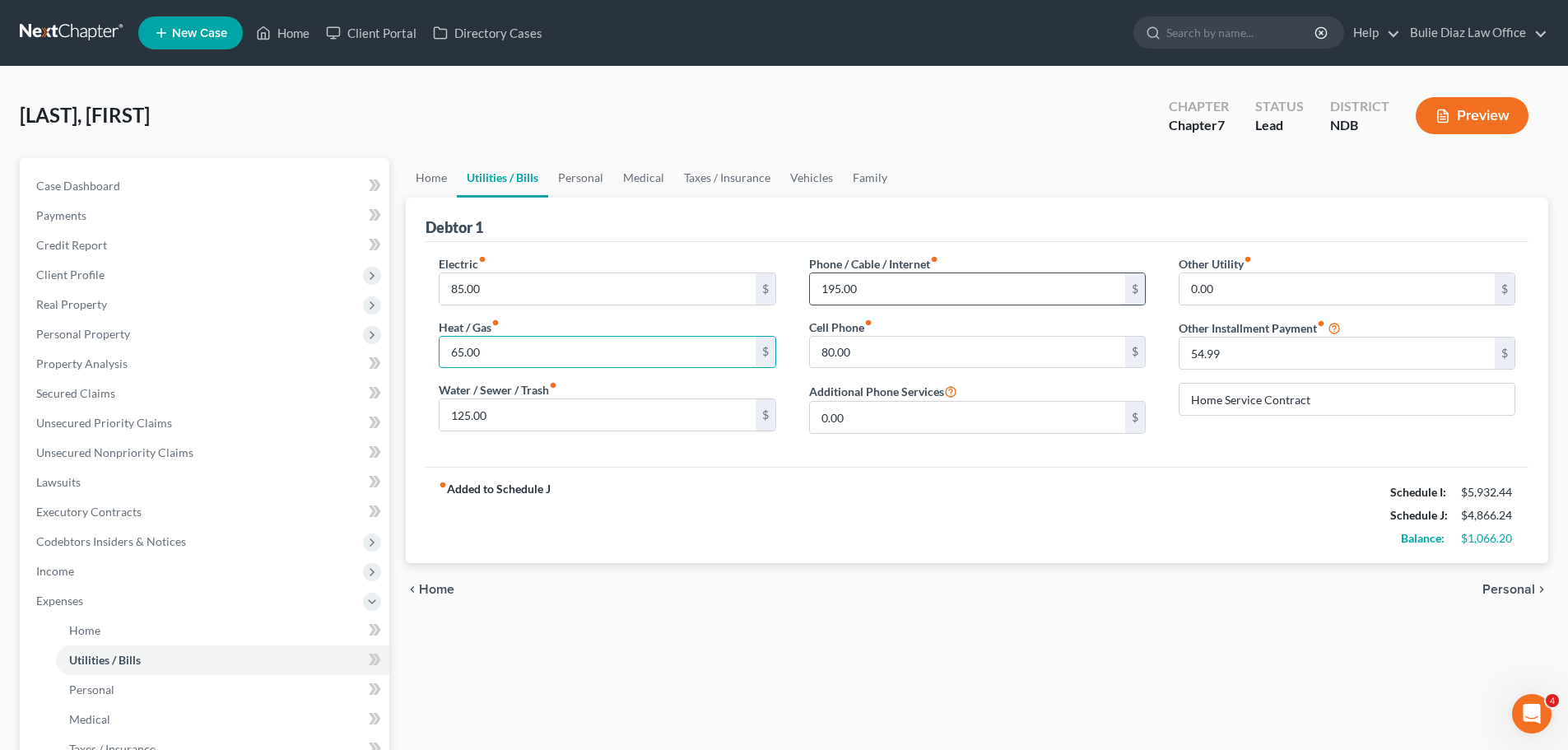 type on "65.00" 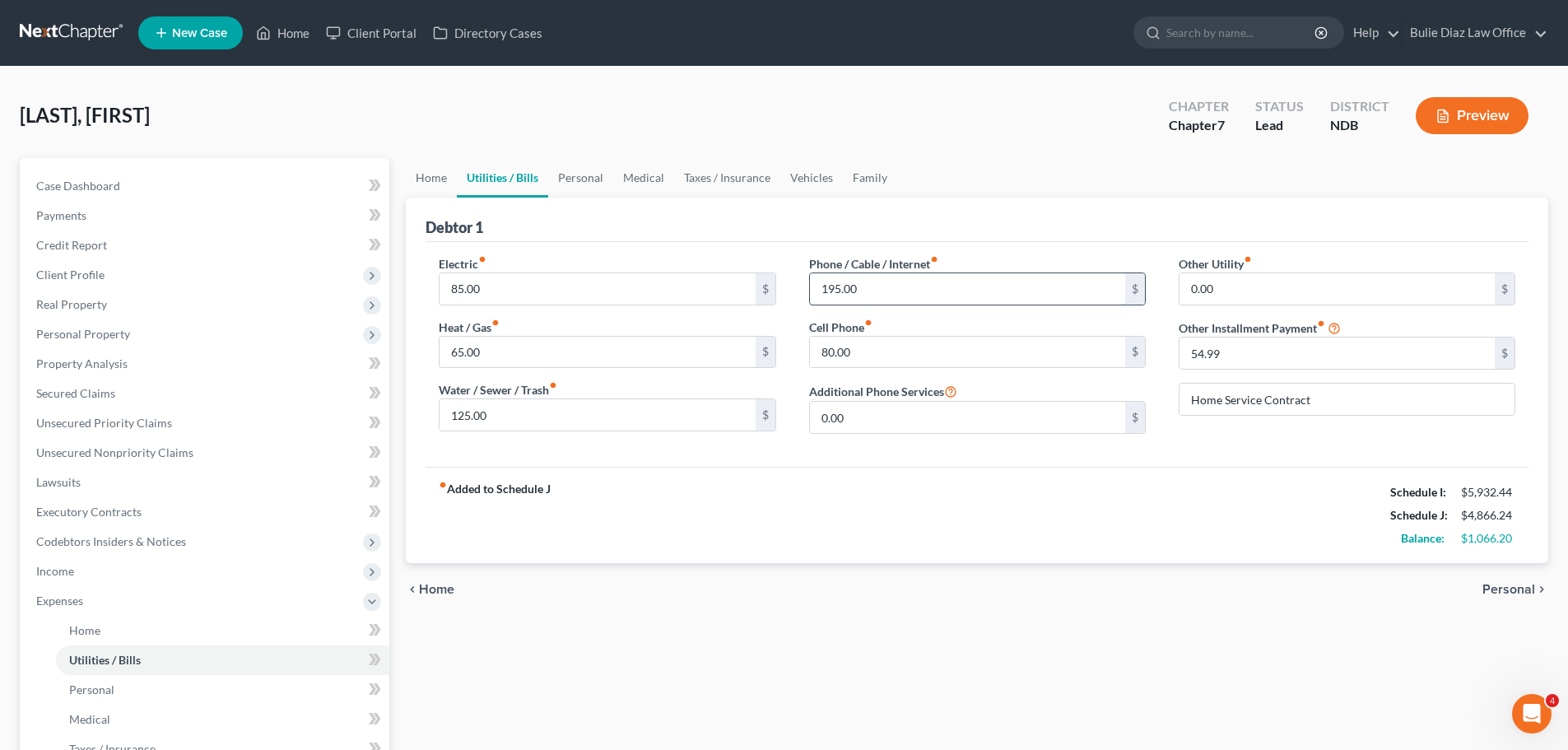 click on "195.00" at bounding box center (967, 289) 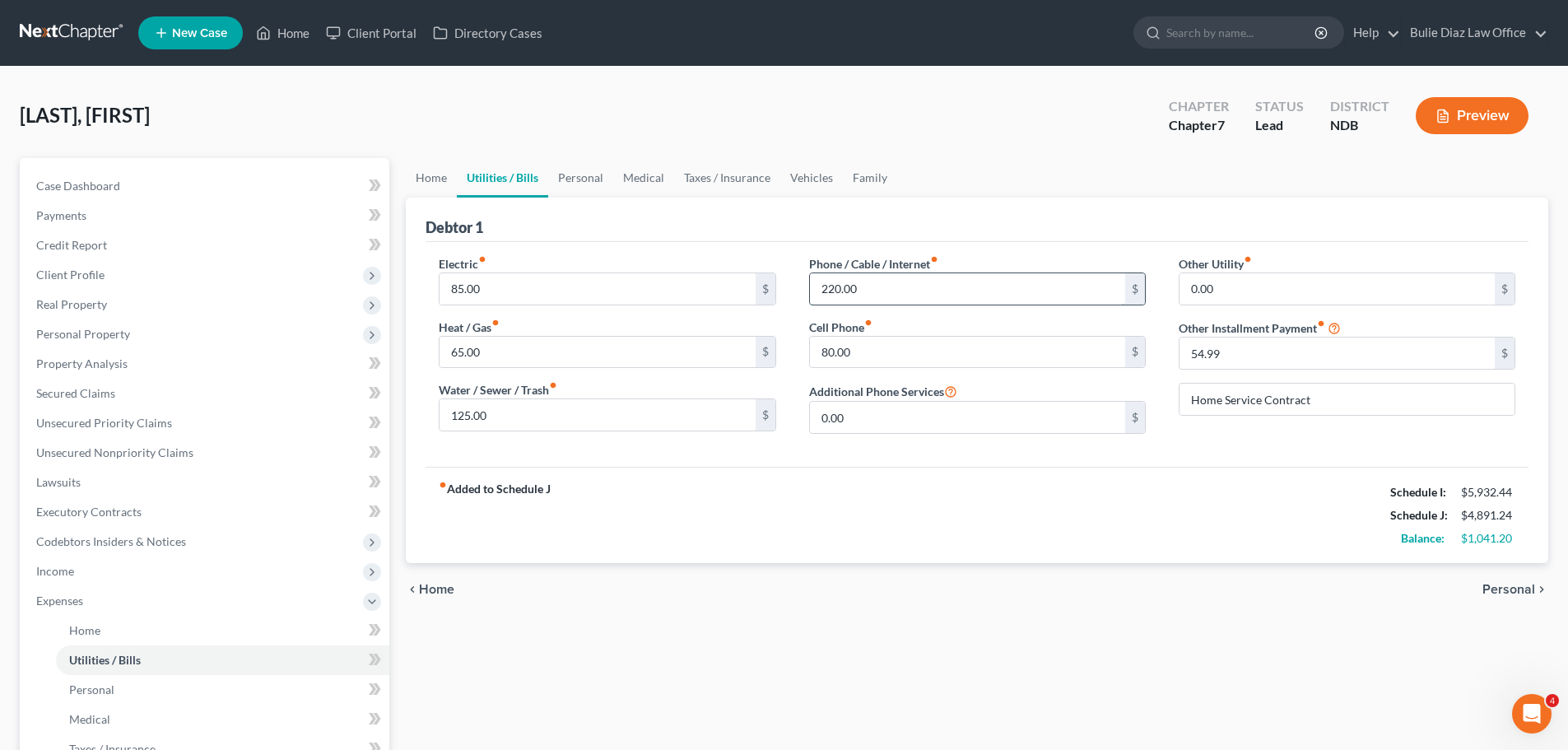 type on "220.00" 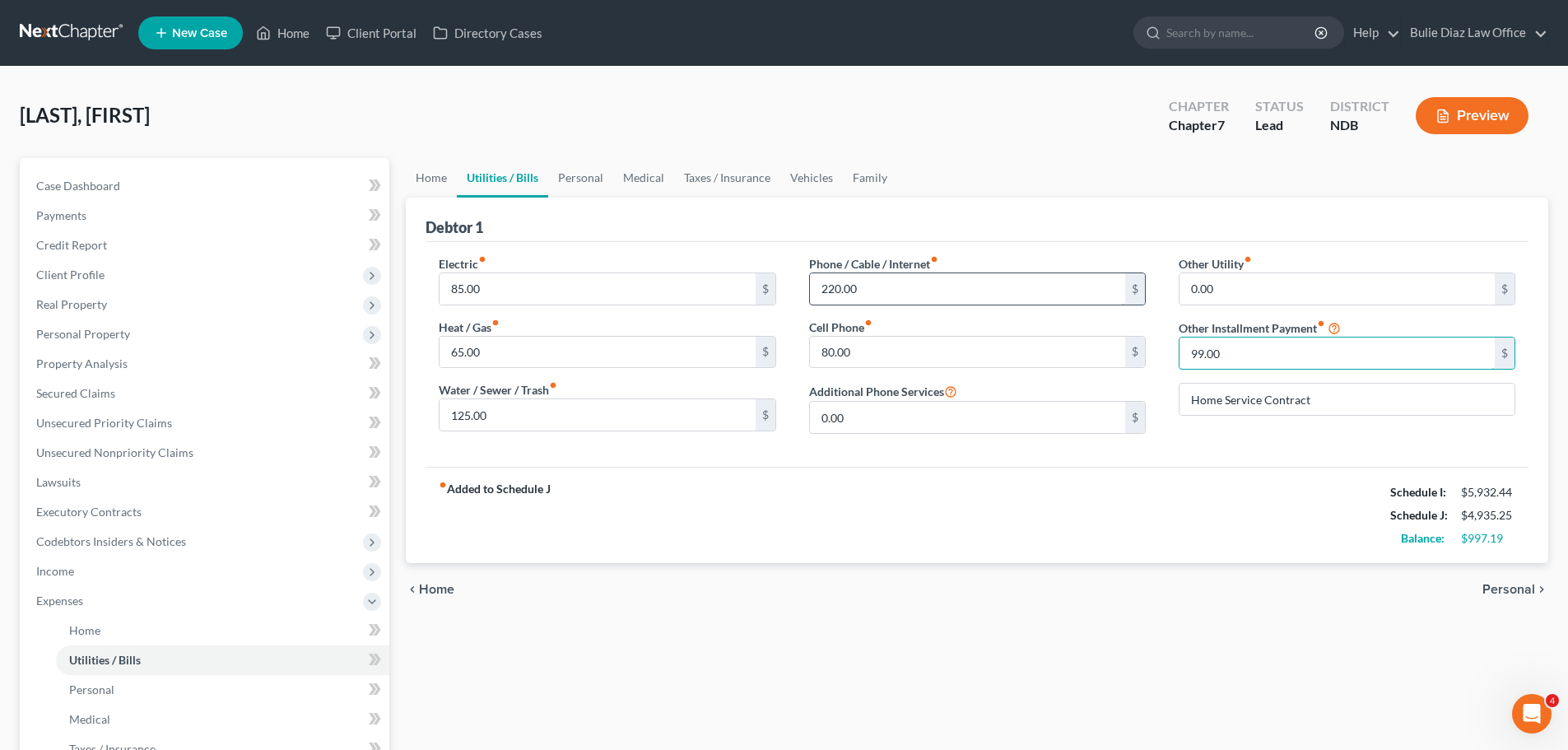 type on "99.00" 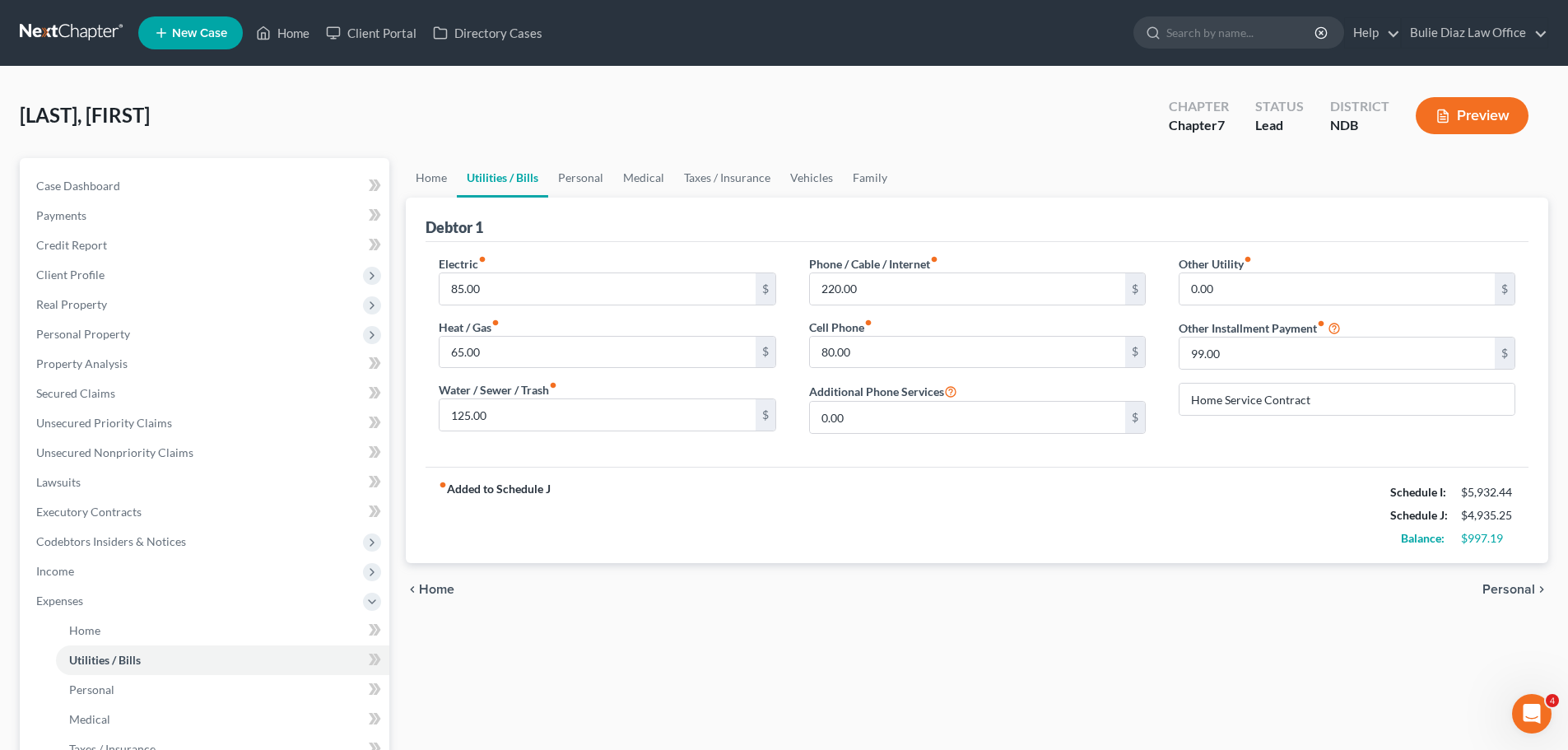 click on "Personal" at bounding box center [1509, 589] 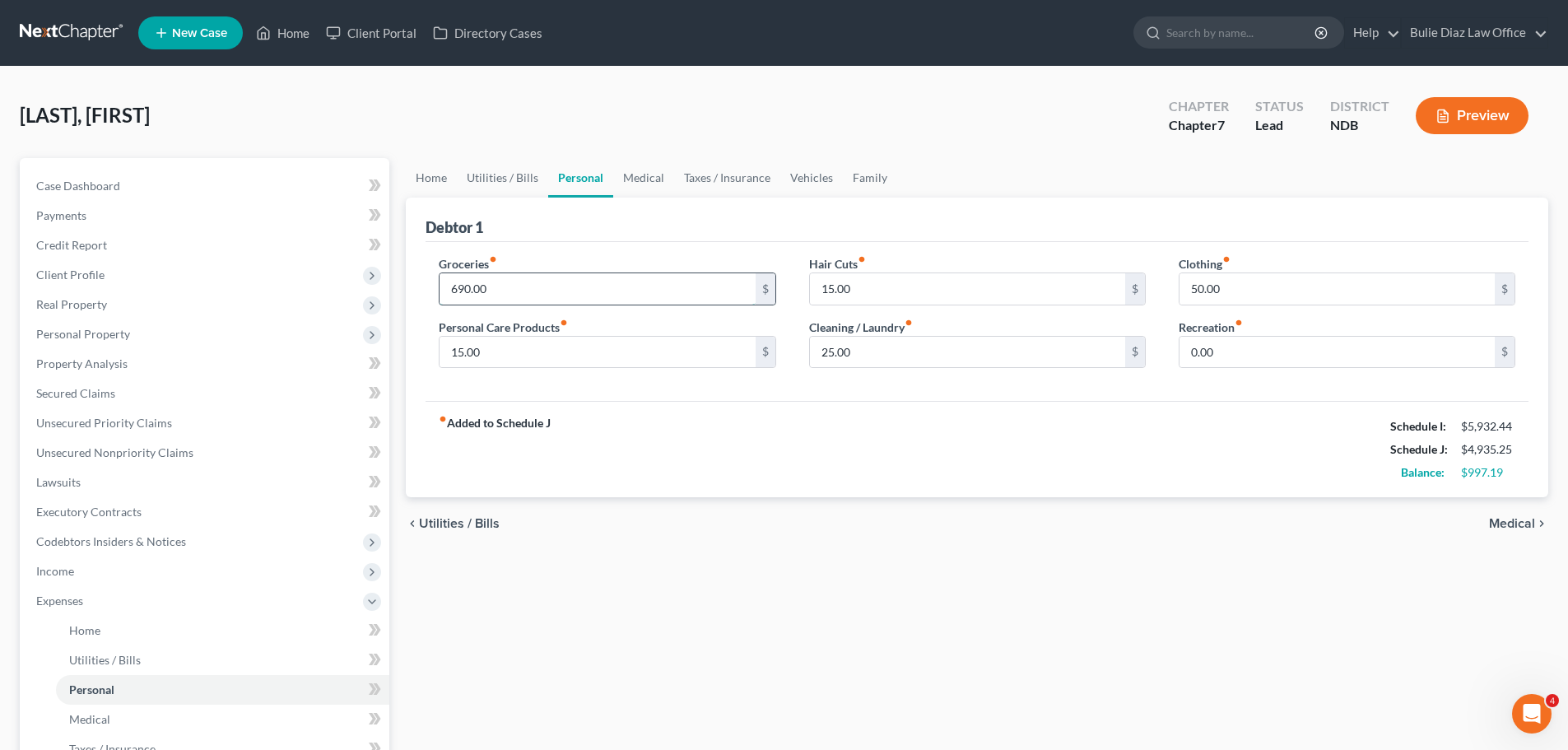 click on "690.00" at bounding box center [597, 289] 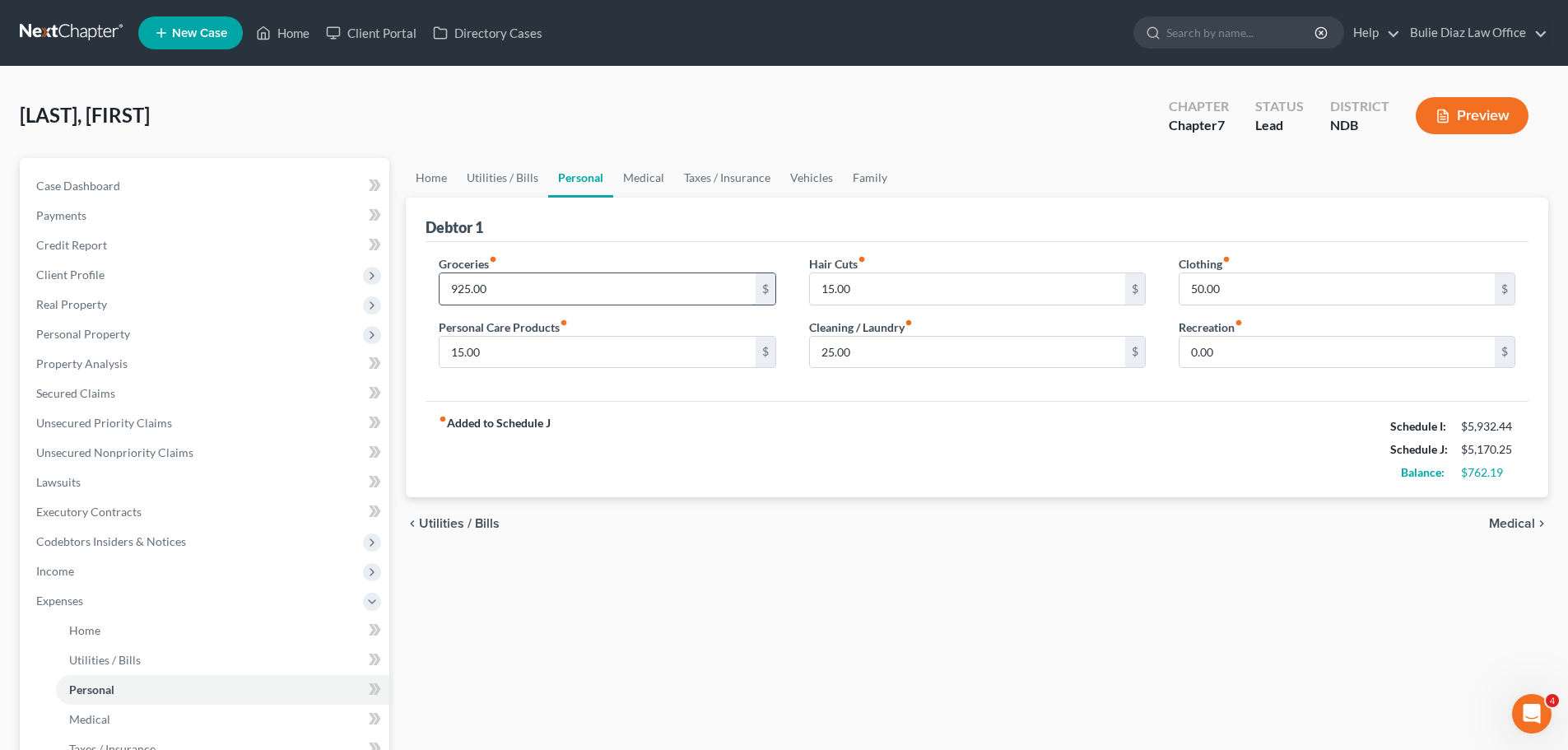 type on "925.00" 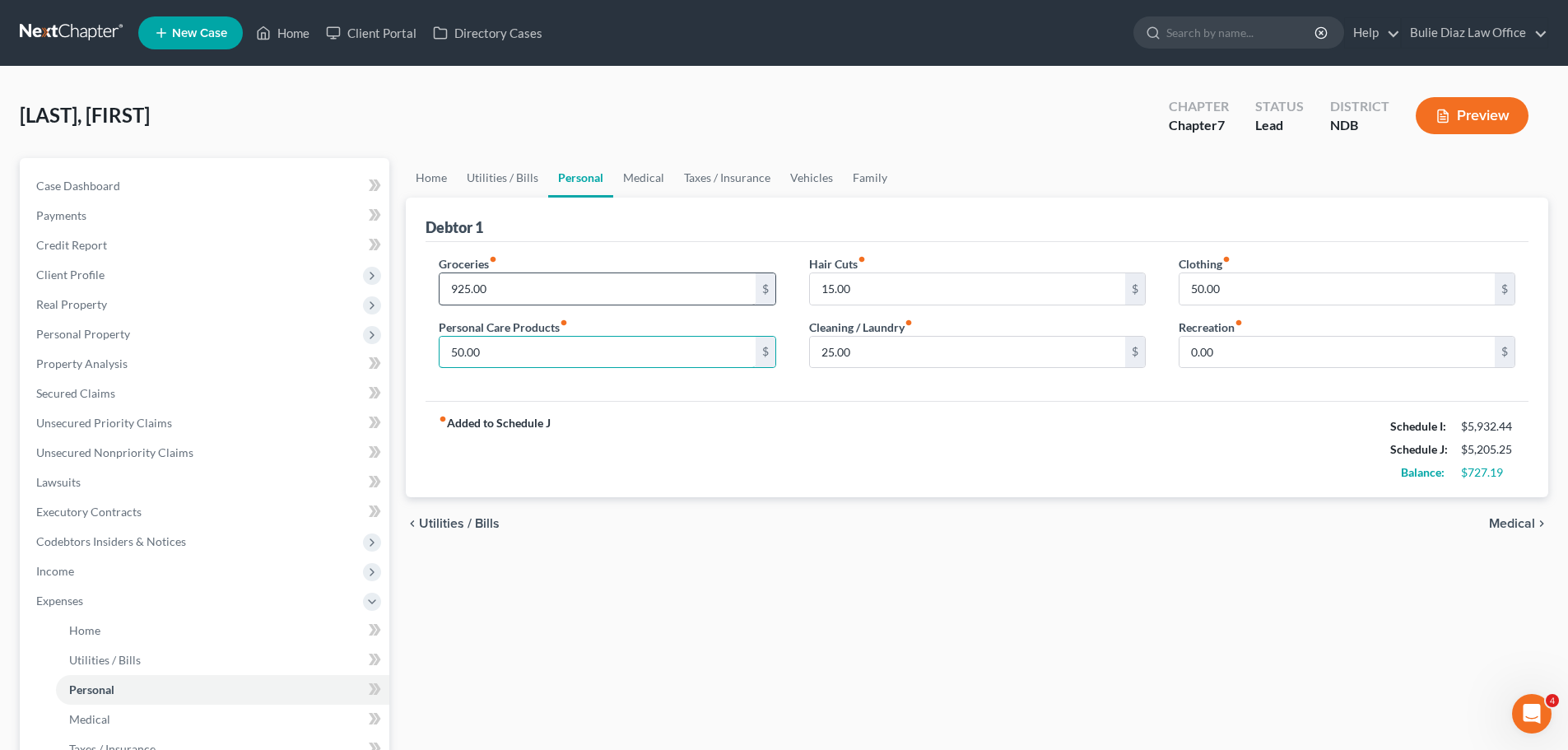 type on "50.00" 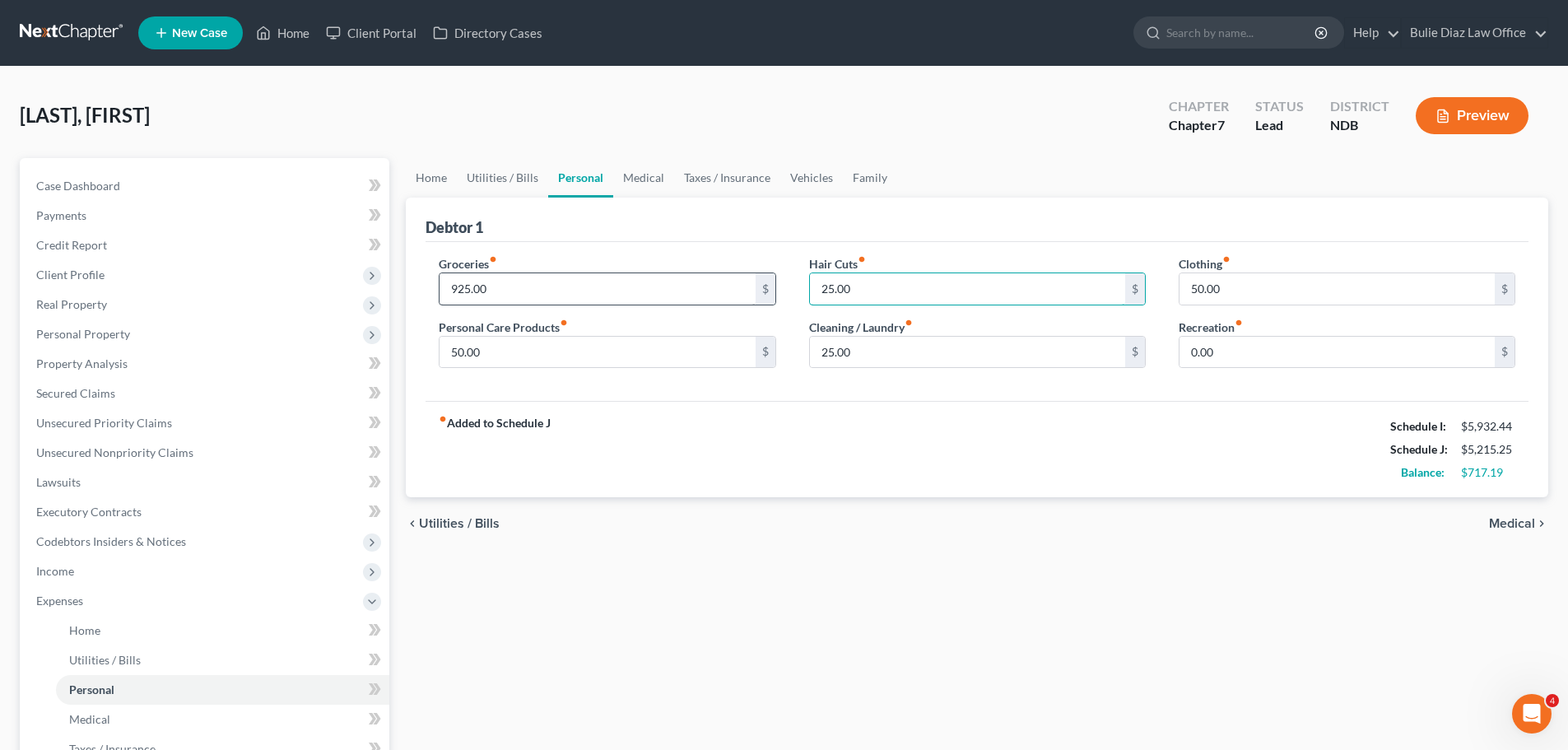 type on "25.00" 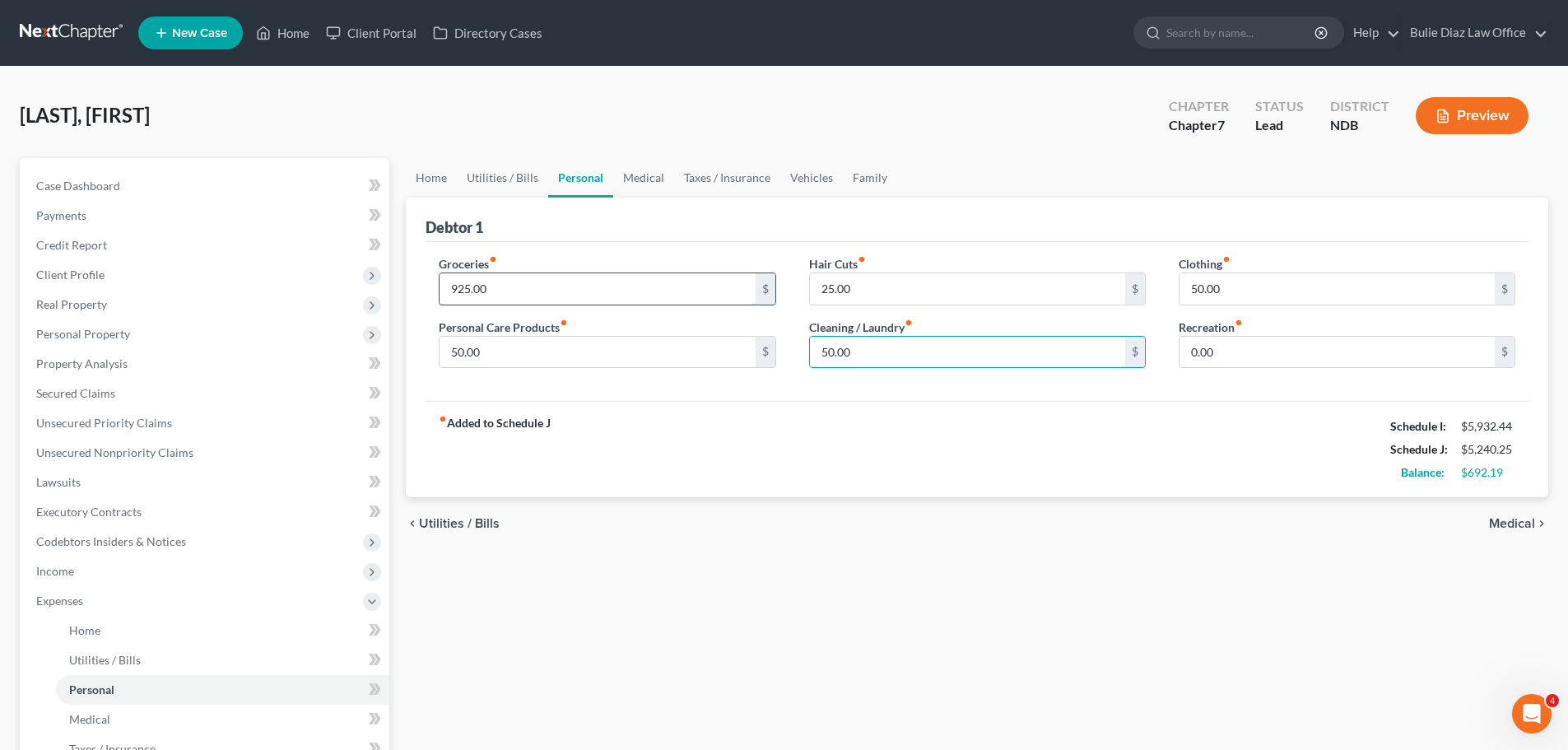 type on "50.00" 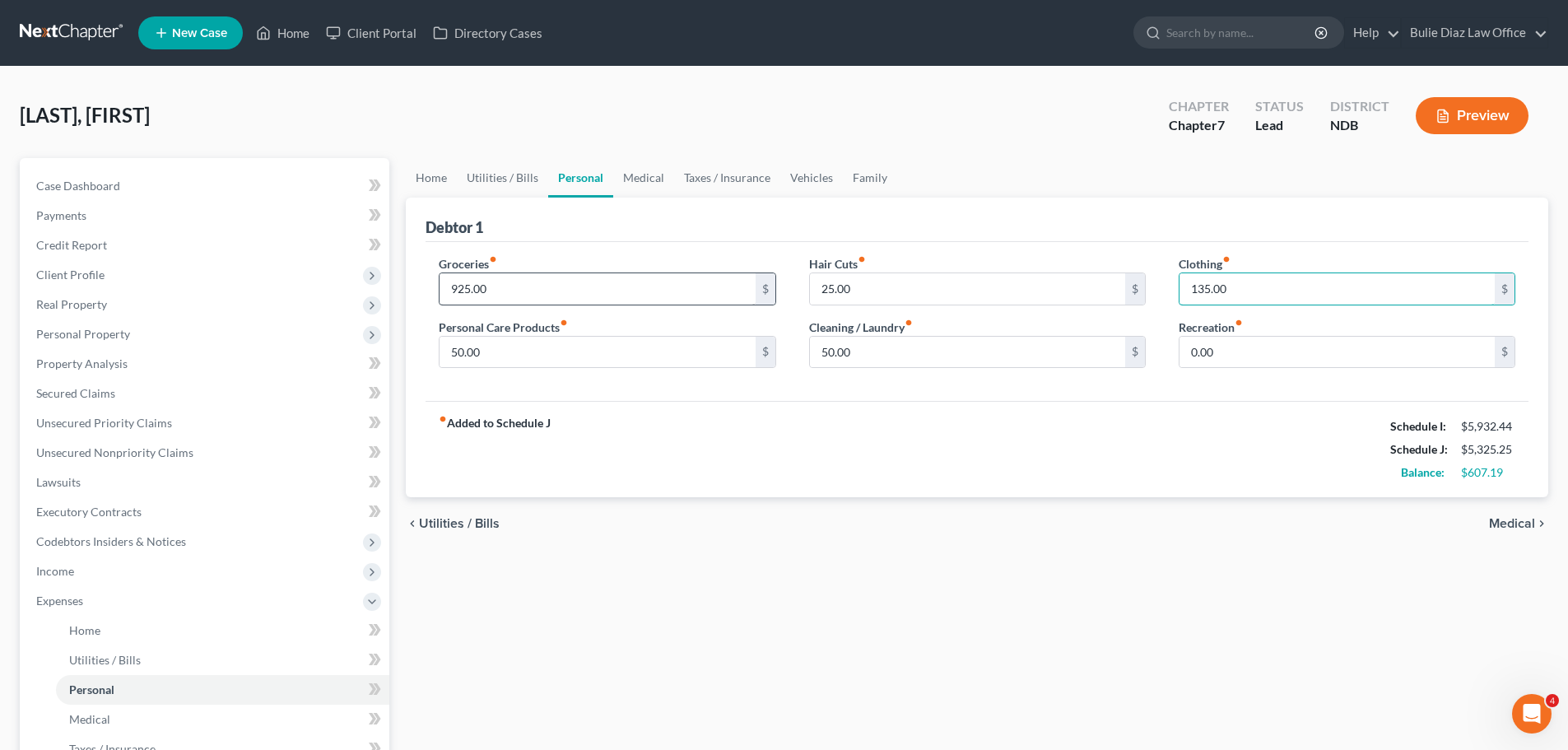type on "135.00" 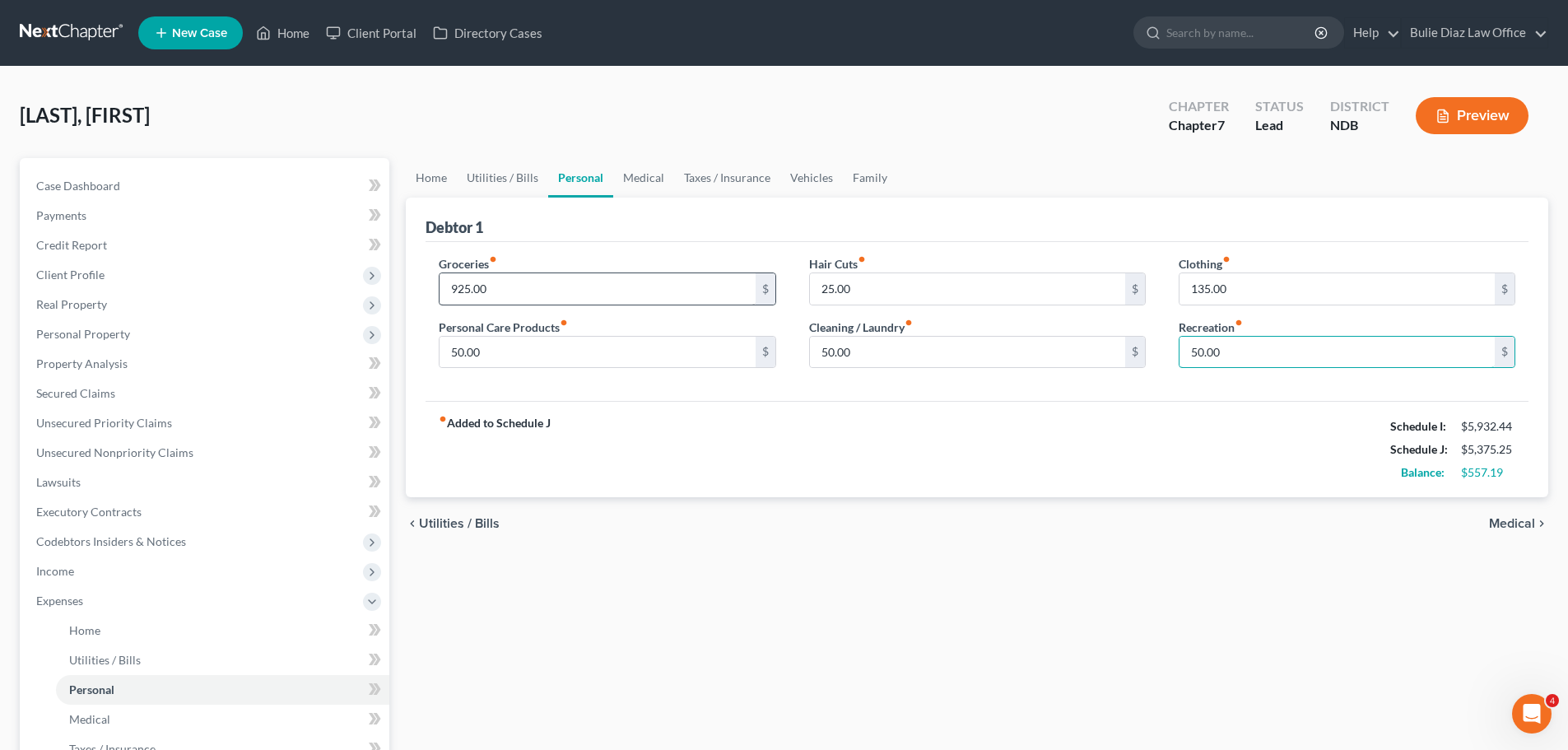 type on "50.00" 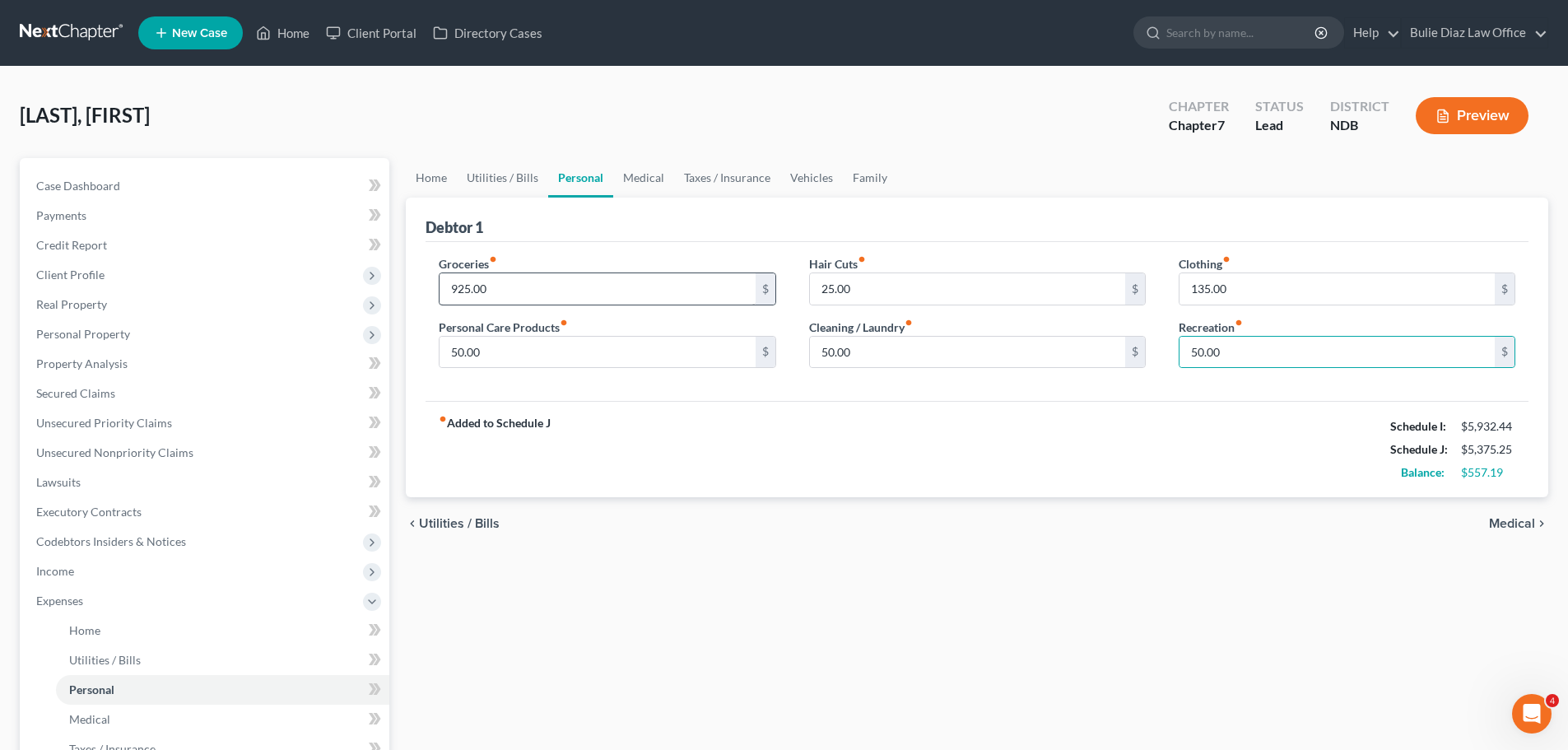 type 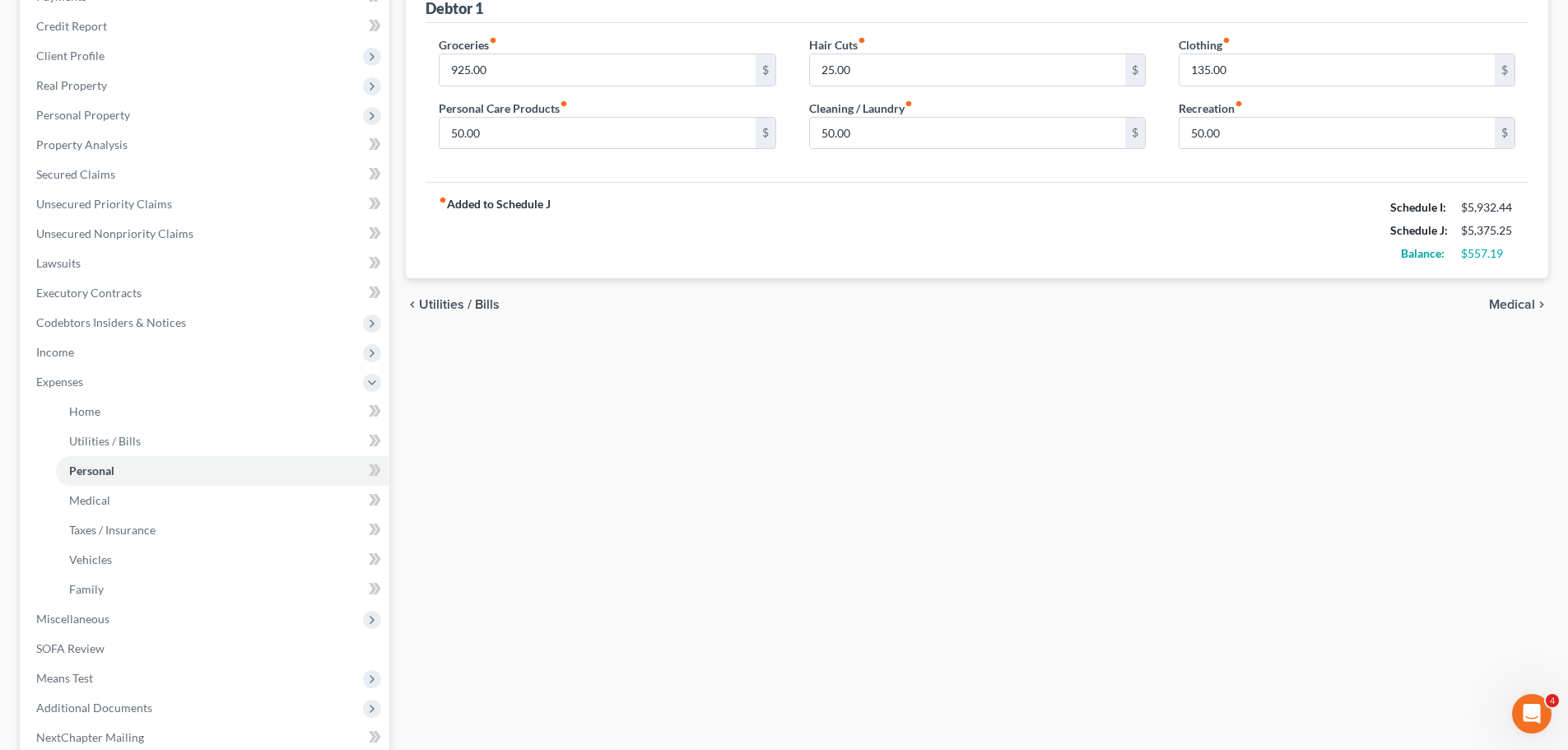 scroll, scrollTop: 247, scrollLeft: 0, axis: vertical 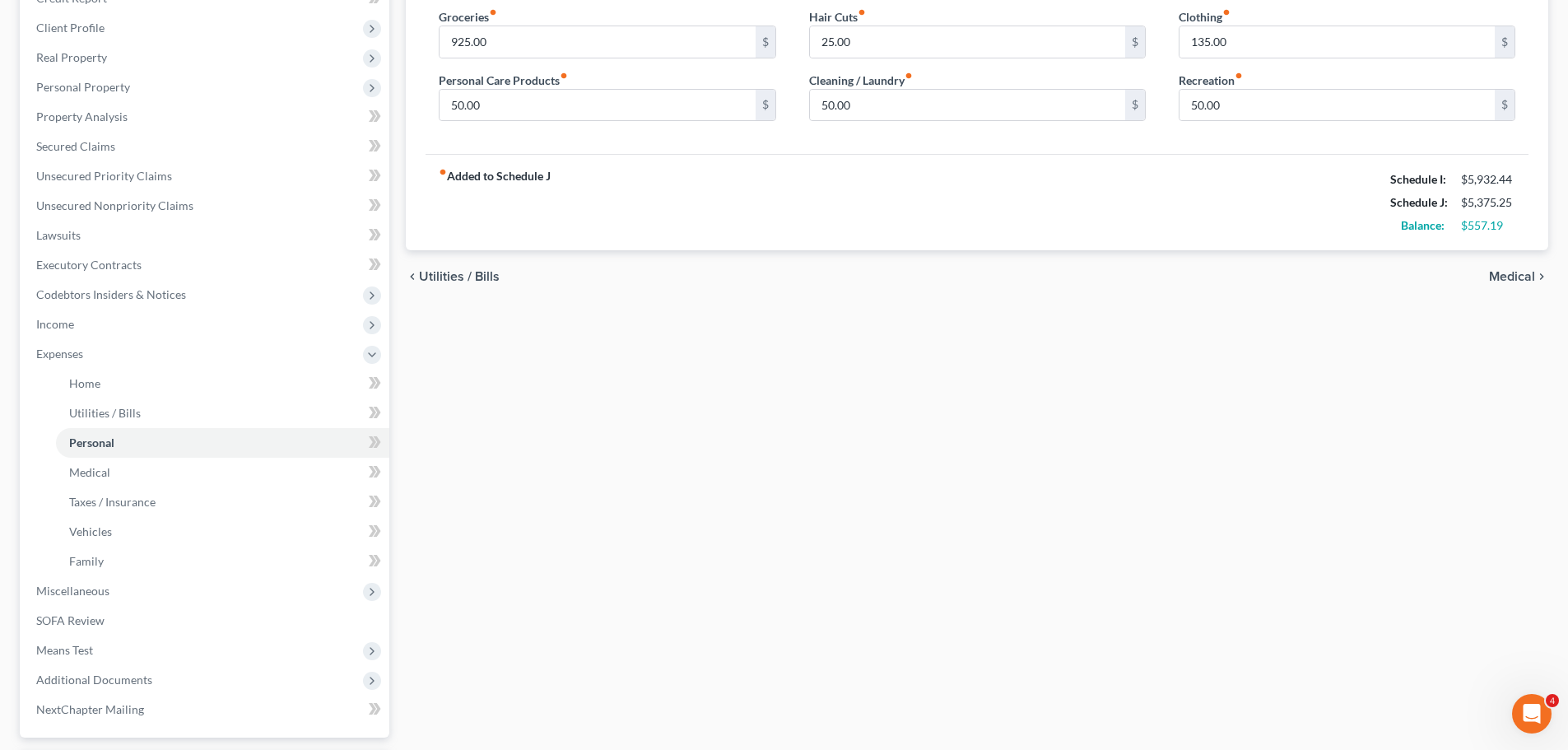 click on "Medical" at bounding box center [1512, 277] 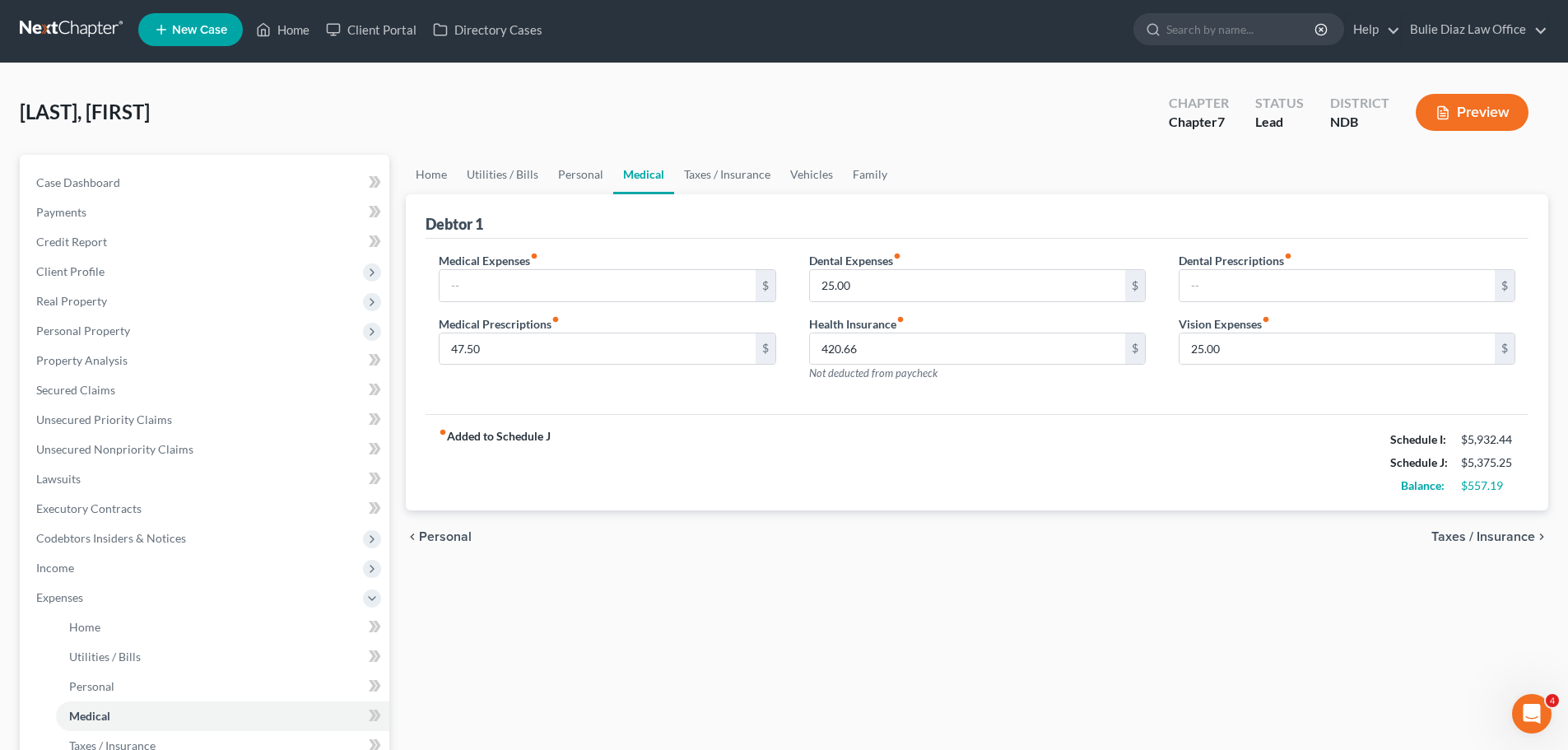 scroll, scrollTop: 0, scrollLeft: 0, axis: both 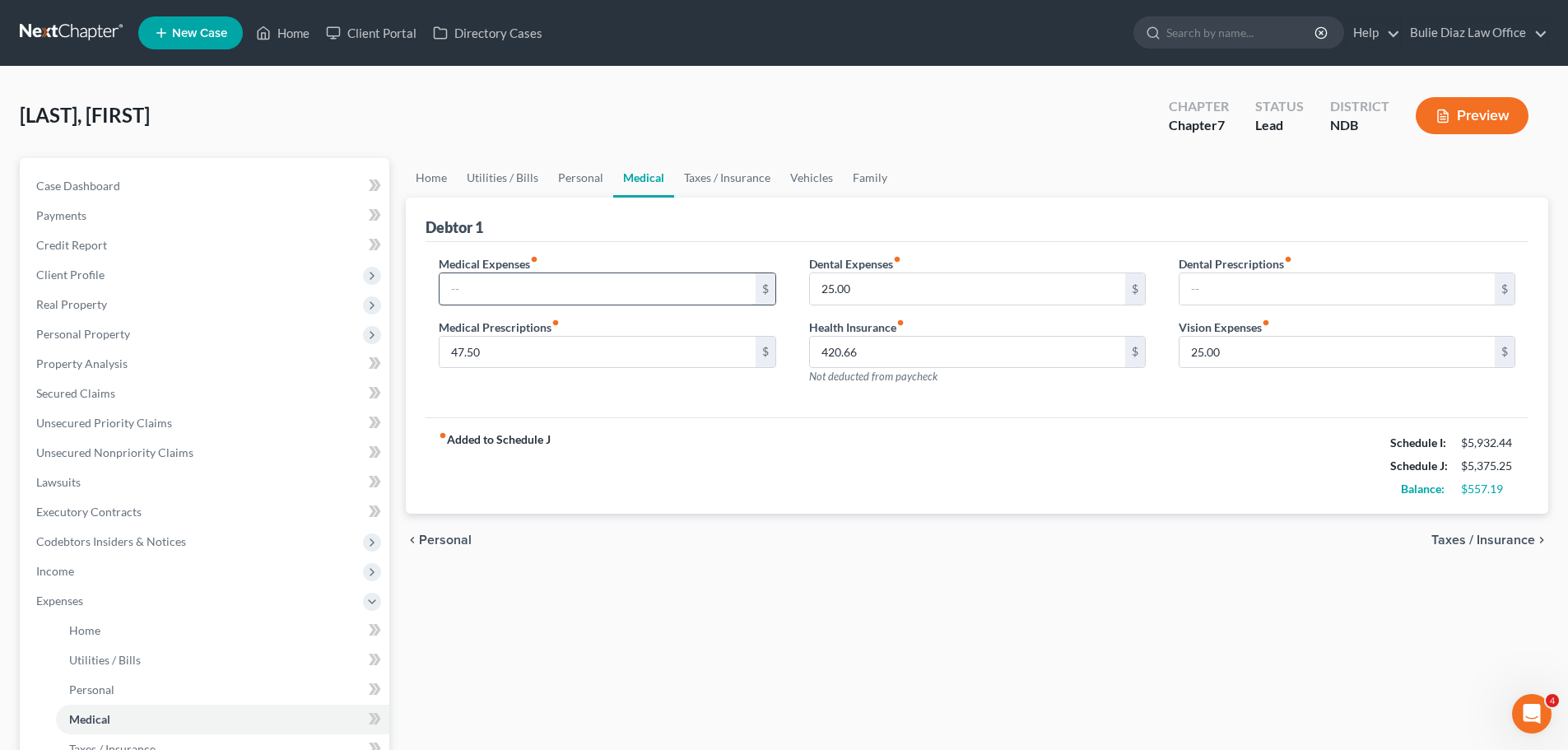 click at bounding box center [597, 289] 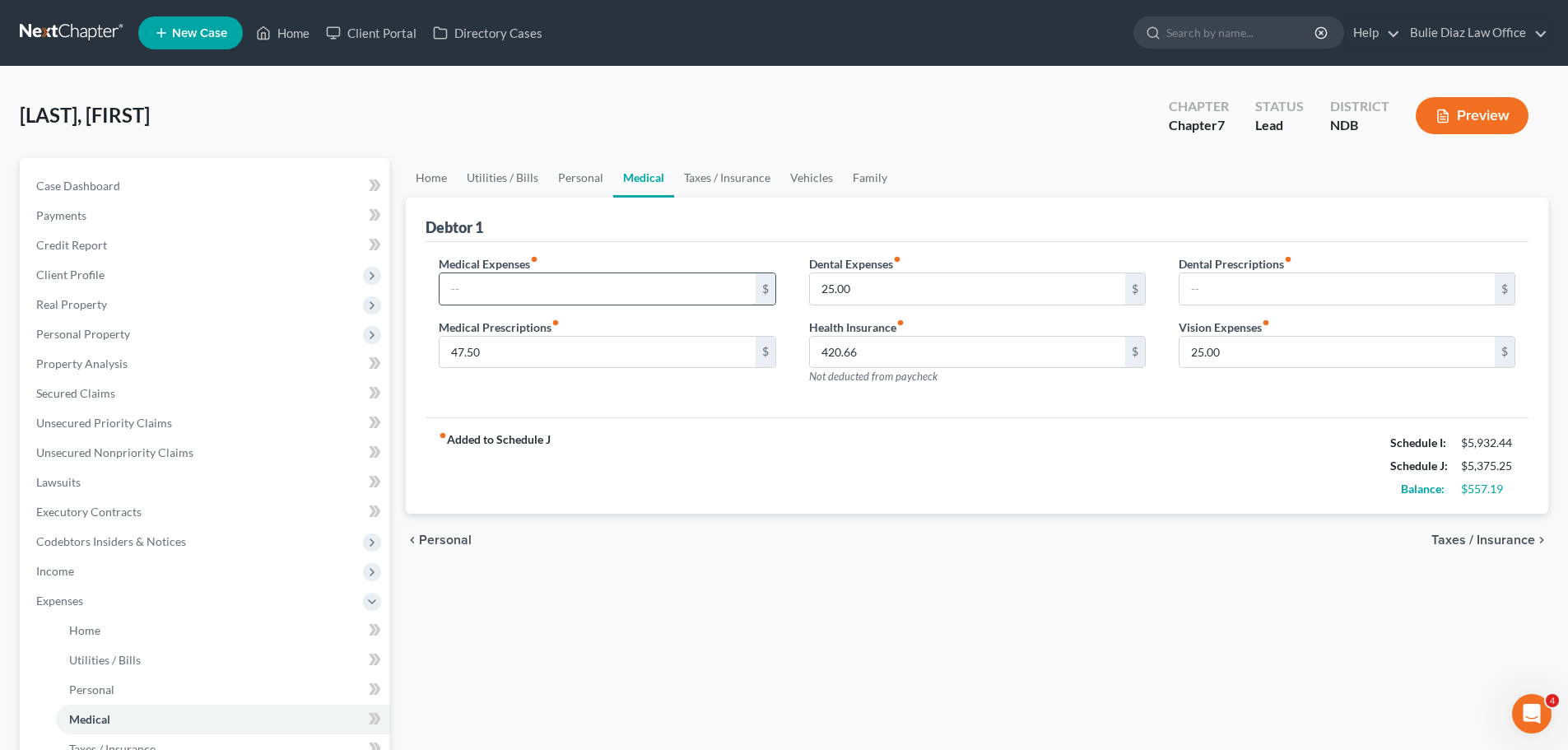 type on "3" 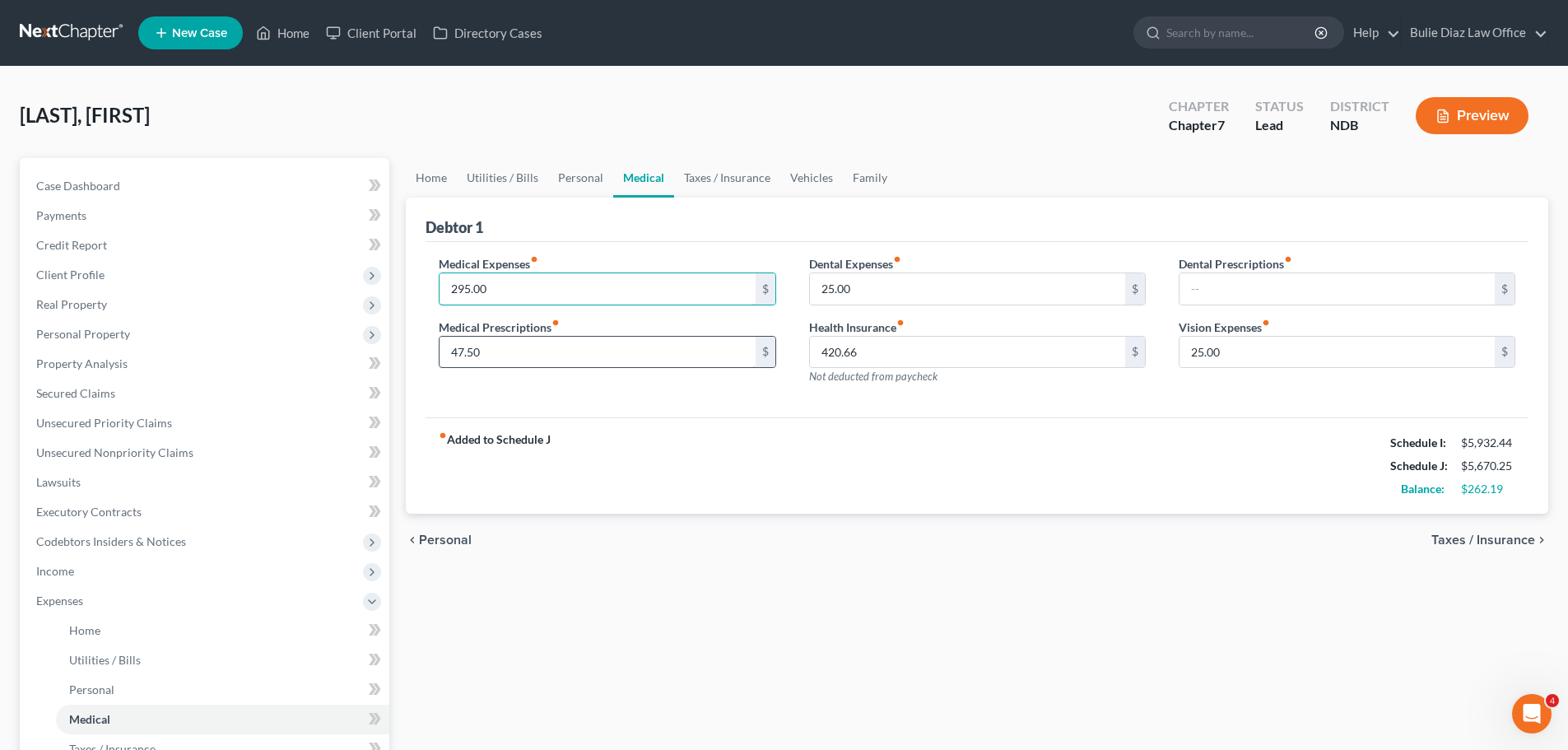 type on "295.00" 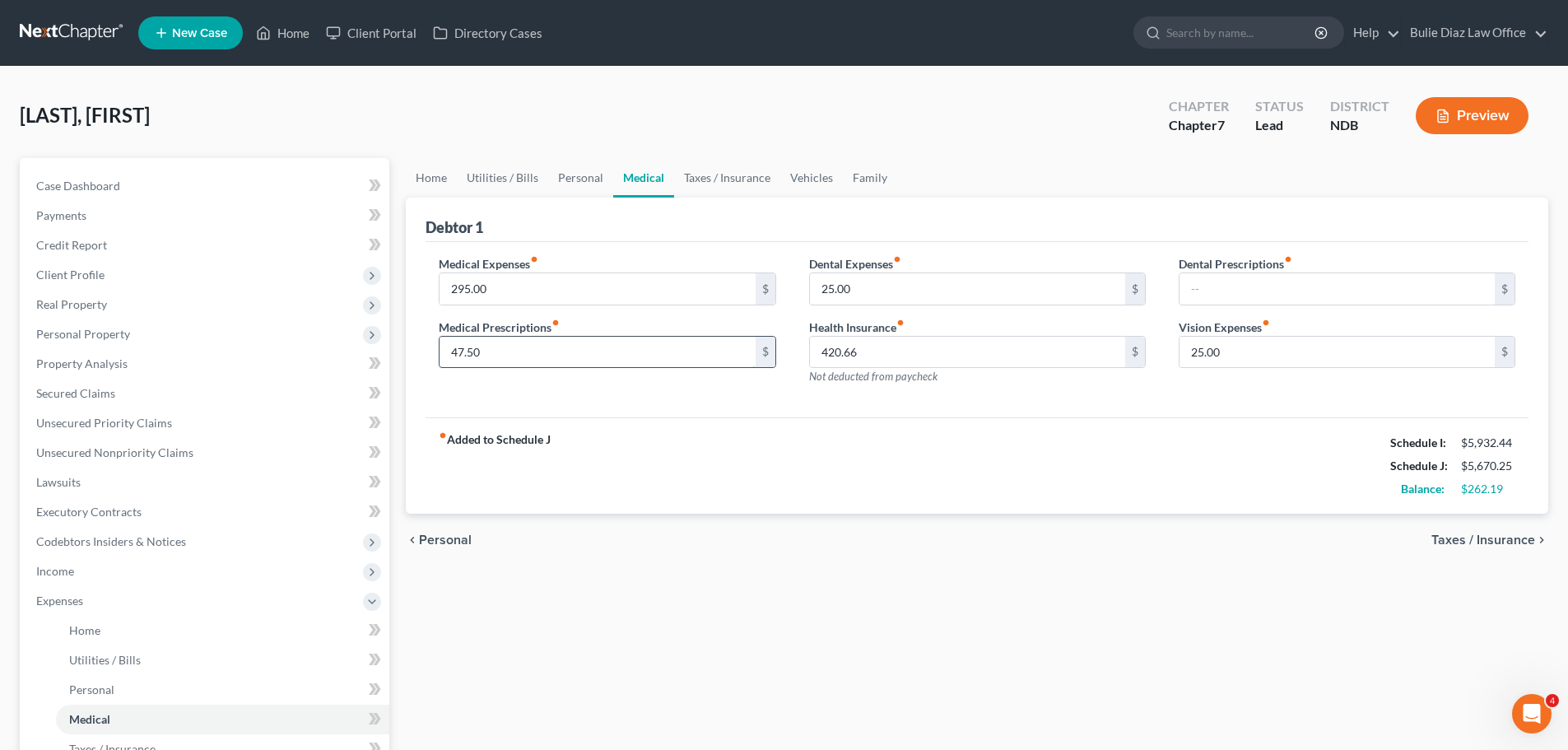 click on "47.50" at bounding box center [597, 352] 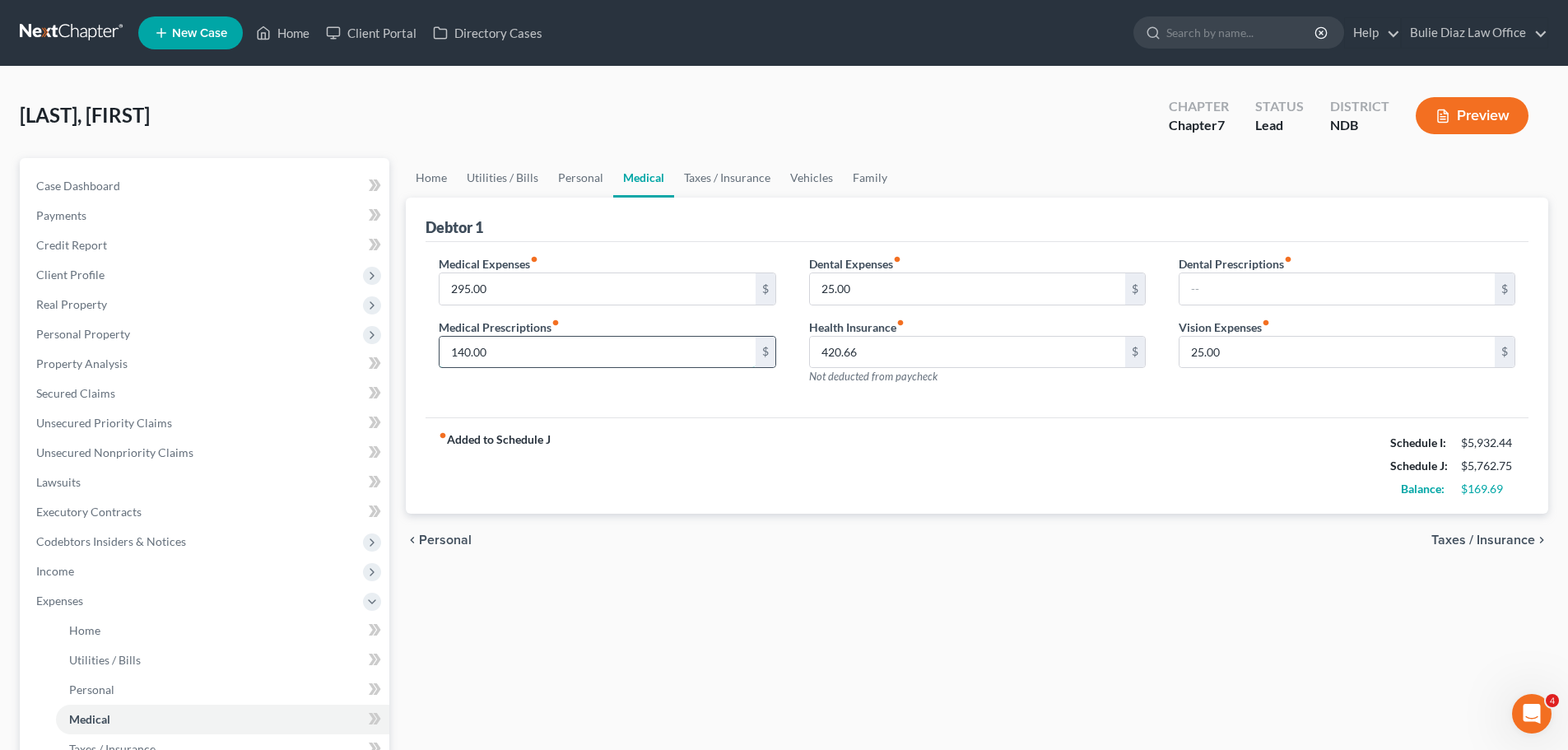type on "140.00" 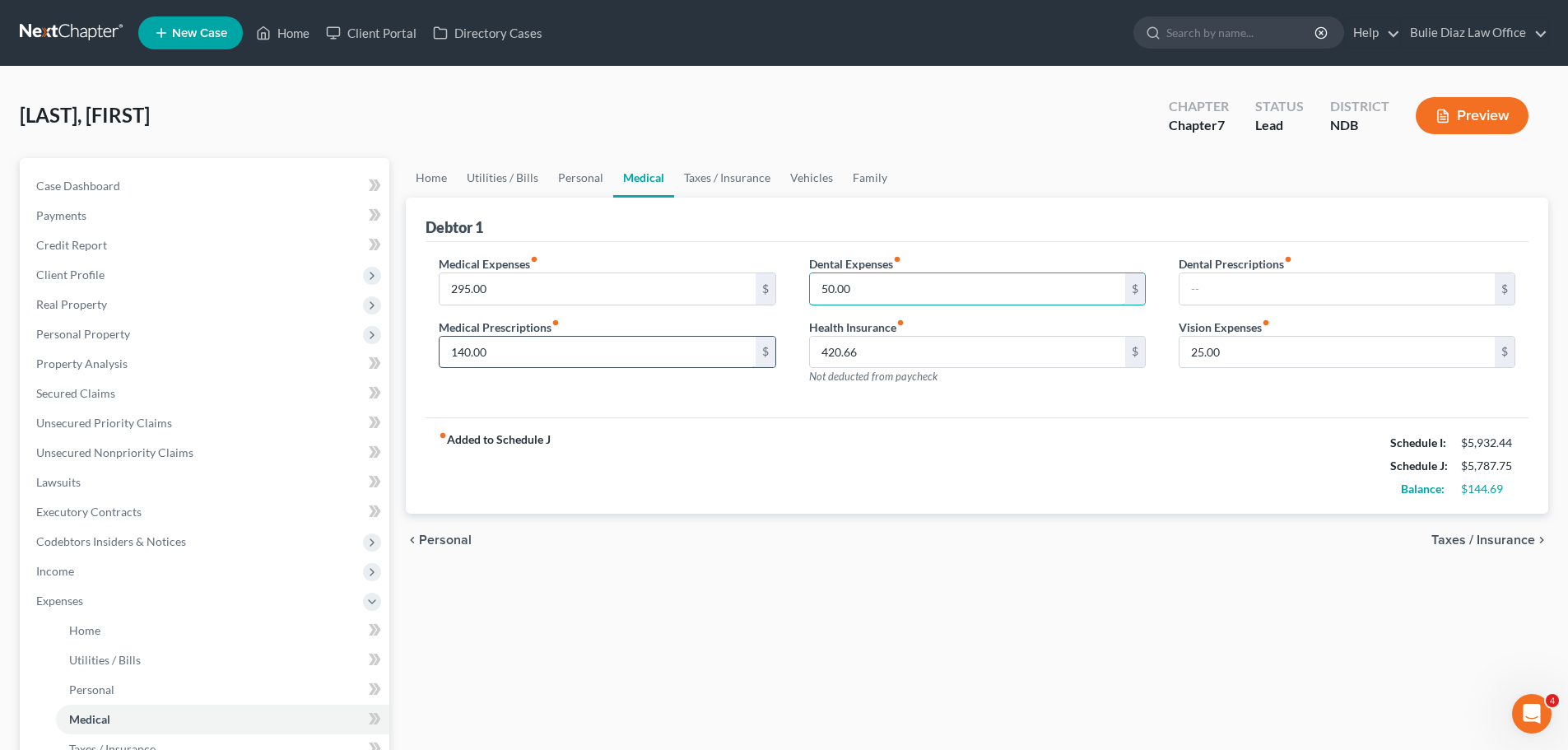 type on "50.00" 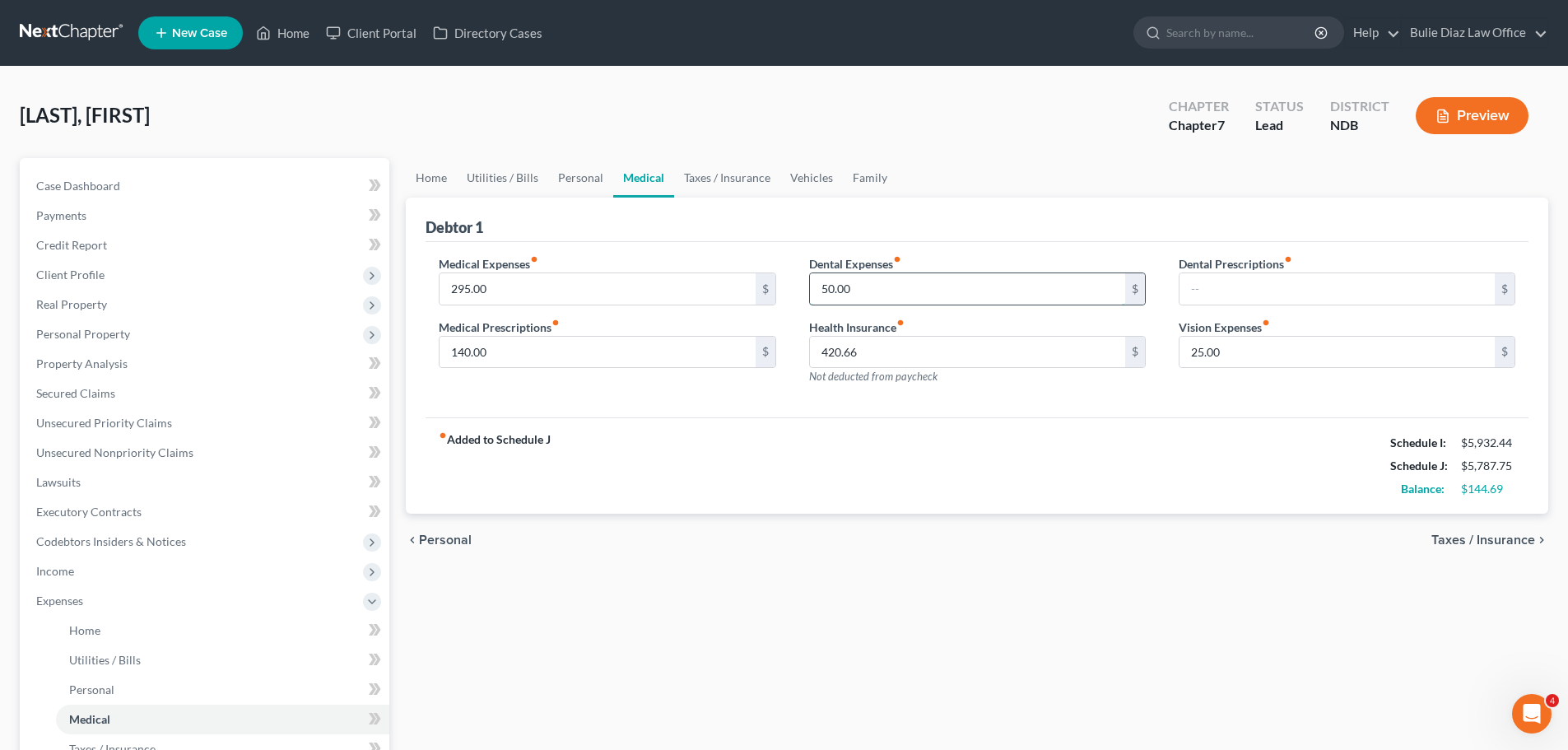 click on "50.00" at bounding box center (967, 289) 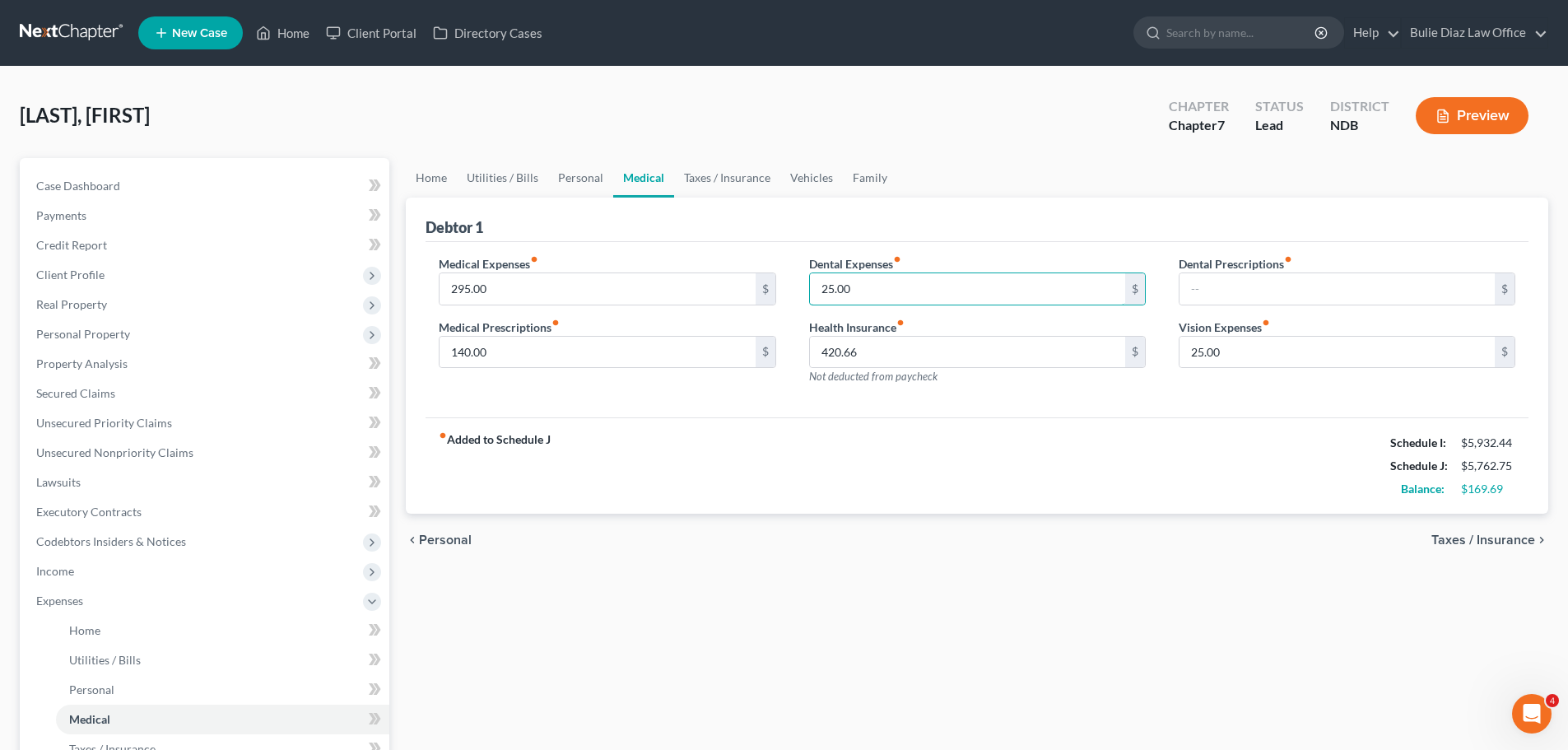 type on "25.00" 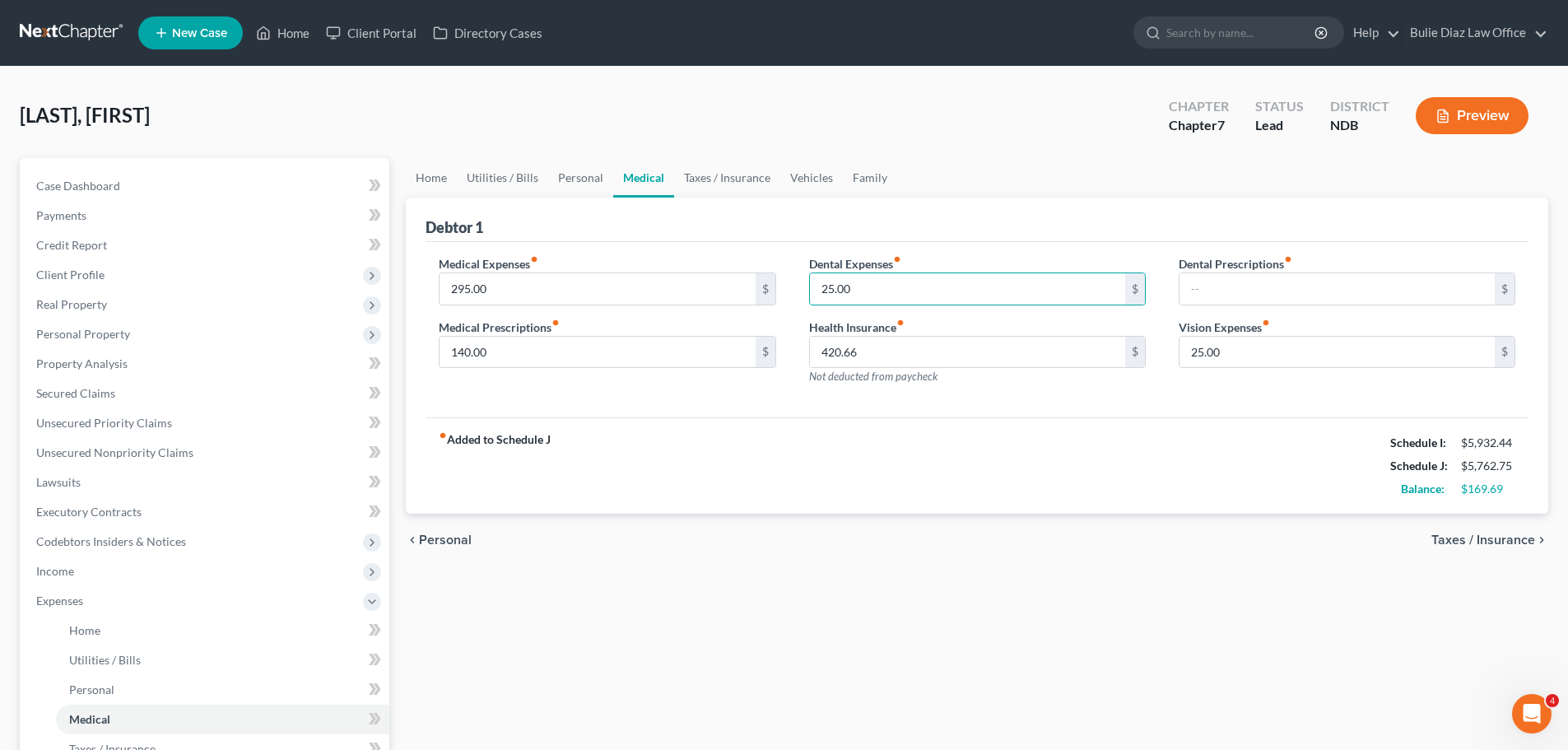 click on "Taxes / Insurance" at bounding box center (1483, 540) 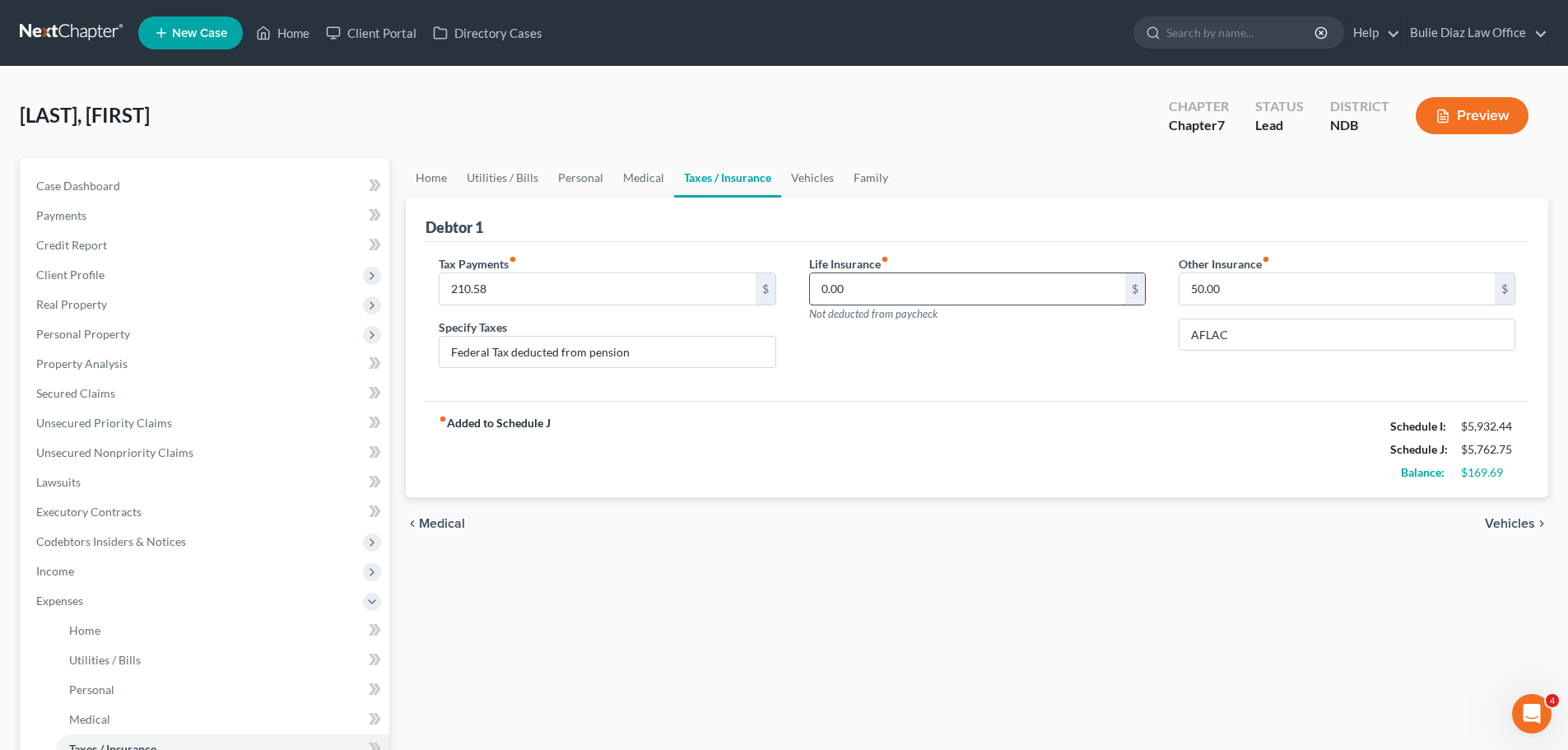 click on "0.00" at bounding box center (967, 289) 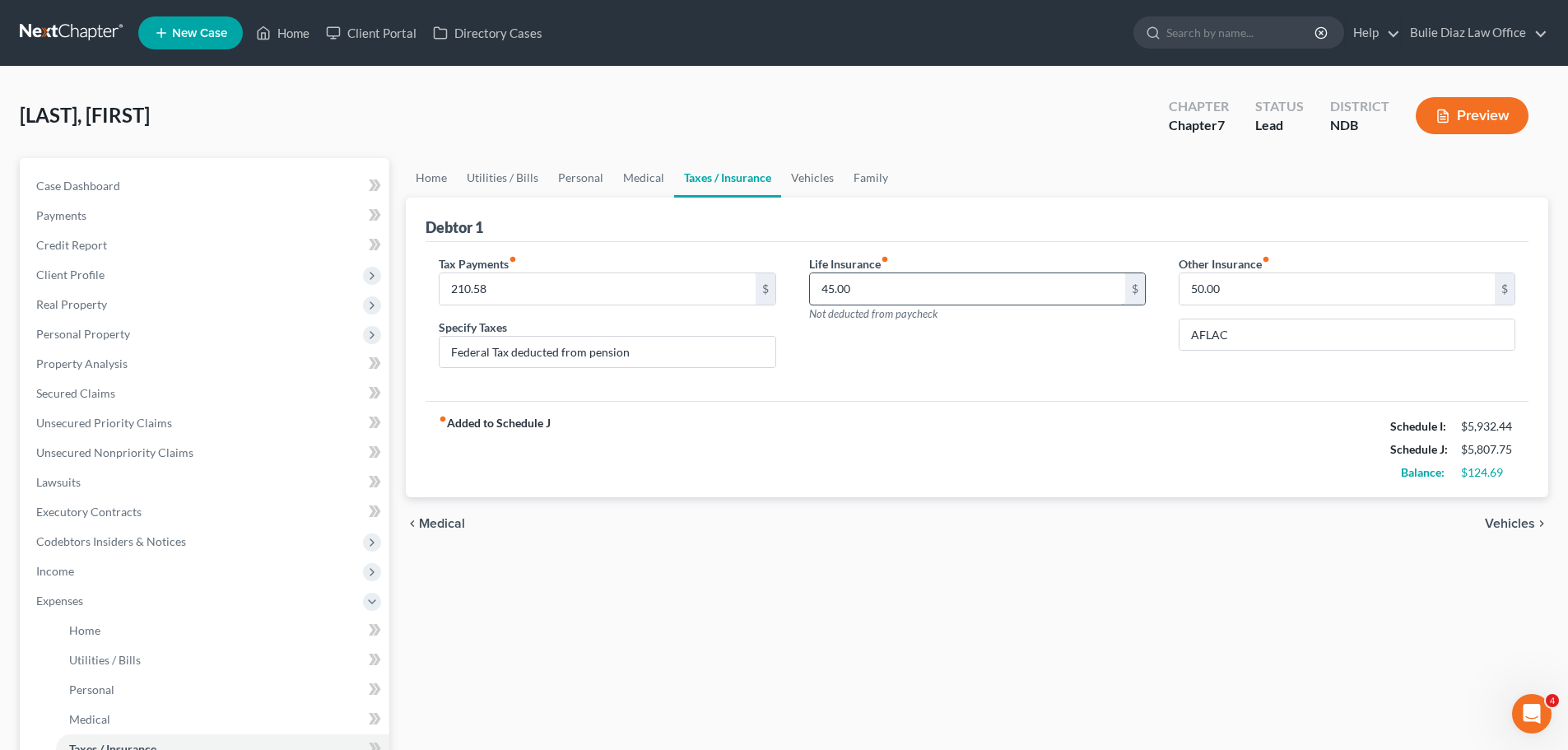 type on "45.00" 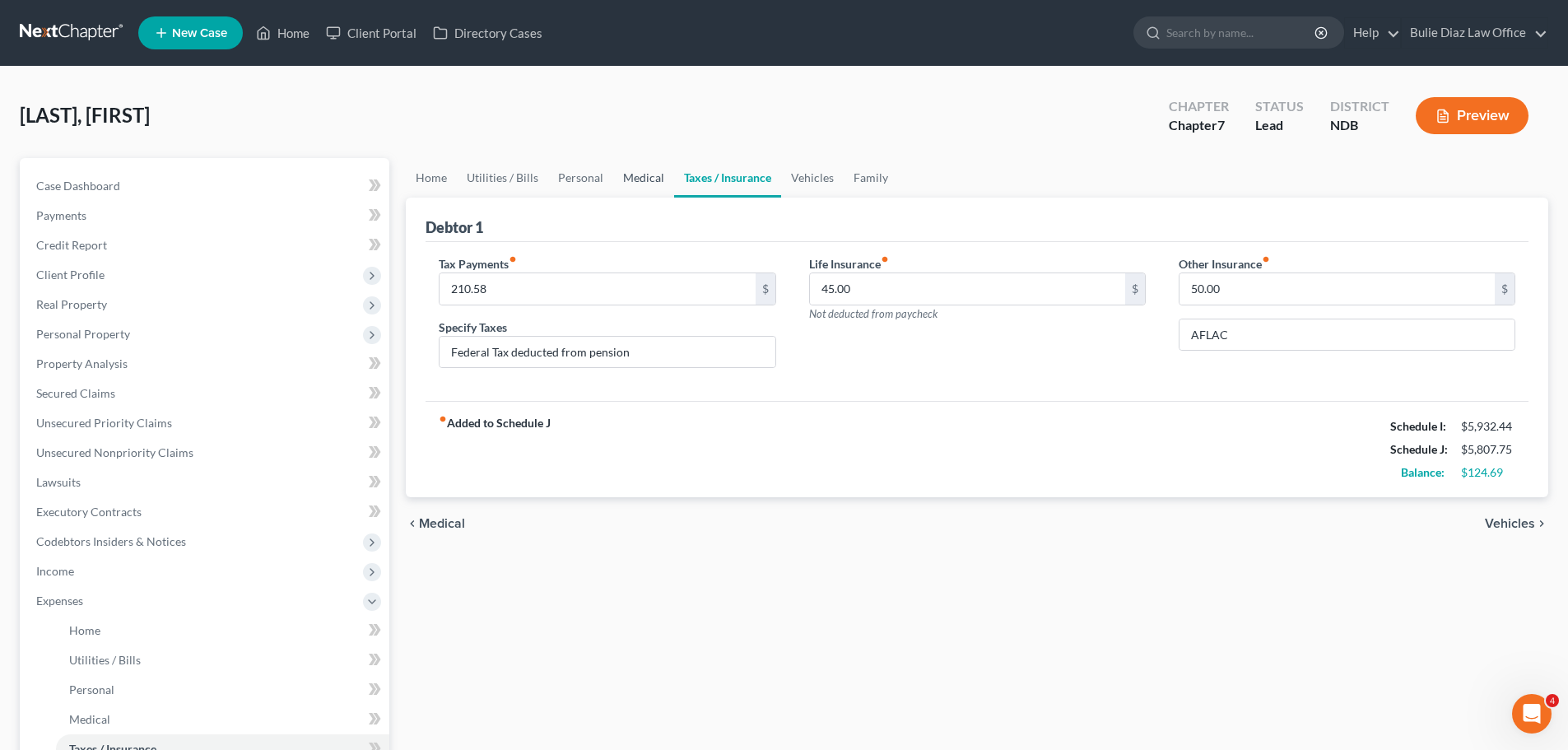 click on "Medical" at bounding box center [644, 178] 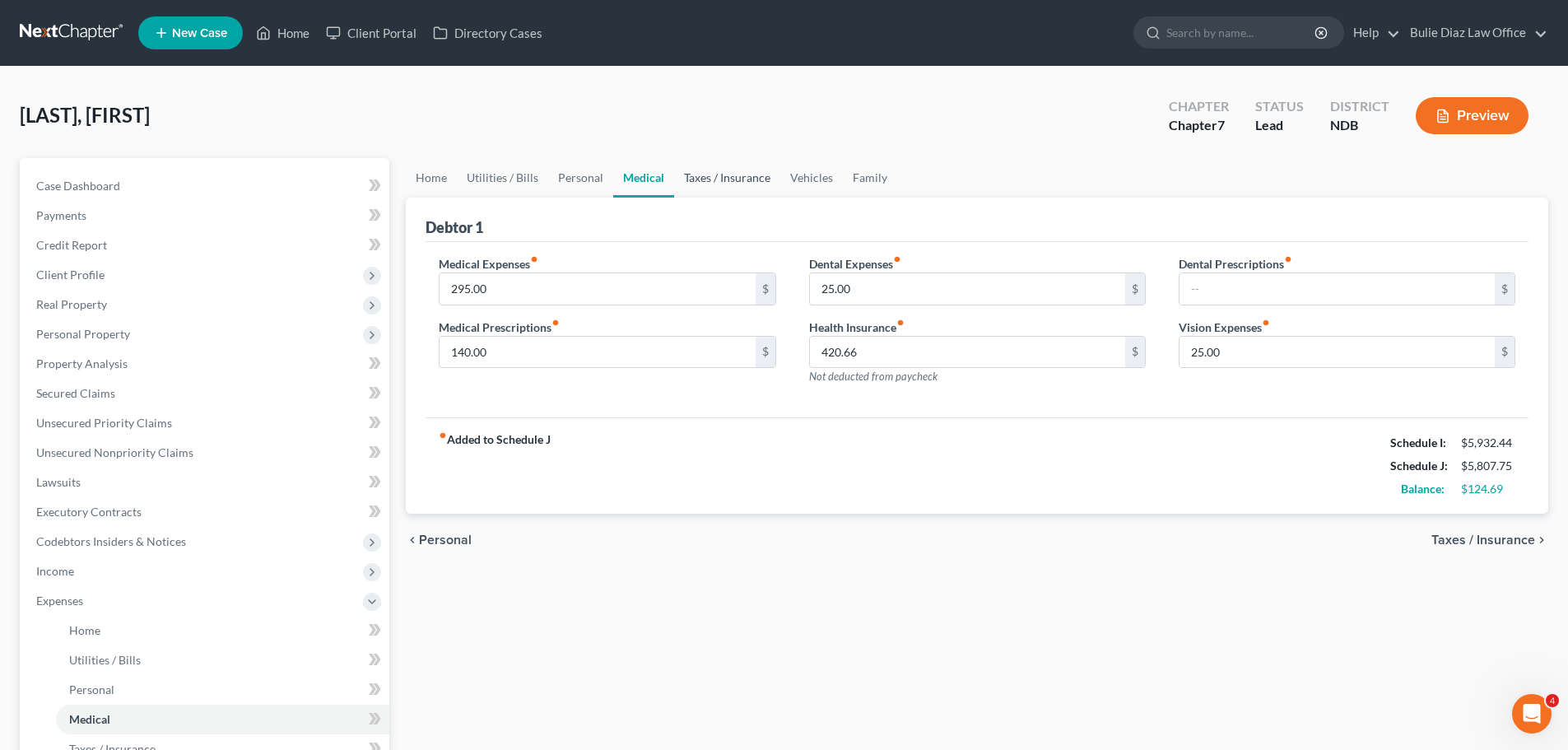 click on "Taxes / Insurance" at bounding box center (727, 178) 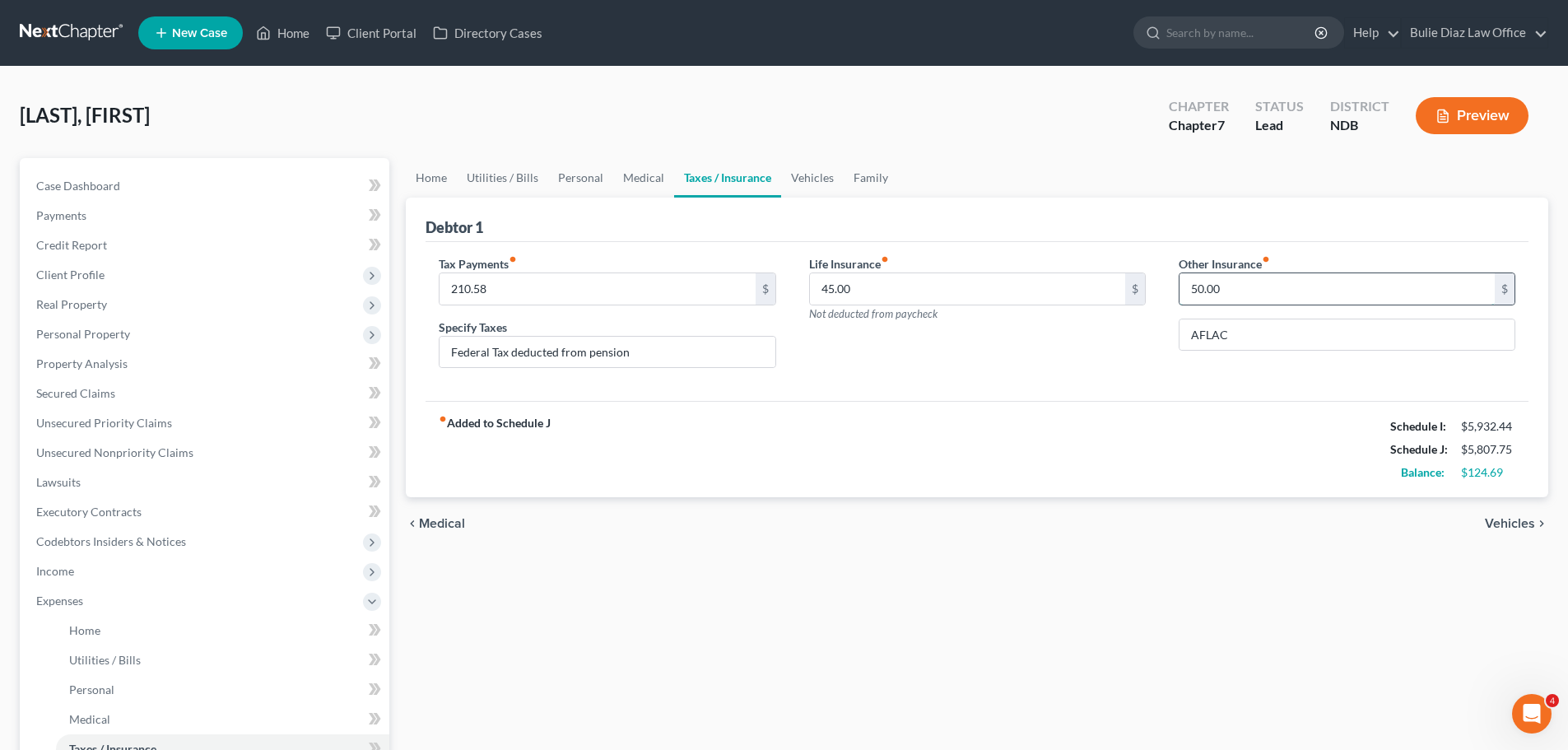 click on "50.00" at bounding box center (1337, 289) 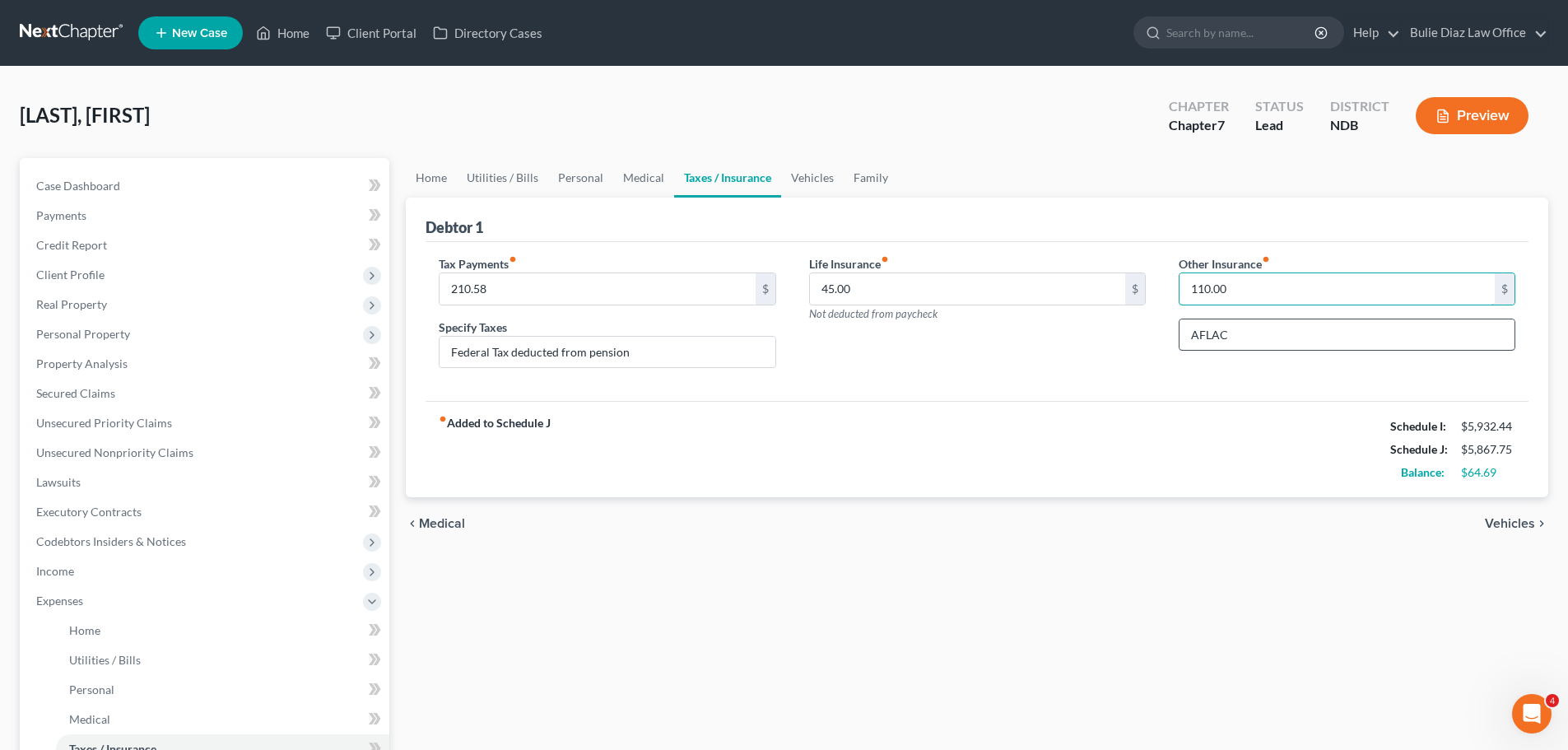 type on "110.00" 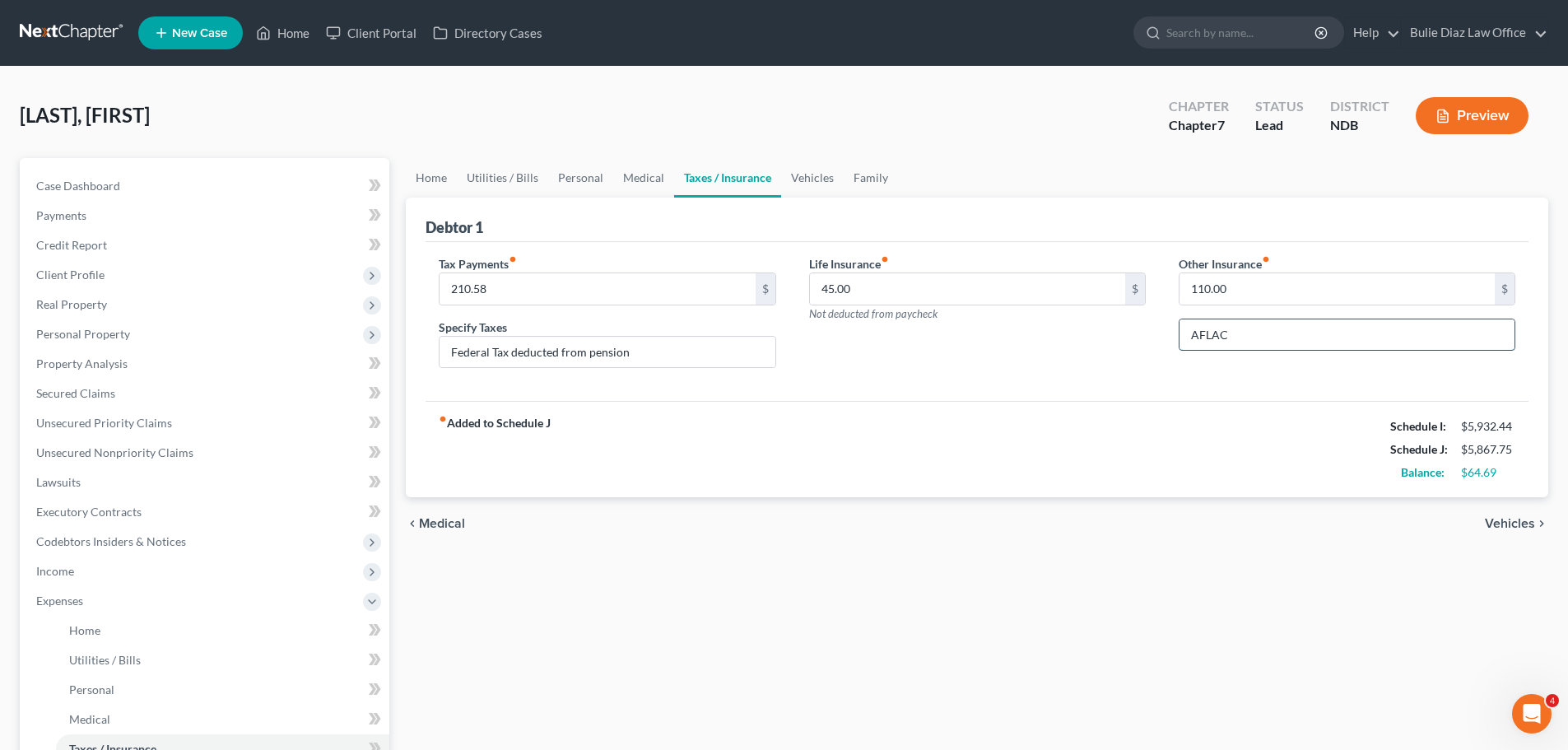 click on "AFLAC" at bounding box center [1347, 335] 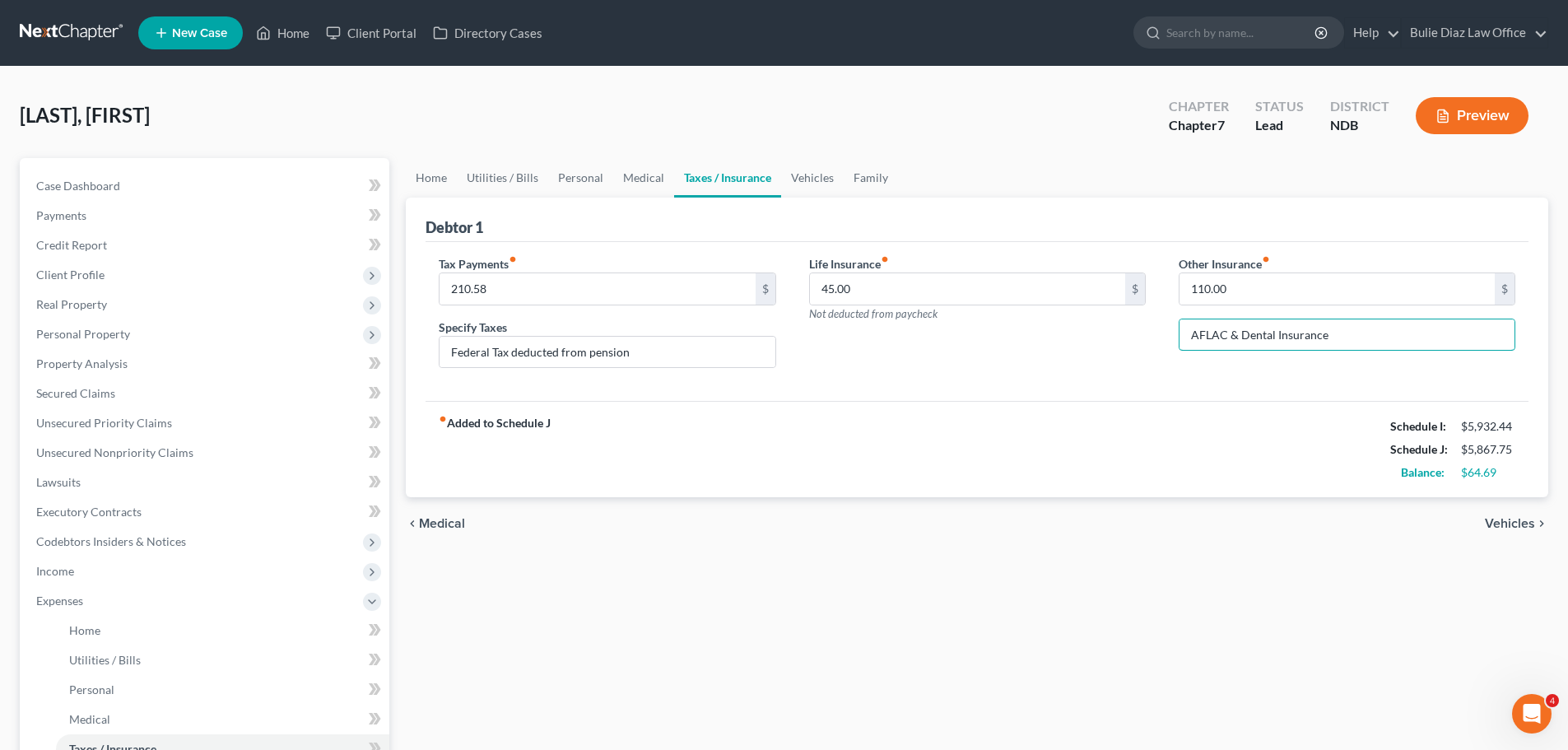type on "AFLAC & Dental Insurance" 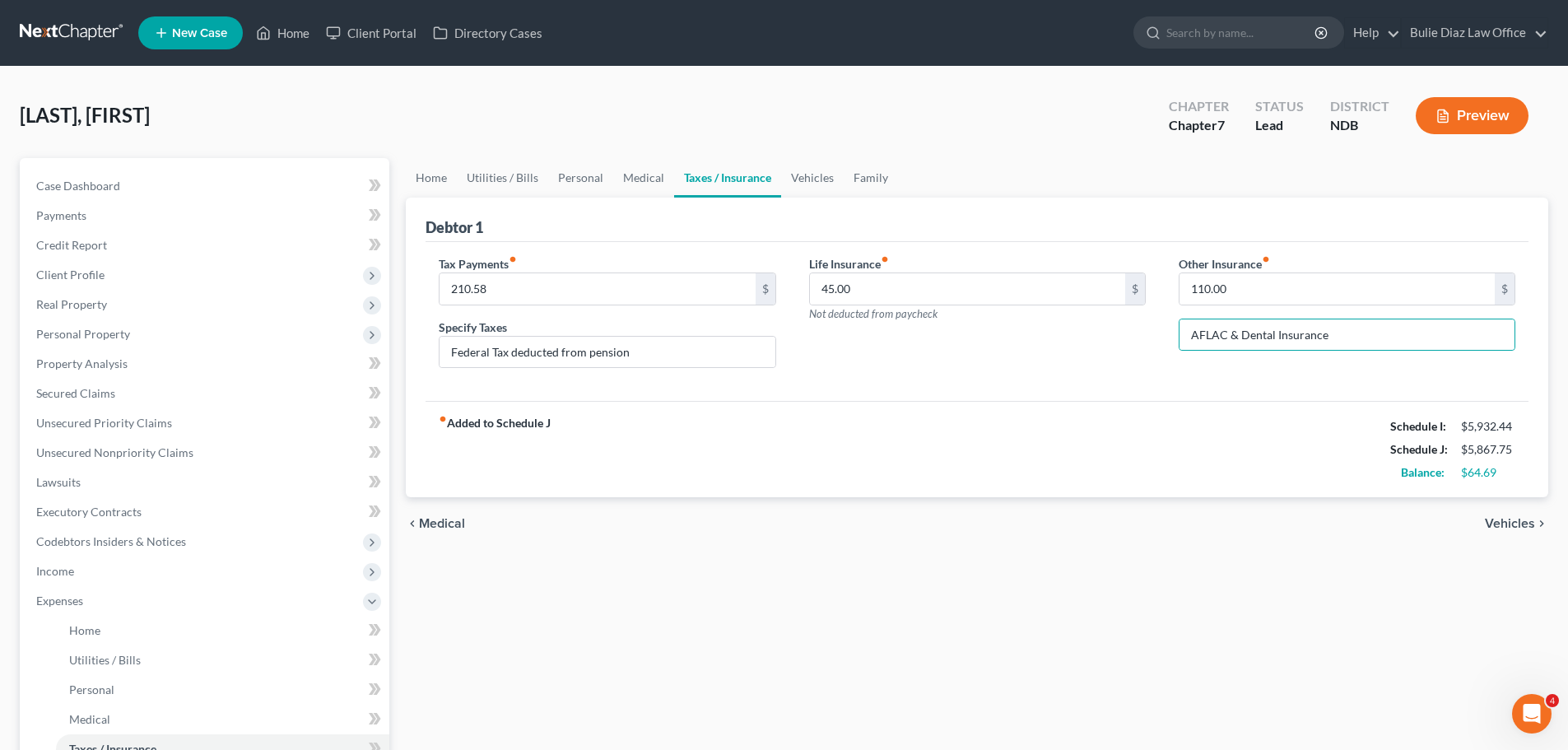 click on "Vehicles" at bounding box center (1510, 524) 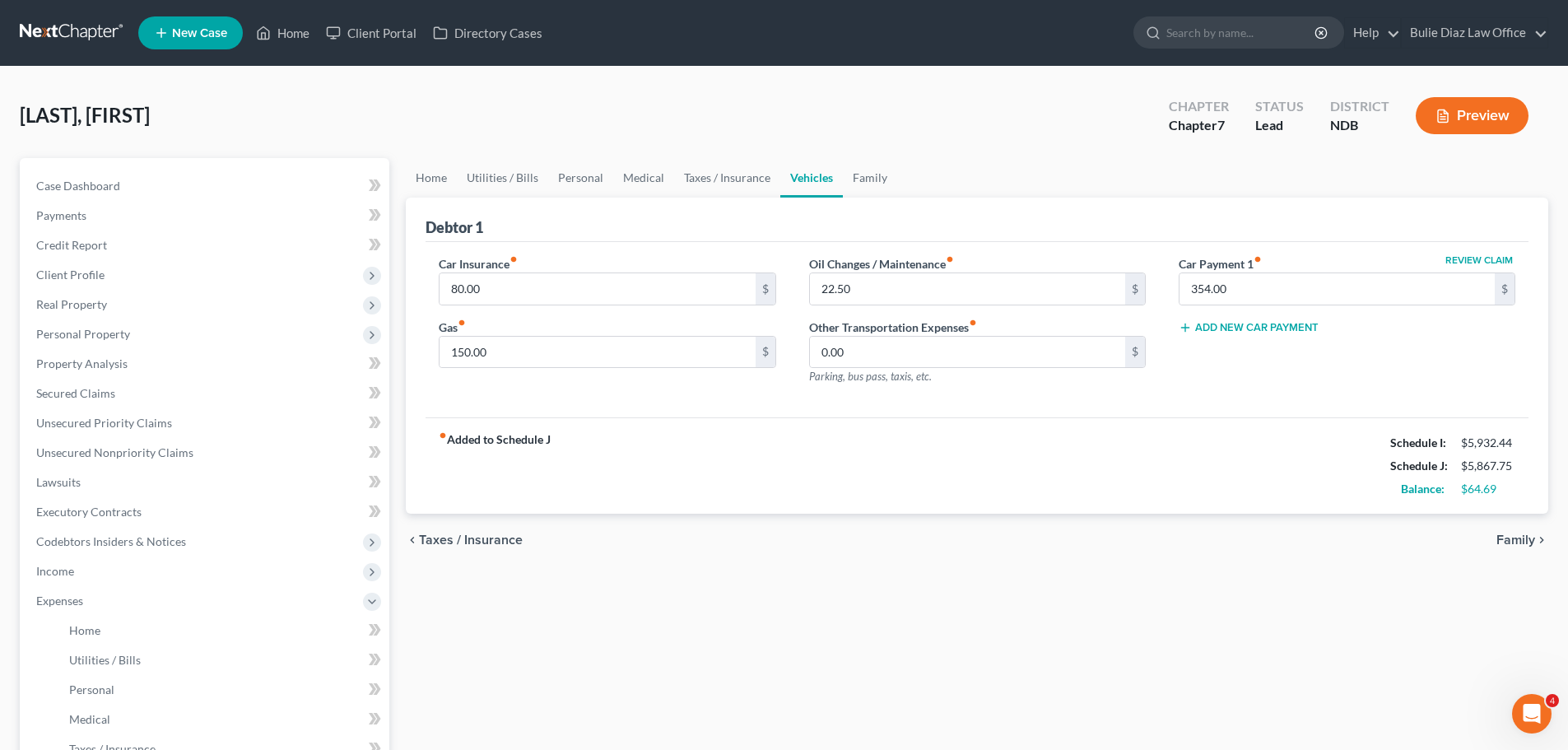 click on "Family" at bounding box center (1515, 540) 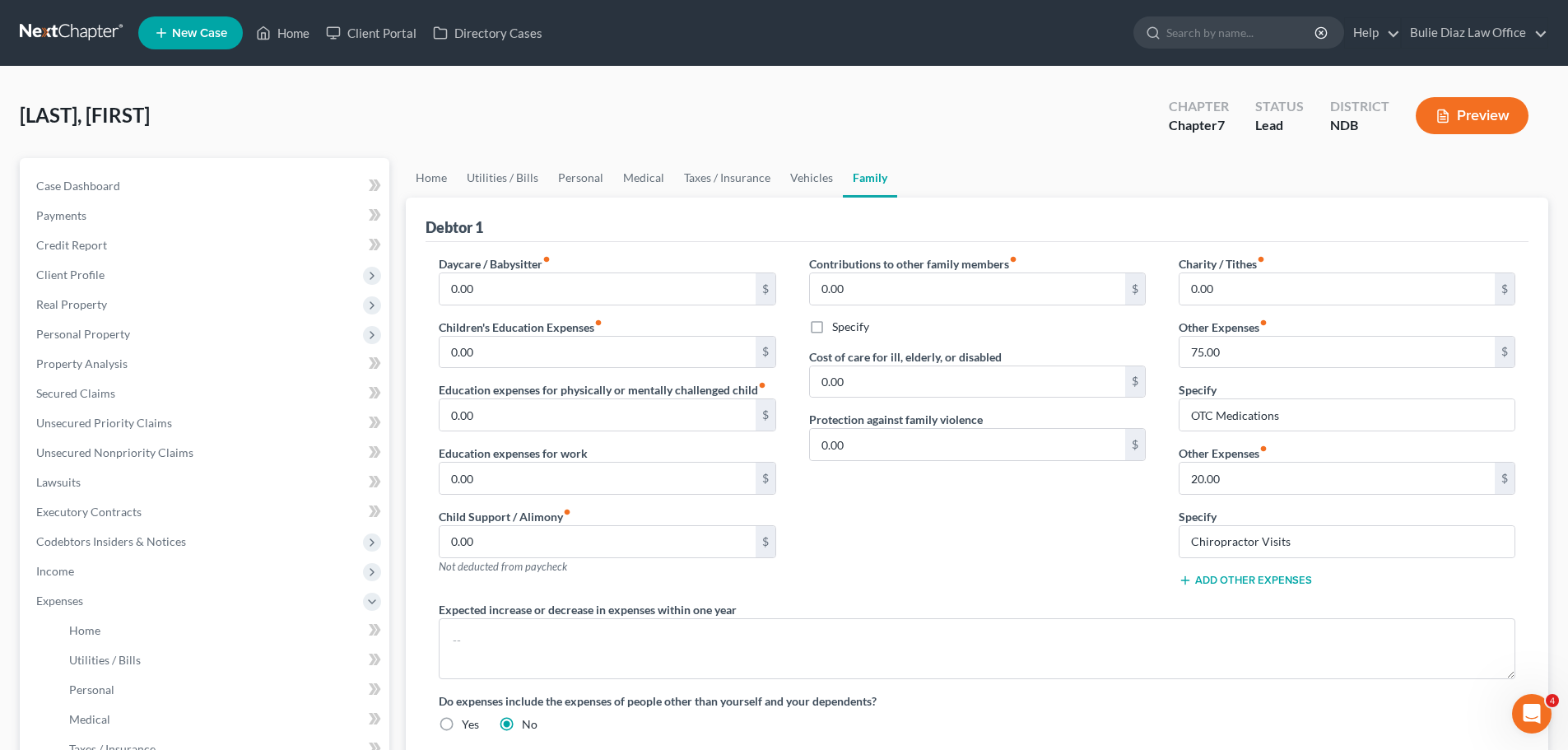 click on "Add Other Expenses" at bounding box center [1245, 580] 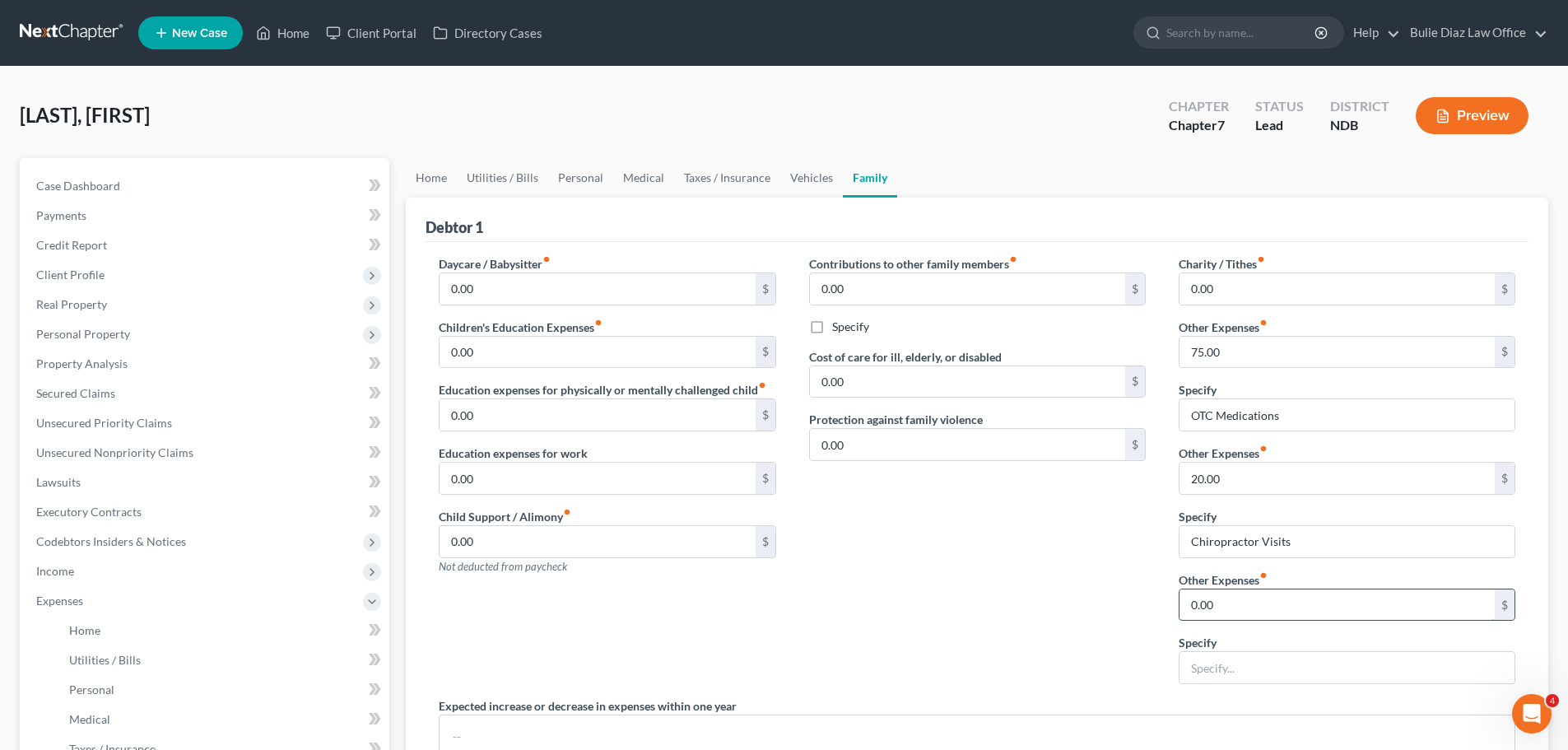 click on "0.00" at bounding box center (1337, 605) 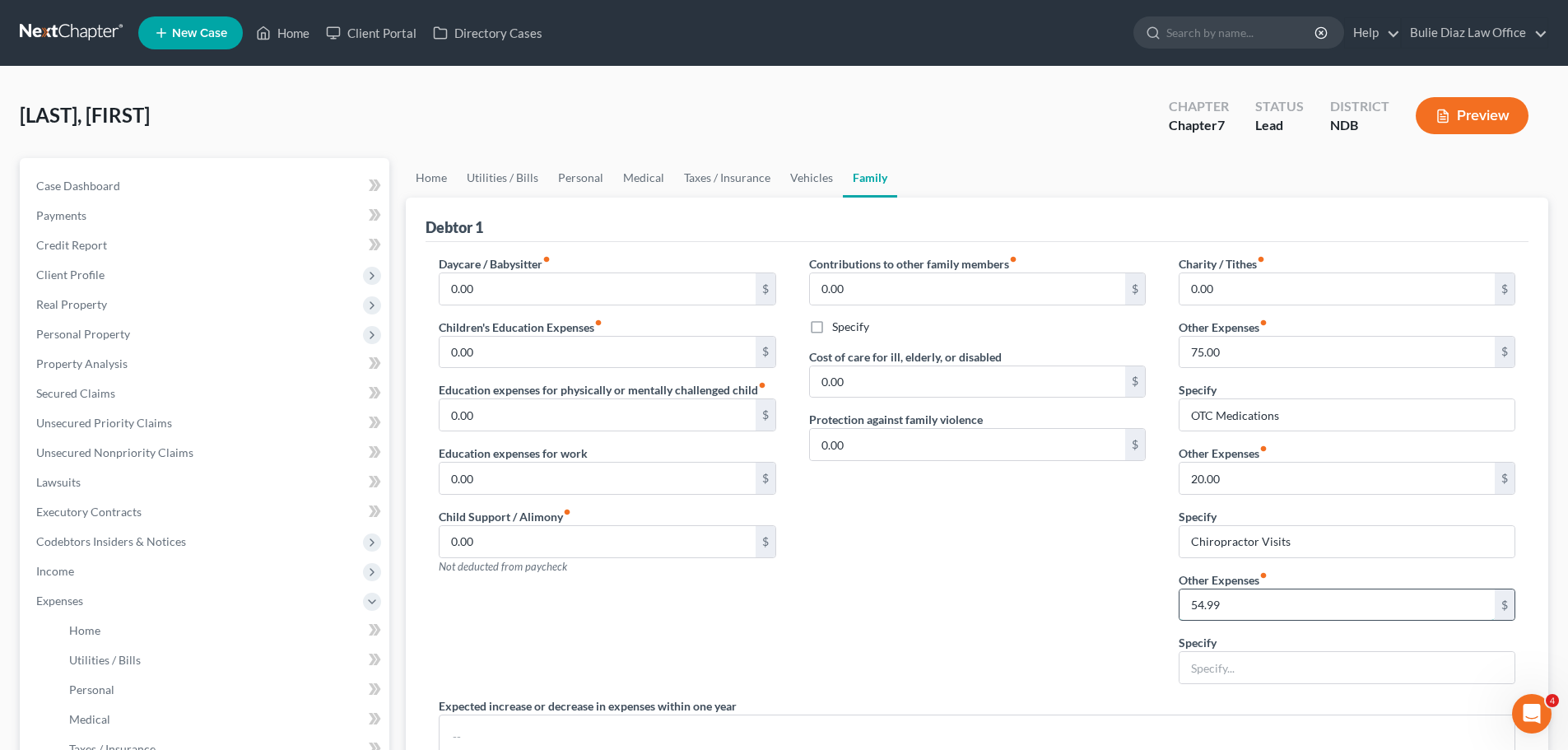 type on "54.99" 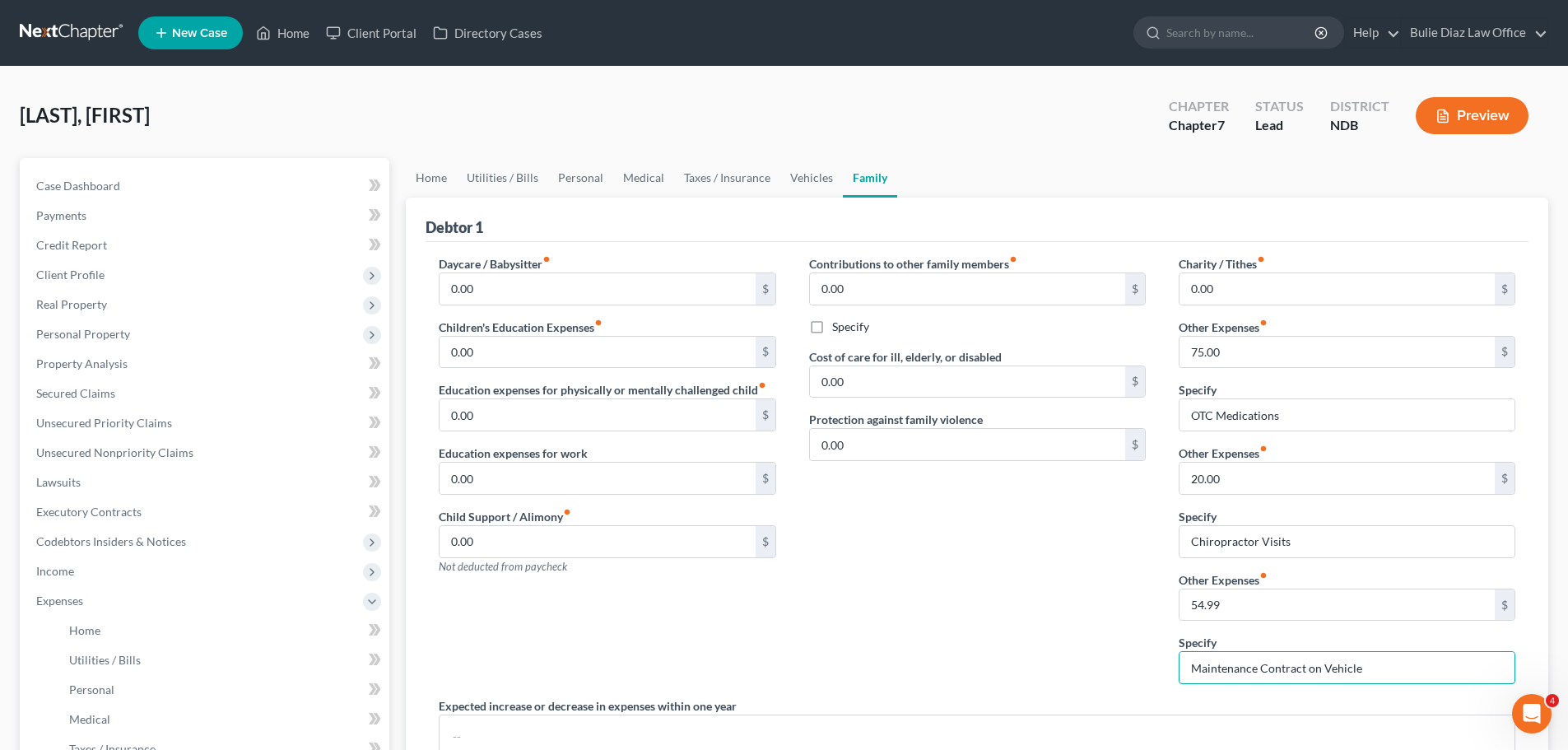 type on "Maintenance Contract on Vehicle" 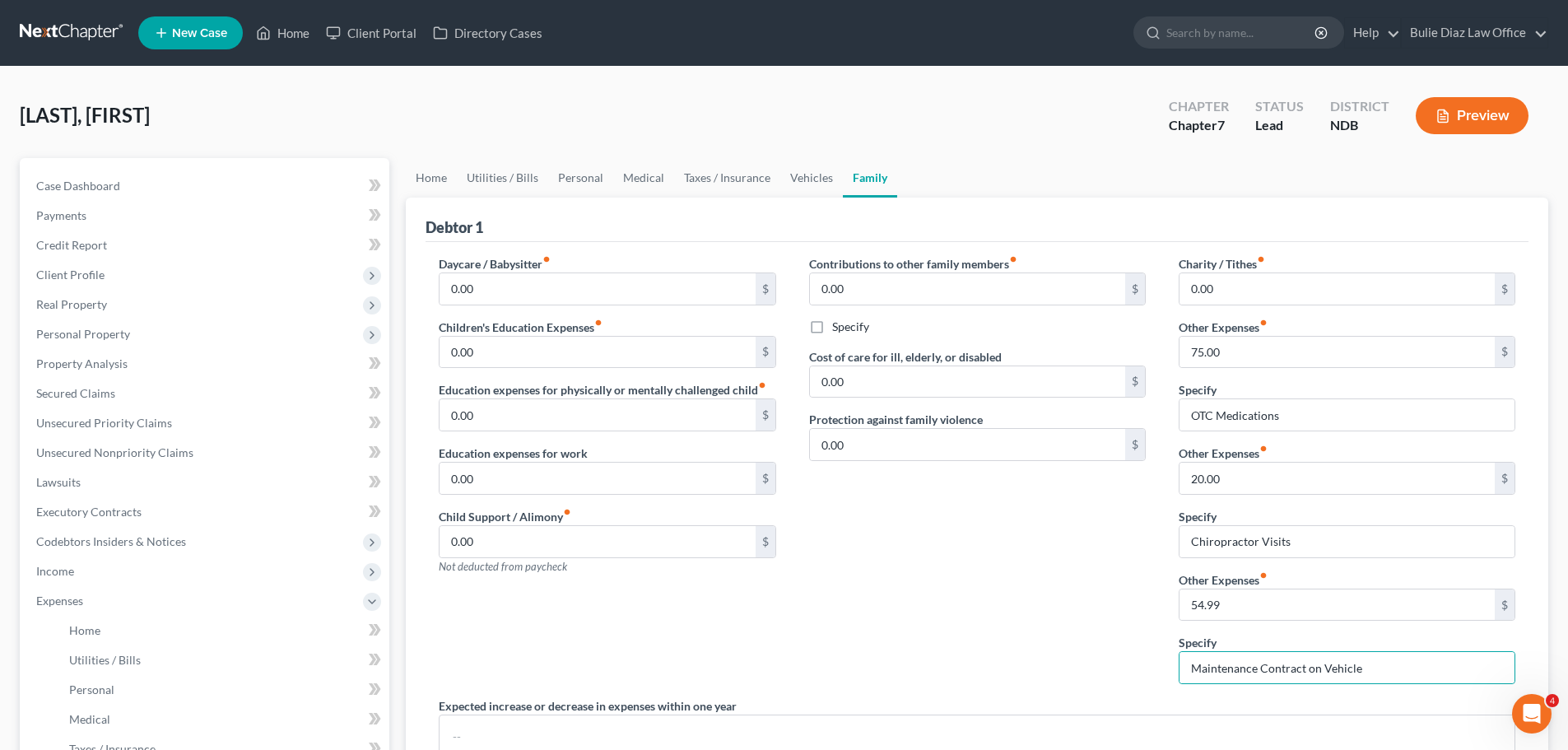 click on "Contributions to other family members  fiber_manual_record 0.00 $ Specify Cost of care for ill, elderly, or disabled 0.00 $ Protection against family violence 0.00 $" at bounding box center [977, 476] 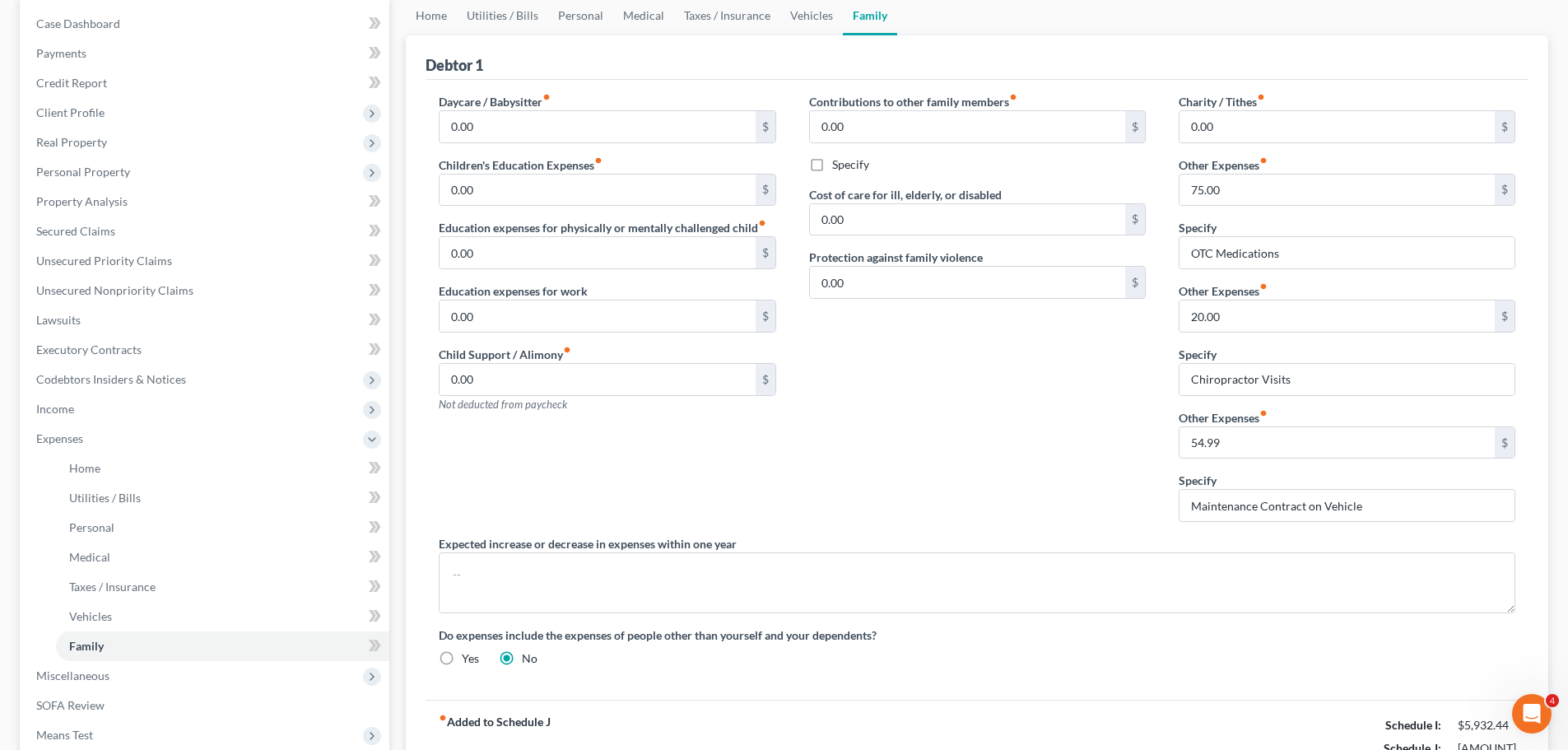 scroll, scrollTop: 145, scrollLeft: 0, axis: vertical 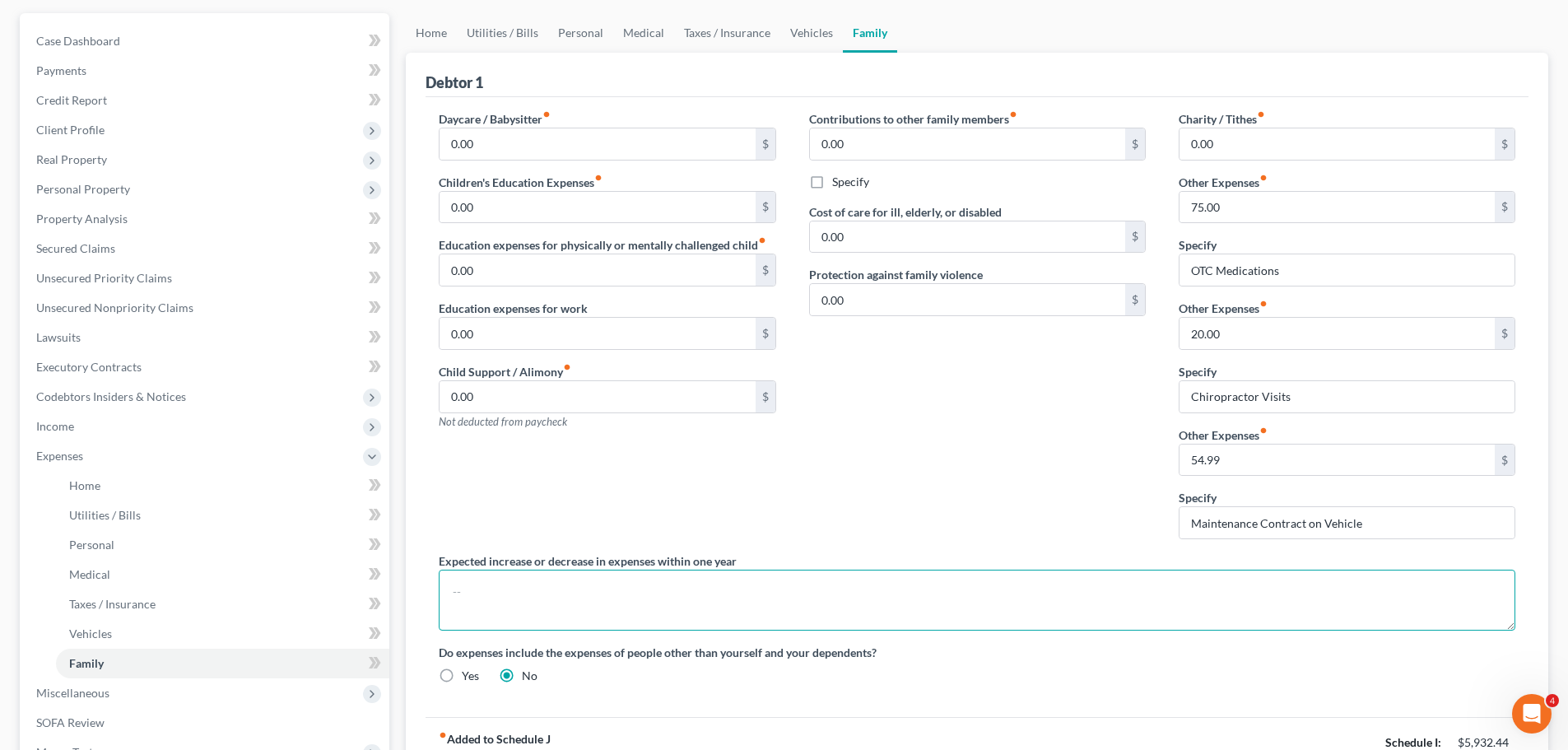 click at bounding box center (977, 600) 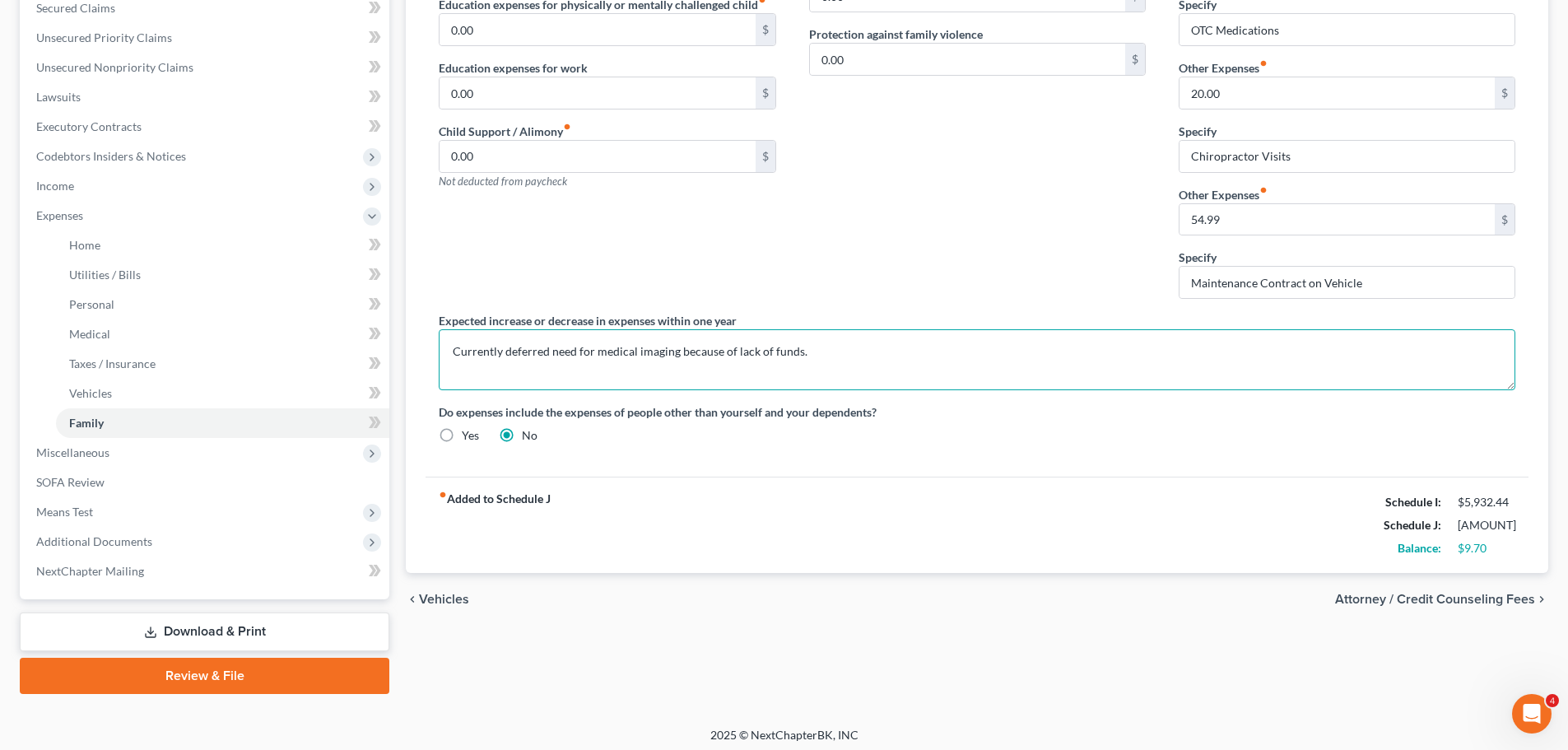 scroll, scrollTop: 392, scrollLeft: 0, axis: vertical 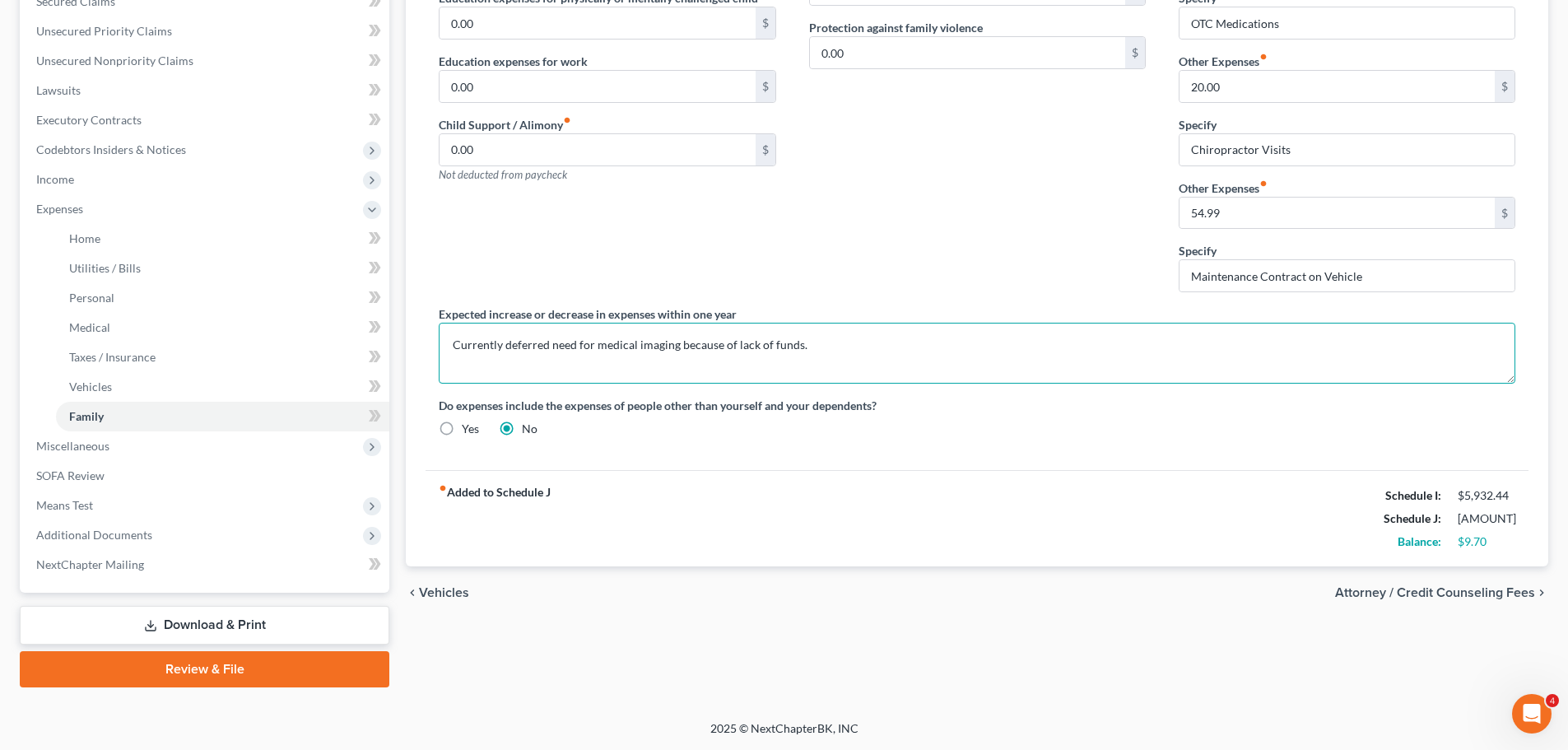 type on "Currently deferred need for medical imaging because of lack of funds." 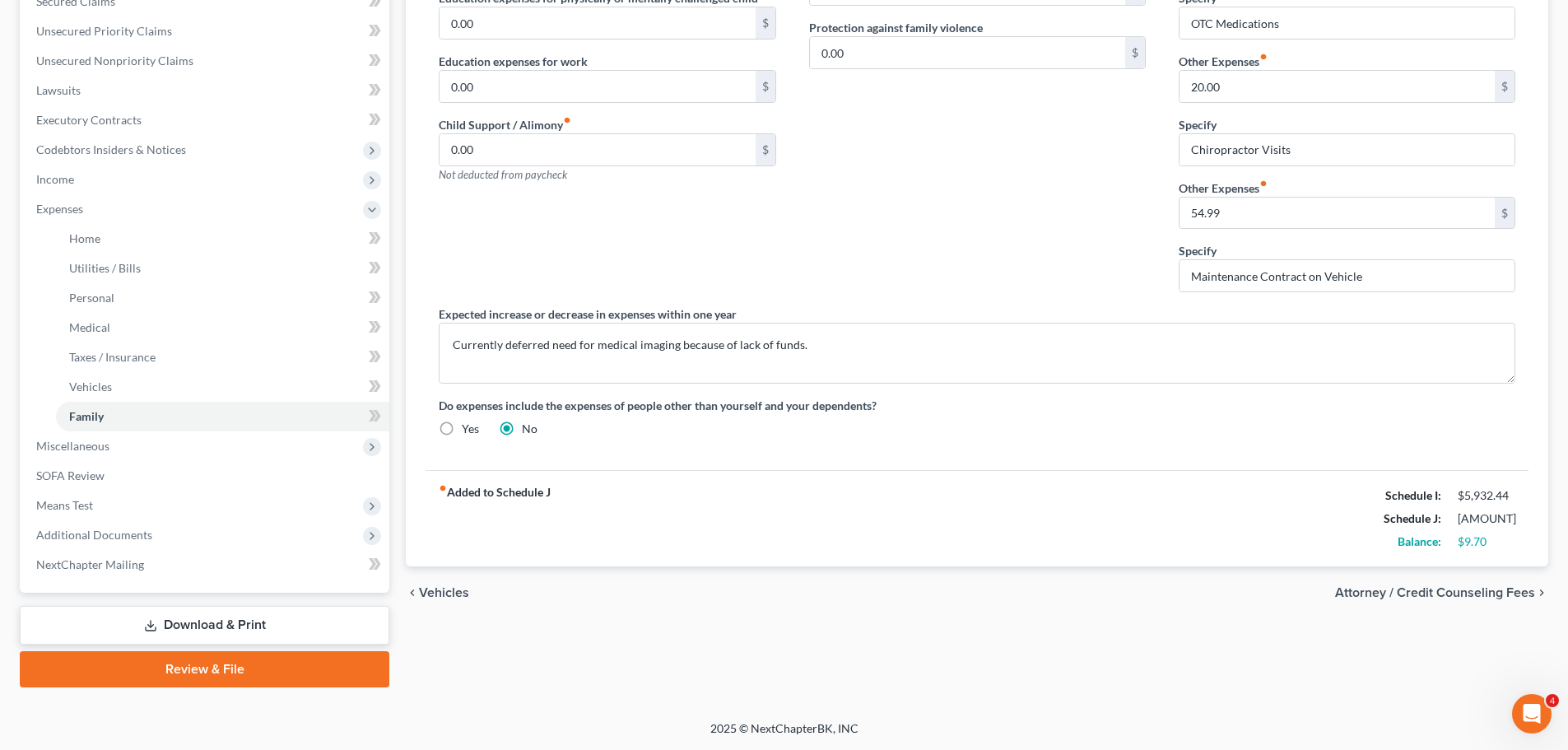 click on "fiber_manual_record  Added to Schedule J Schedule I: $5,932.44 Schedule J: $5,922.74 Balance: $9.70" at bounding box center [977, 518] 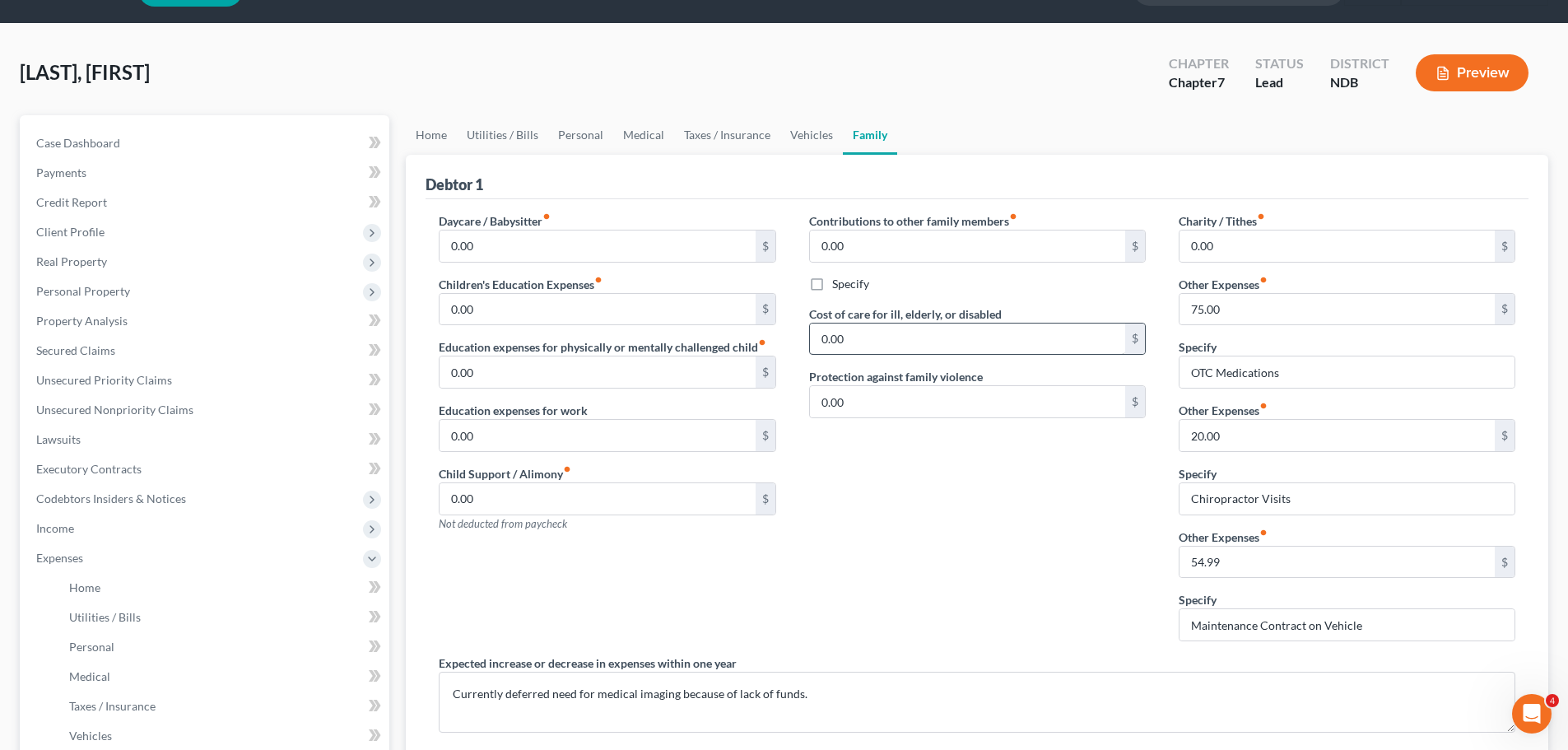 scroll, scrollTop: 0, scrollLeft: 0, axis: both 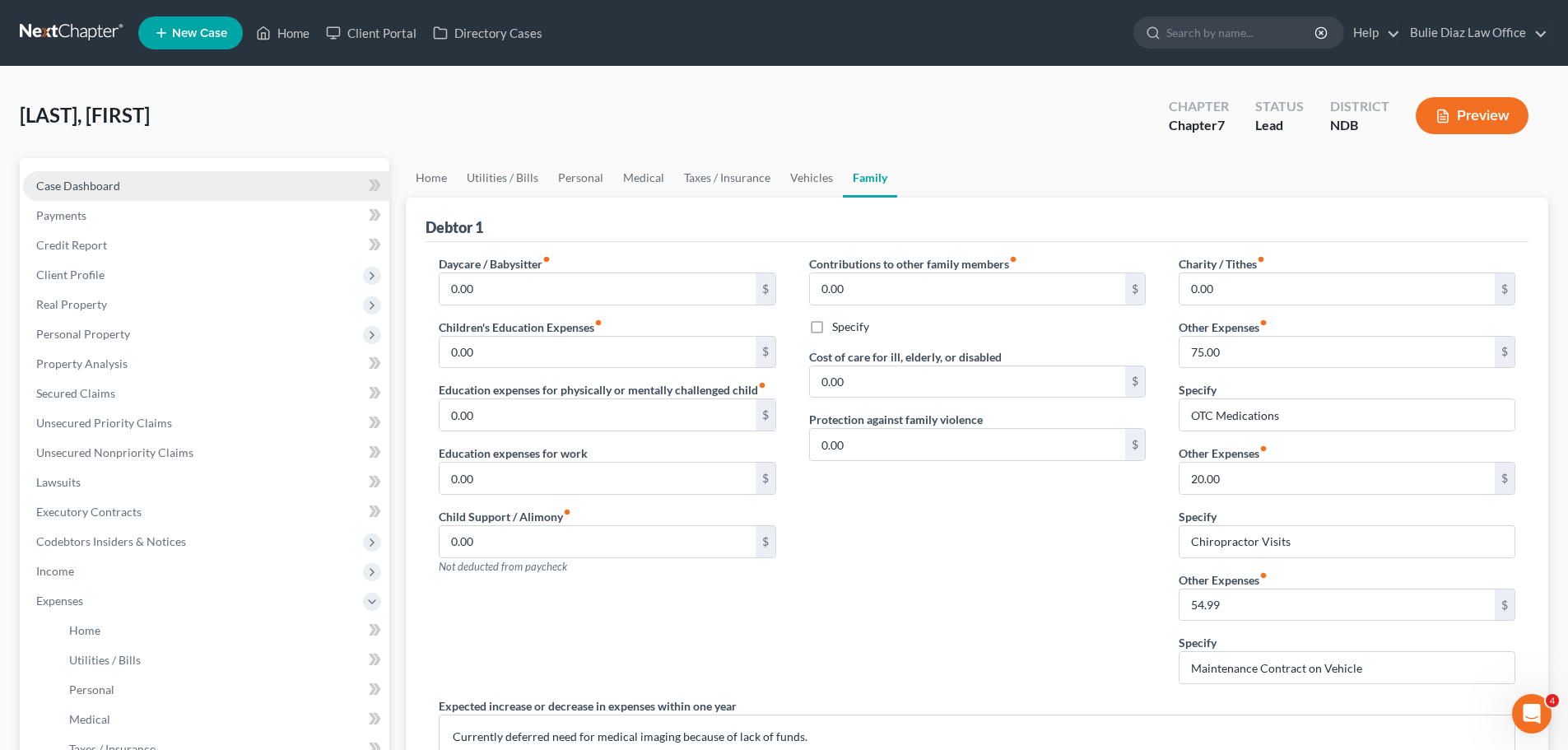 click on "Case Dashboard" at bounding box center (78, 185) 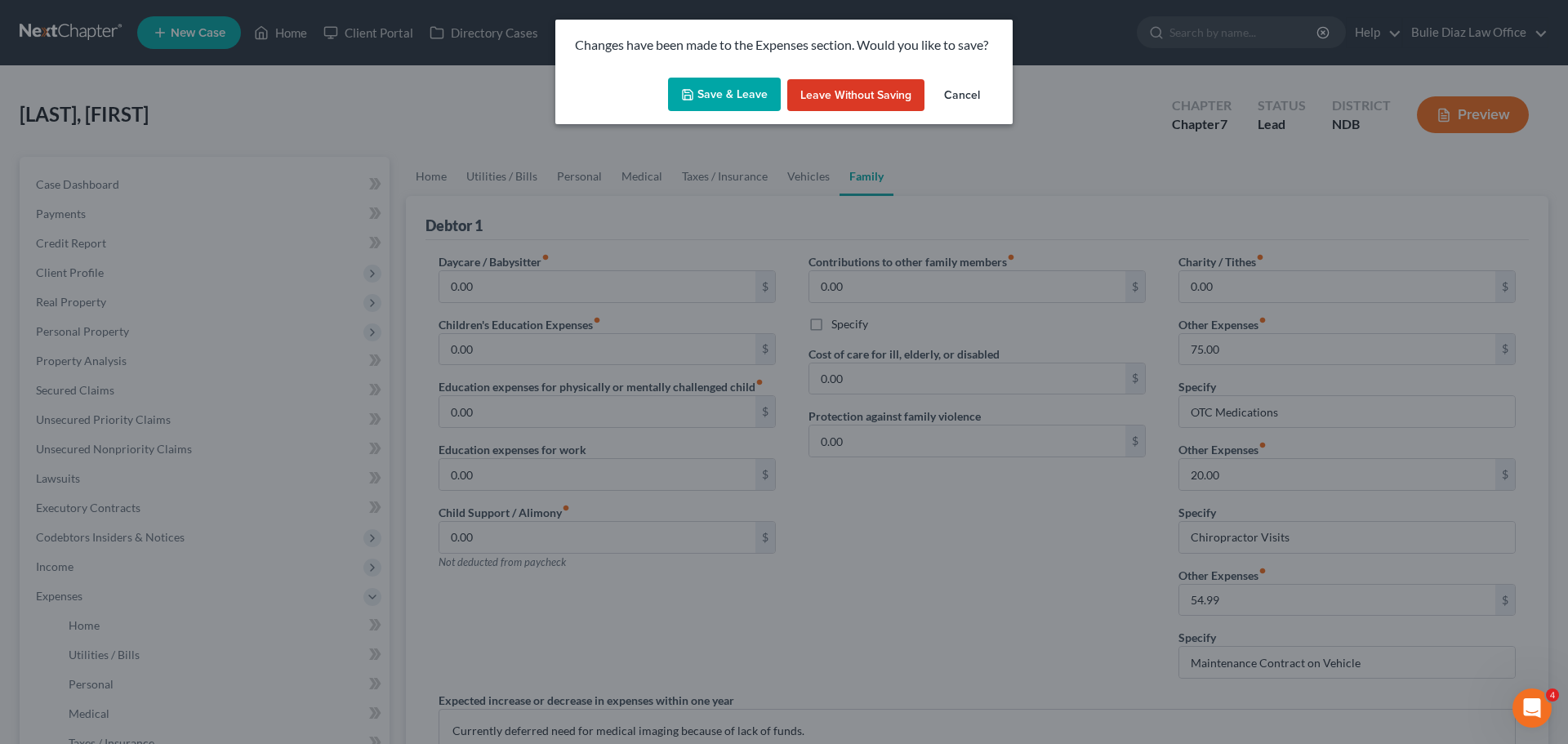 click on "Save & Leave" at bounding box center (724, 95) 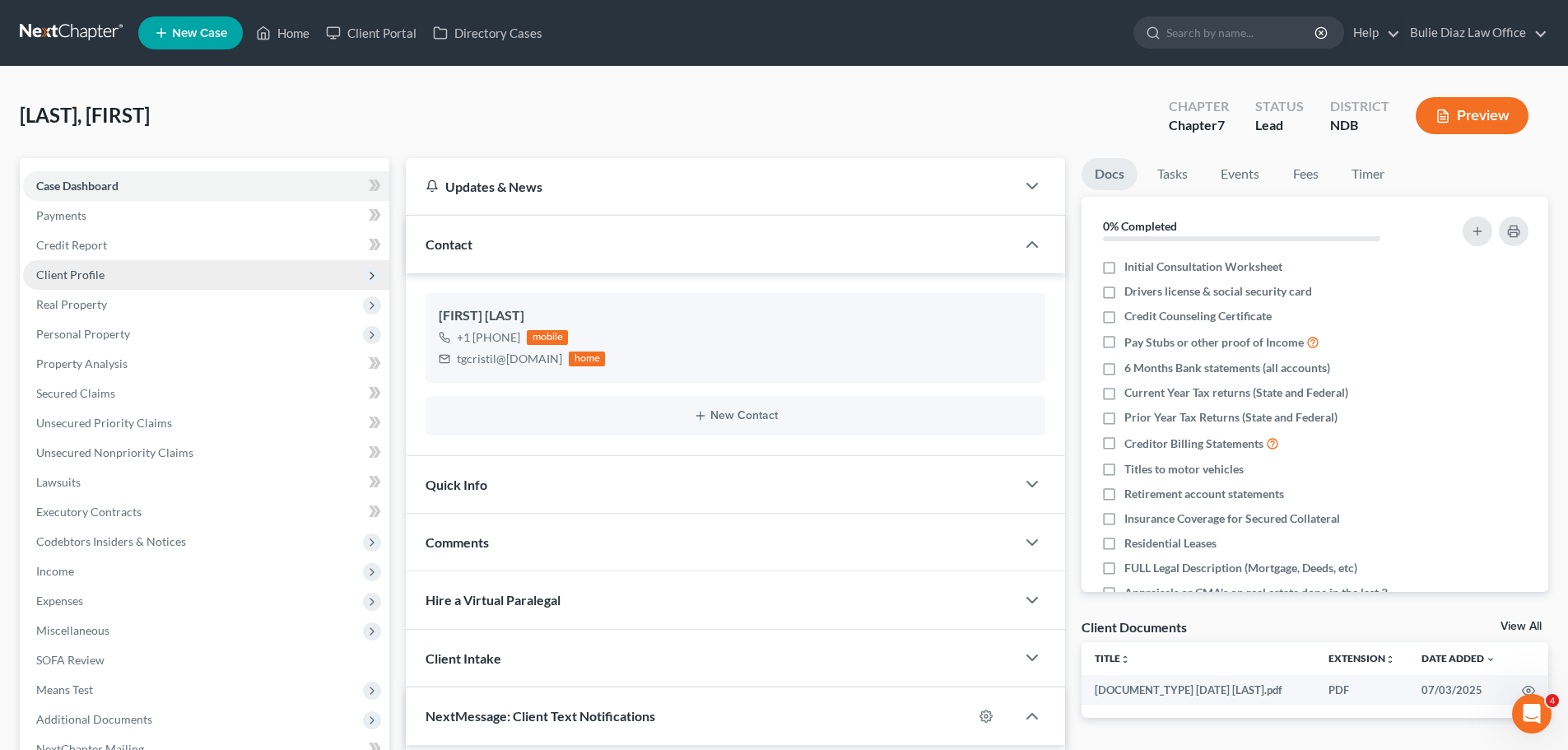 click on "Client Profile" at bounding box center (70, 274) 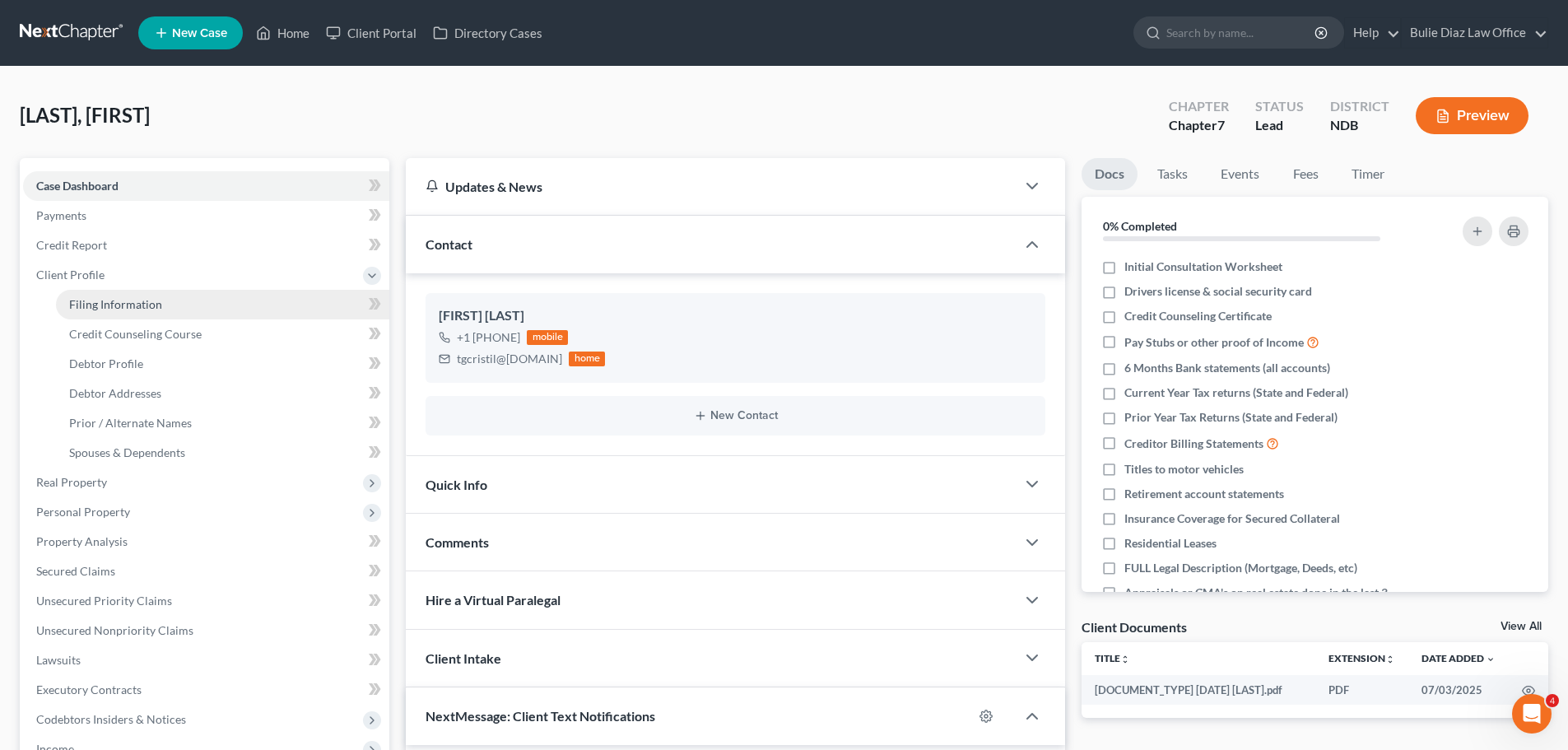 click on "Filing Information" at bounding box center (115, 304) 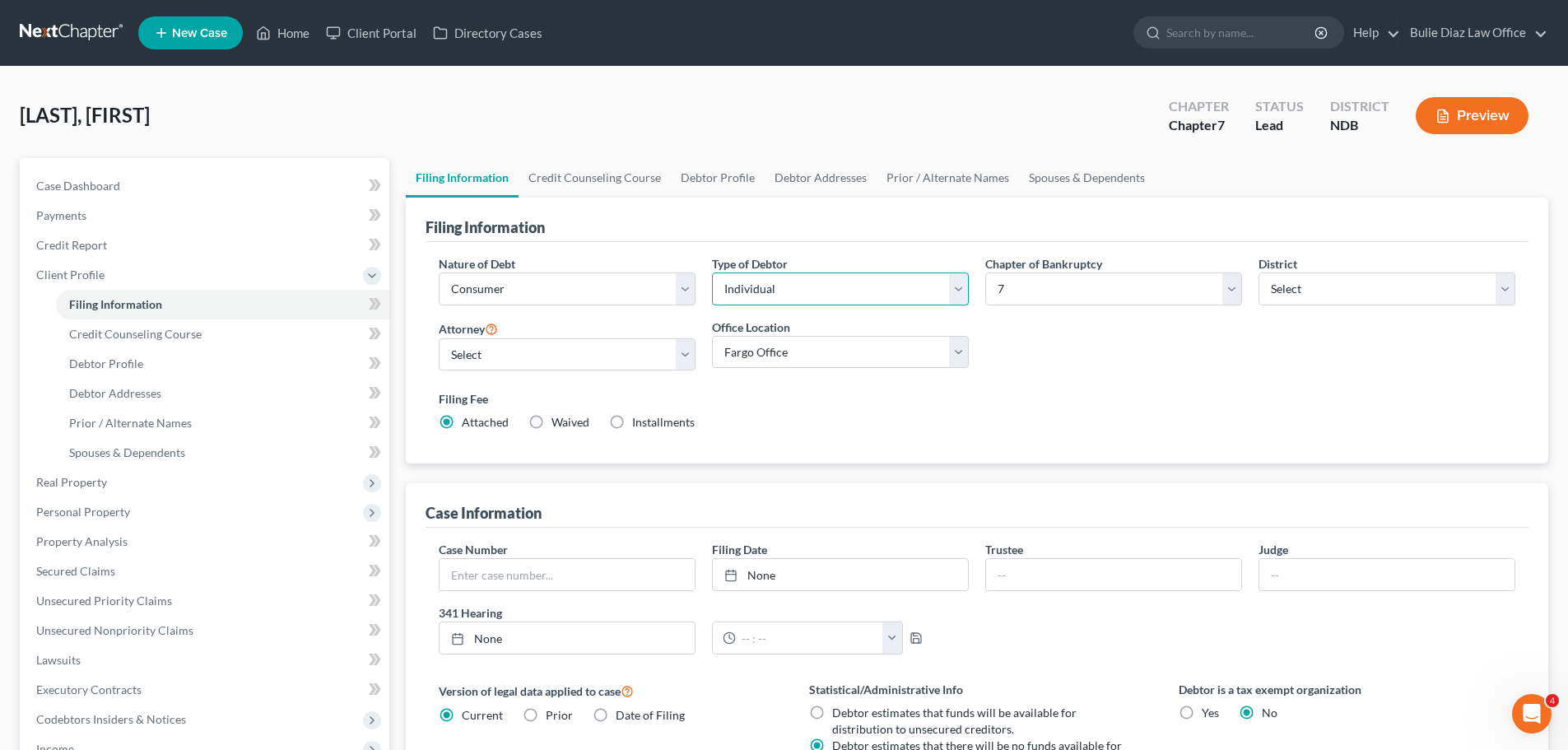 click on "Select Individual Joint" at bounding box center (840, 289) 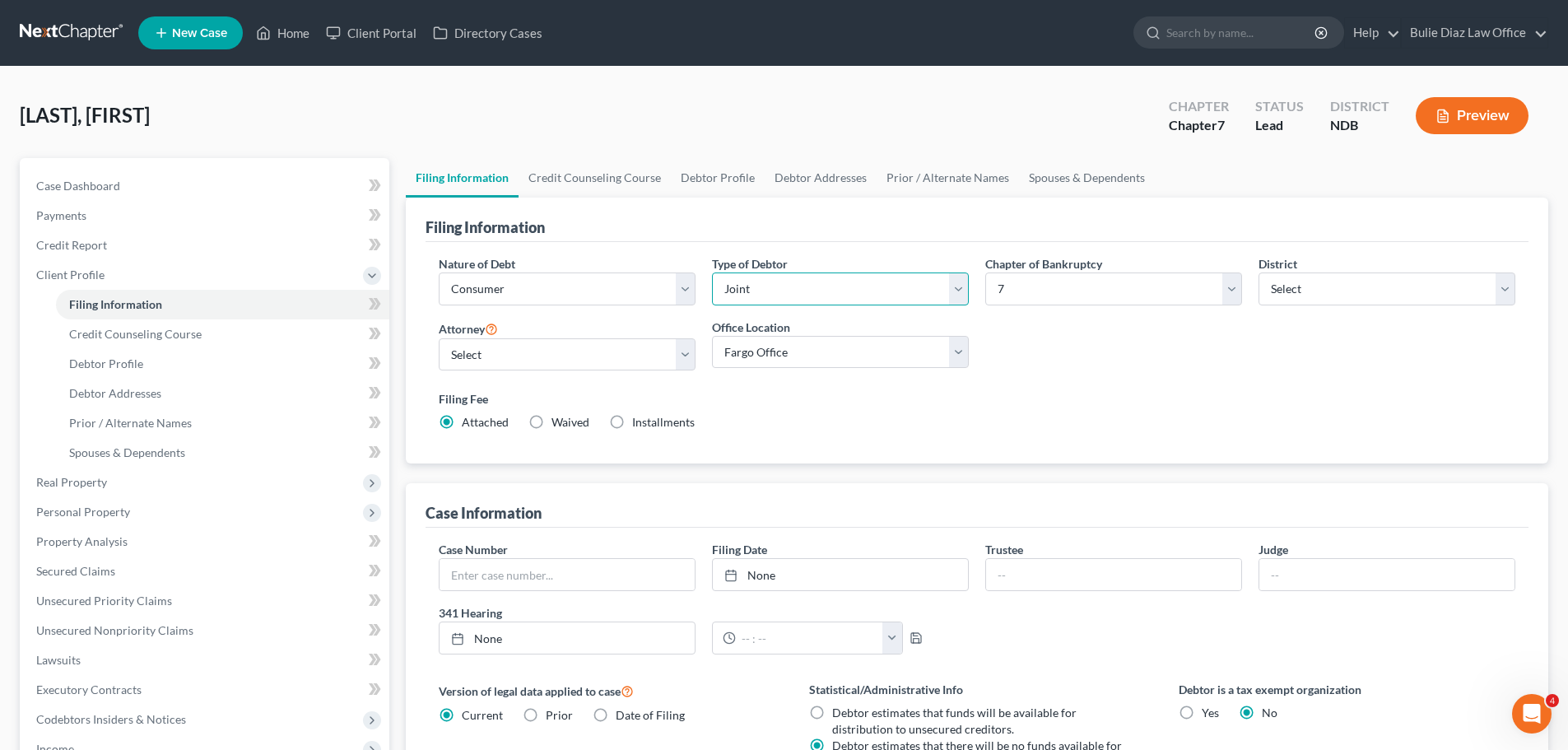 click on "Select Individual Joint" at bounding box center (840, 289) 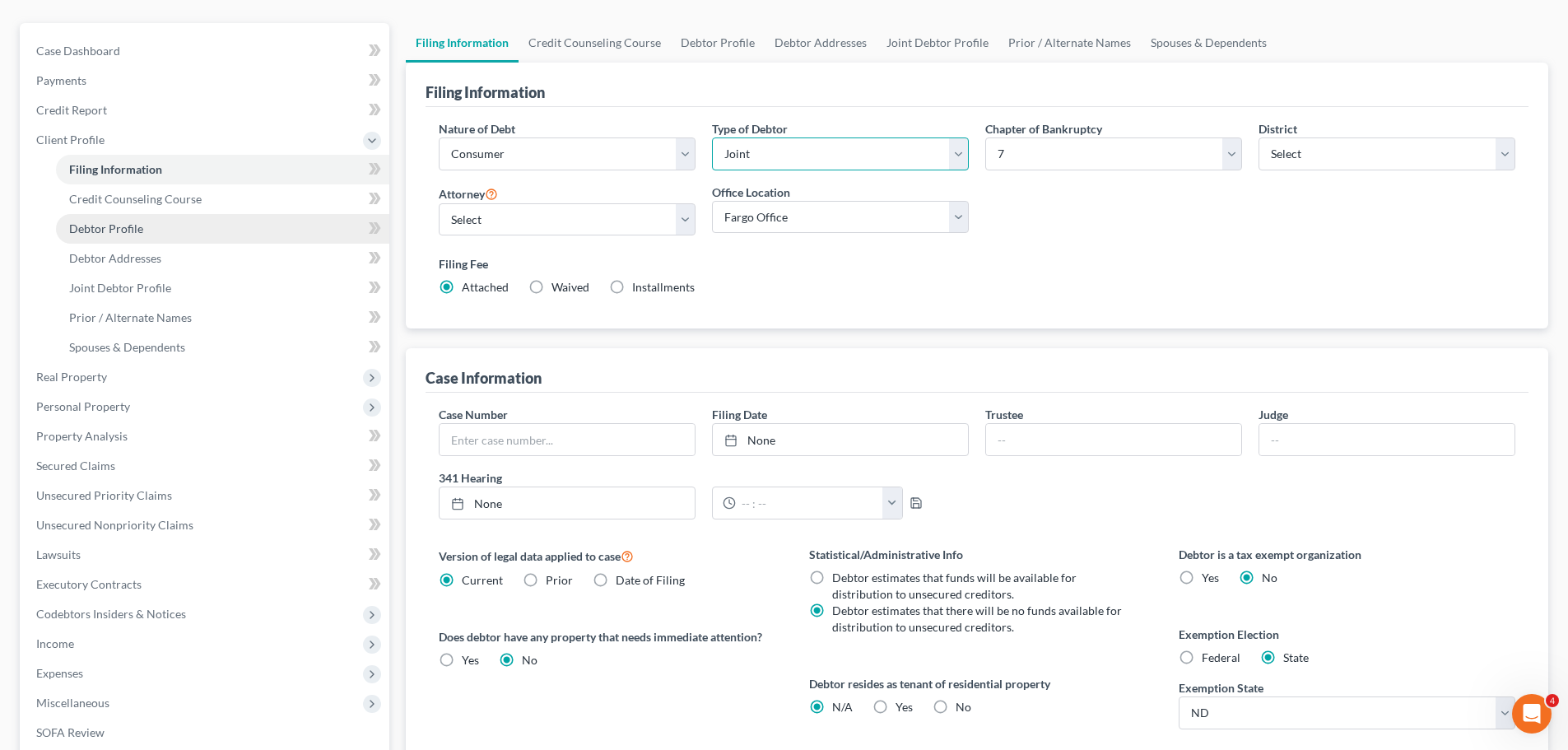 scroll, scrollTop: 165, scrollLeft: 0, axis: vertical 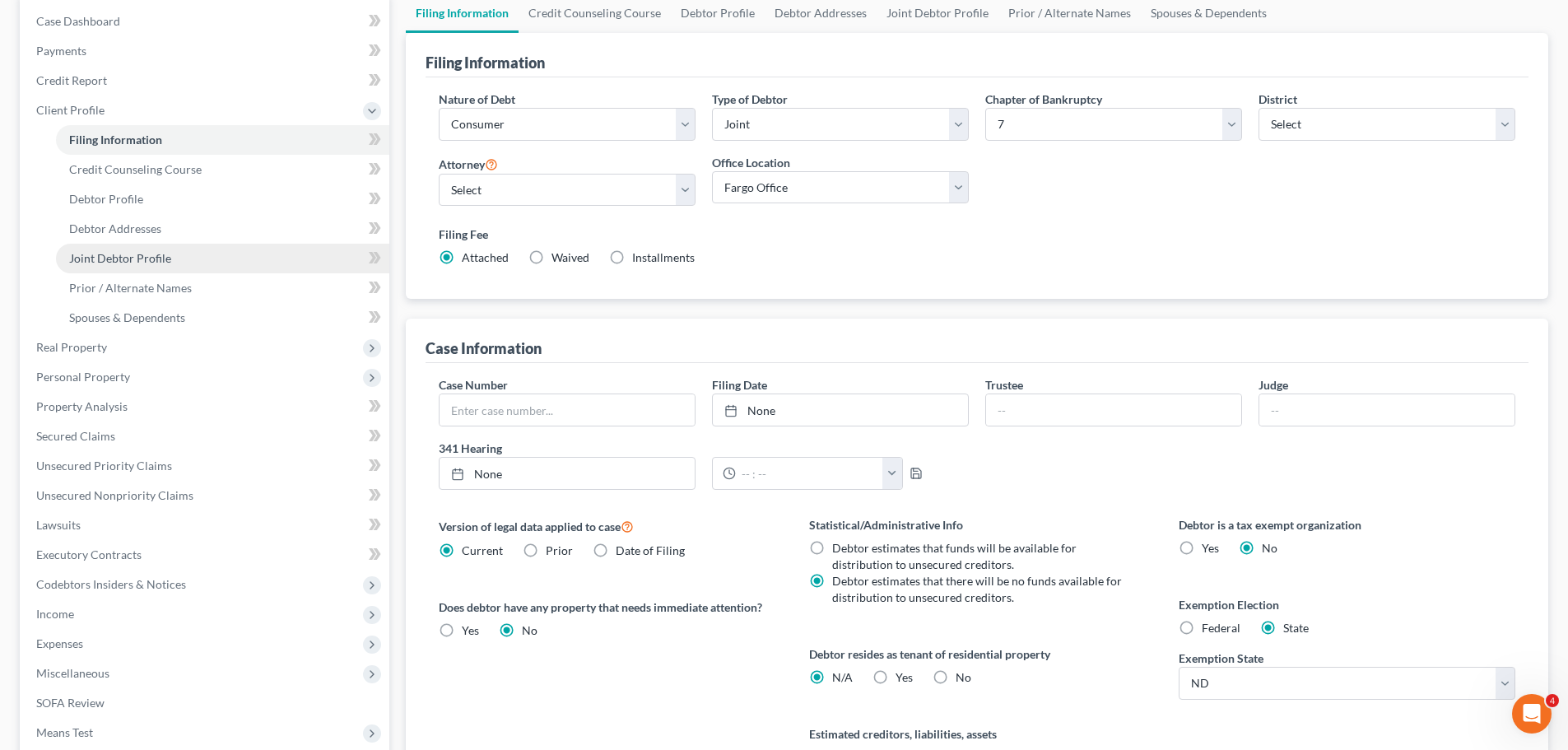 click on "Joint Debtor Profile" at bounding box center (120, 258) 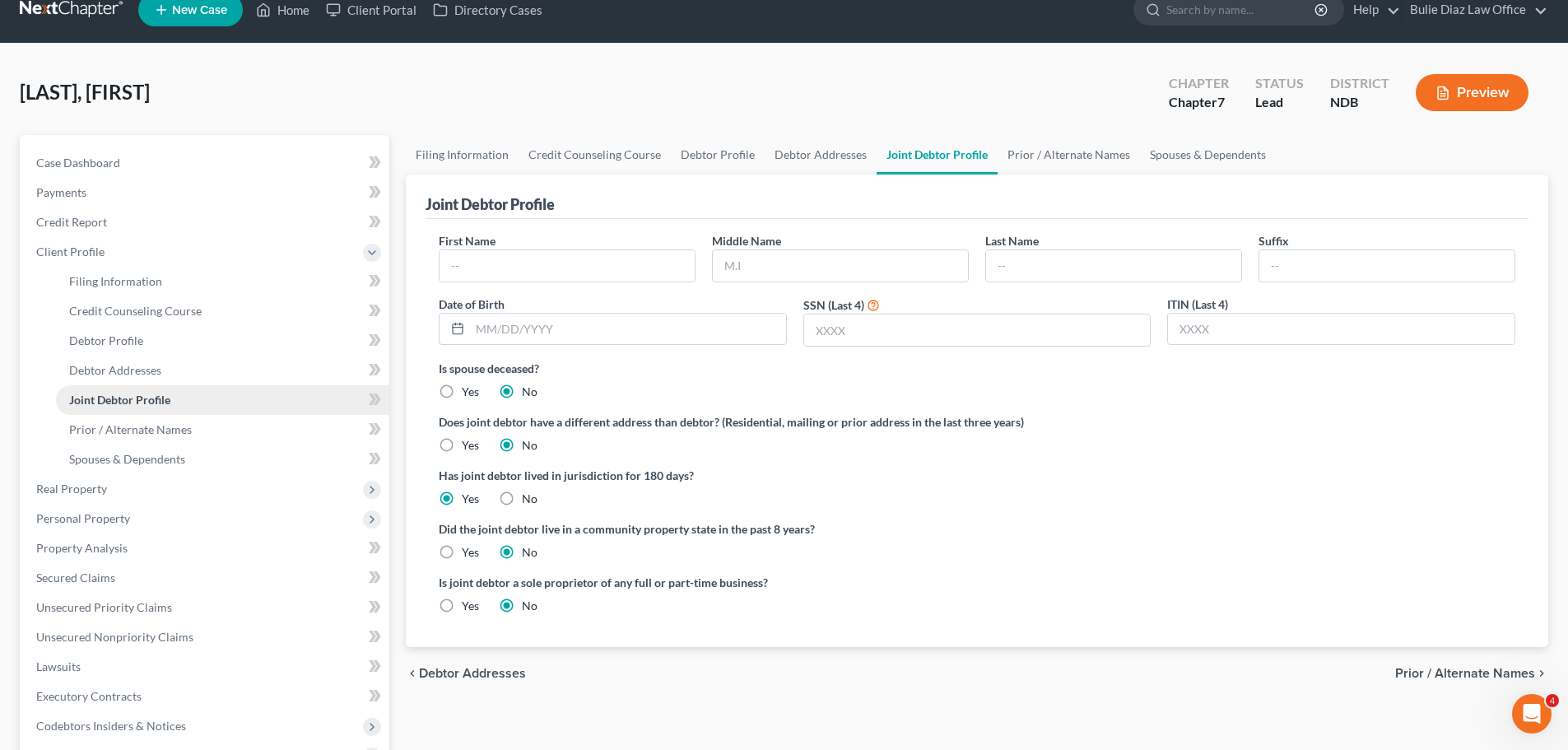 scroll, scrollTop: 0, scrollLeft: 0, axis: both 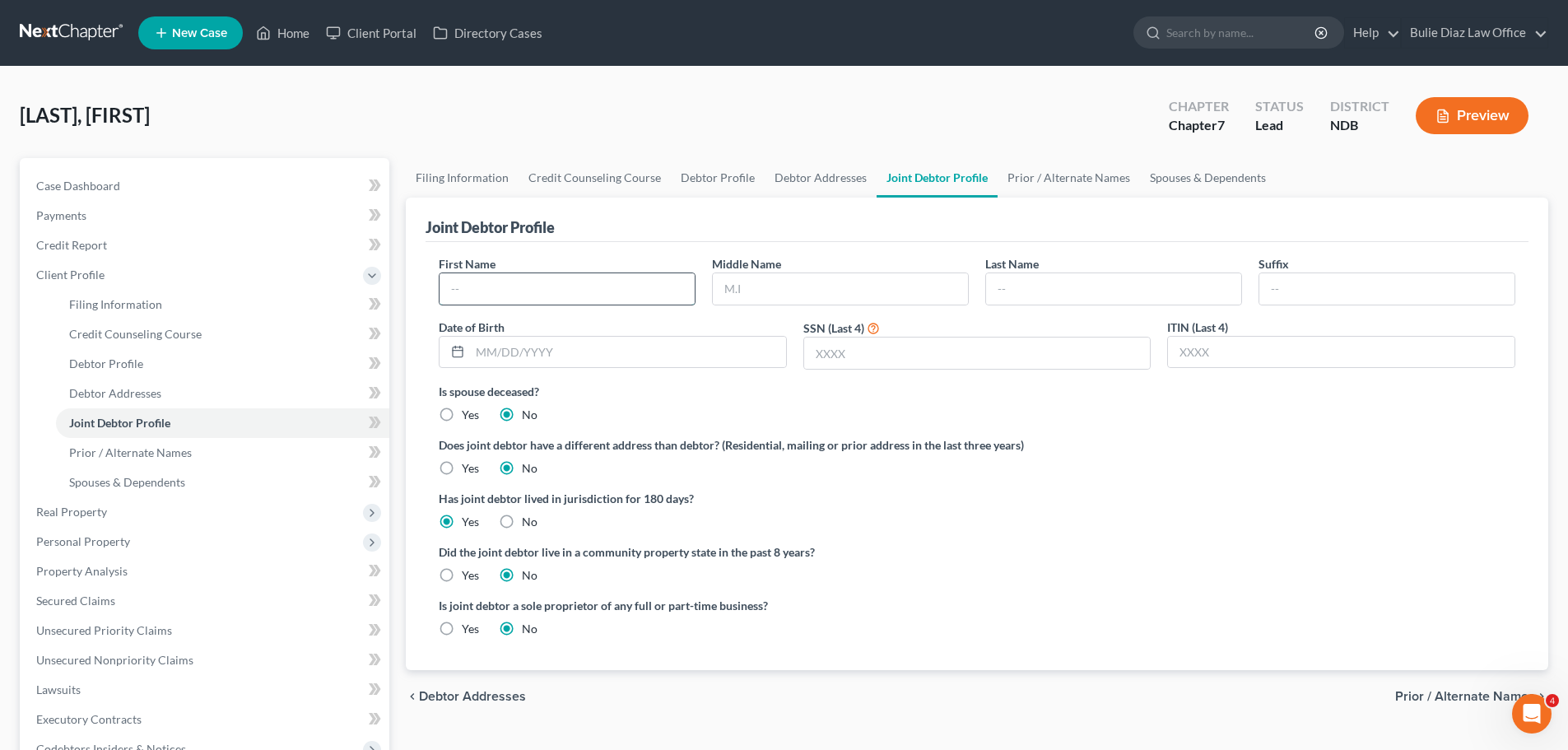 click at bounding box center (567, 289) 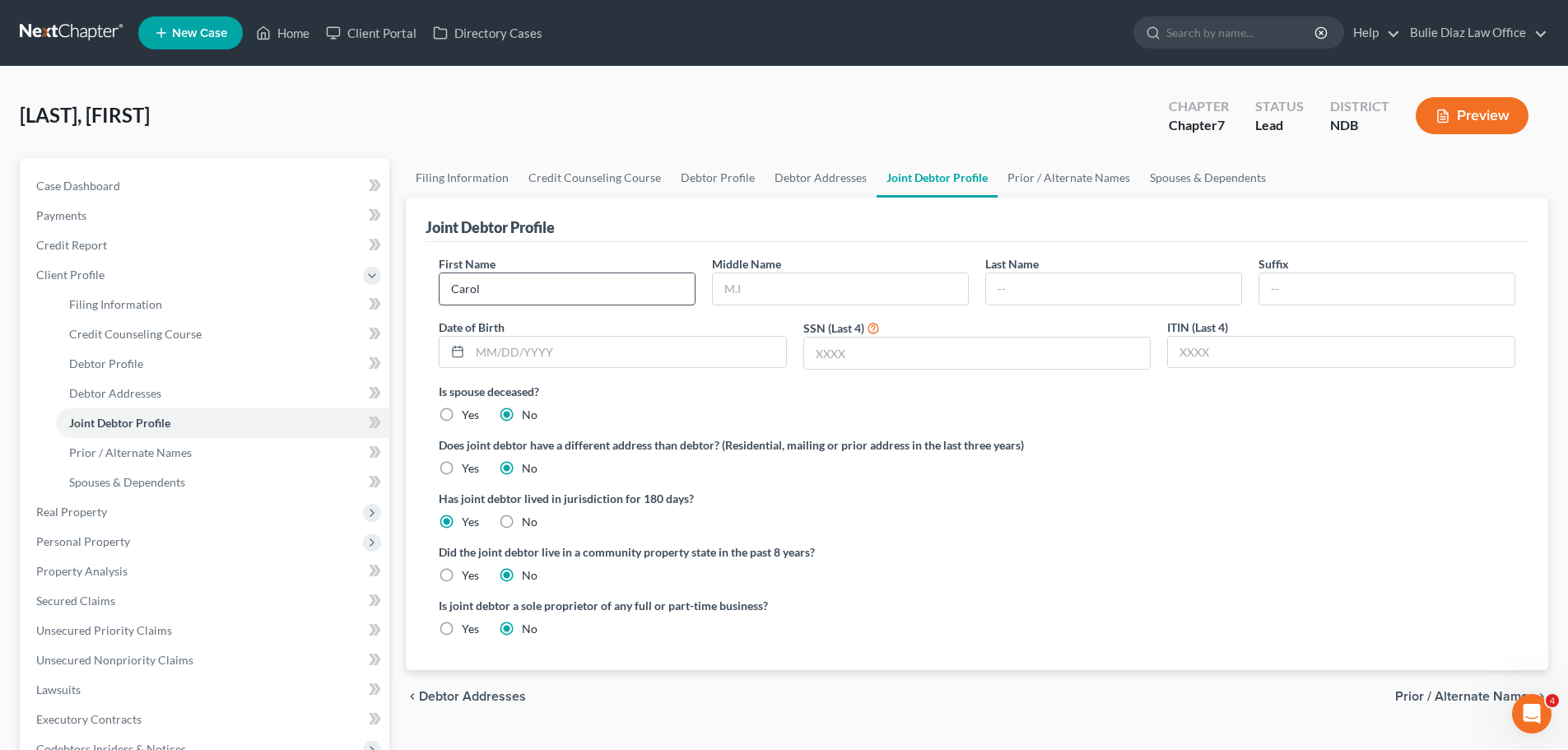 type on "Carol" 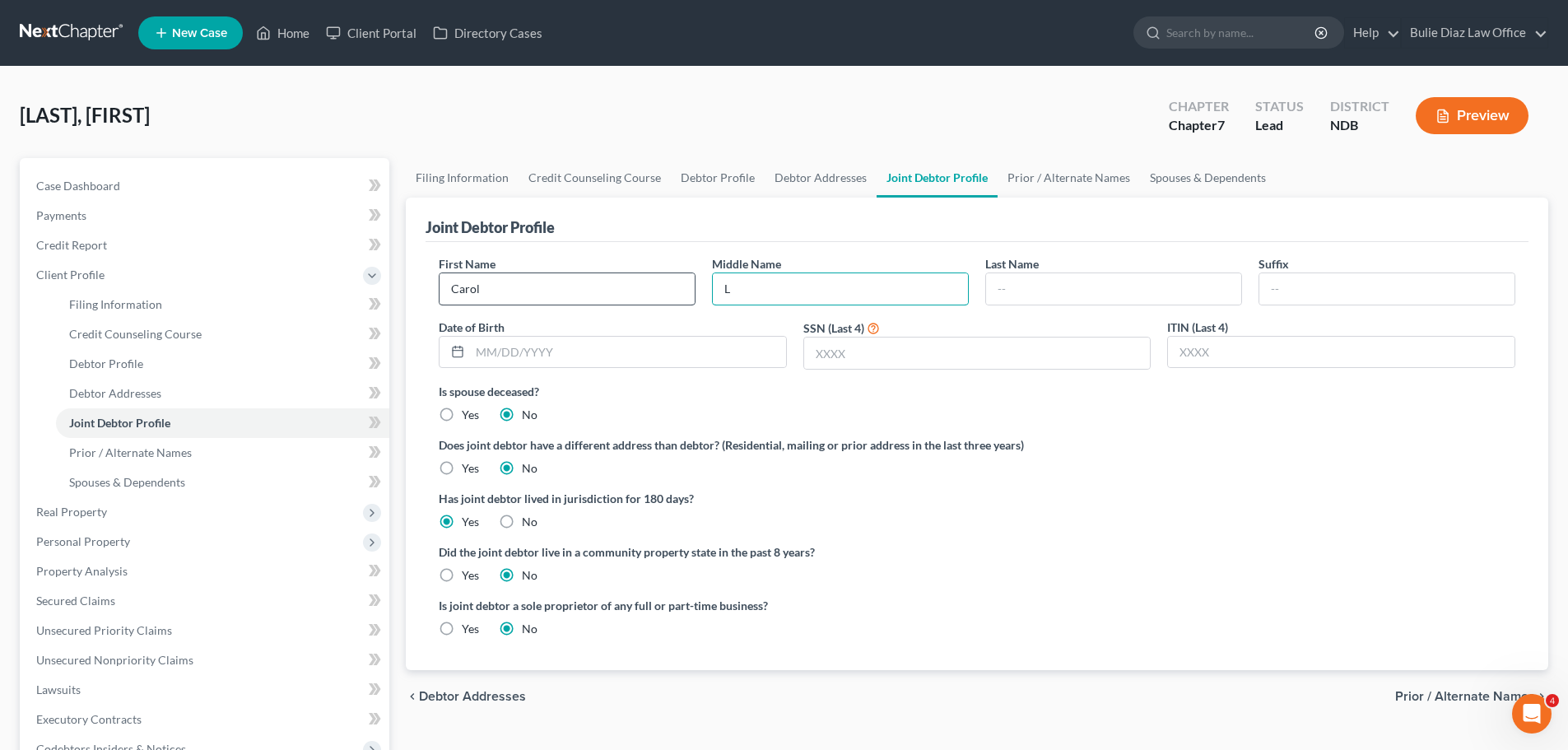 type on "L" 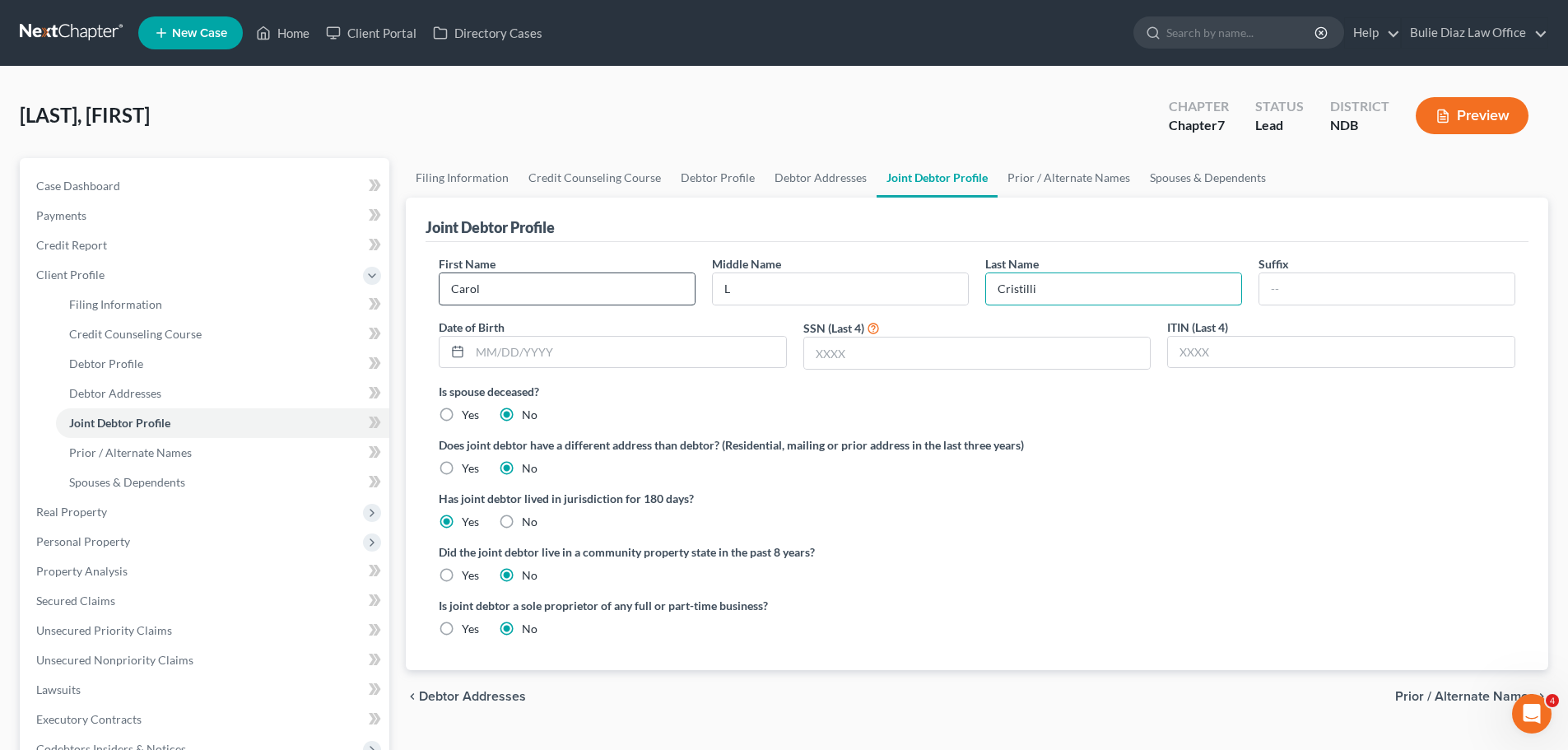 type on "Cristilli" 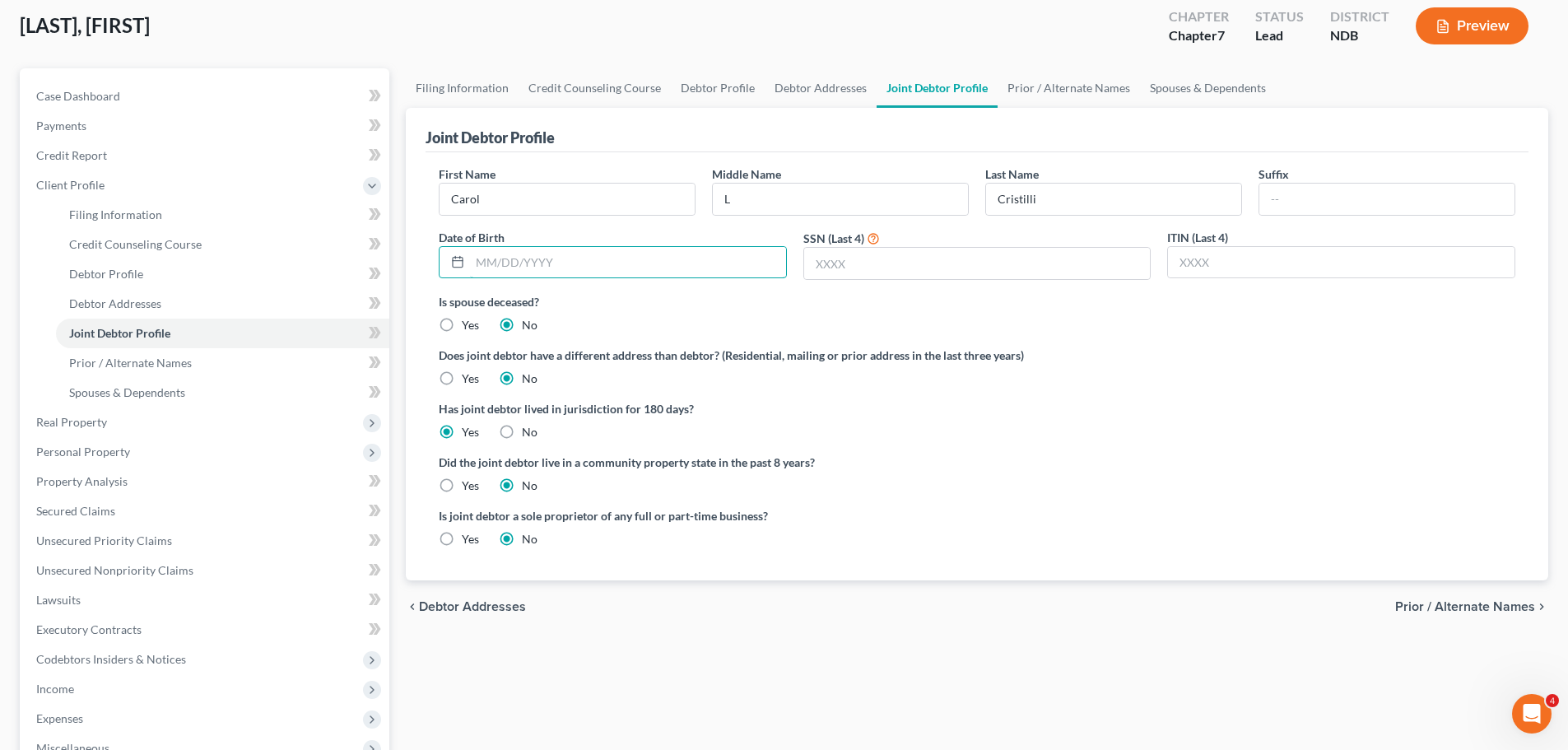 scroll, scrollTop: 0, scrollLeft: 0, axis: both 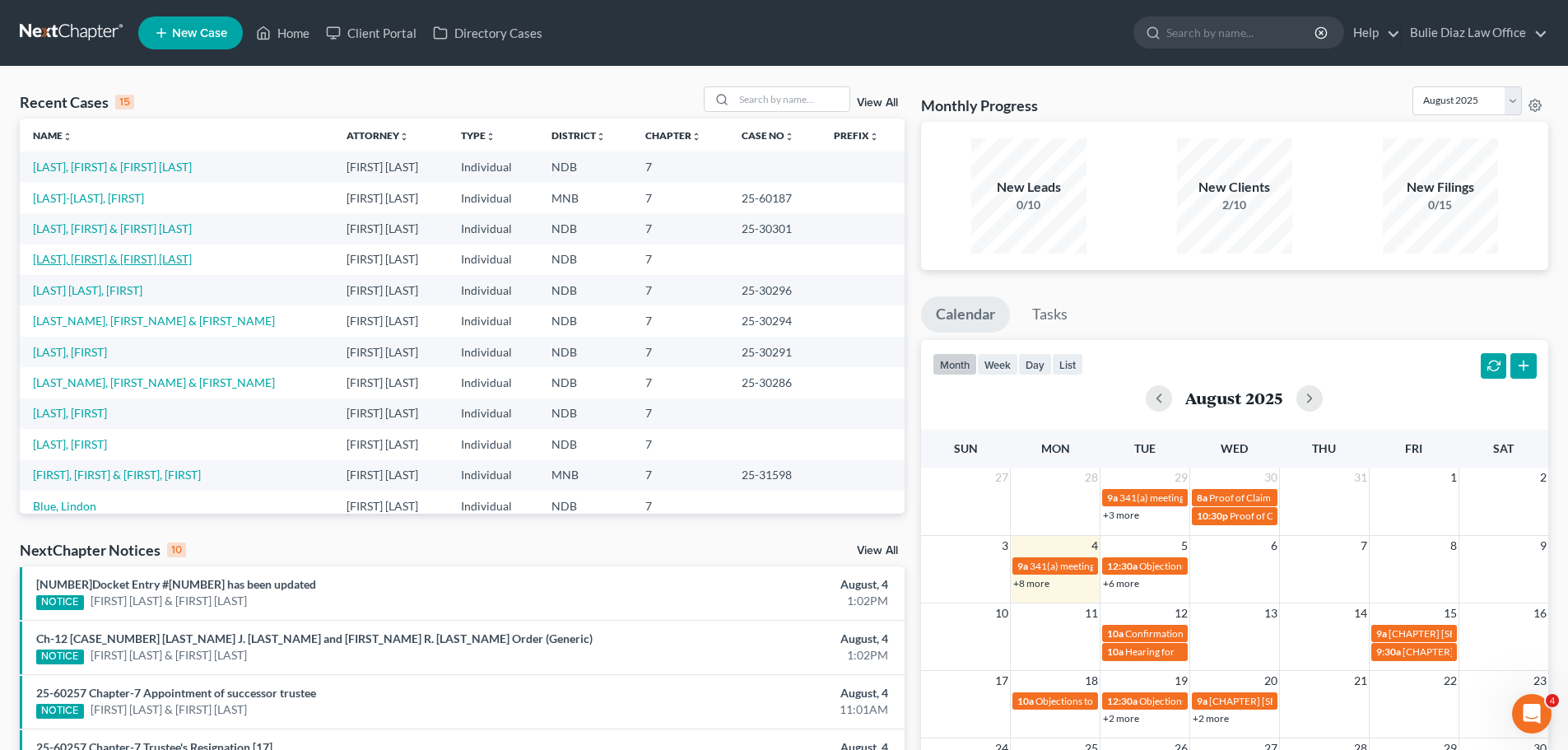 click on "[LAST], [FIRST] & [FIRST] [LAST]" at bounding box center [112, 259] 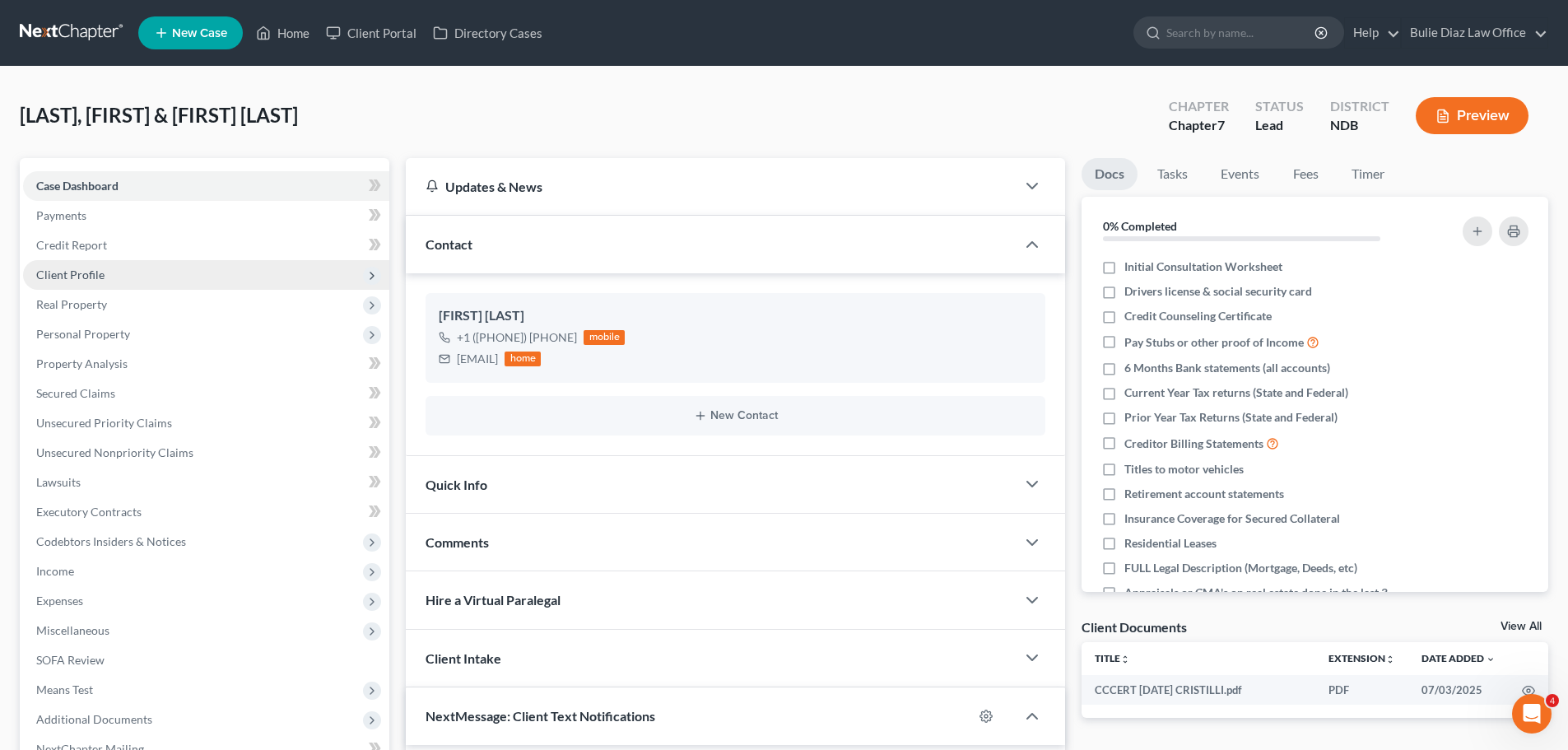click on "Client Profile" at bounding box center (70, 274) 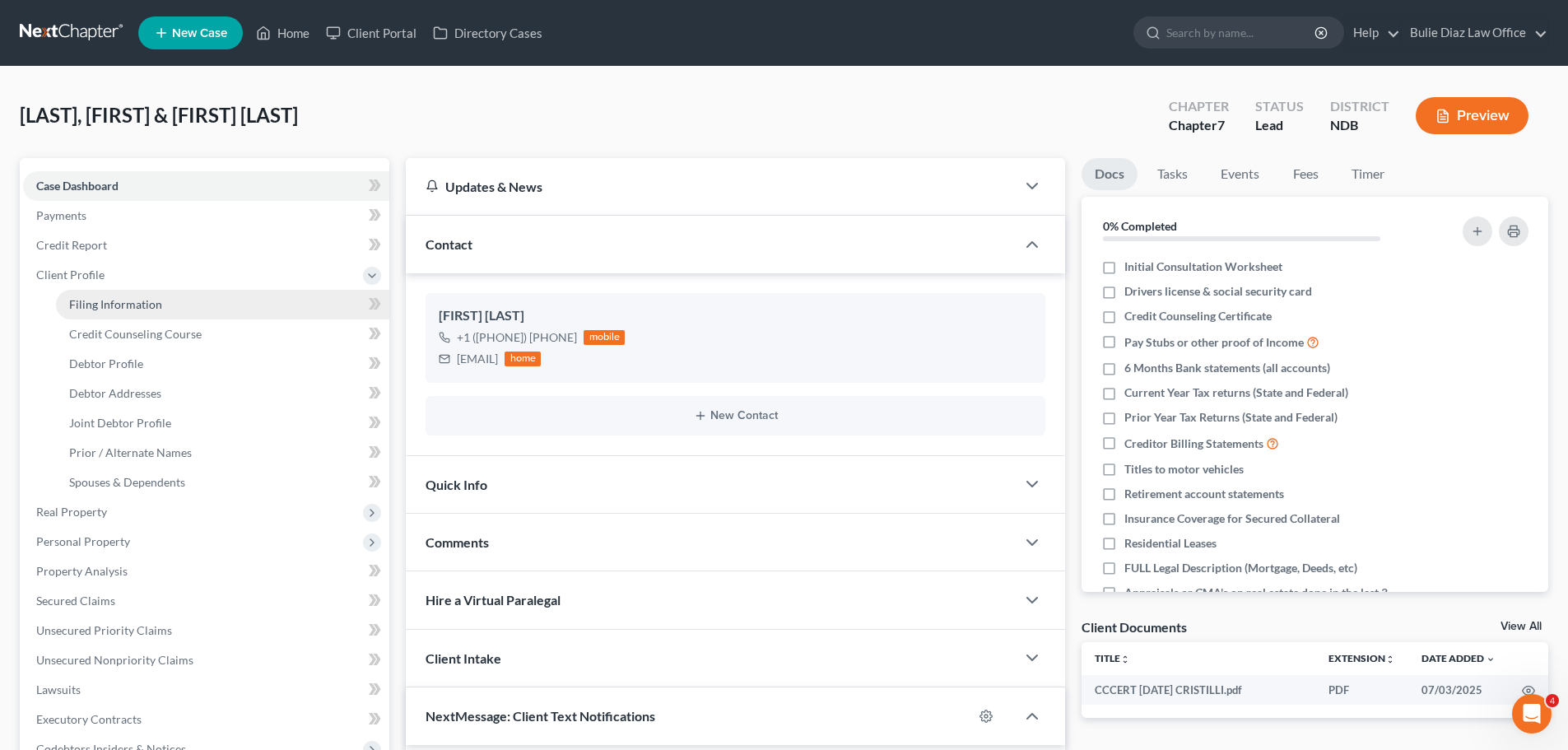 click on "Filing Information" at bounding box center (115, 304) 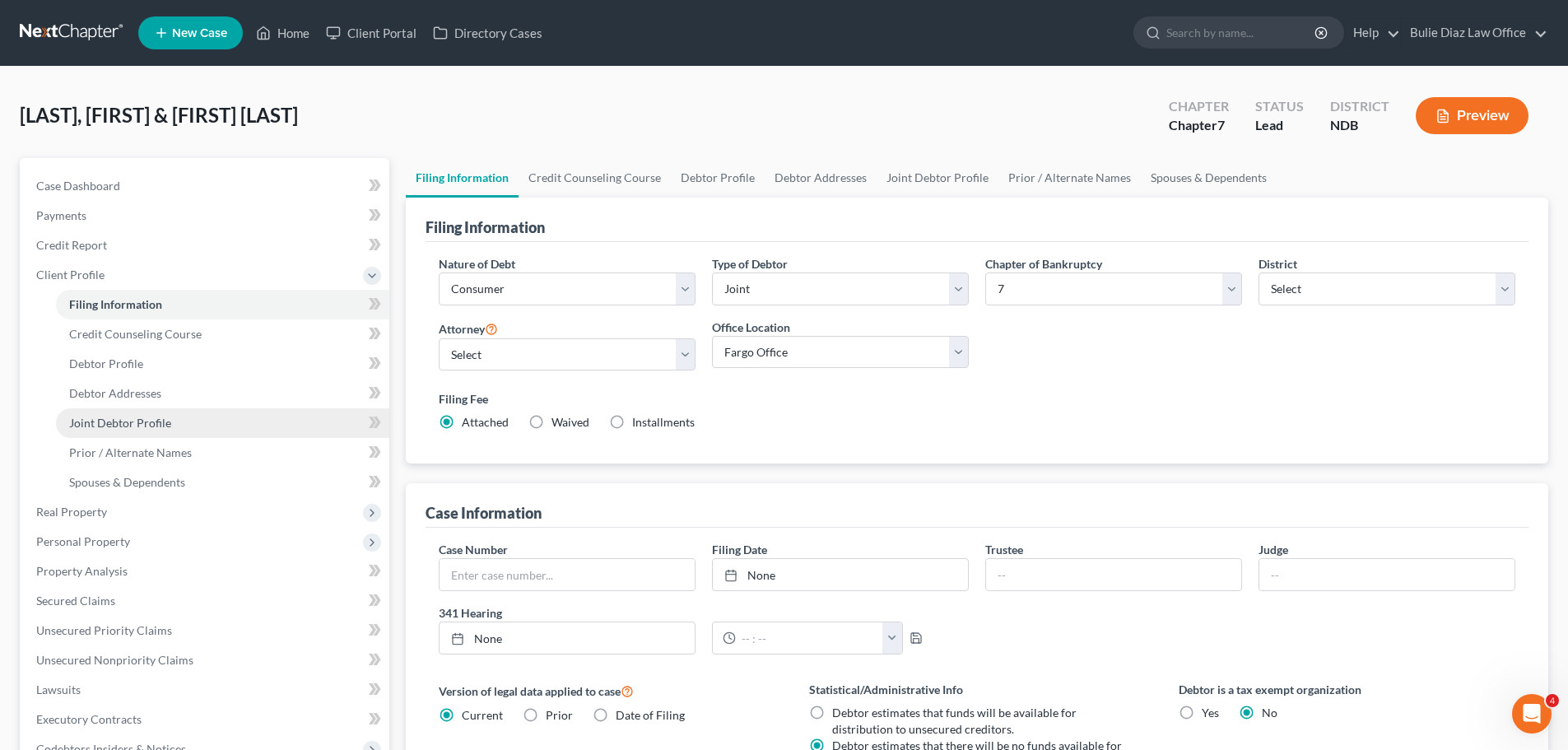click on "Joint Debtor Profile" at bounding box center (120, 422) 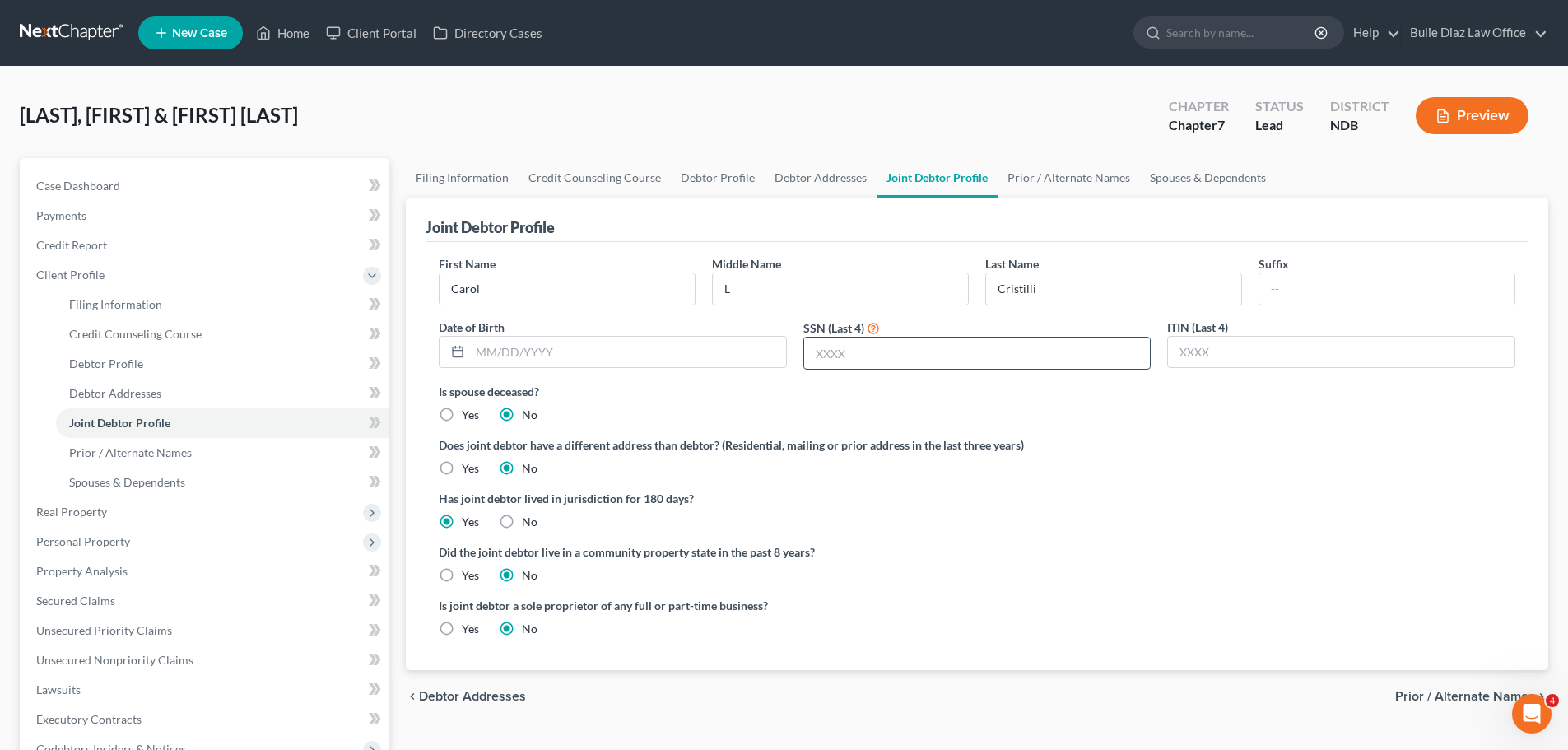 click at bounding box center (977, 353) 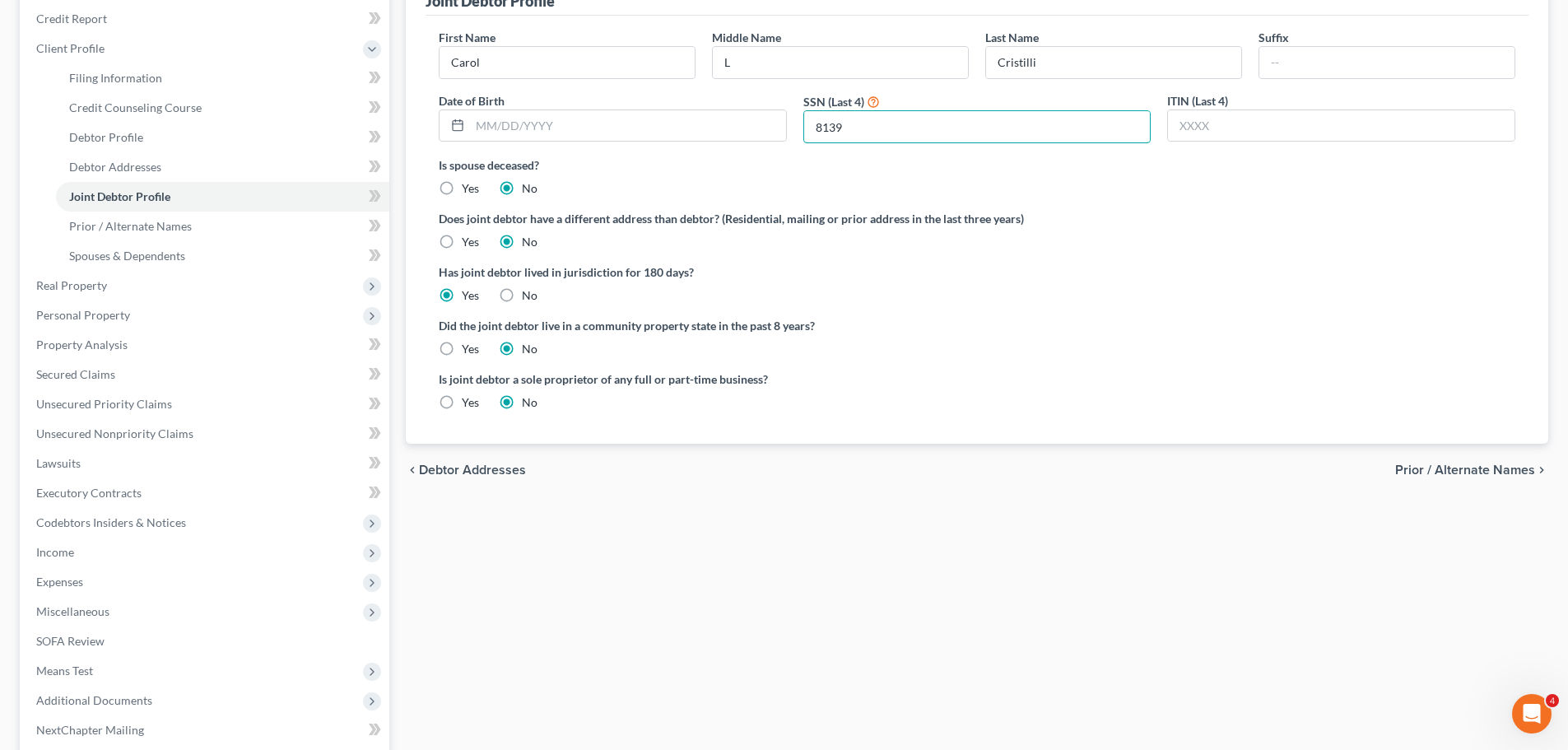 scroll, scrollTop: 247, scrollLeft: 0, axis: vertical 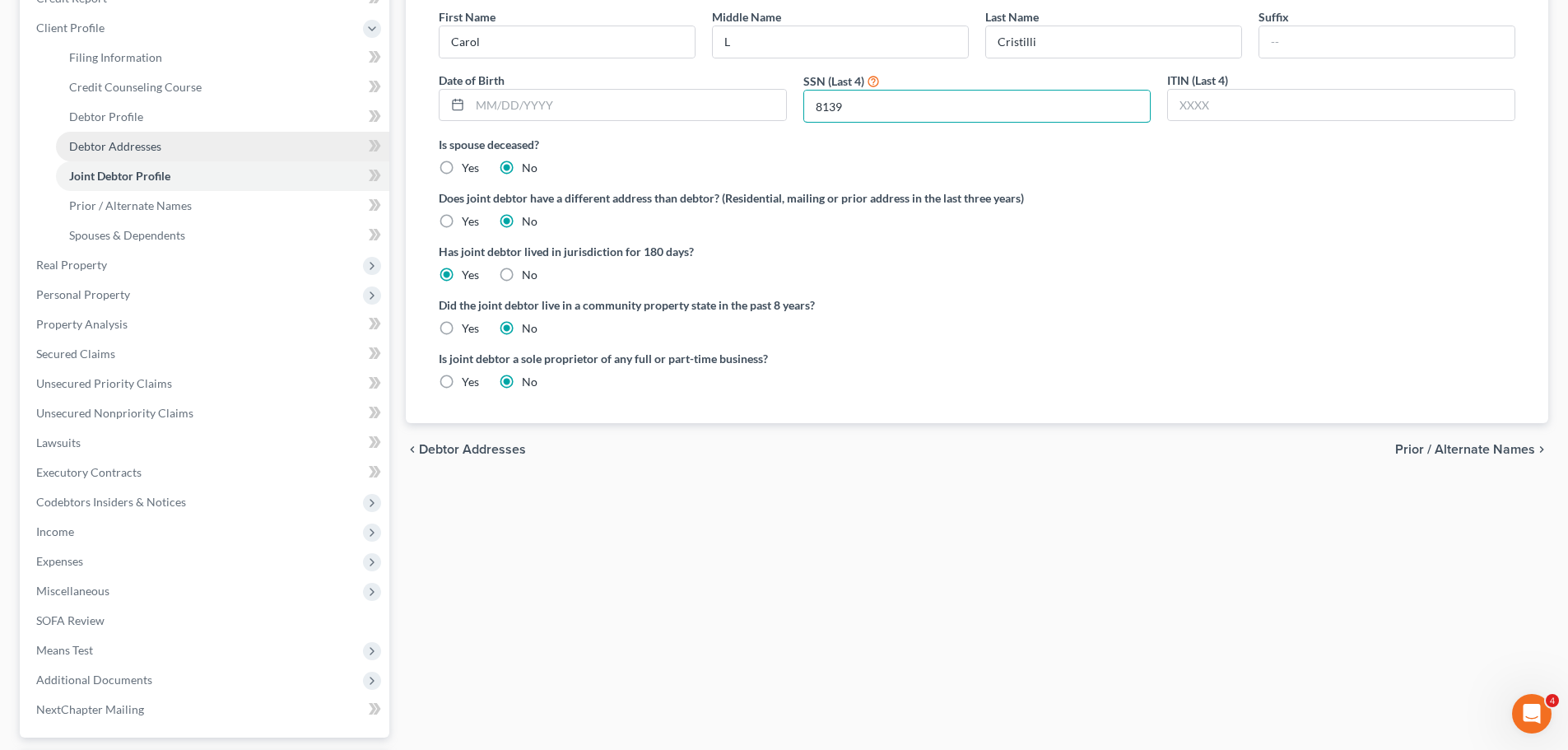 type on "8139" 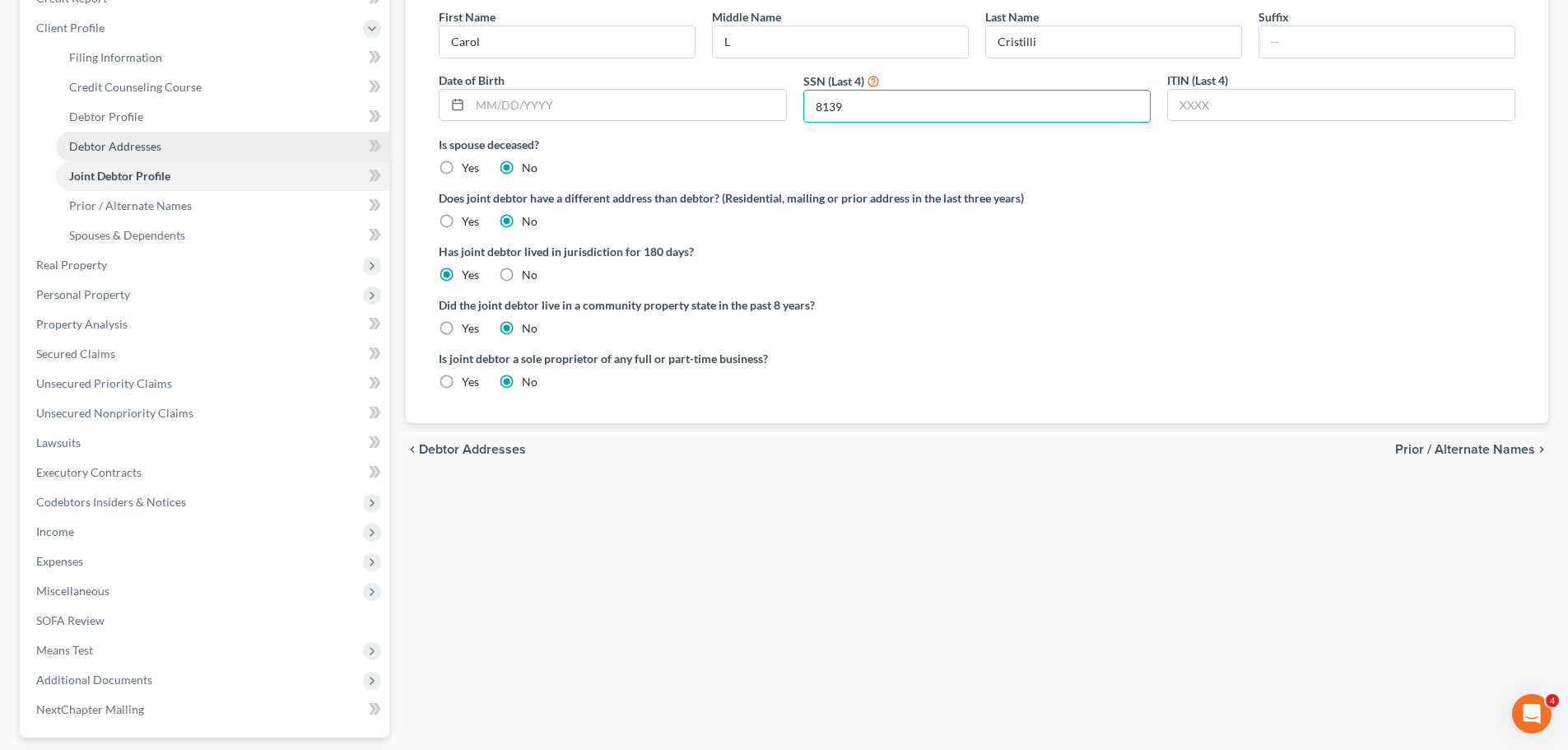 click on "Debtor Addresses" at bounding box center [115, 146] 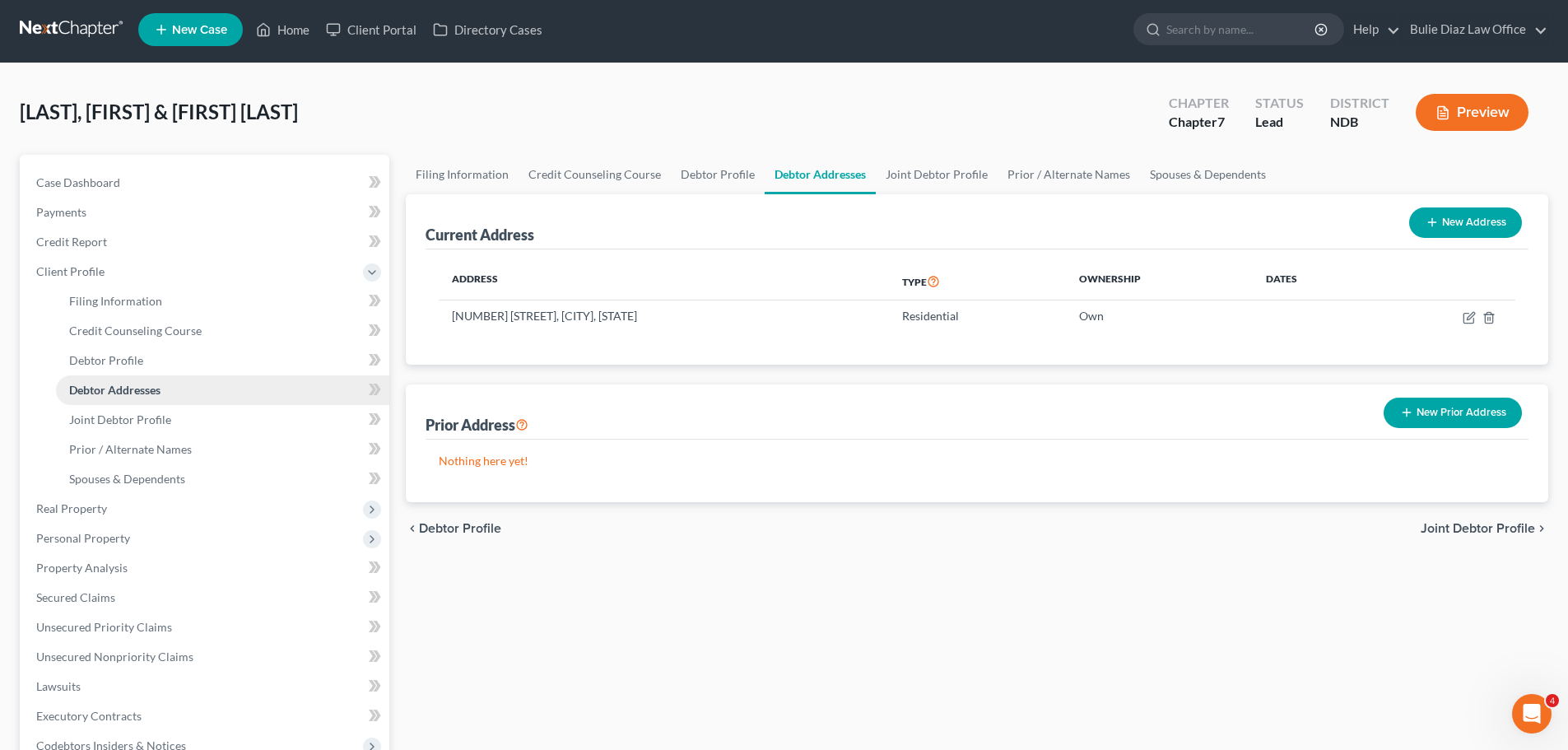 scroll, scrollTop: 0, scrollLeft: 0, axis: both 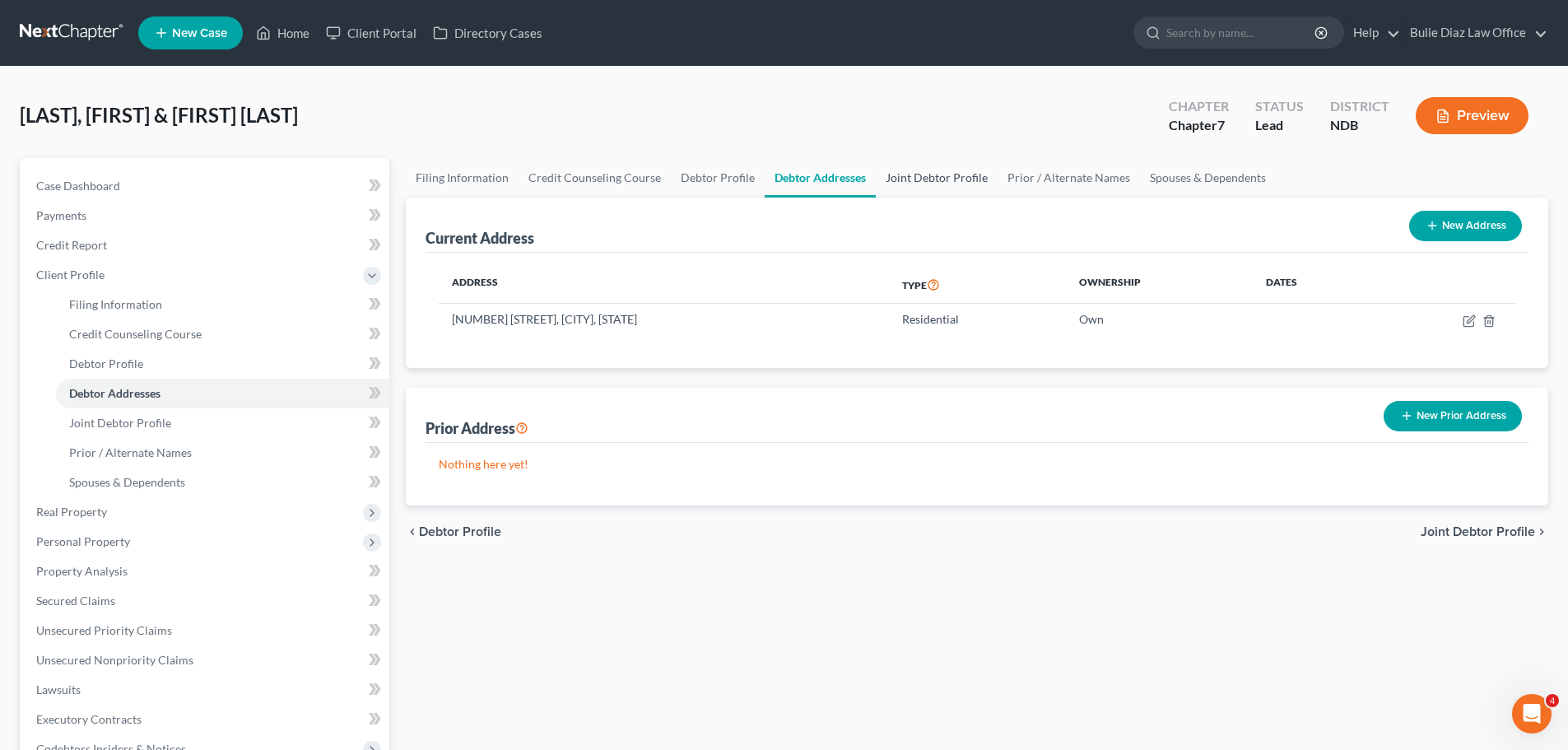 click on "Joint Debtor Profile" at bounding box center (937, 178) 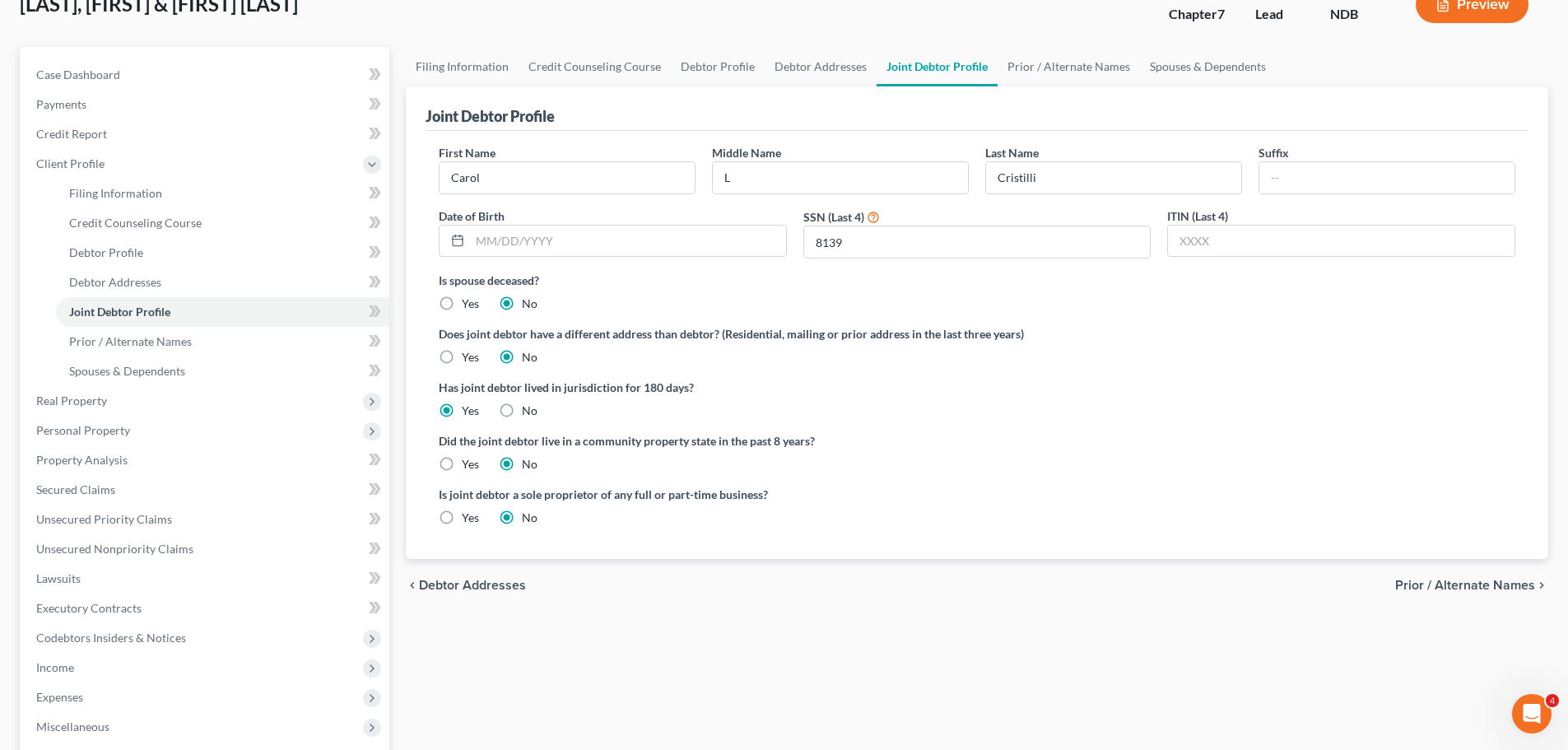 scroll, scrollTop: 82, scrollLeft: 0, axis: vertical 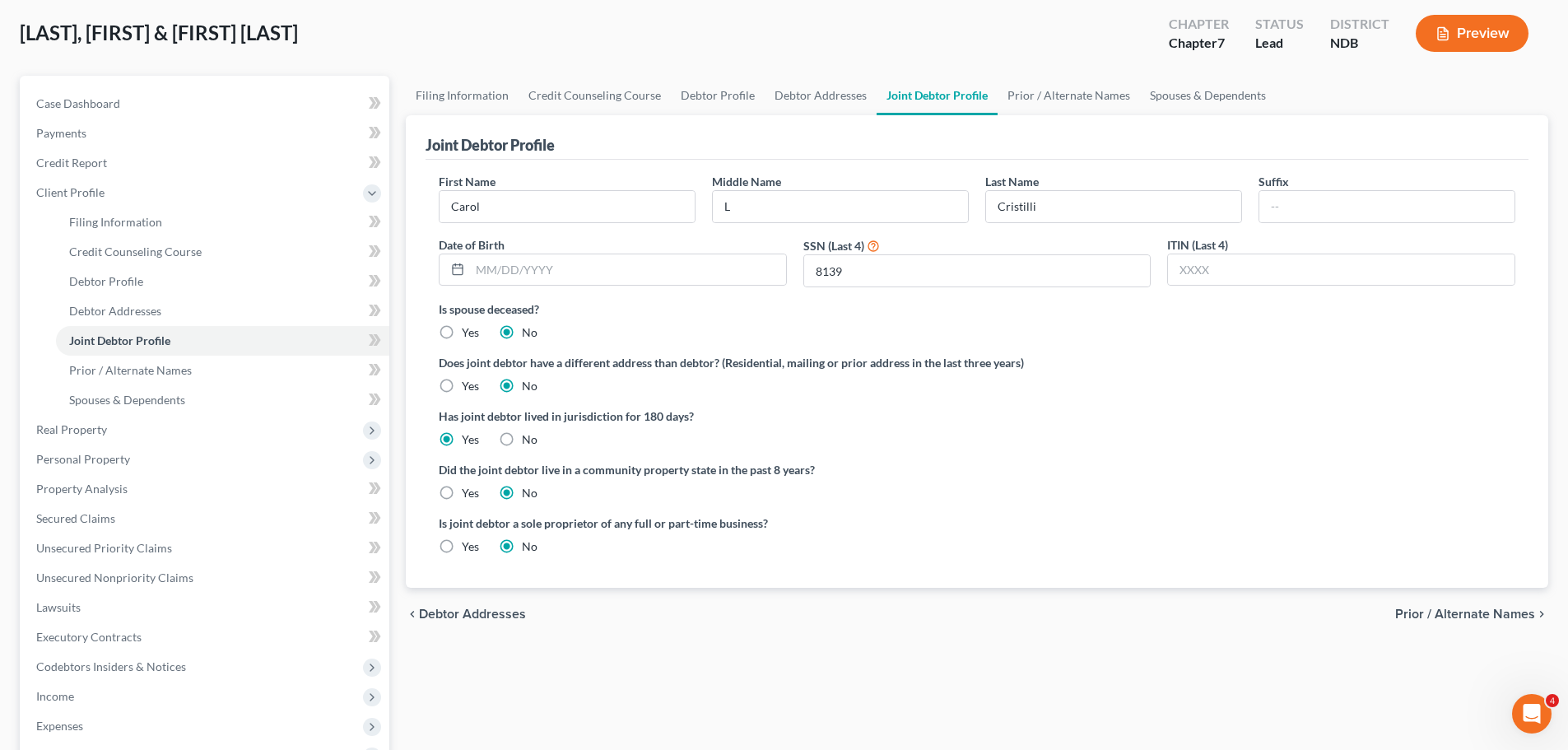 click on "Debtor Addresses" at bounding box center [472, 614] 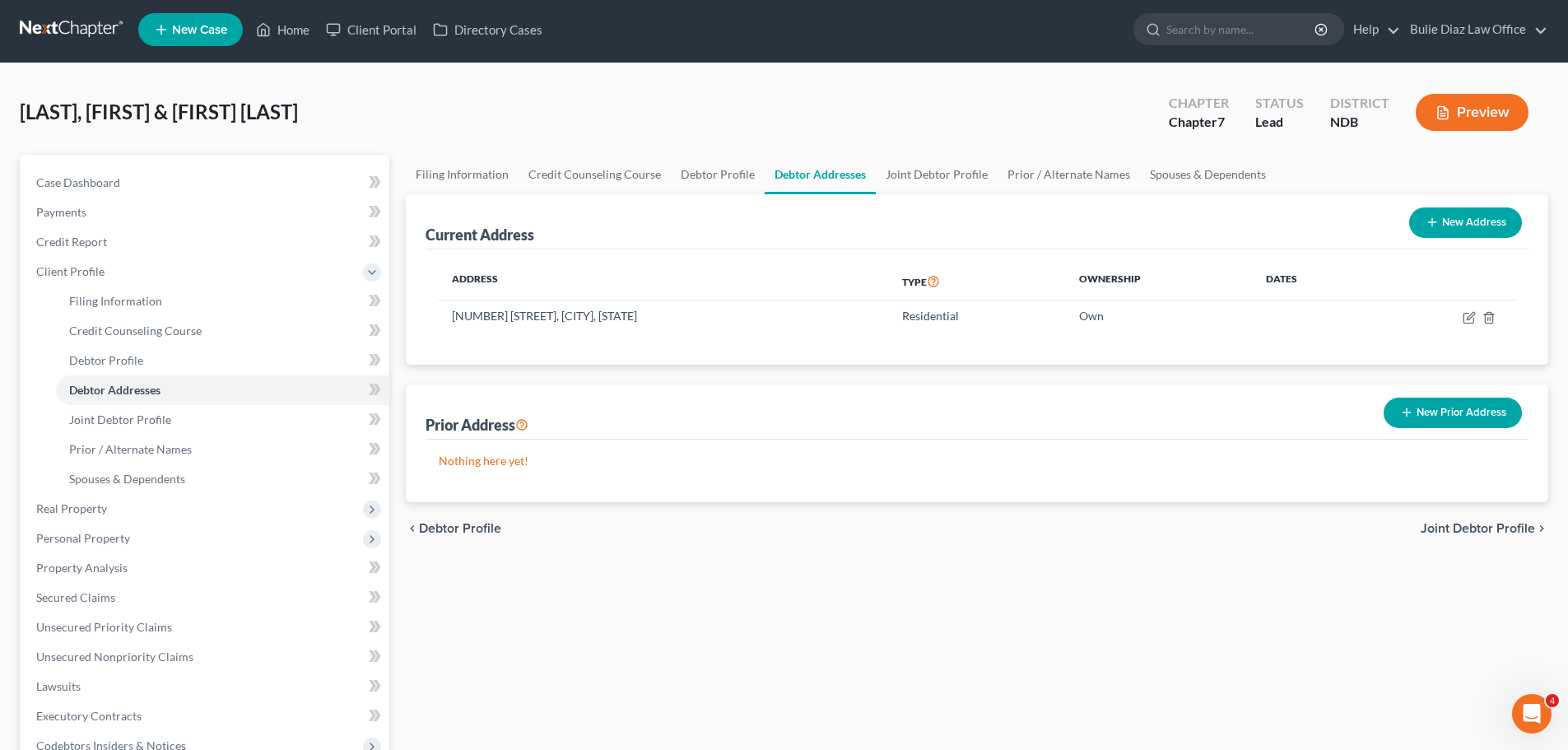 scroll, scrollTop: 0, scrollLeft: 0, axis: both 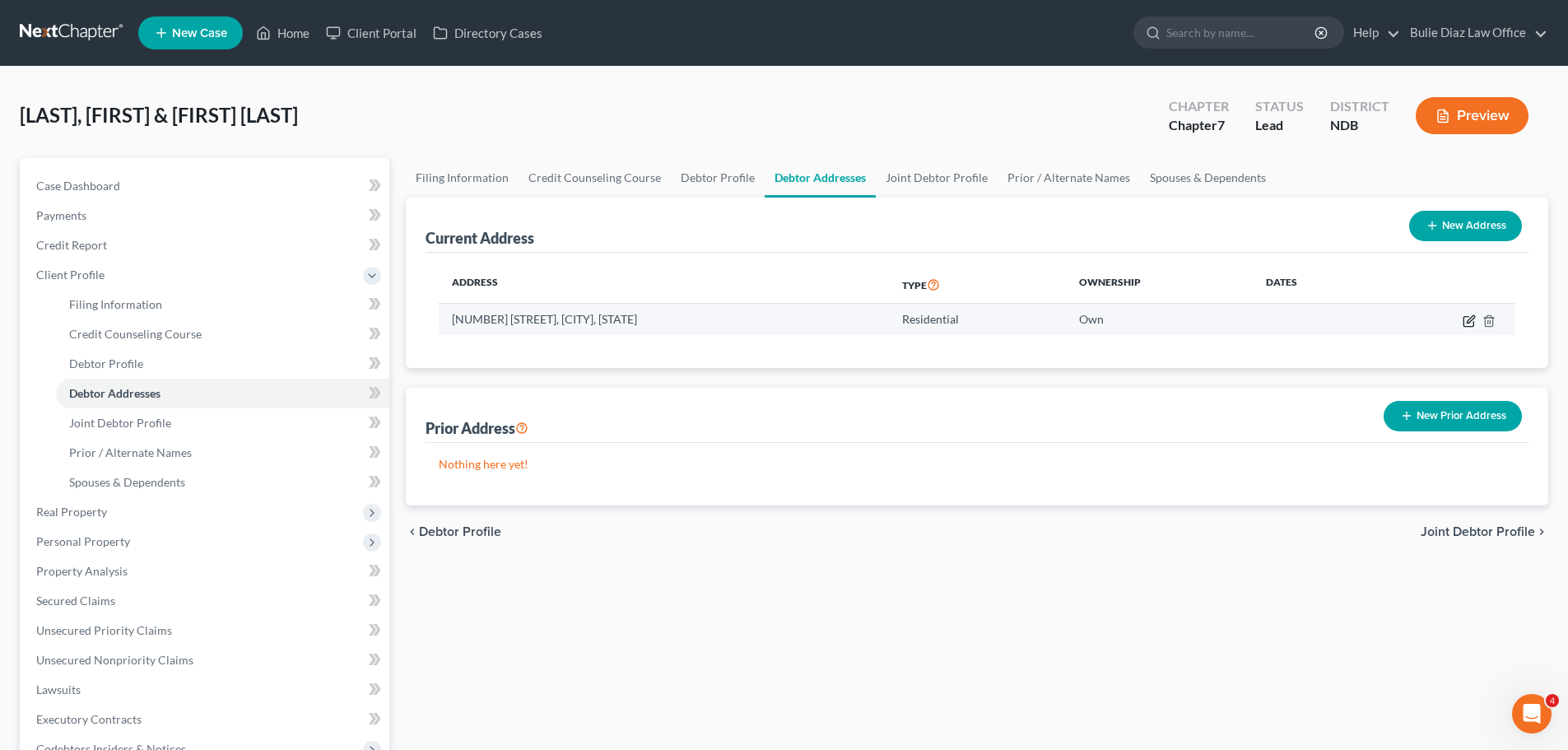 click 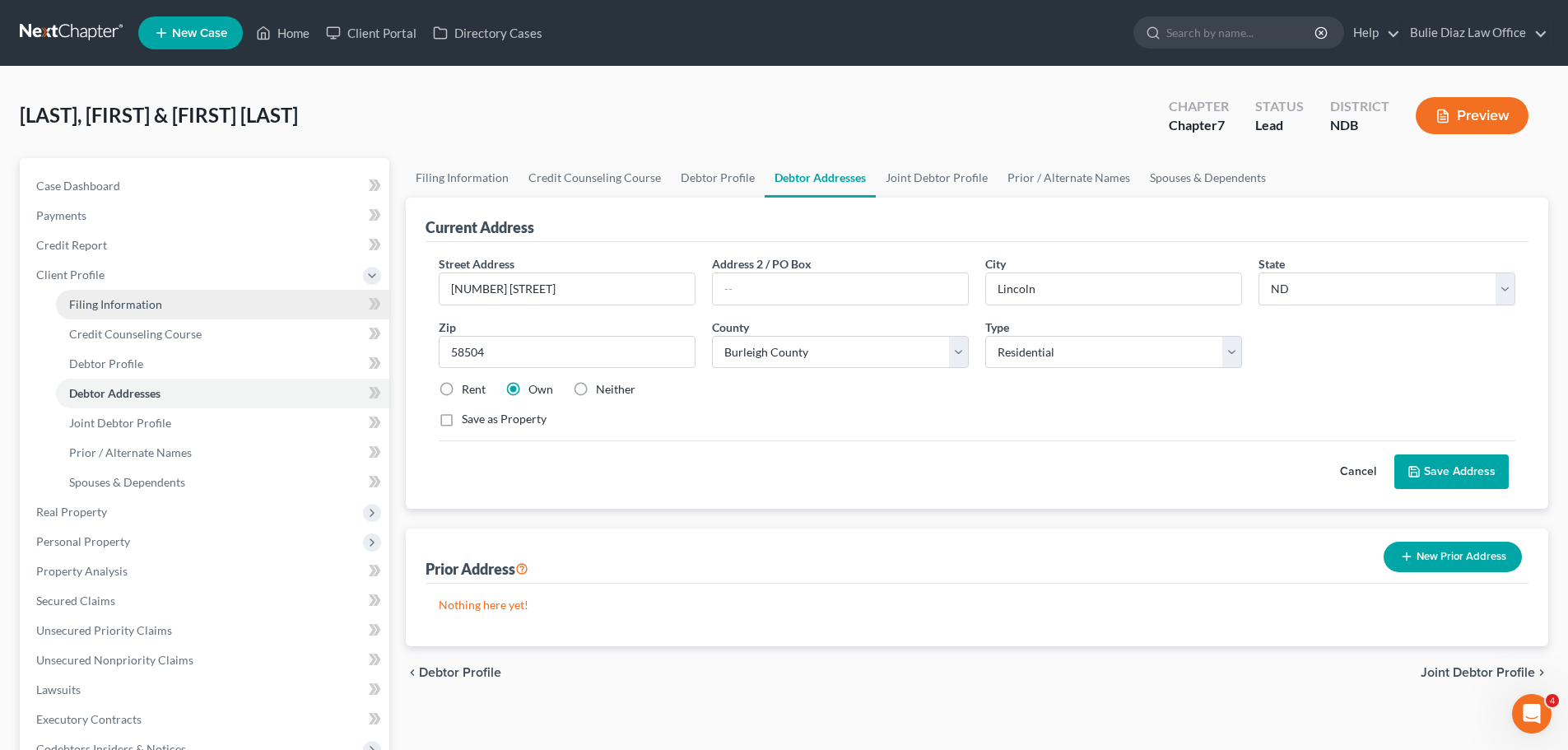 click on "Filing Information" at bounding box center (115, 304) 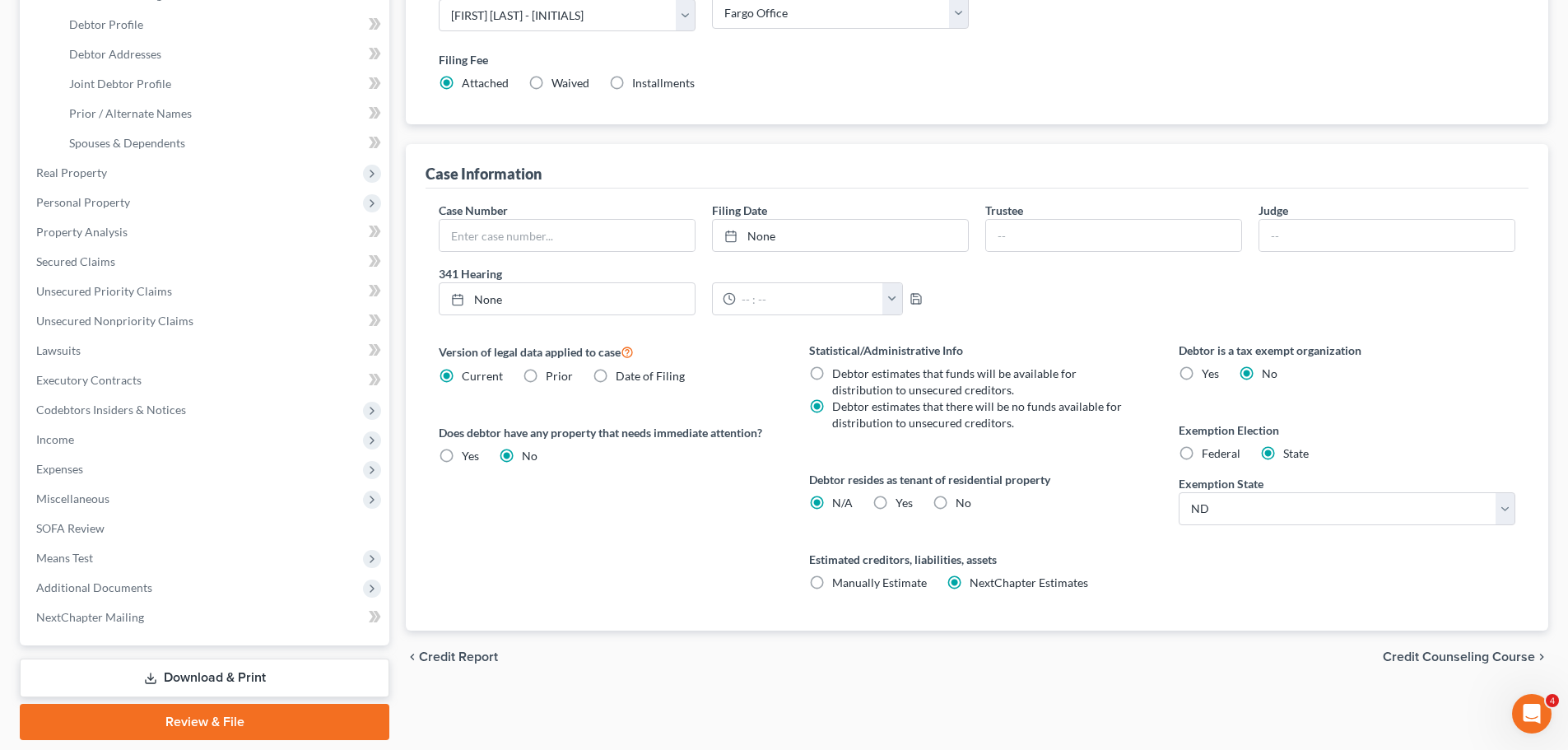 scroll, scrollTop: 392, scrollLeft: 0, axis: vertical 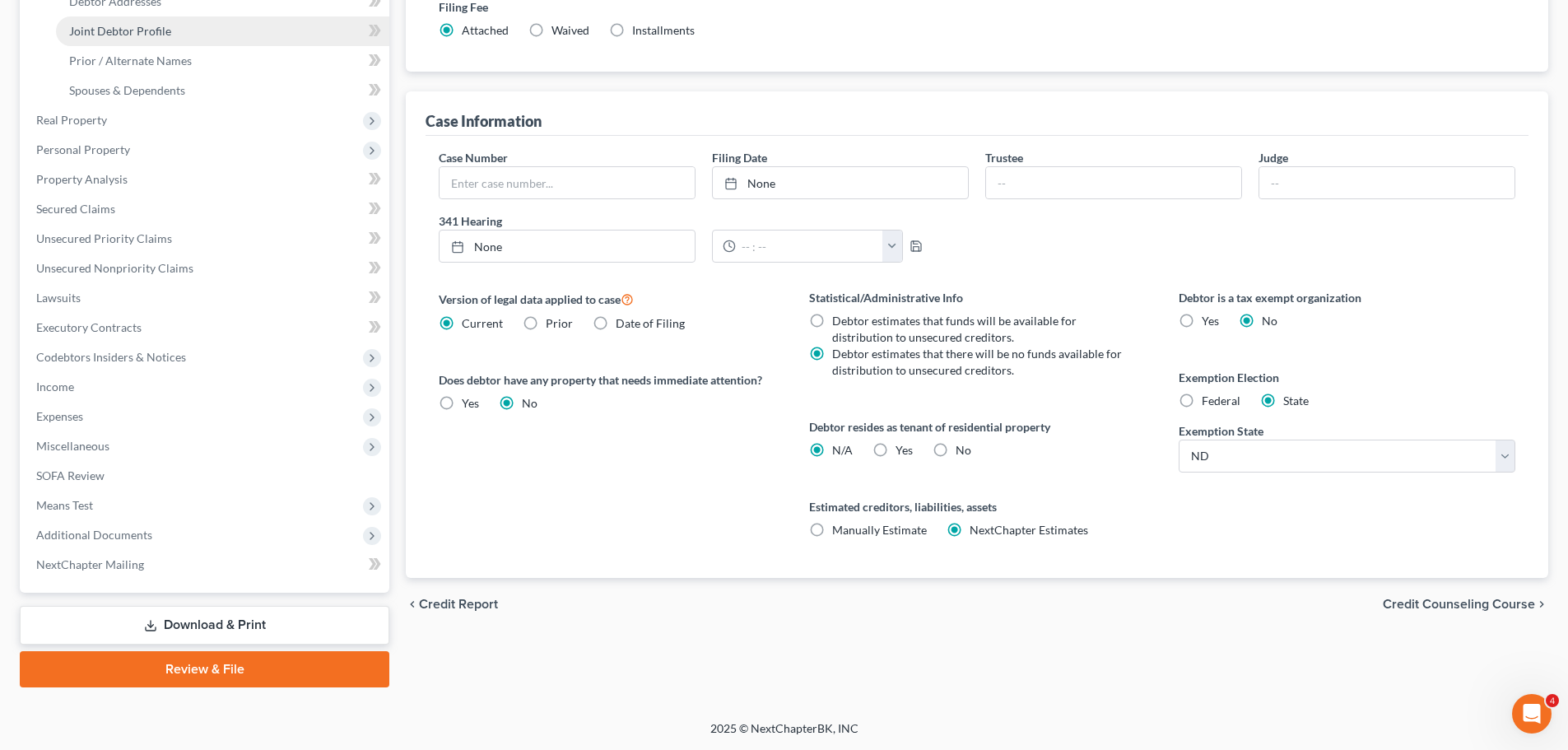 click on "Joint Debtor Profile" at bounding box center (120, 30) 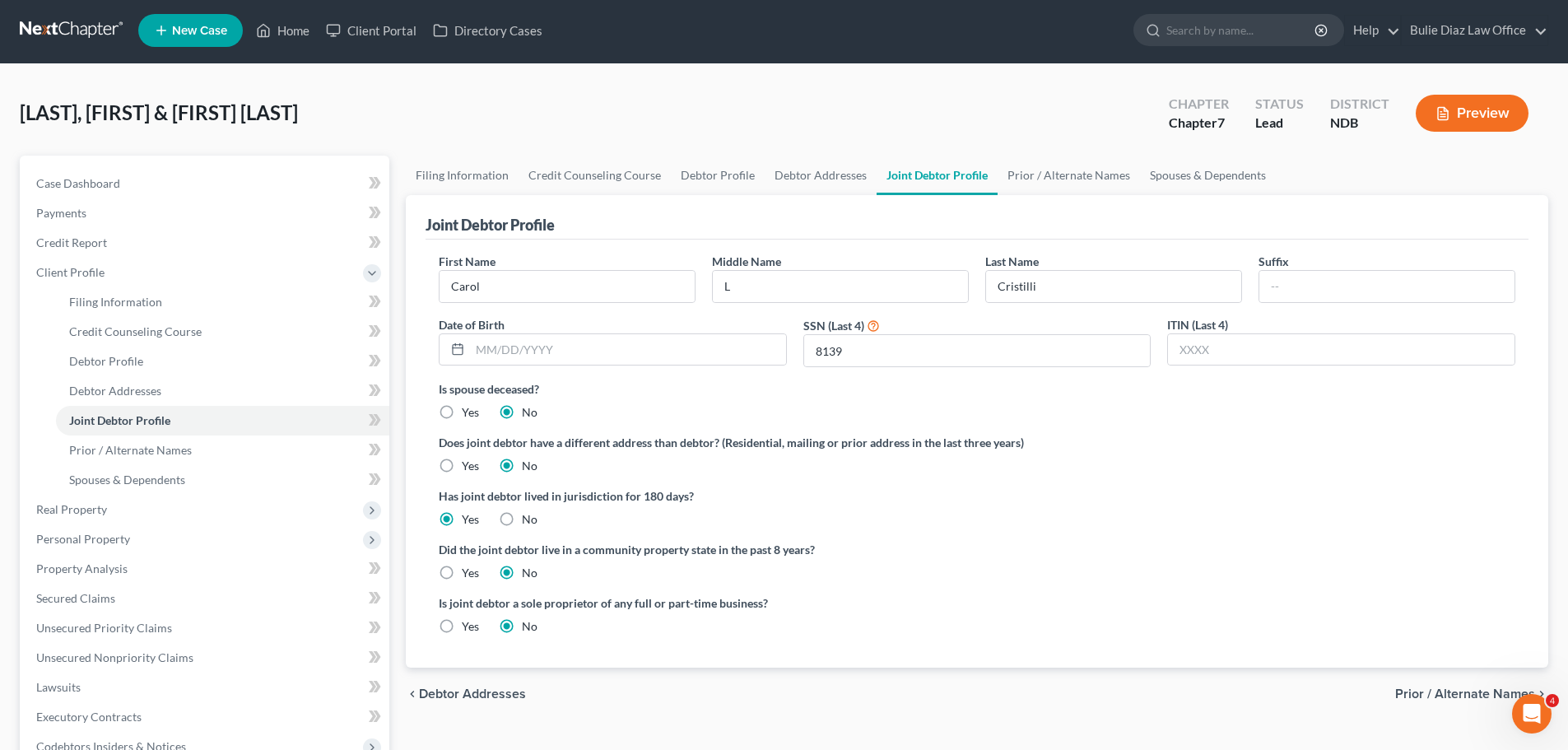 scroll, scrollTop: 0, scrollLeft: 0, axis: both 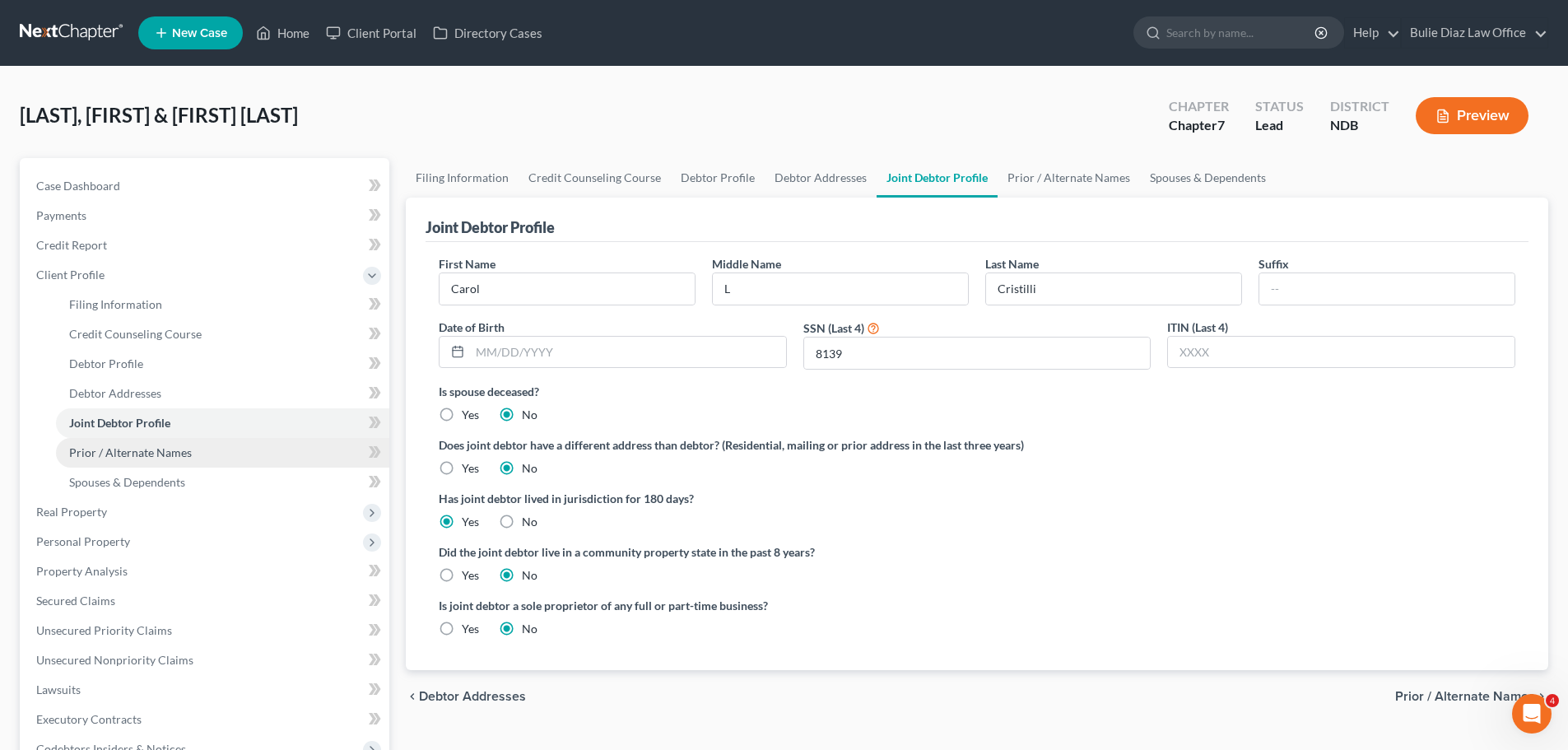 click on "Prior / Alternate Names" at bounding box center (130, 452) 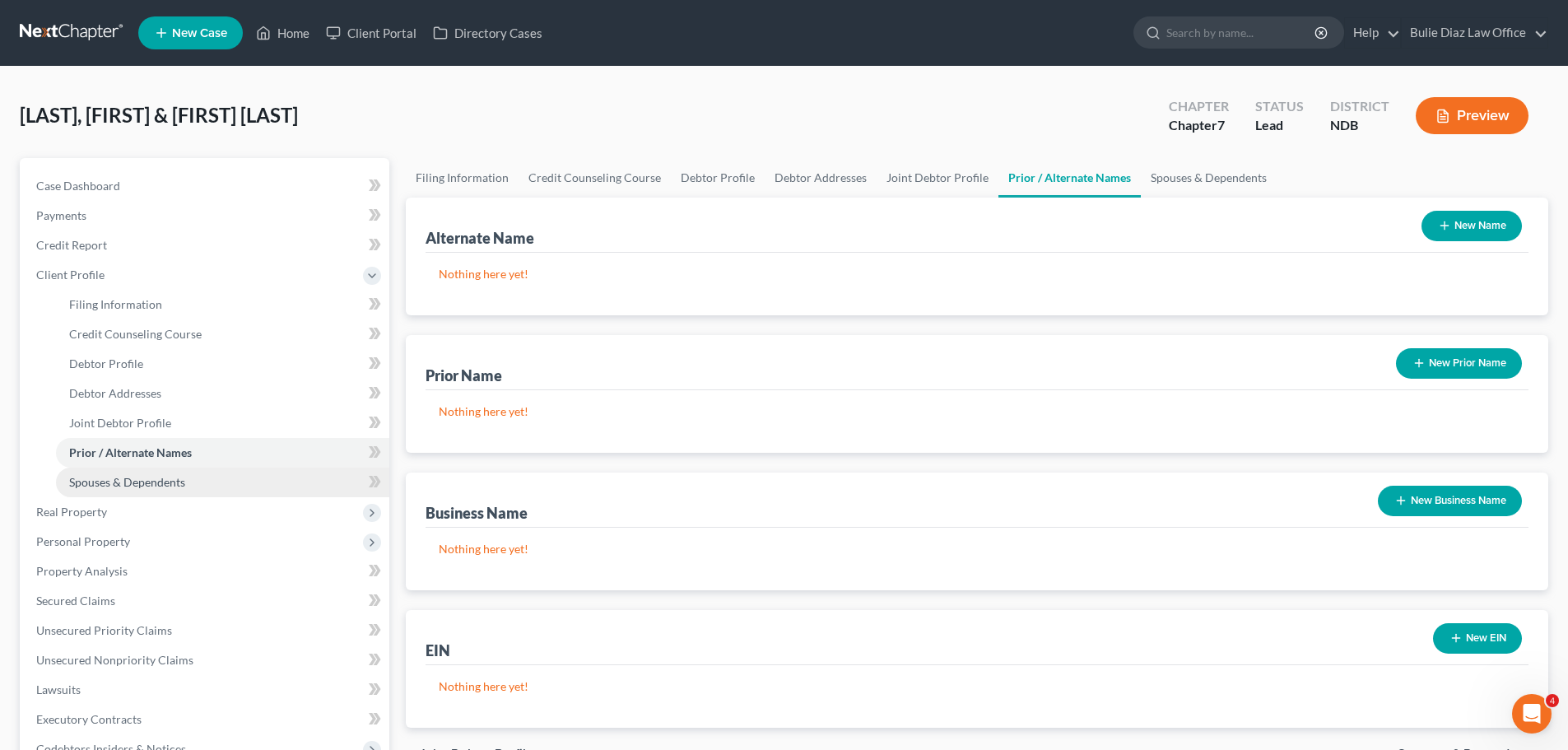 click on "Spouses & Dependents" at bounding box center [127, 482] 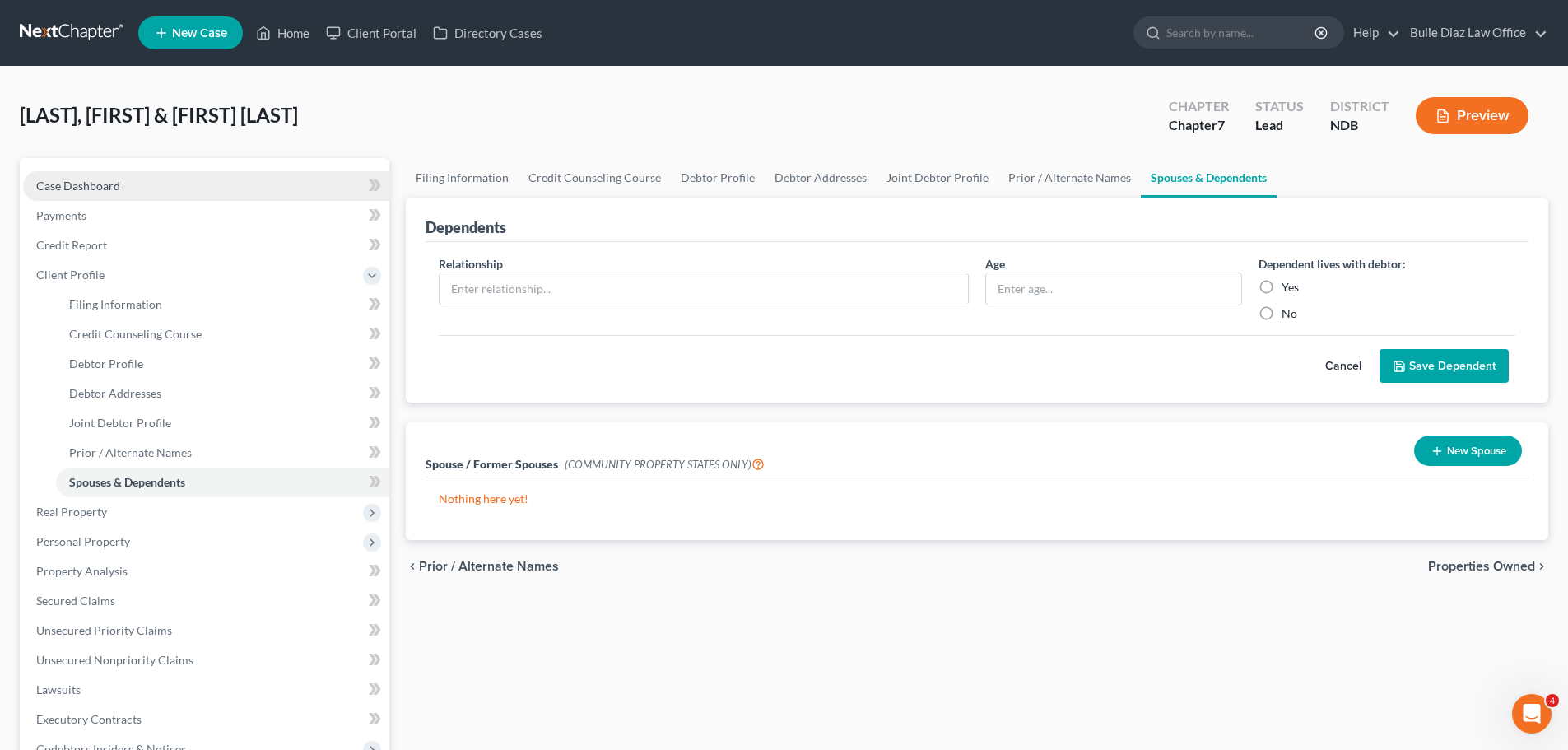 click on "Case Dashboard" at bounding box center [78, 185] 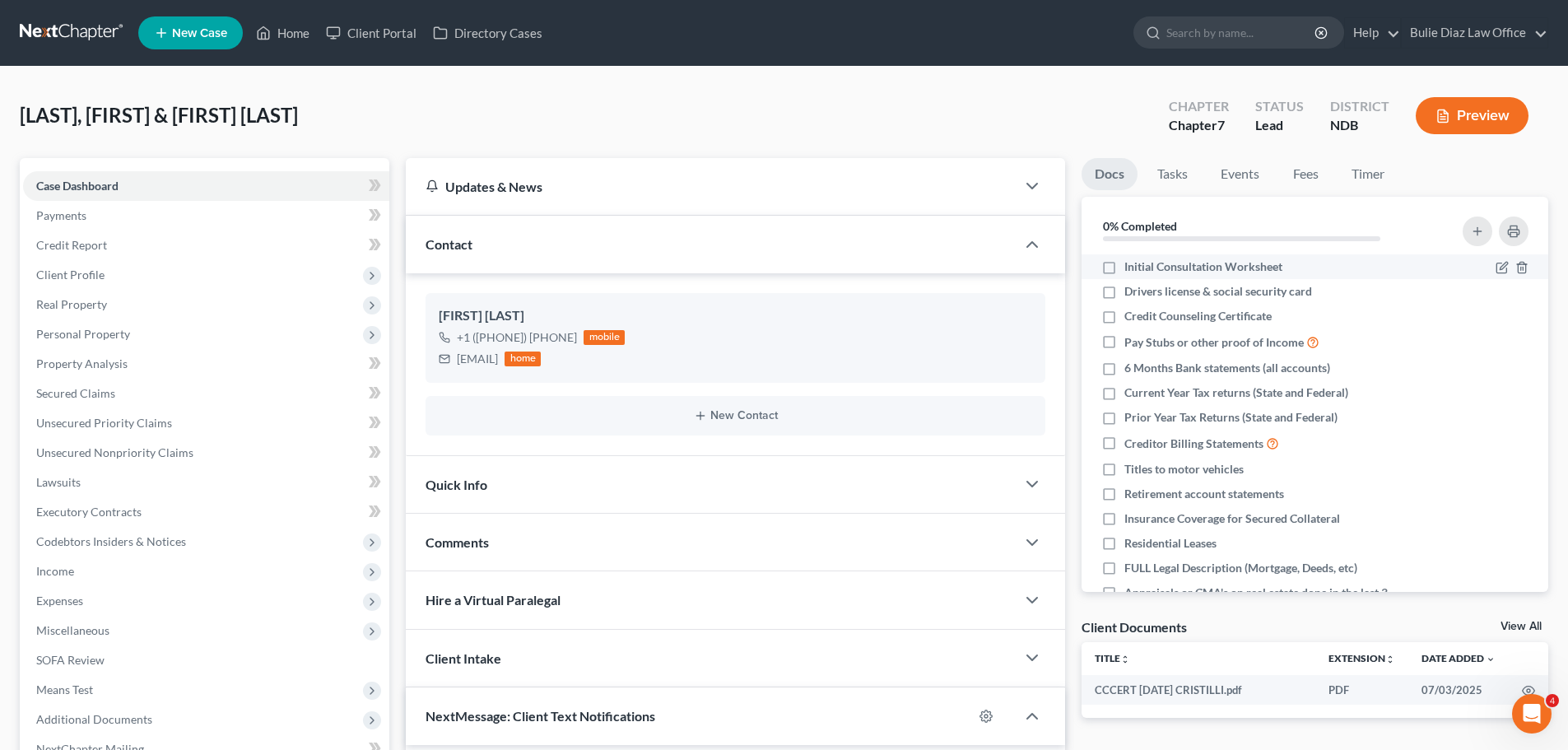 click on "Initial Consultation Worksheet" at bounding box center [1203, 267] 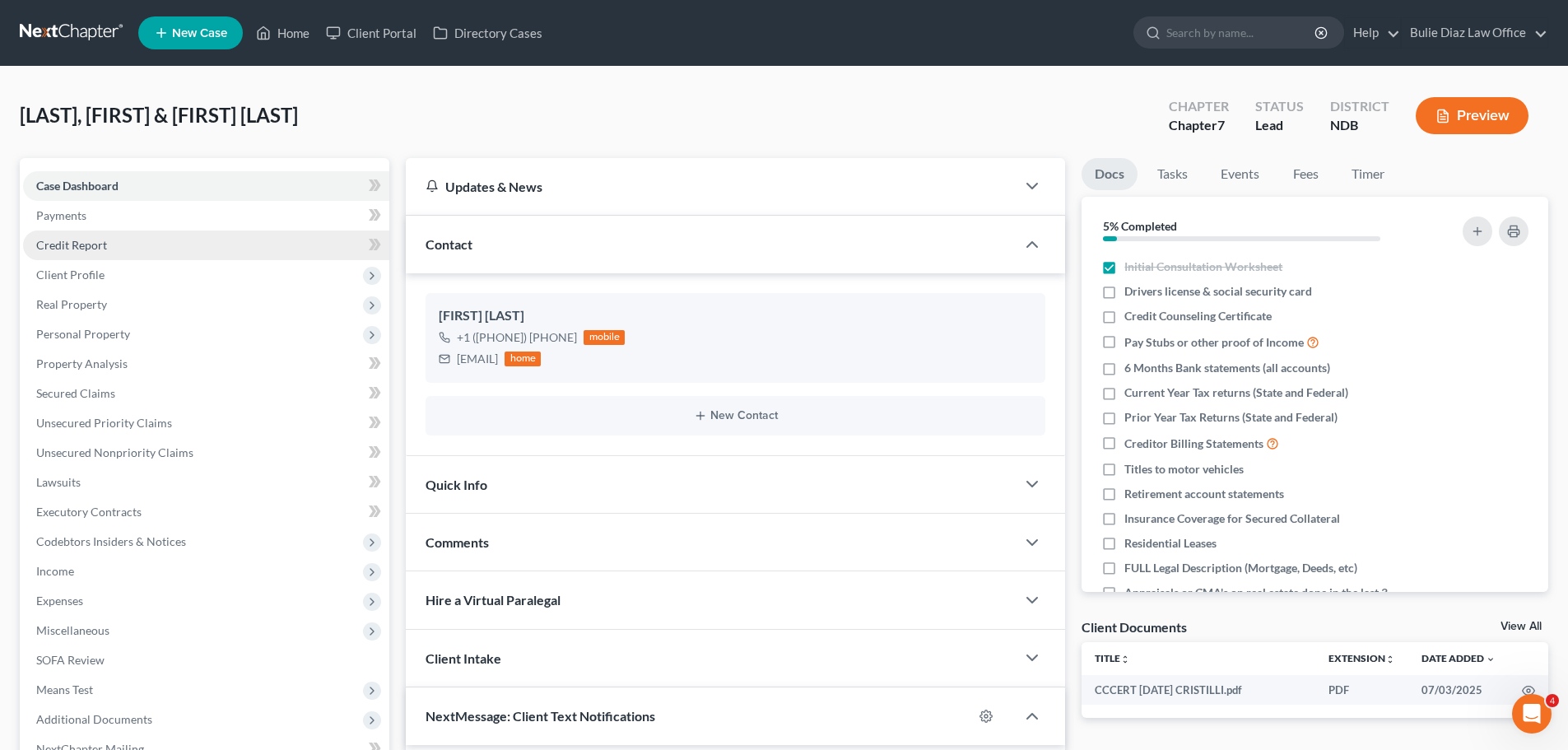 click on "Credit Report" at bounding box center [72, 245] 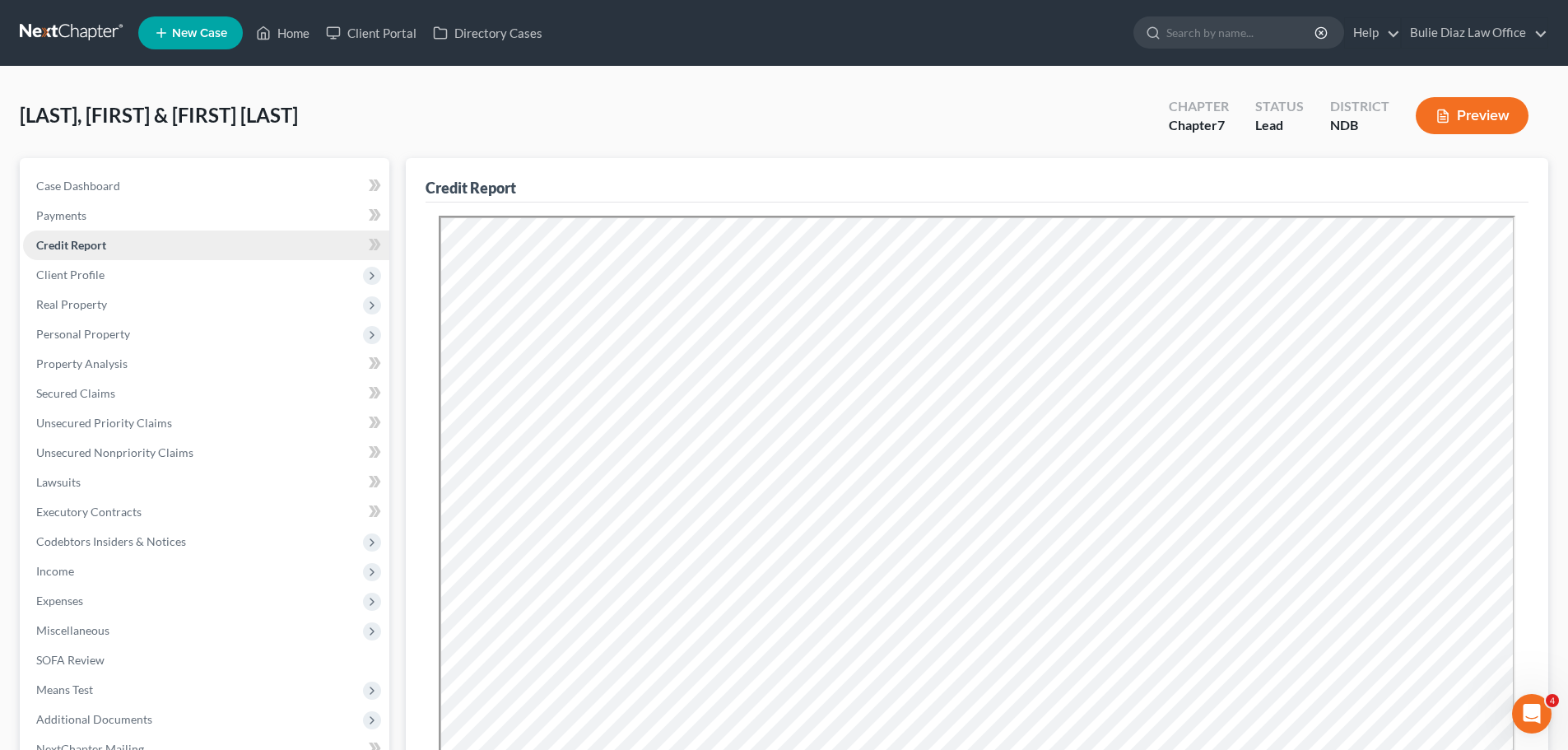 scroll, scrollTop: 0, scrollLeft: 0, axis: both 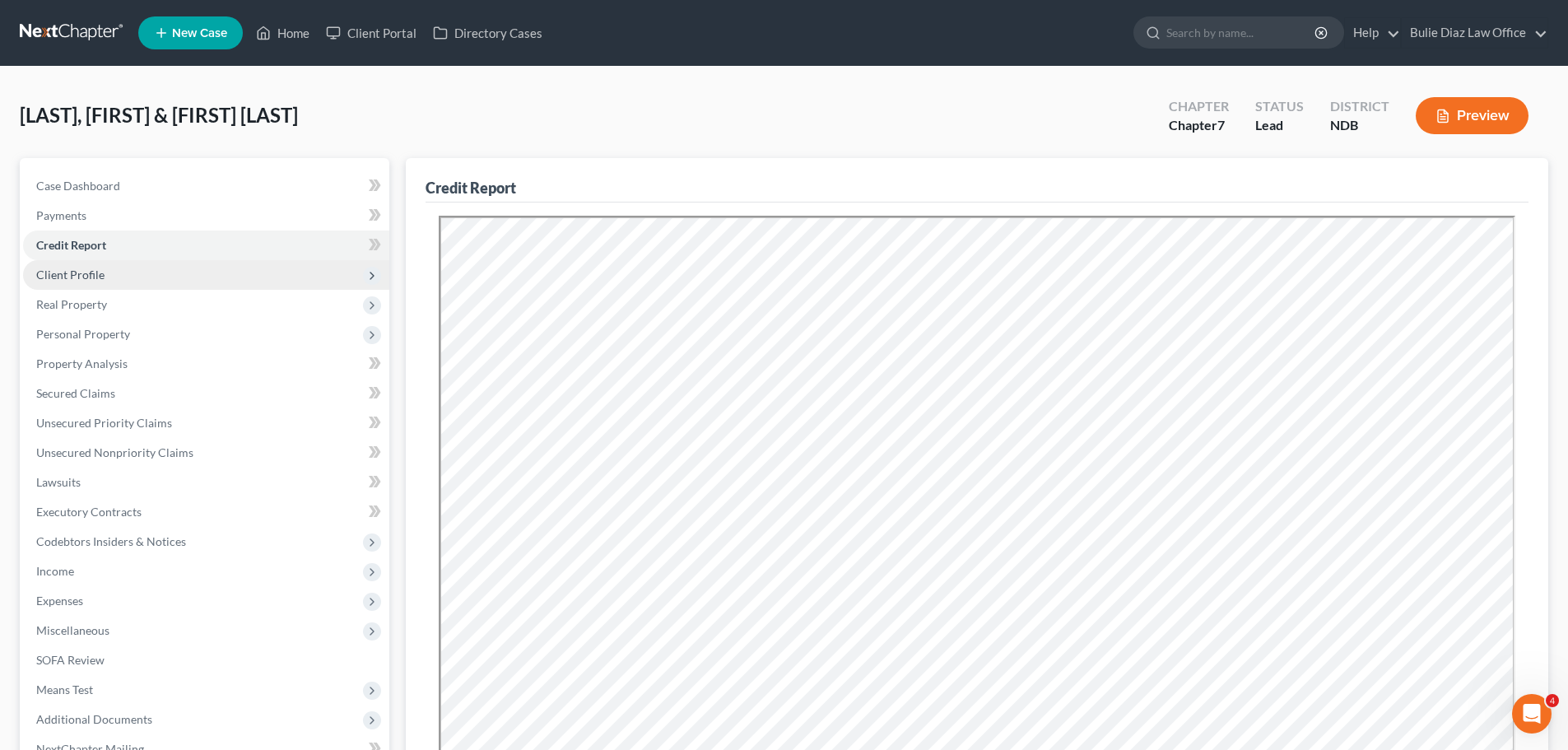 click on "Client Profile" at bounding box center (206, 275) 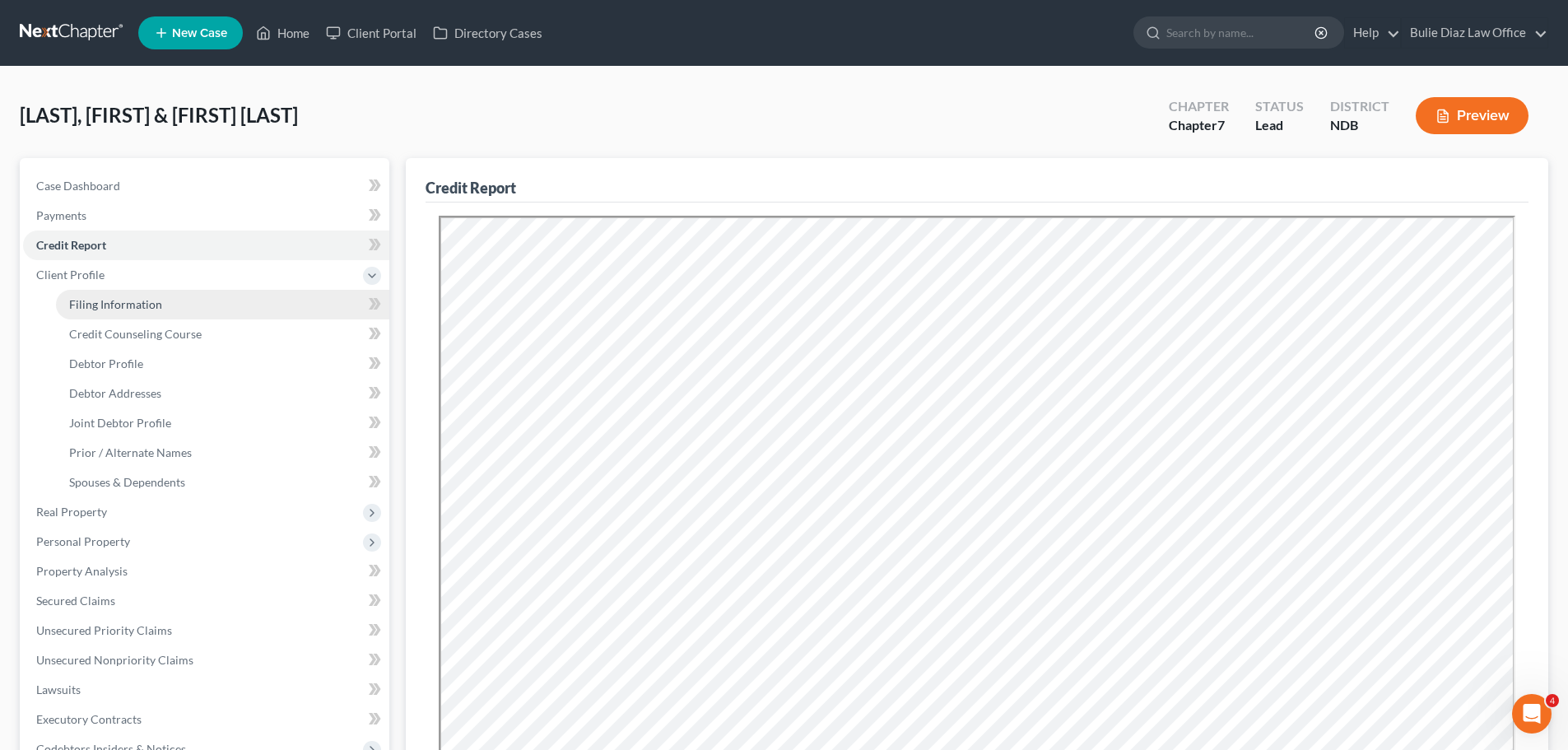 click on "Filing Information" at bounding box center (115, 304) 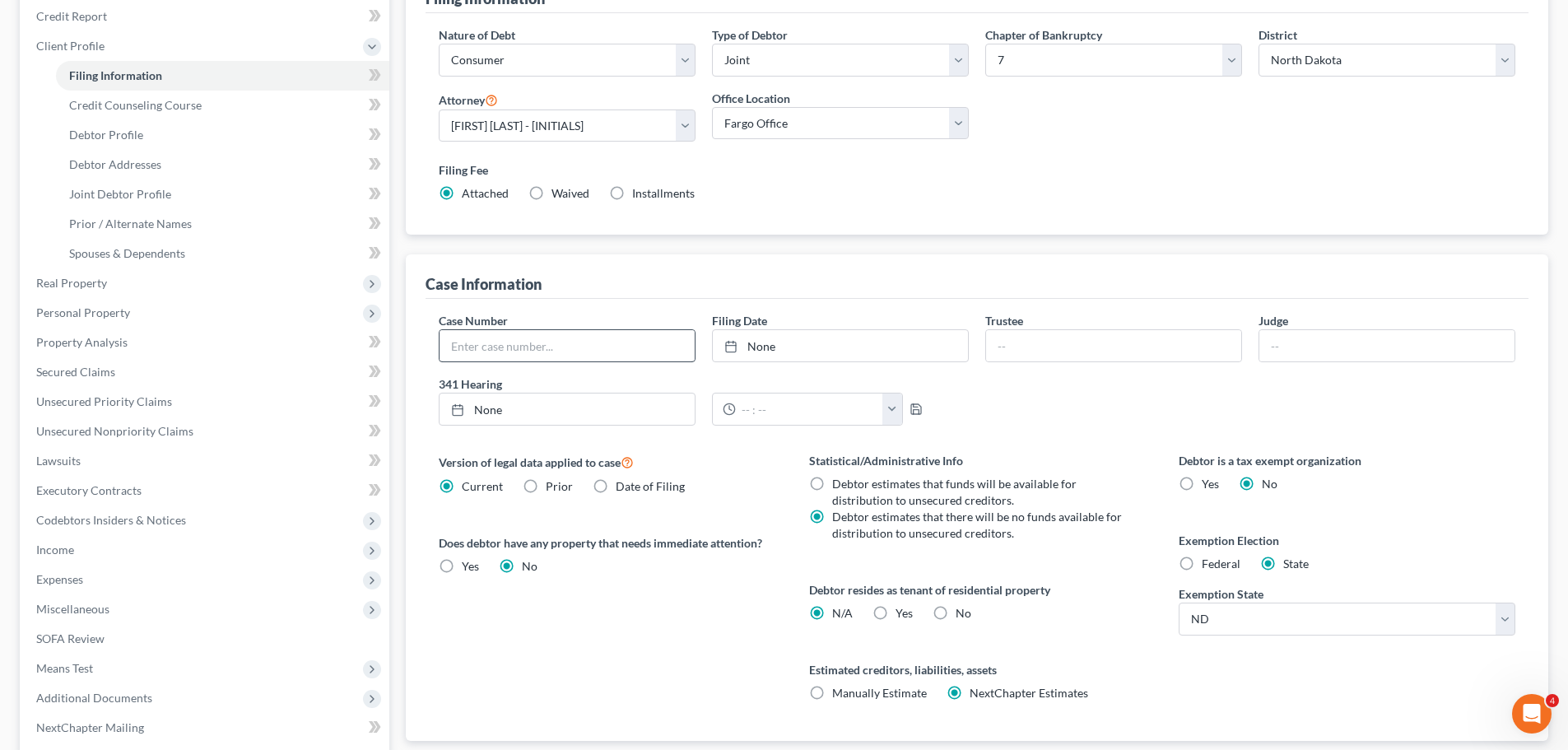 scroll, scrollTop: 247, scrollLeft: 0, axis: vertical 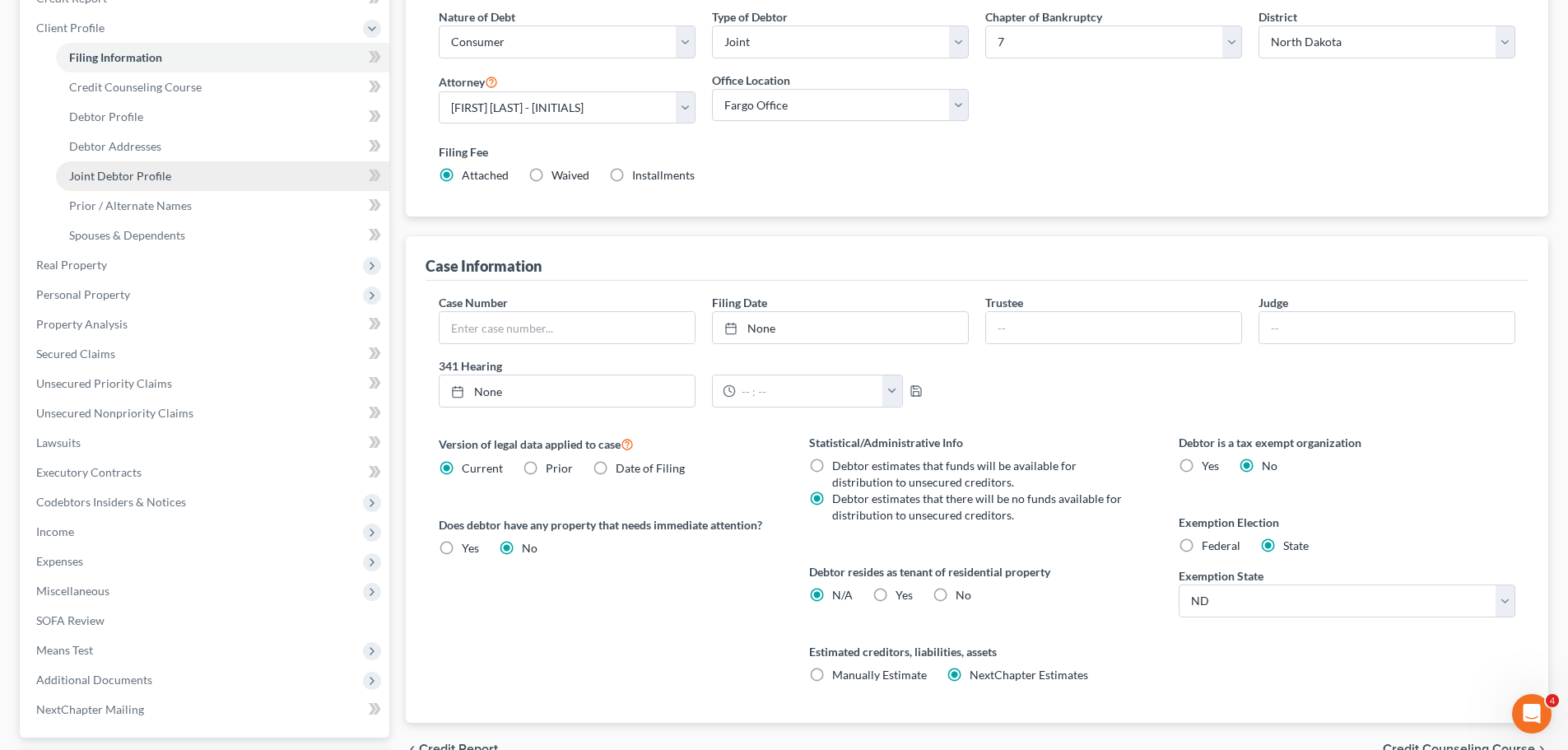 click on "Joint Debtor Profile" at bounding box center (120, 175) 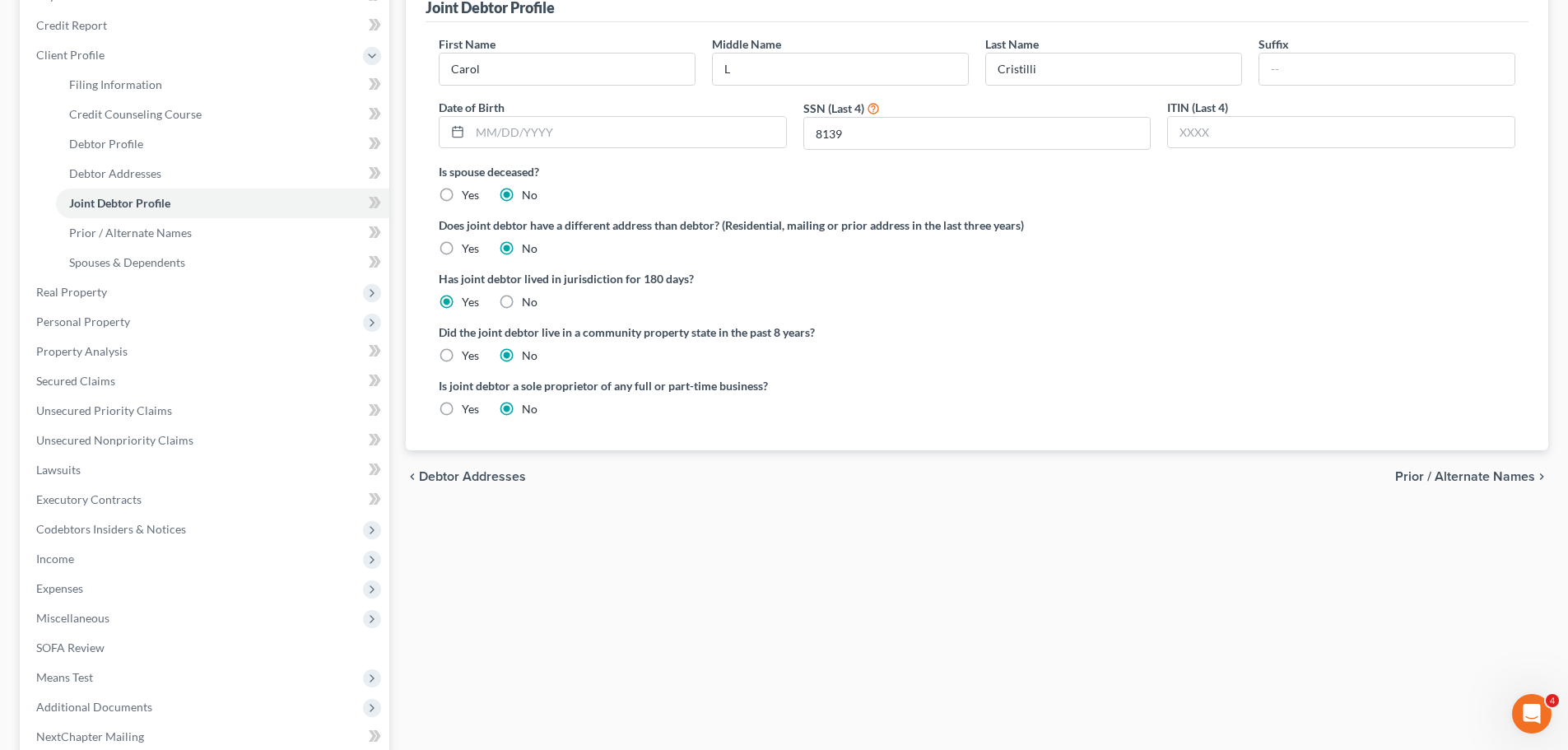 scroll, scrollTop: 329, scrollLeft: 0, axis: vertical 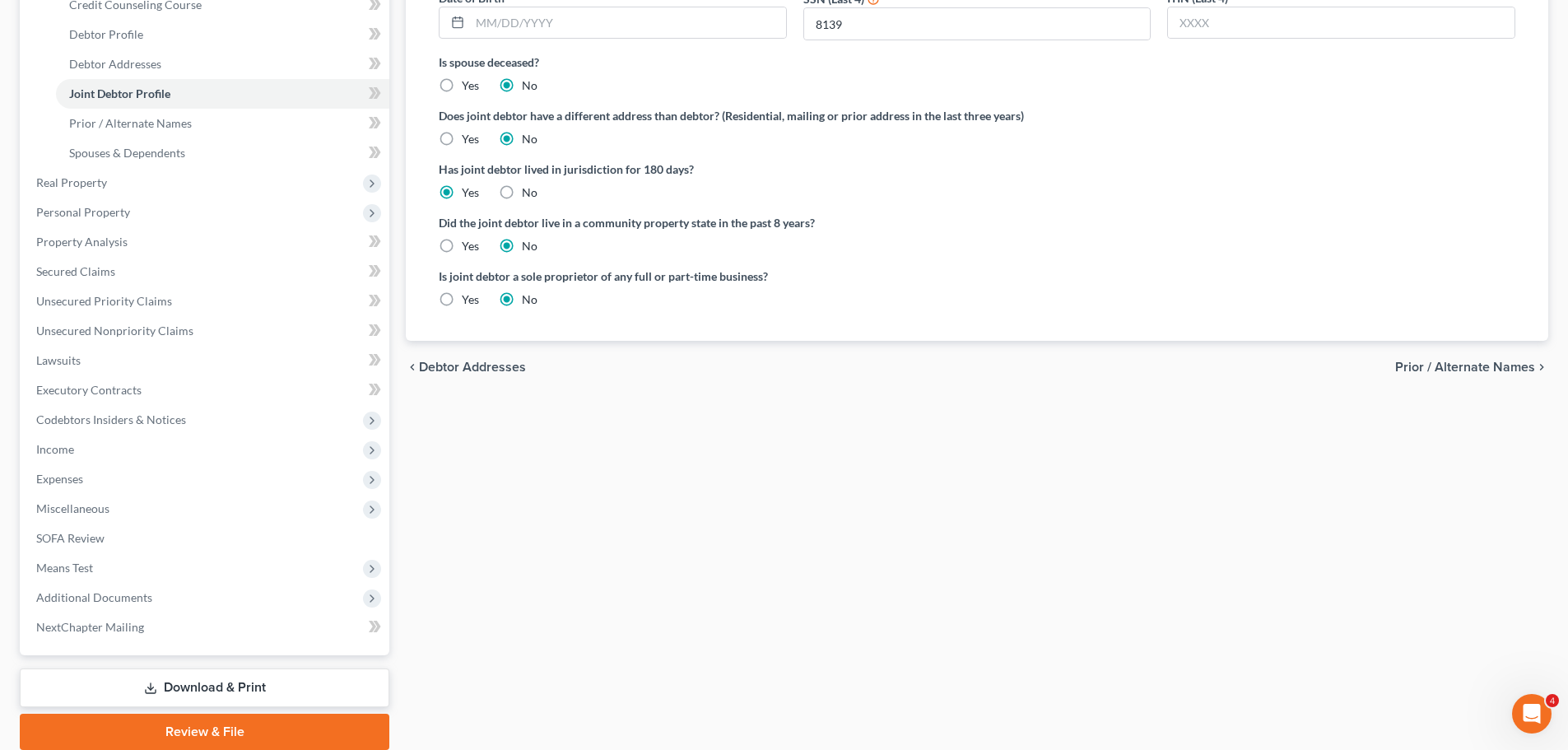 click on "chevron_left
Debtor Addresses
Prior / Alternate Names
chevron_right" at bounding box center (977, 367) 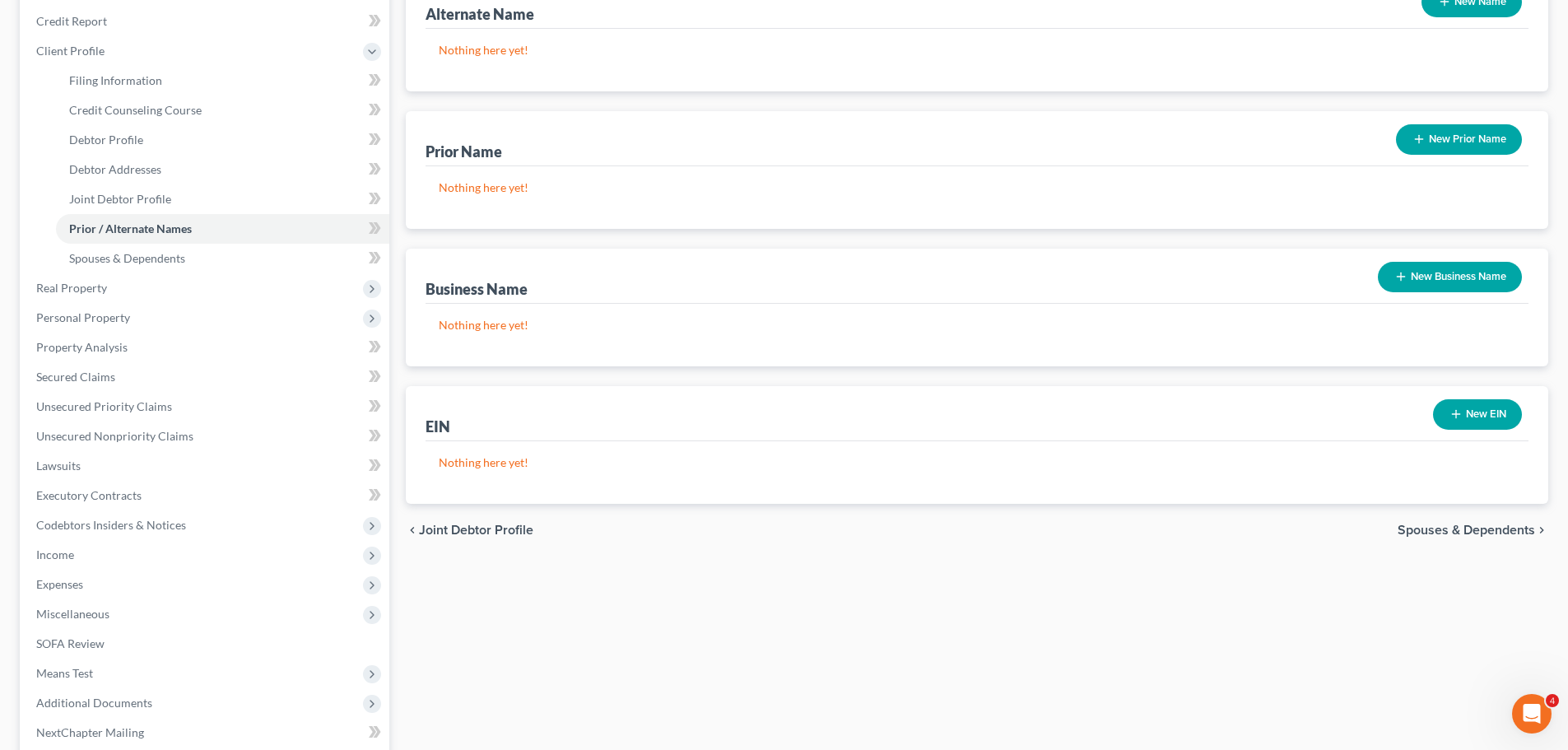 scroll, scrollTop: 329, scrollLeft: 0, axis: vertical 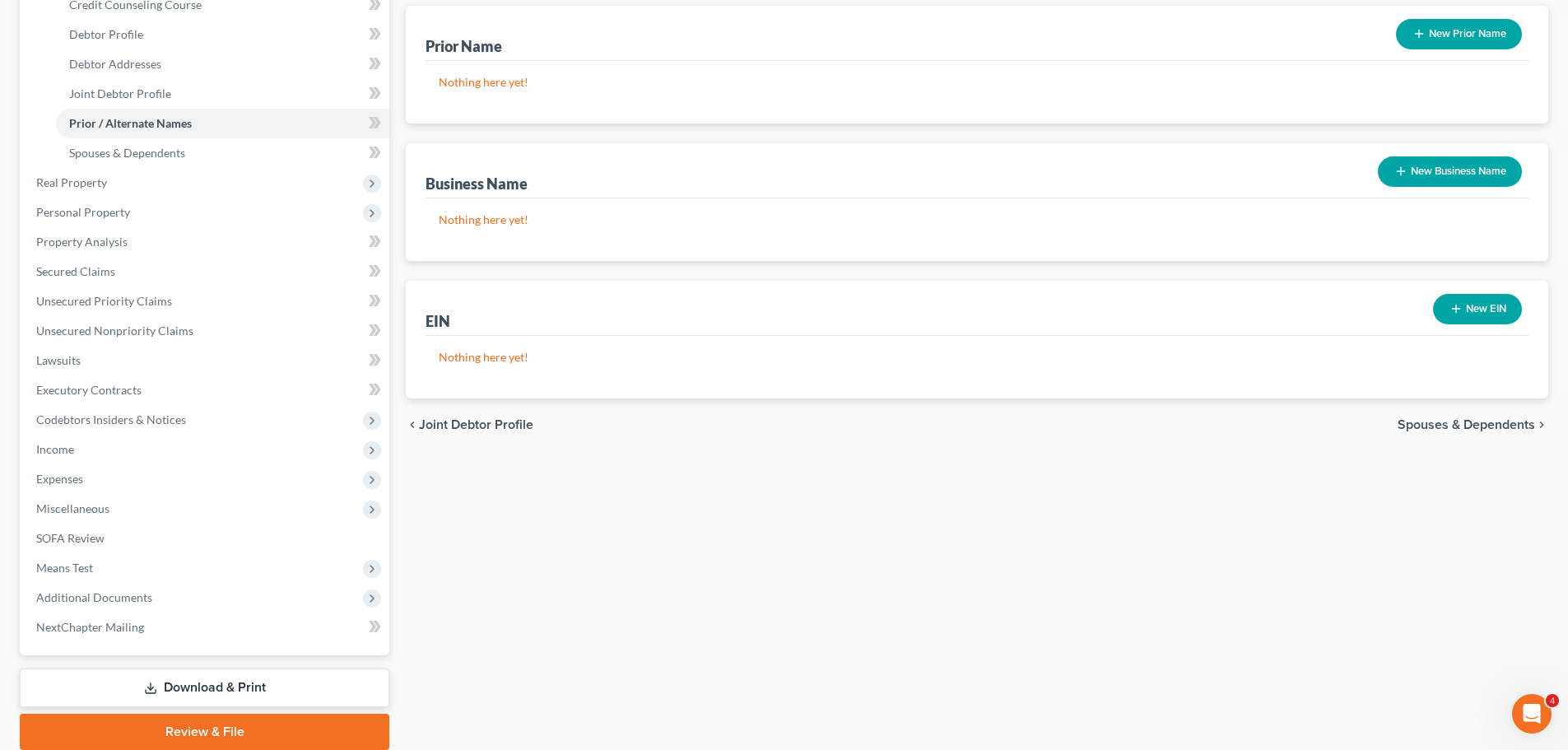 click on "Spouses & Dependents" at bounding box center [1466, 425] 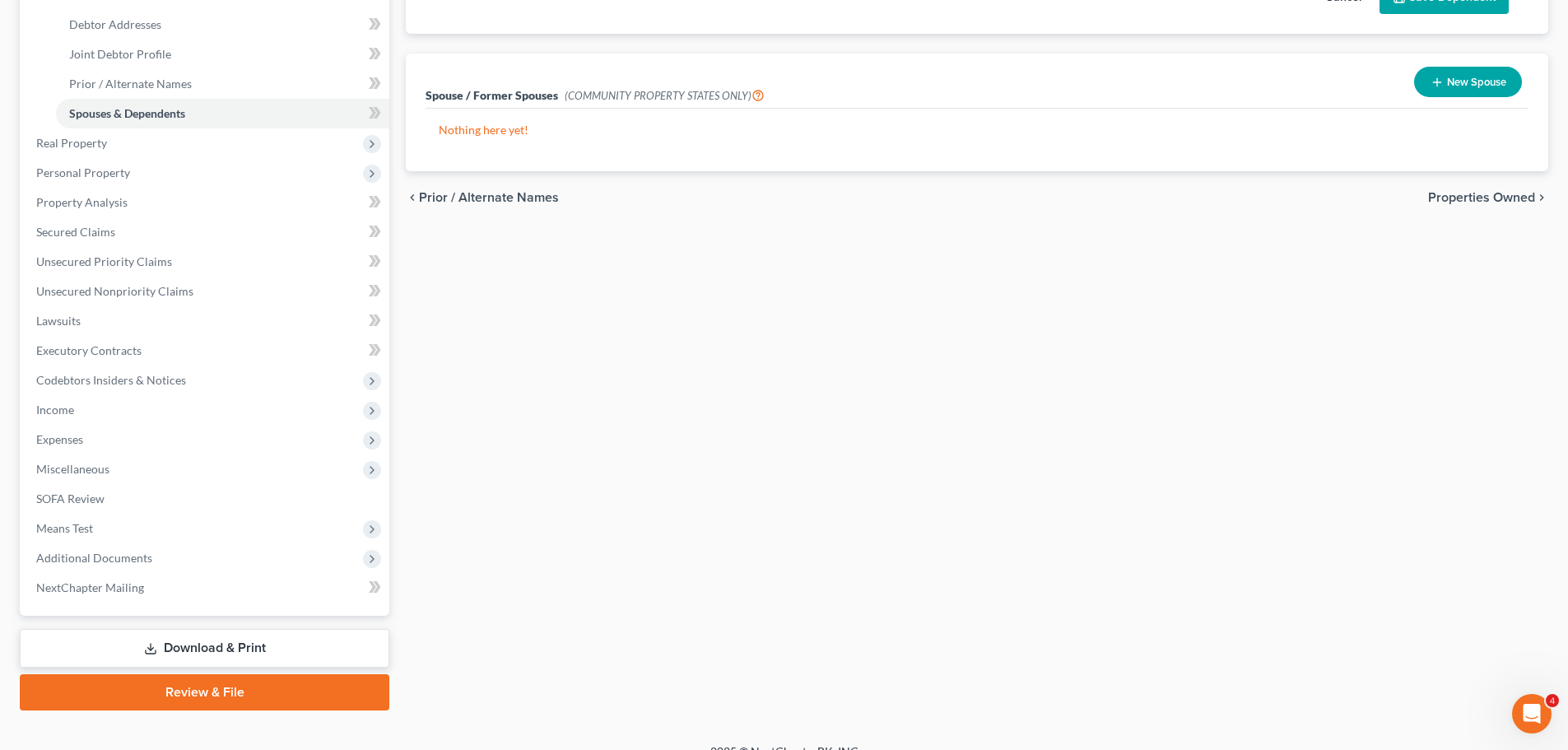 scroll, scrollTop: 392, scrollLeft: 0, axis: vertical 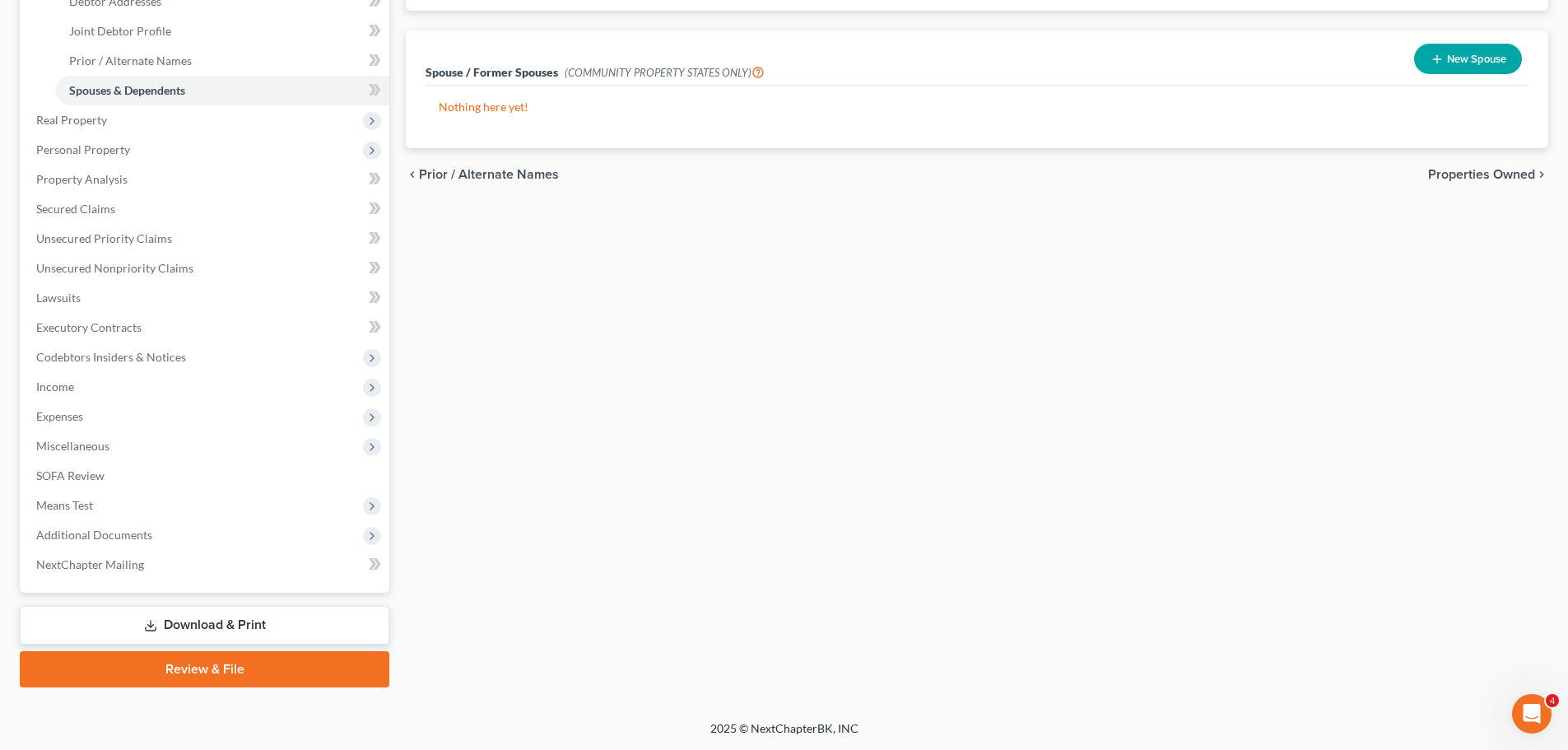 click on "Properties Owned" at bounding box center (1482, 175) 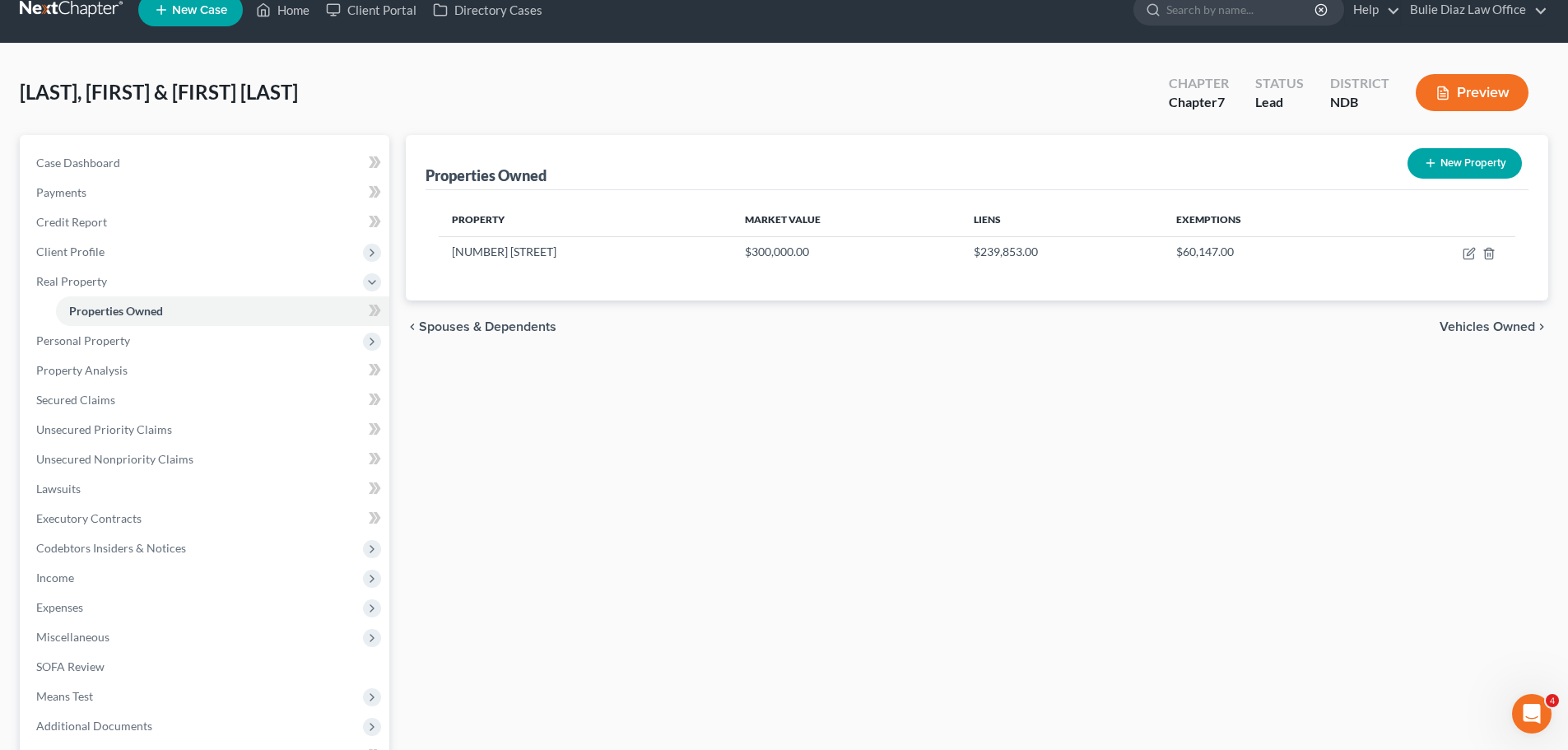 scroll, scrollTop: 0, scrollLeft: 0, axis: both 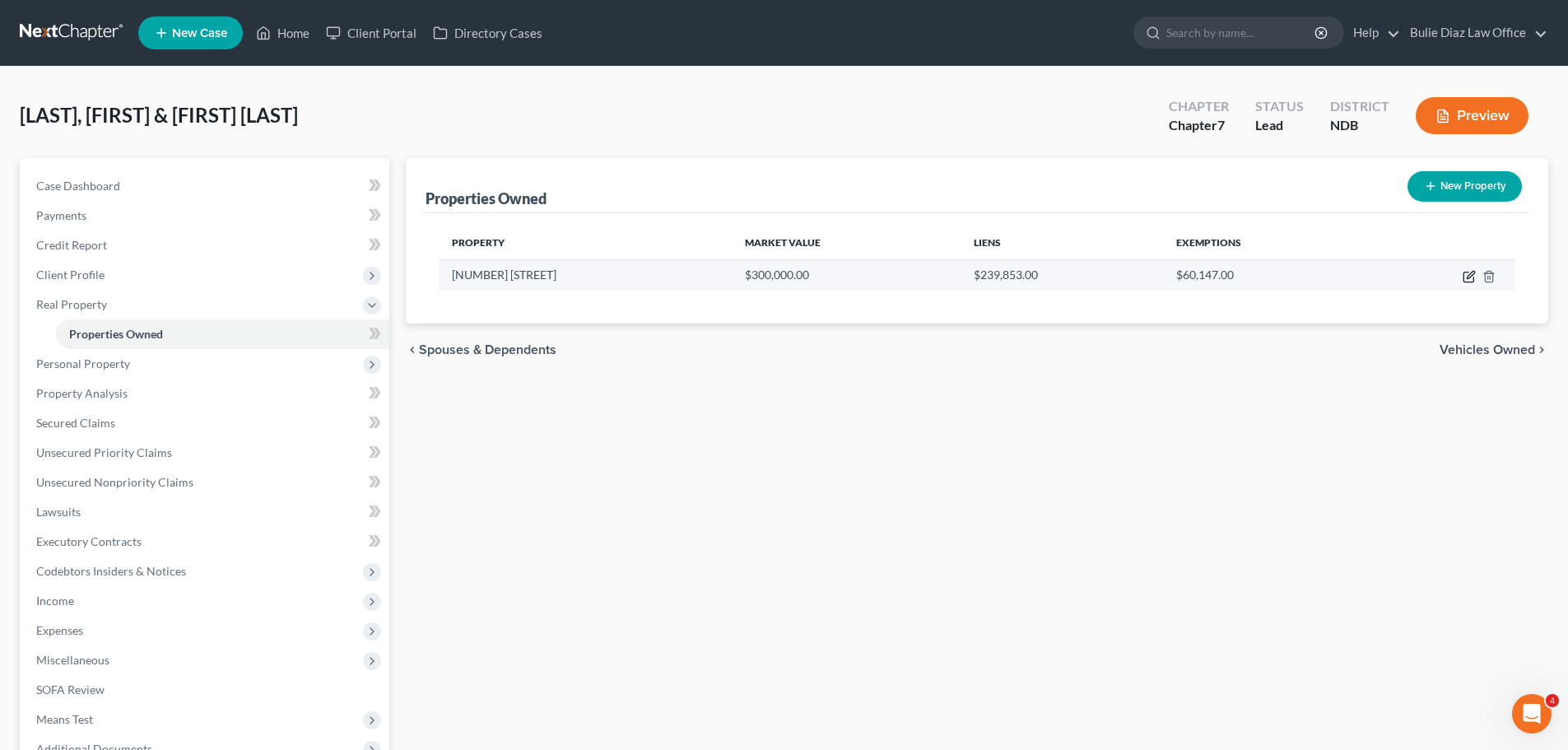 click 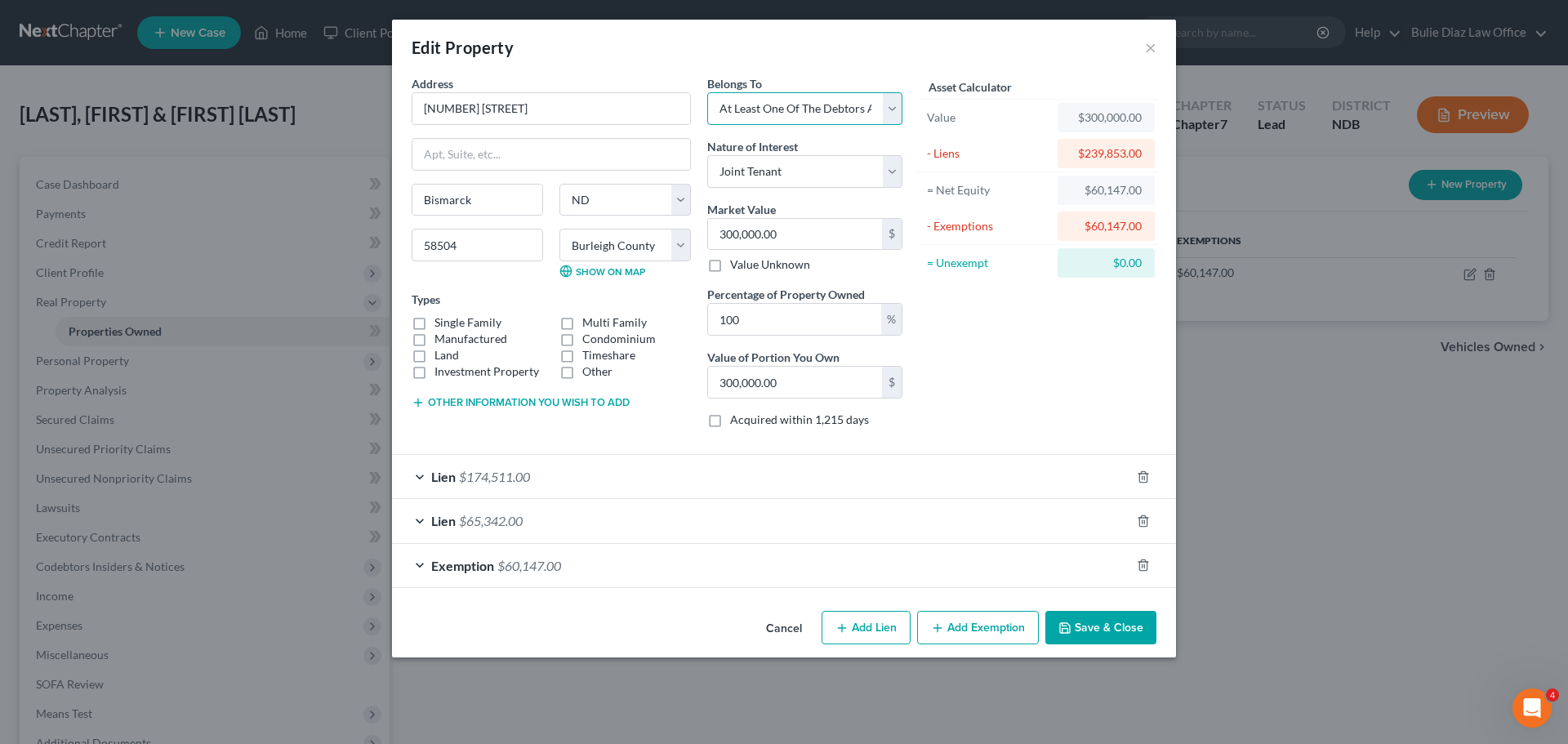 click on "Select Debtor 1 Only Debtor 2 Only Debtor 1 And Debtor 2 Only At Least One Of The Debtors And Another Community Property" at bounding box center [804, 109] 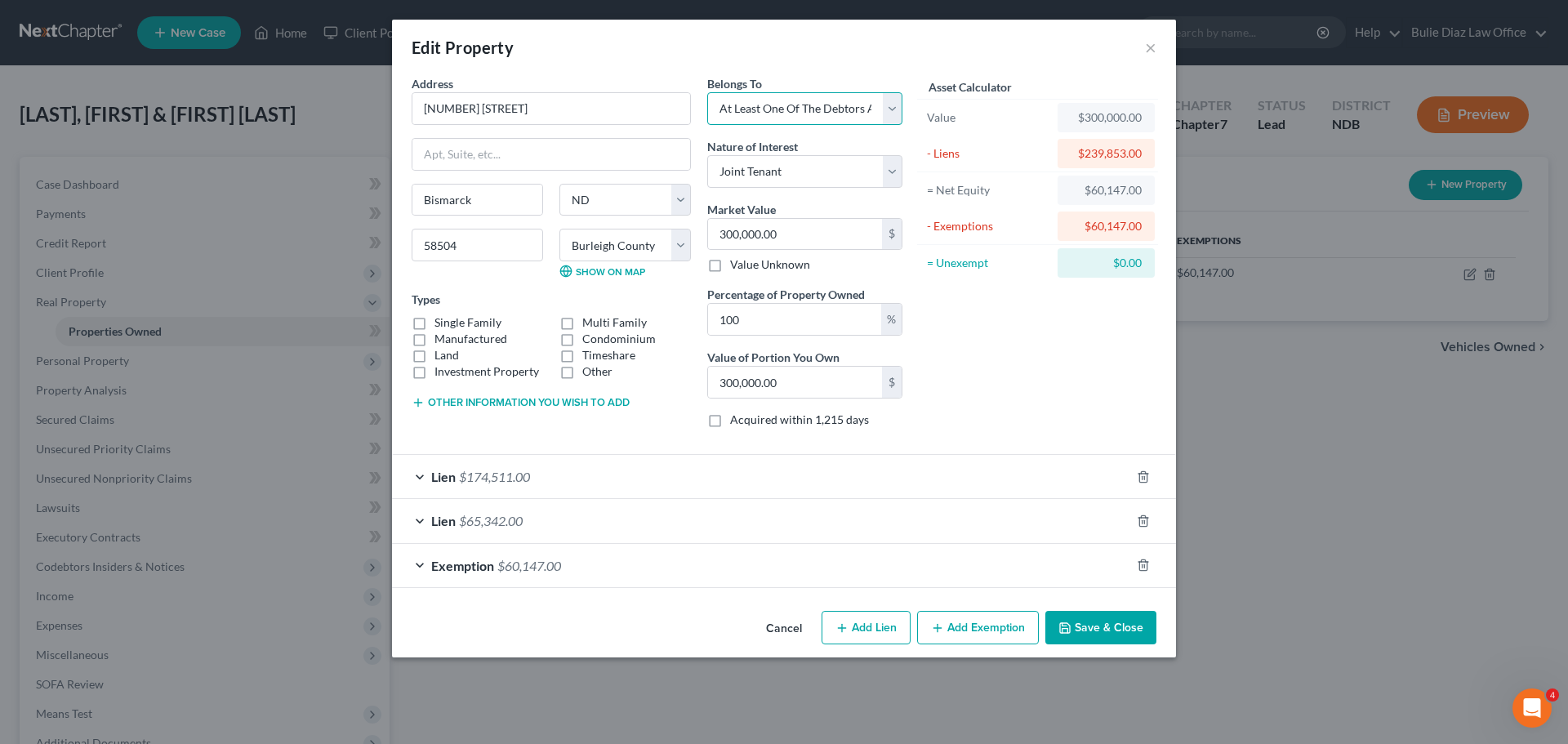 select on "2" 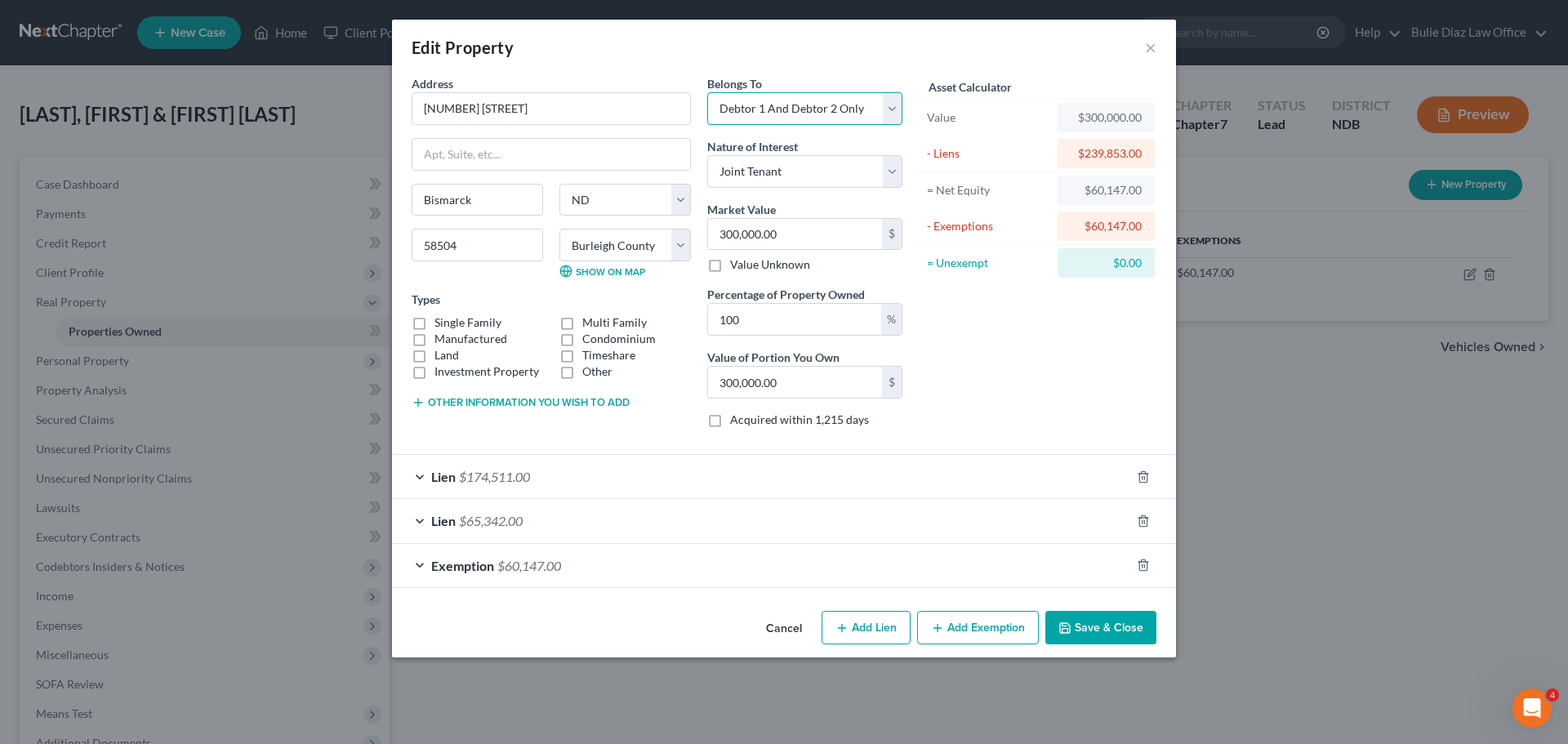 click on "Select Debtor 1 Only Debtor 2 Only Debtor 1 And Debtor 2 Only At Least One Of The Debtors And Another Community Property" at bounding box center [804, 109] 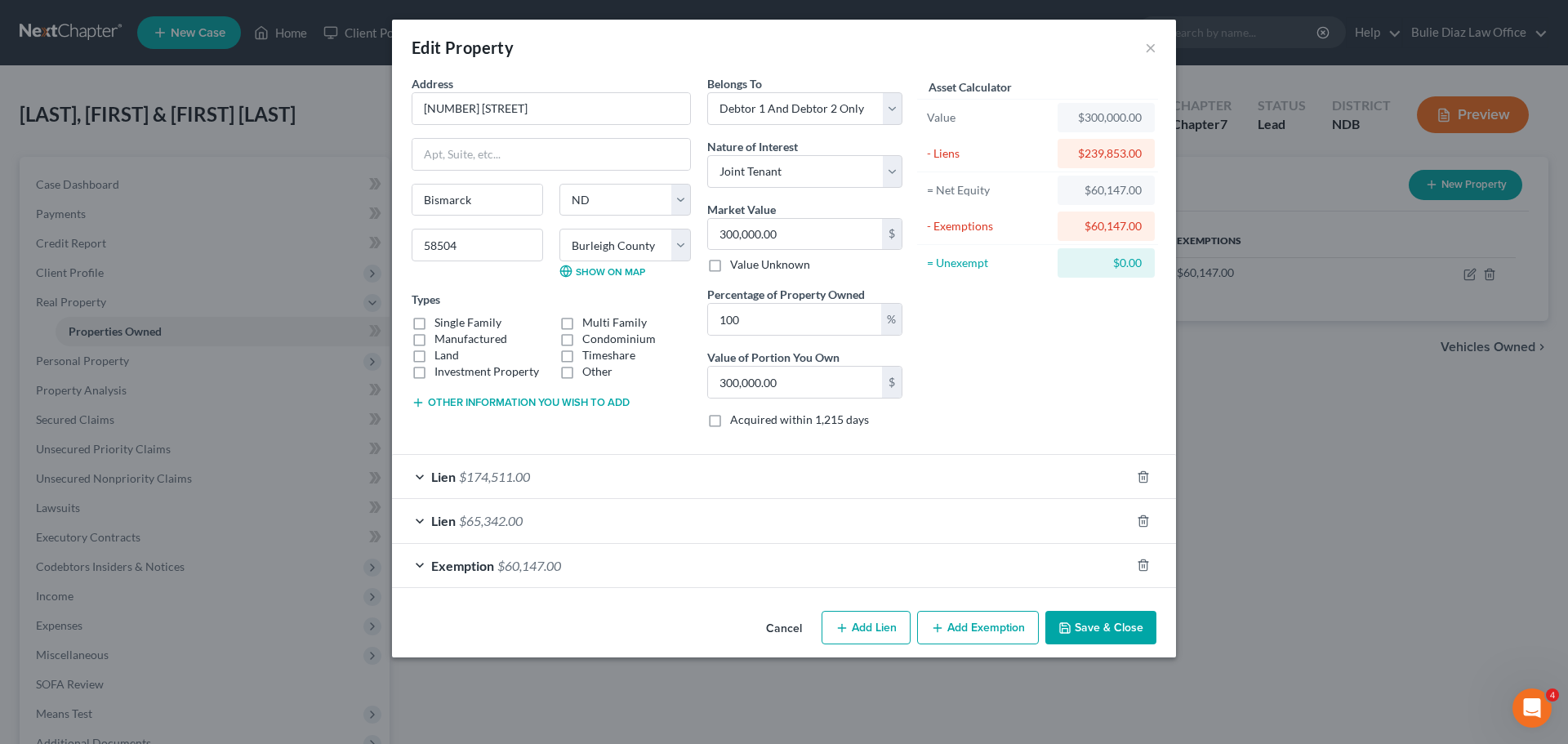 click on "Save & Close" at bounding box center (1101, 628) 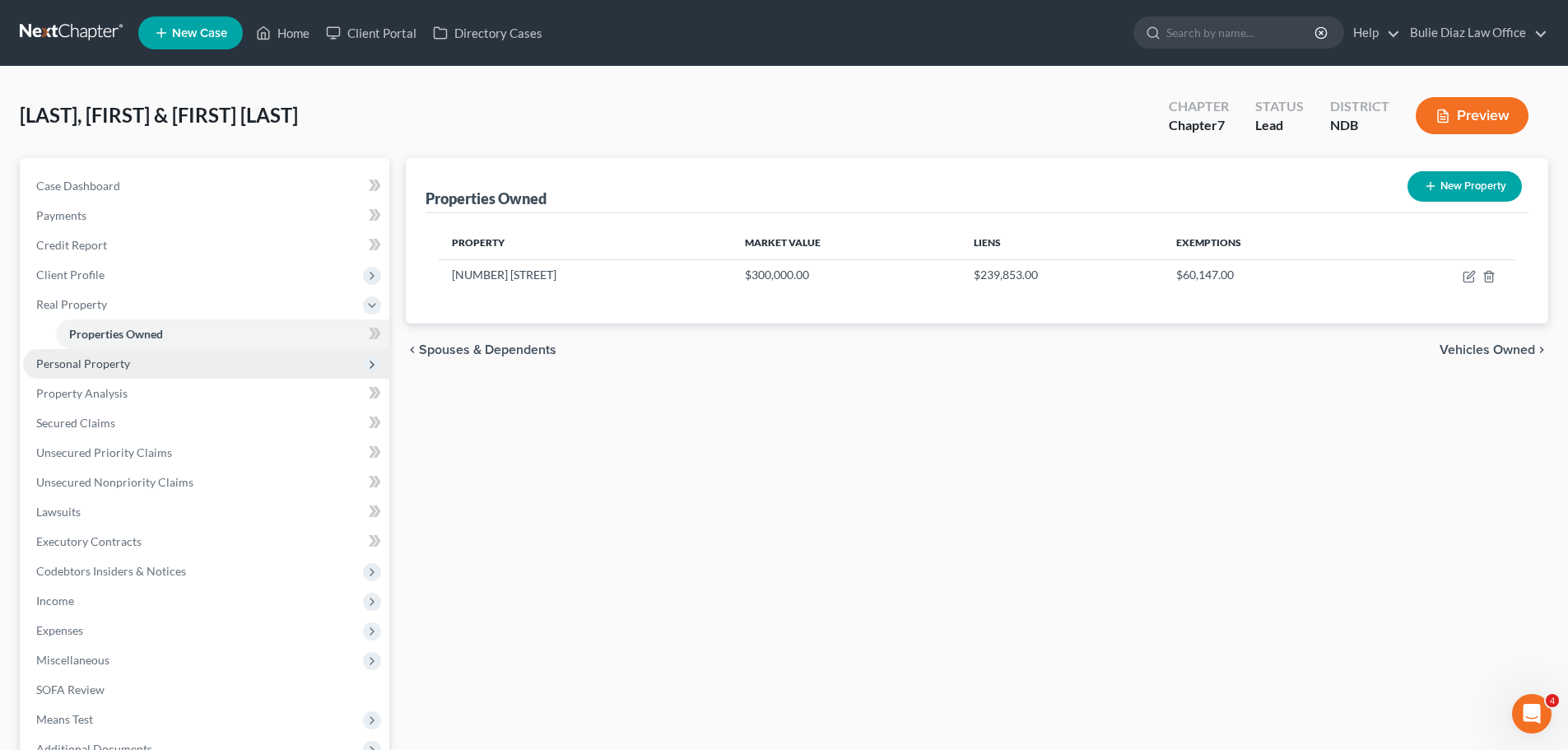 click on "Personal Property" at bounding box center (206, 364) 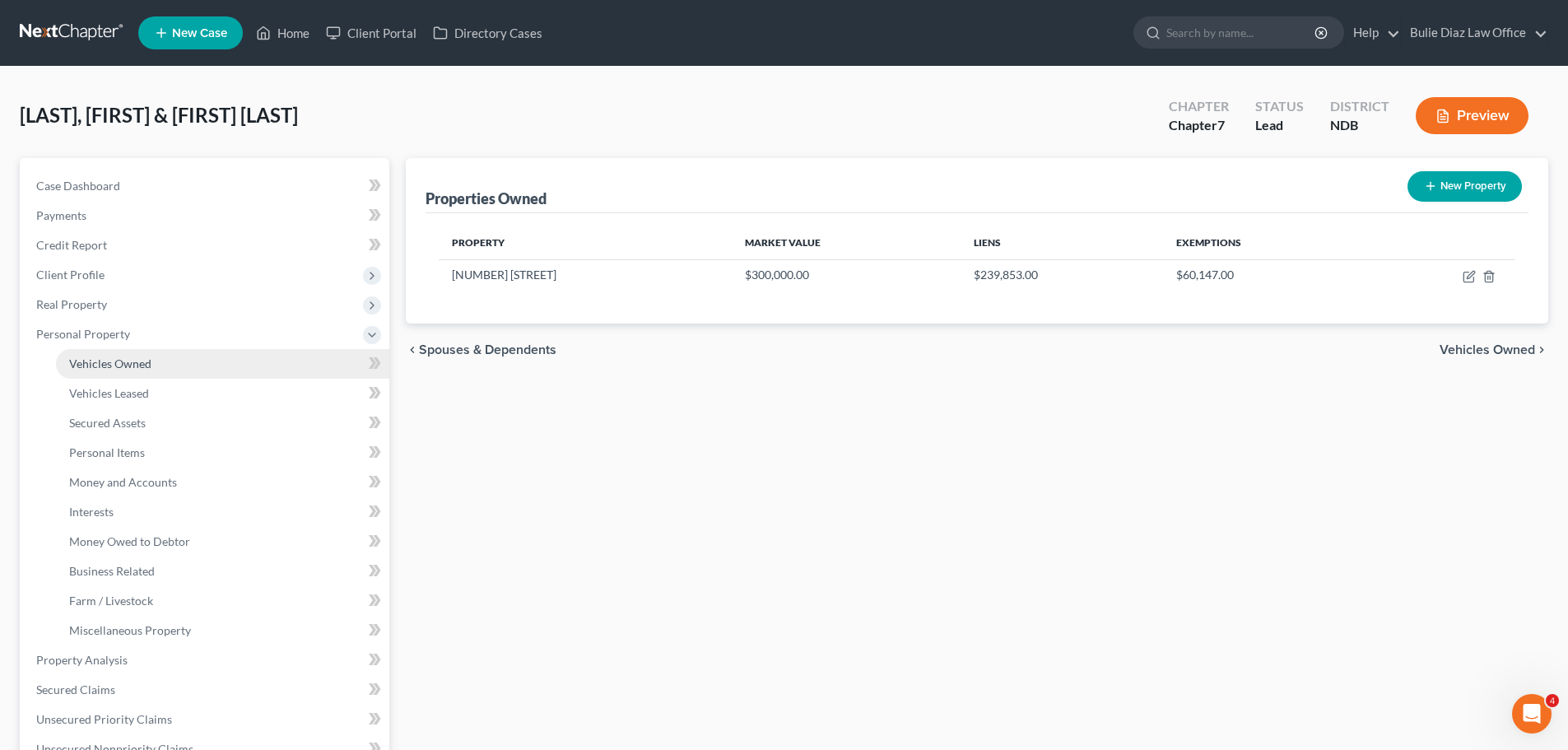 click on "Vehicles Owned" at bounding box center [110, 363] 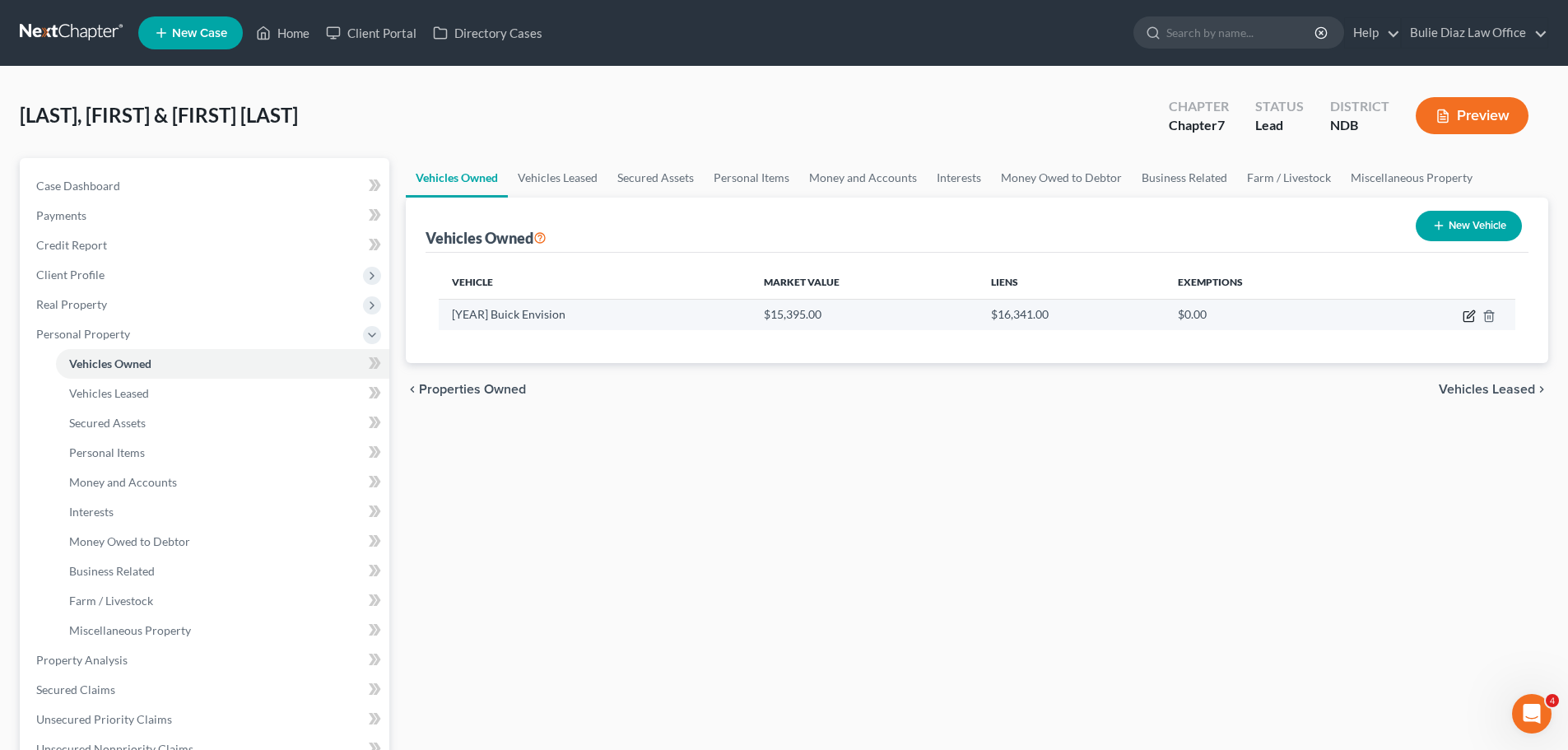 click 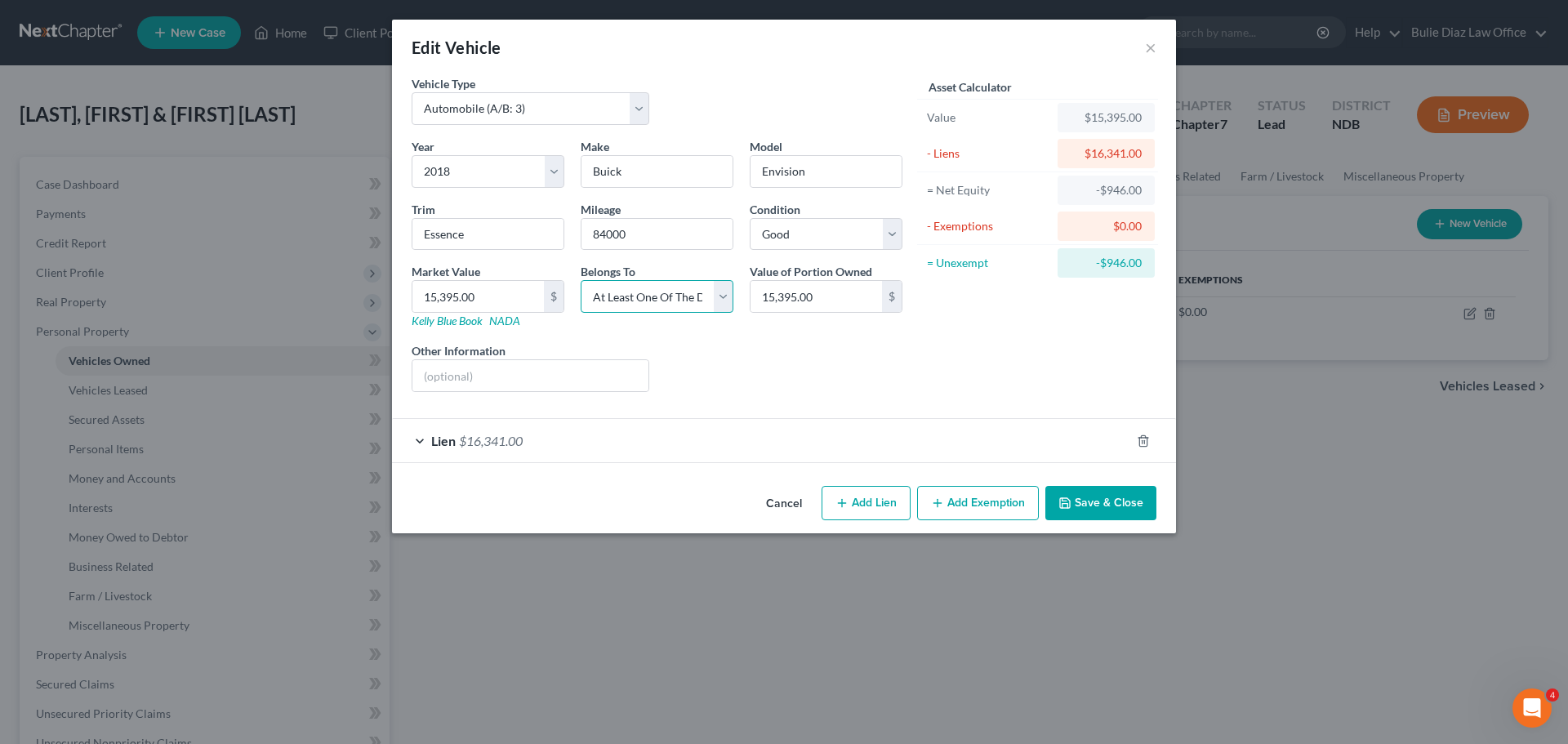 click on "Select Debtor 1 Only Debtor 2 Only Debtor 1 And Debtor 2 Only At Least One Of The Debtors And Another Community Property" at bounding box center [657, 296] 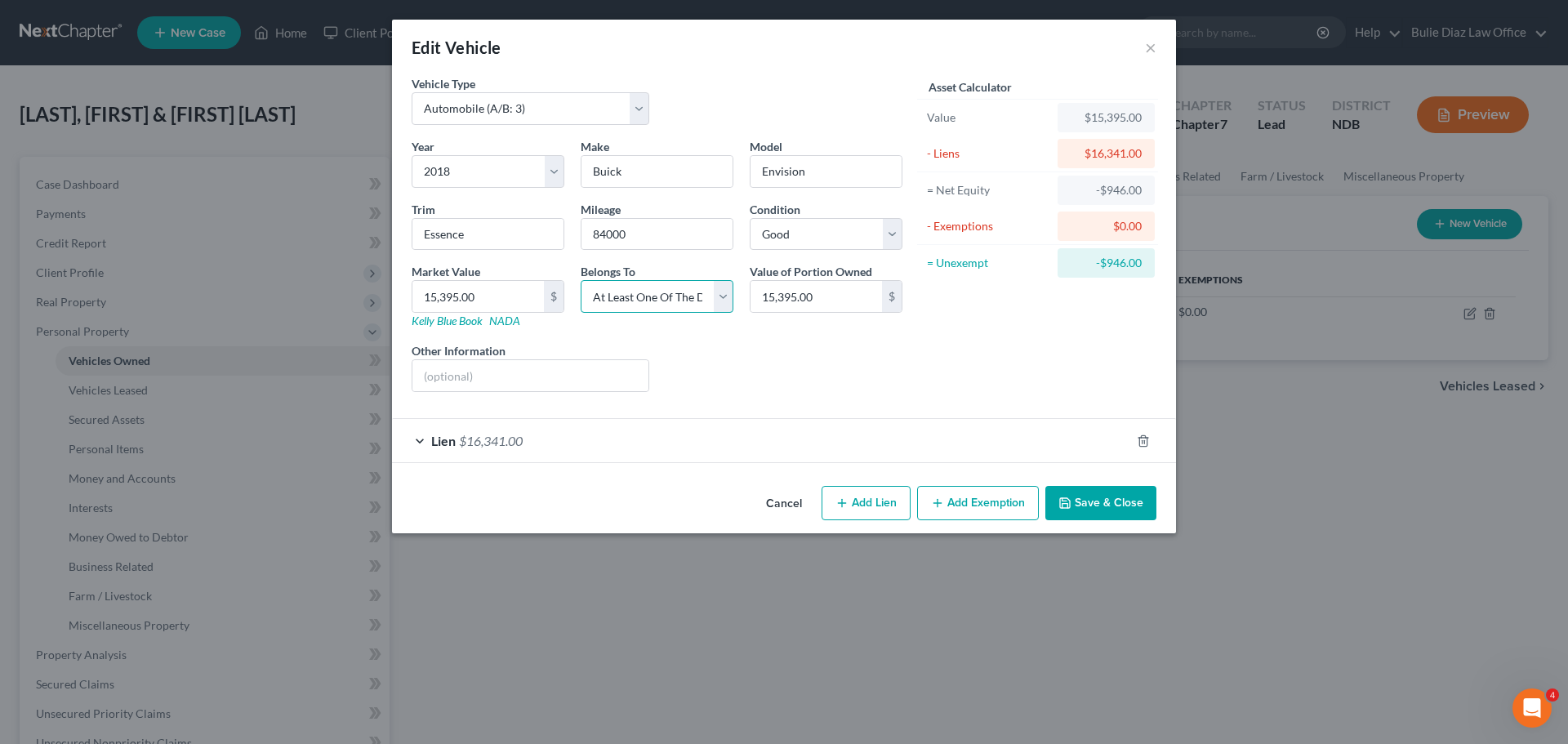 select on "2" 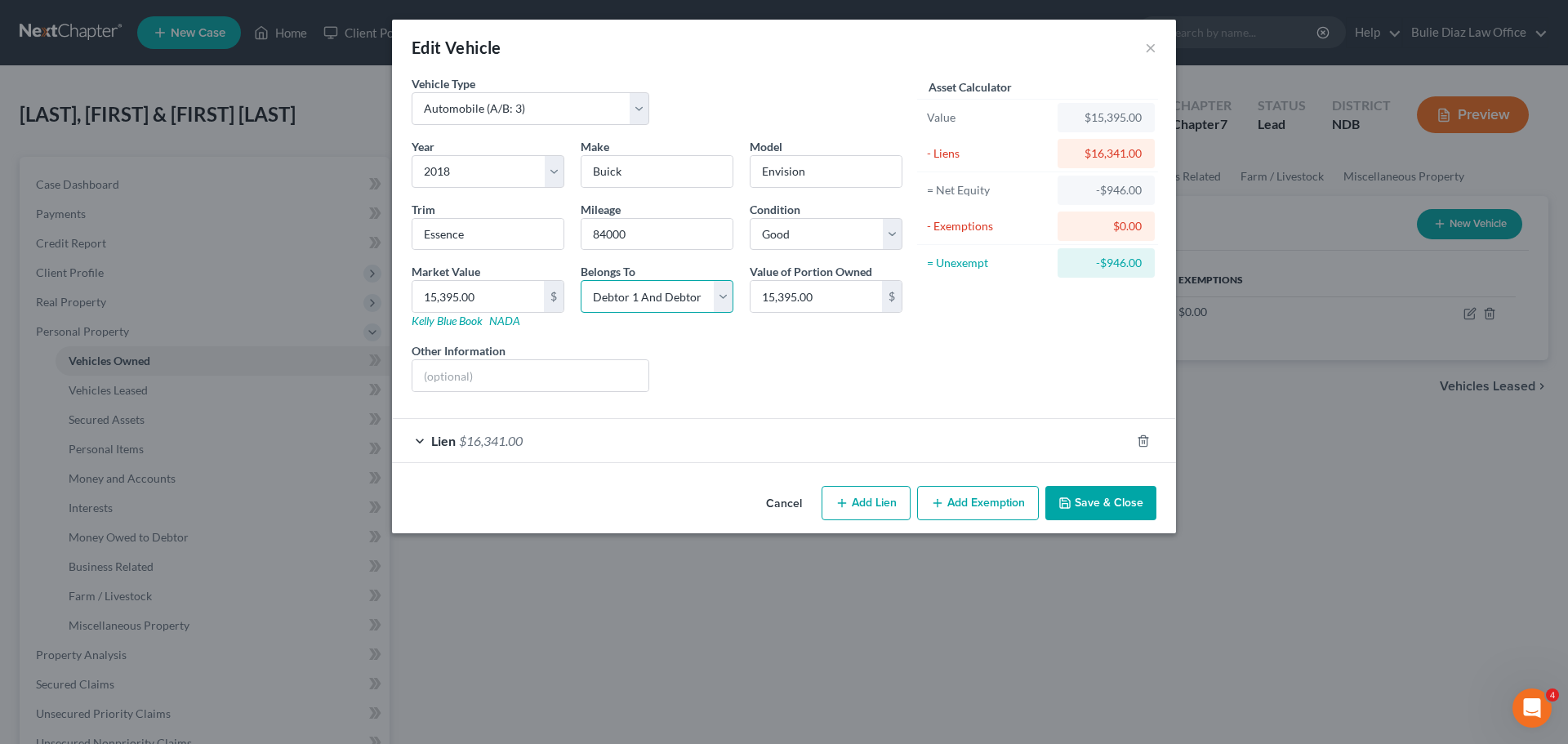 click on "Select Debtor 1 Only Debtor 2 Only Debtor 1 And Debtor 2 Only At Least One Of The Debtors And Another Community Property" at bounding box center [657, 296] 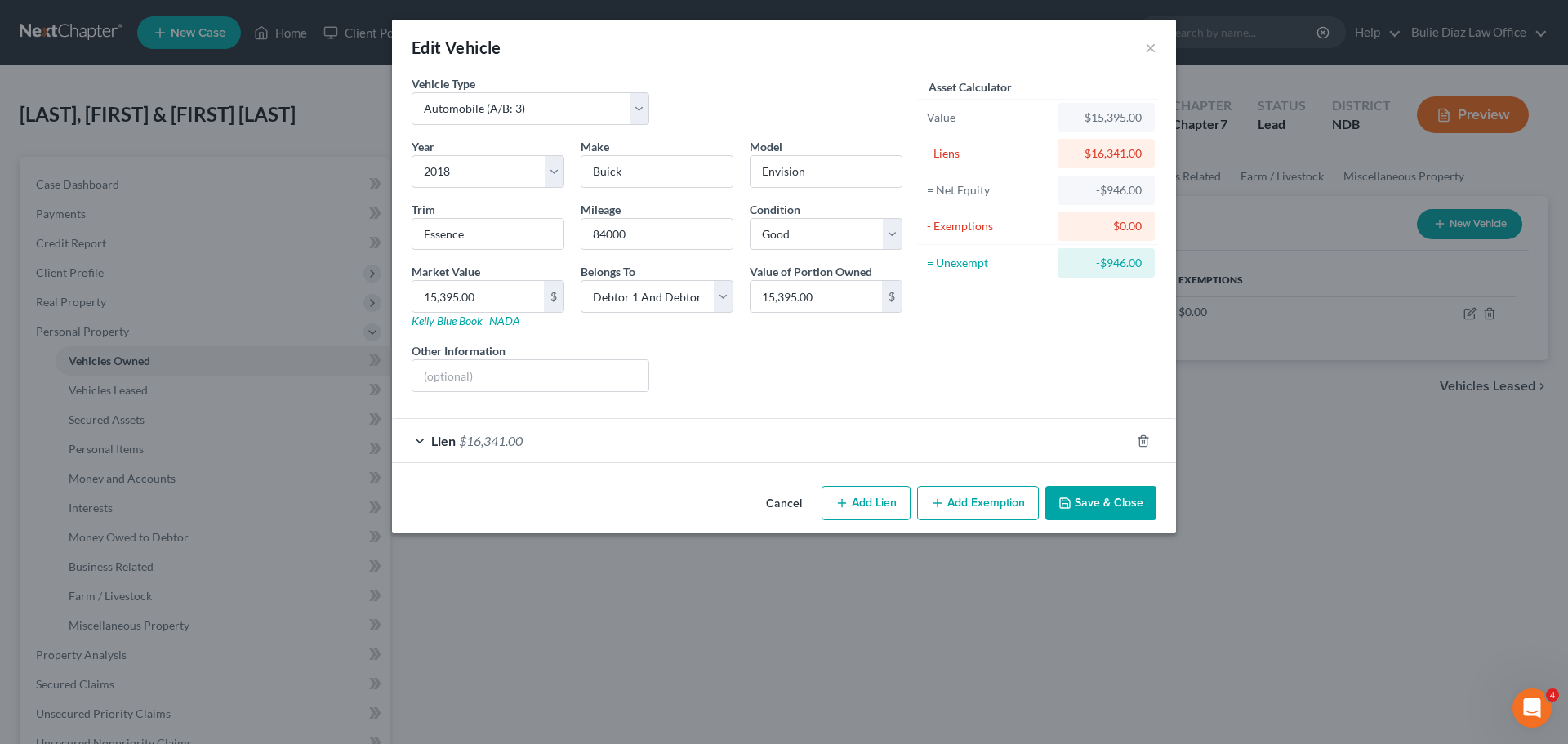 click on "Save & Close" at bounding box center (1101, 503) 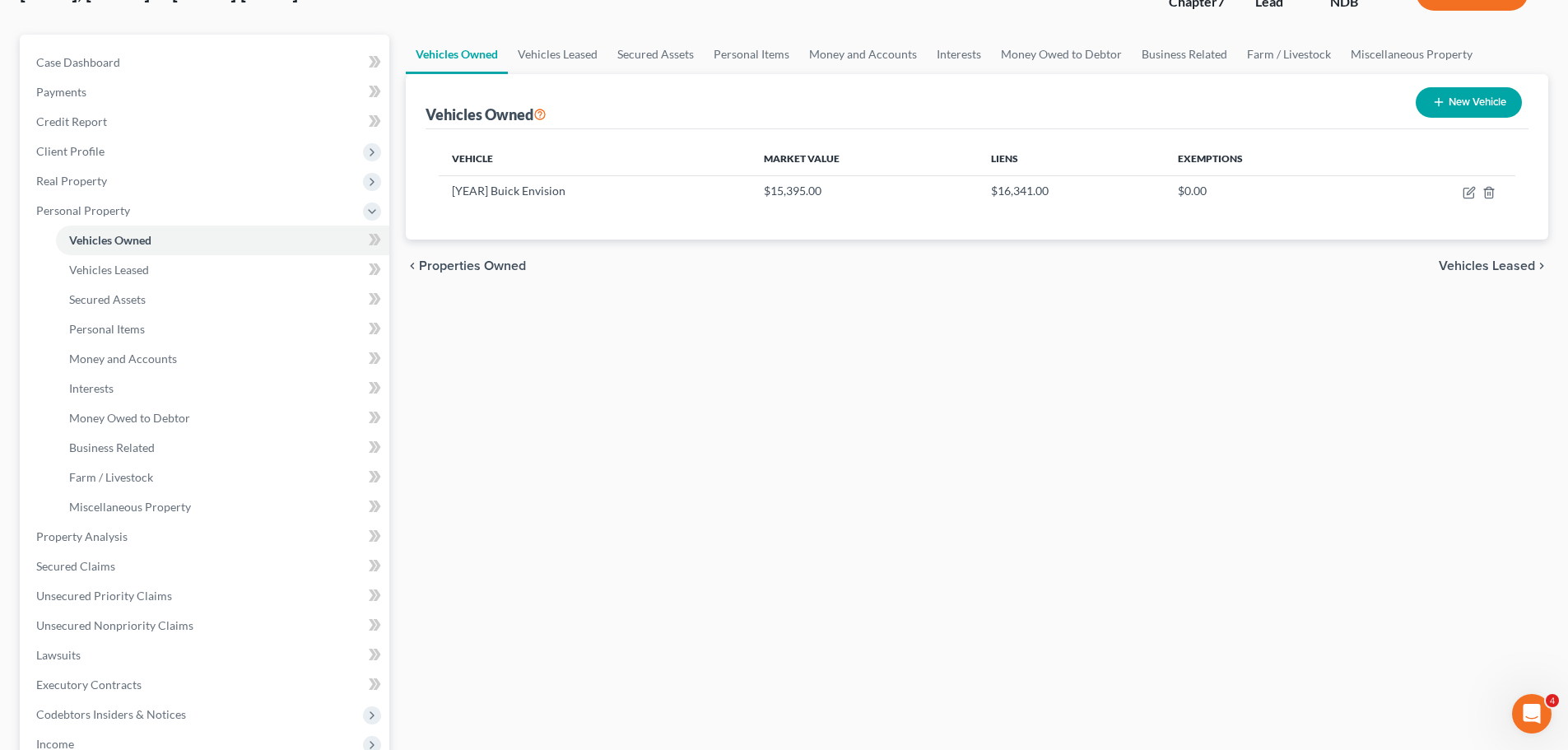scroll, scrollTop: 82, scrollLeft: 0, axis: vertical 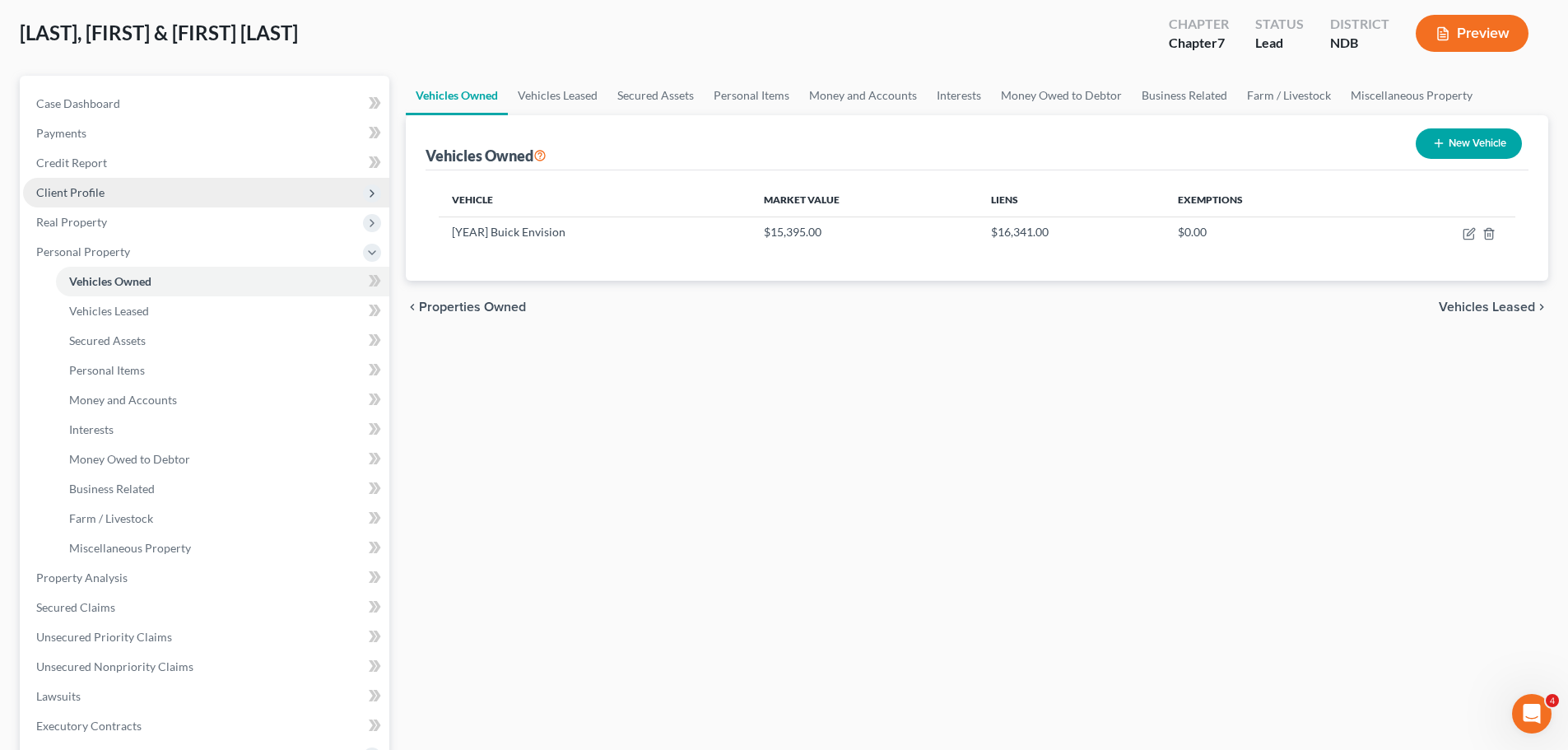 click on "Client Profile" at bounding box center [70, 192] 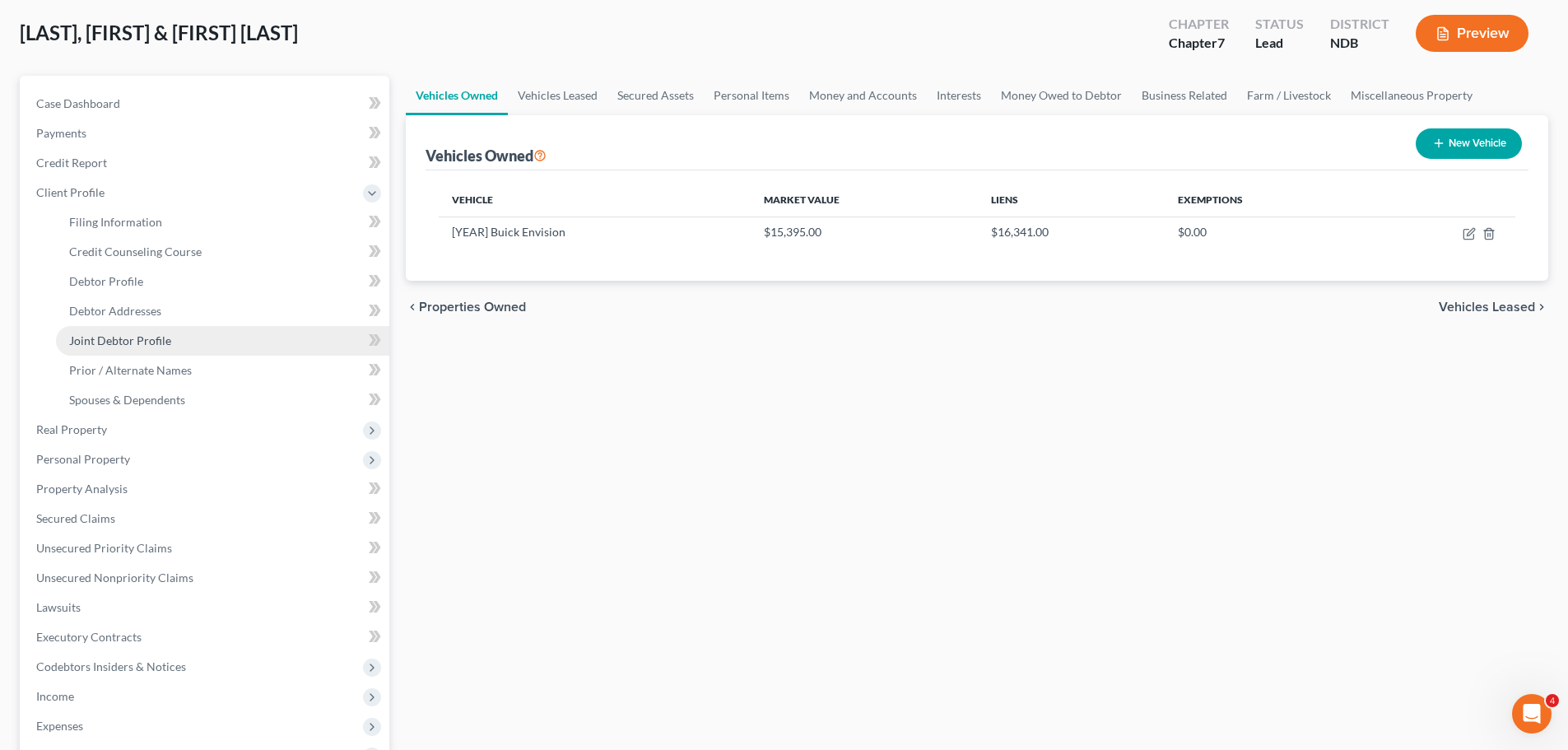 click on "Joint Debtor Profile" at bounding box center (120, 340) 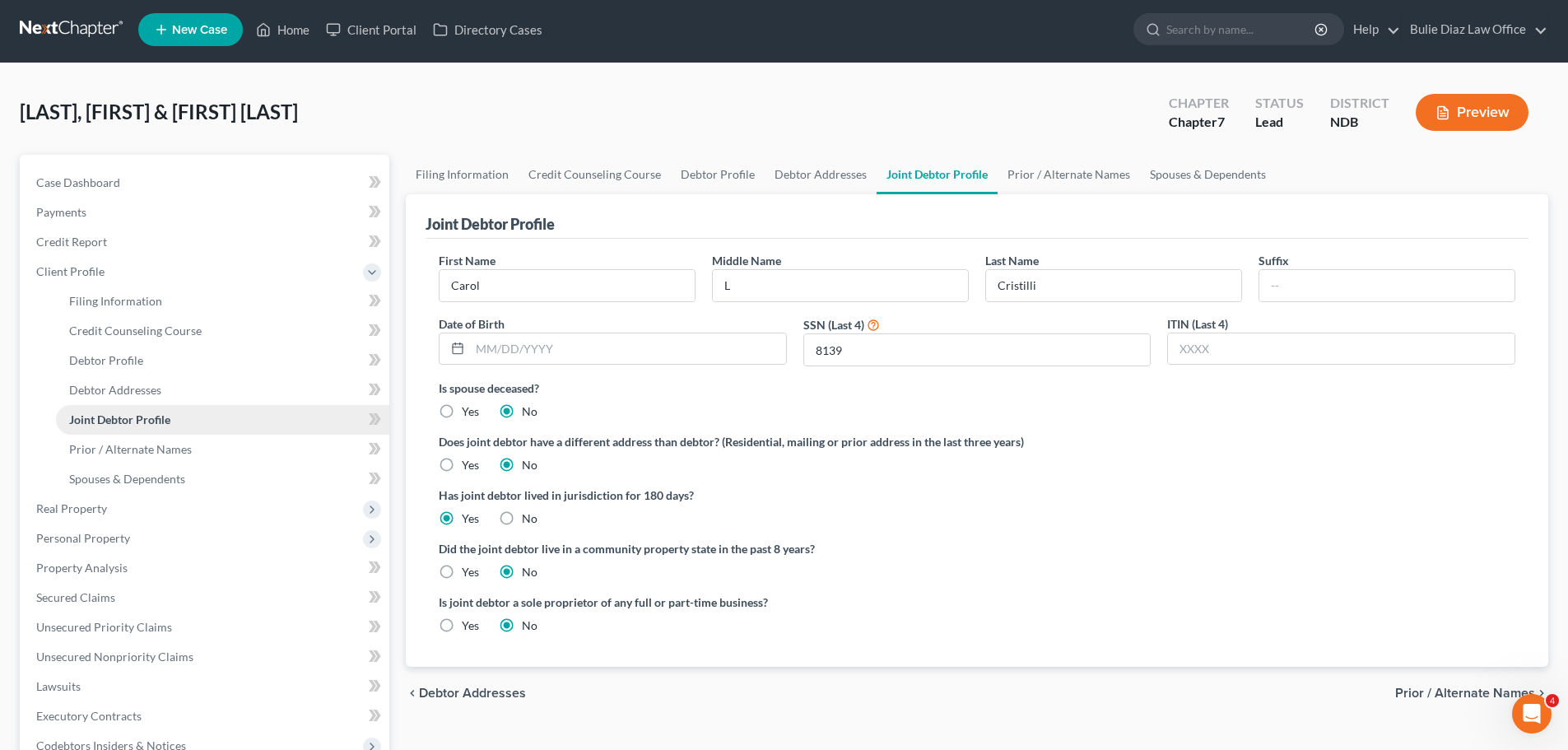 scroll, scrollTop: 0, scrollLeft: 0, axis: both 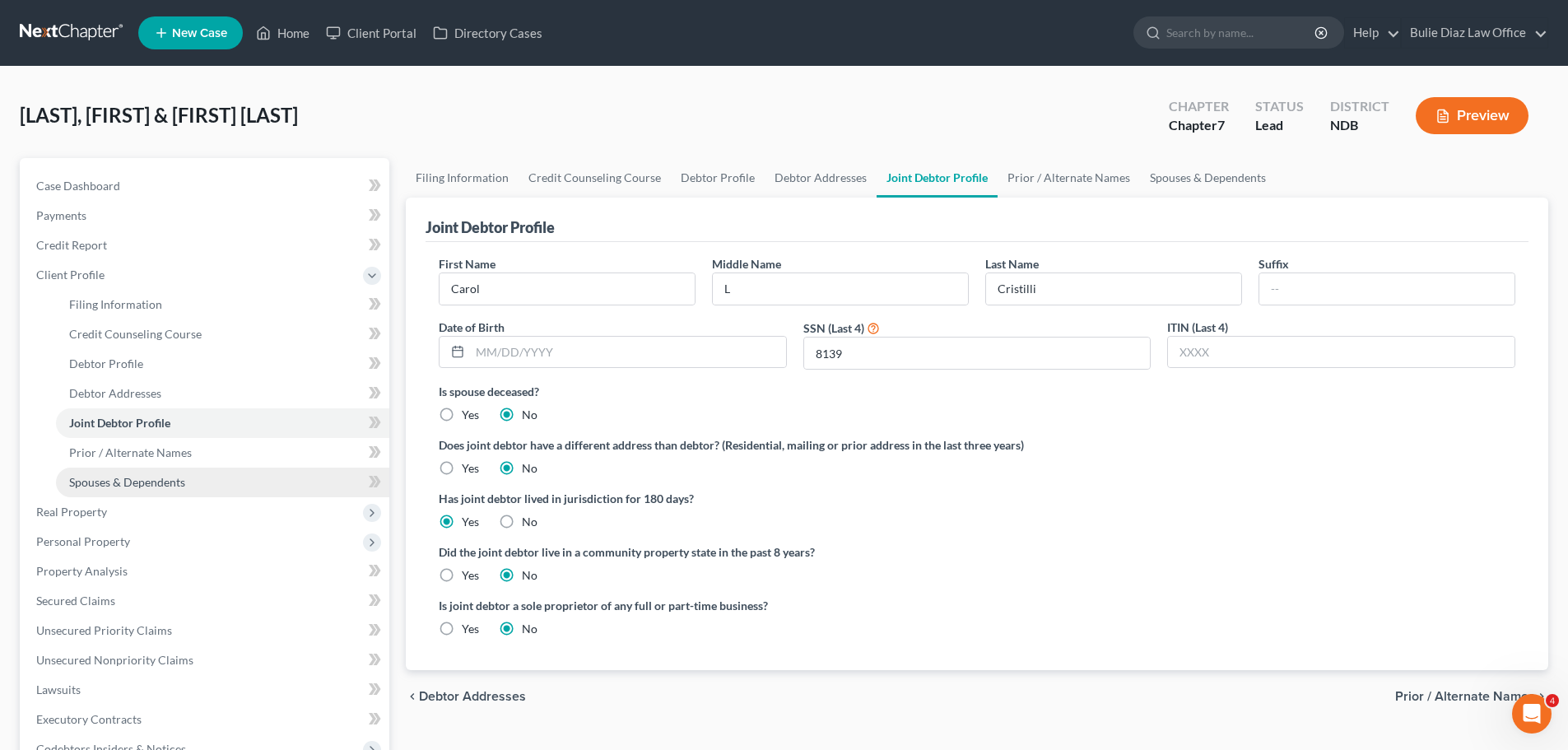click on "Spouses & Dependents" at bounding box center [127, 482] 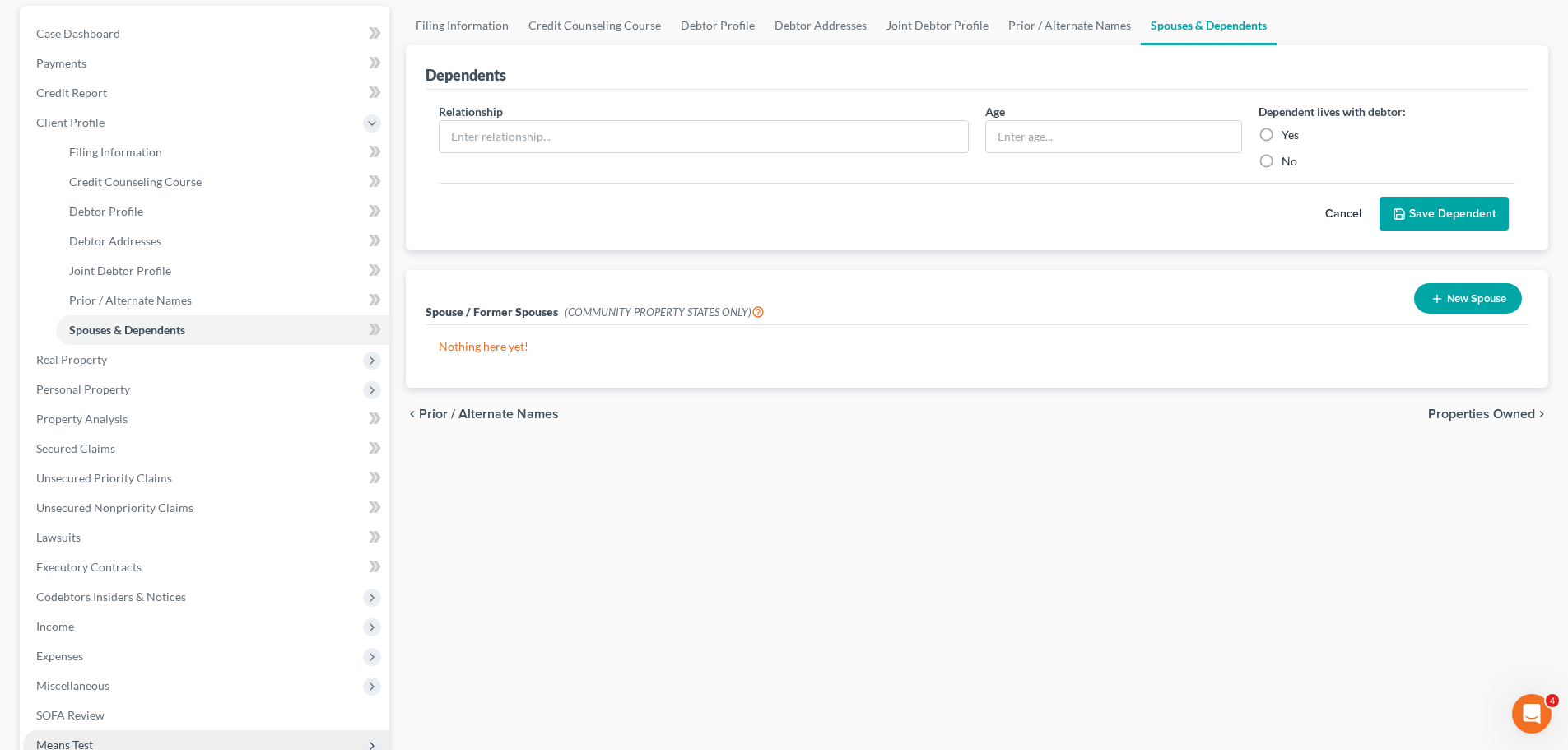 scroll, scrollTop: 145, scrollLeft: 0, axis: vertical 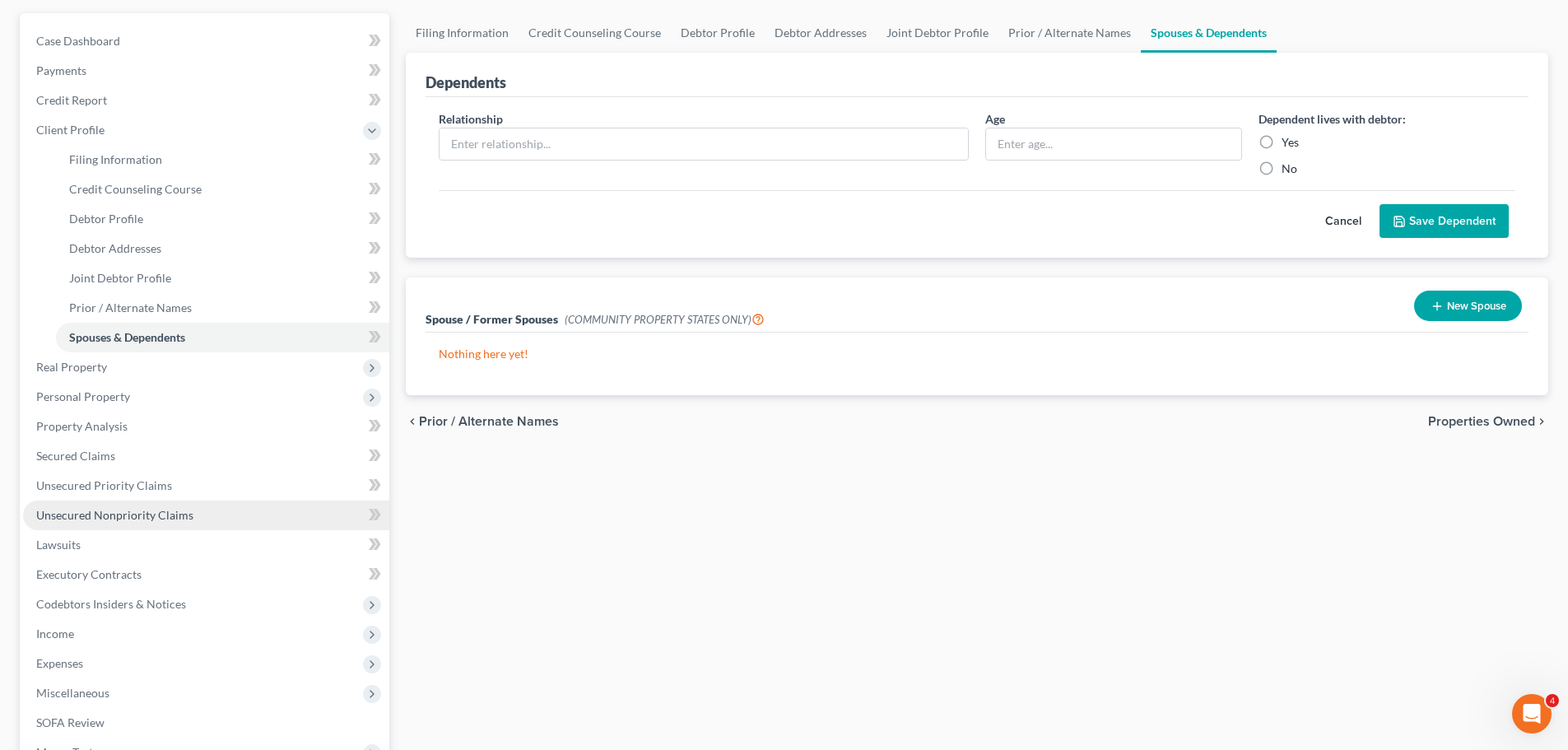 click on "Unsecured Nonpriority Claims" at bounding box center [114, 515] 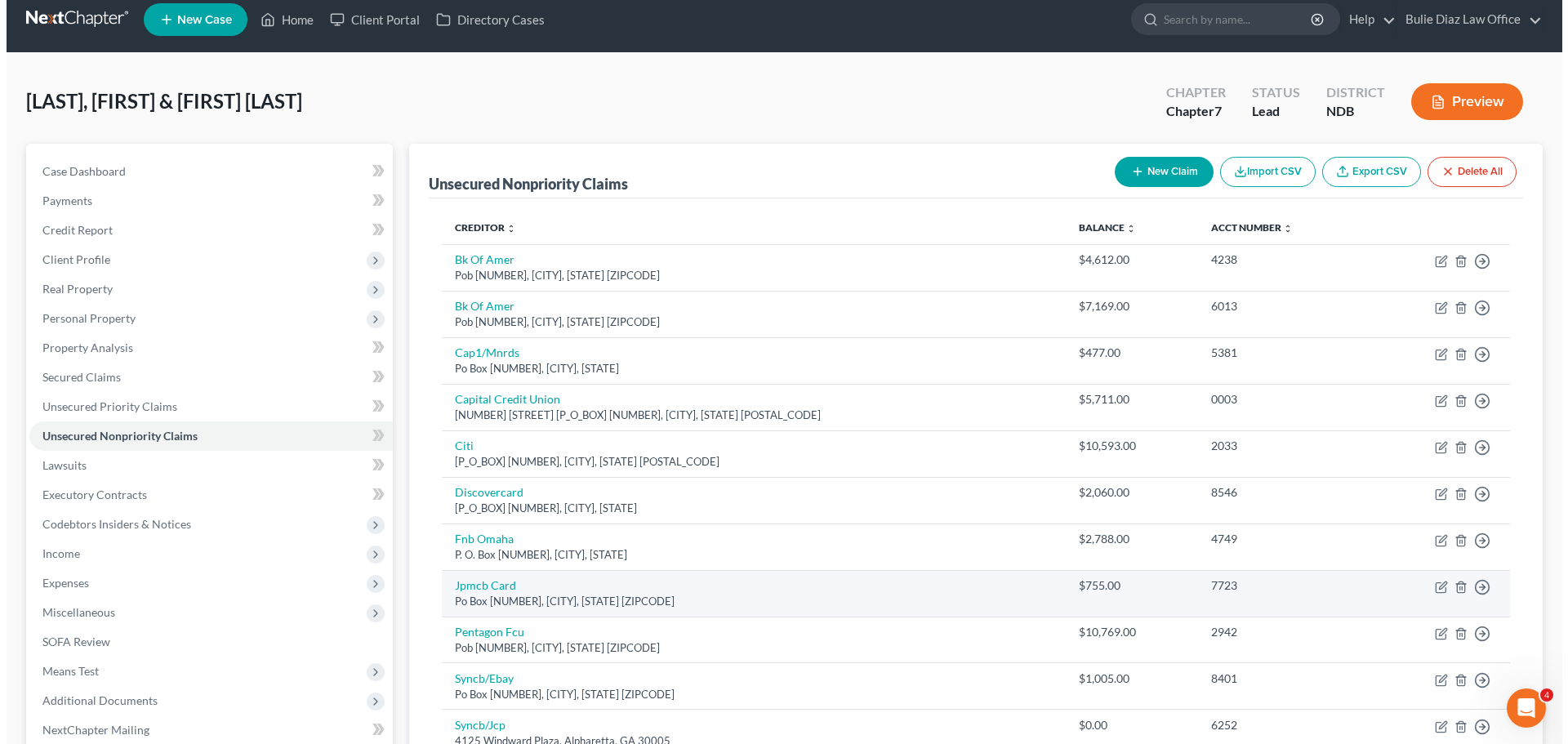 scroll, scrollTop: 0, scrollLeft: 0, axis: both 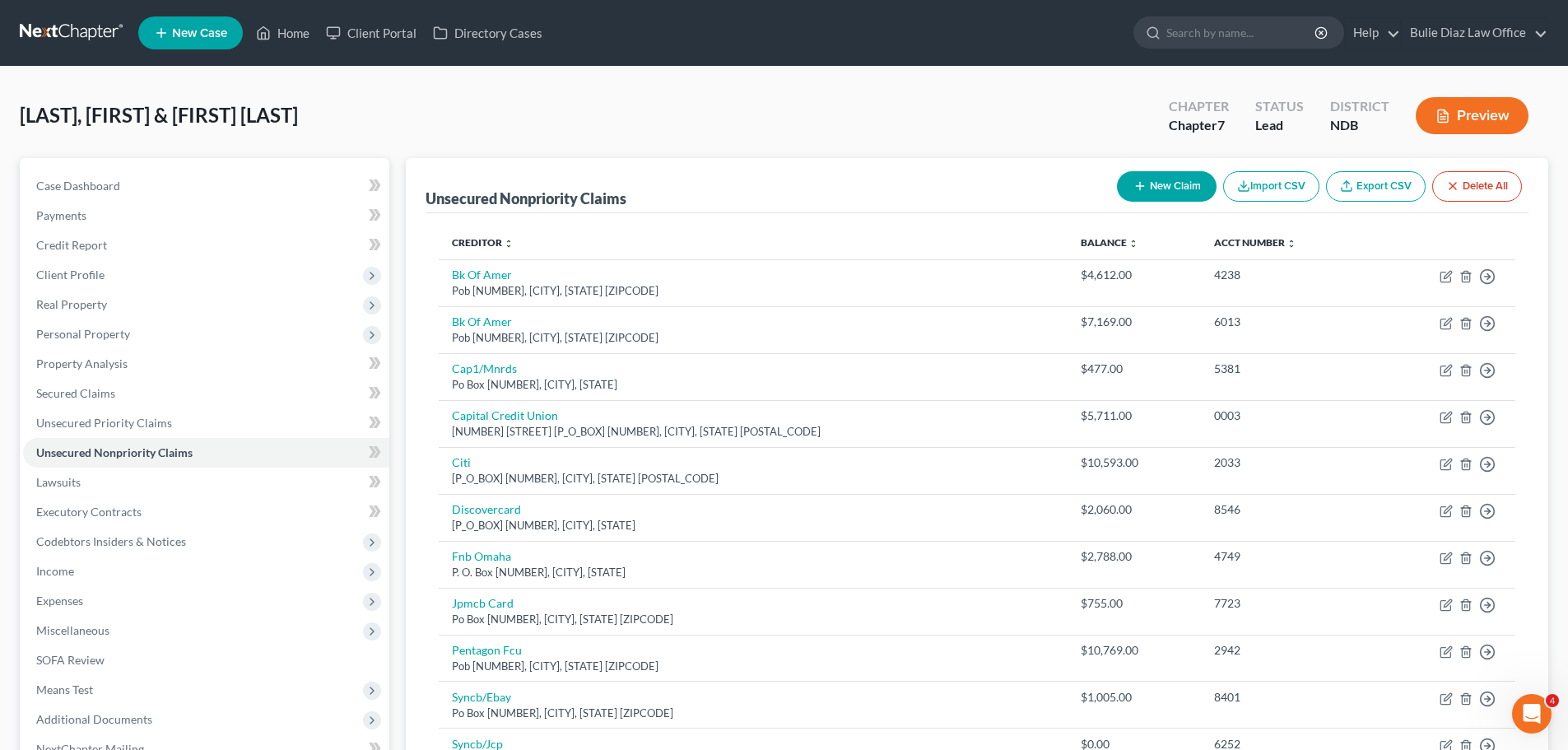 click on "New Claim" at bounding box center [1166, 186] 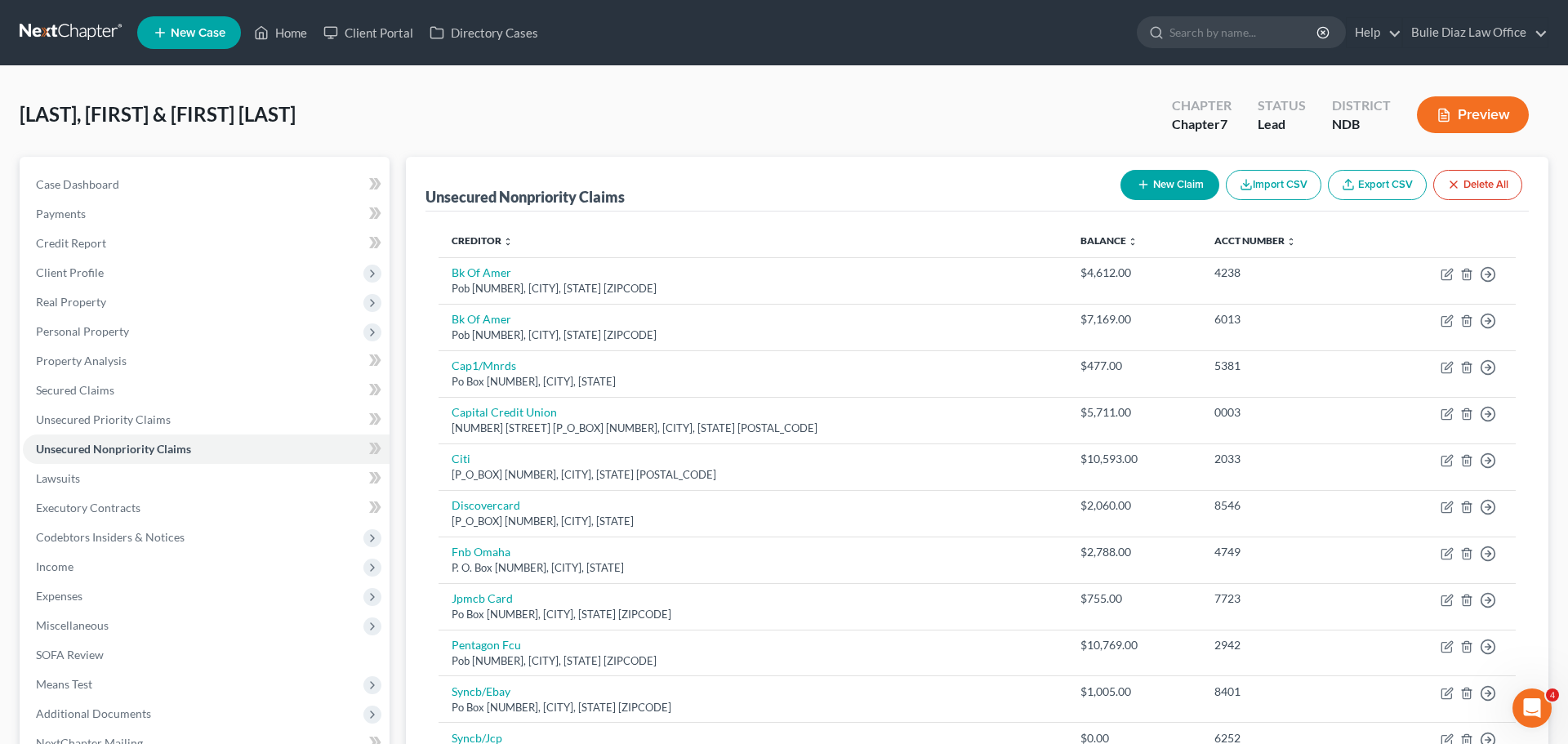 select on "2" 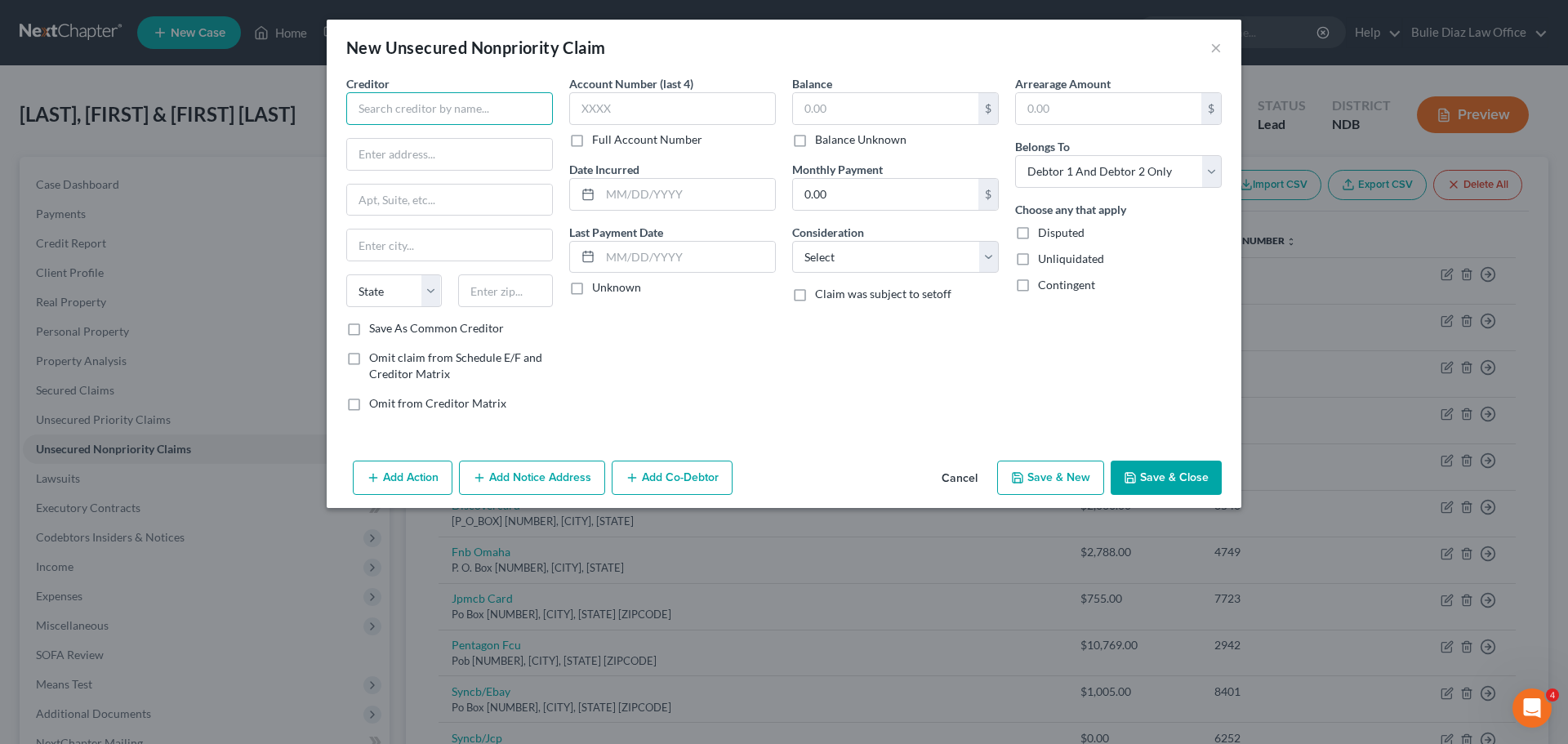 click at bounding box center (449, 109) 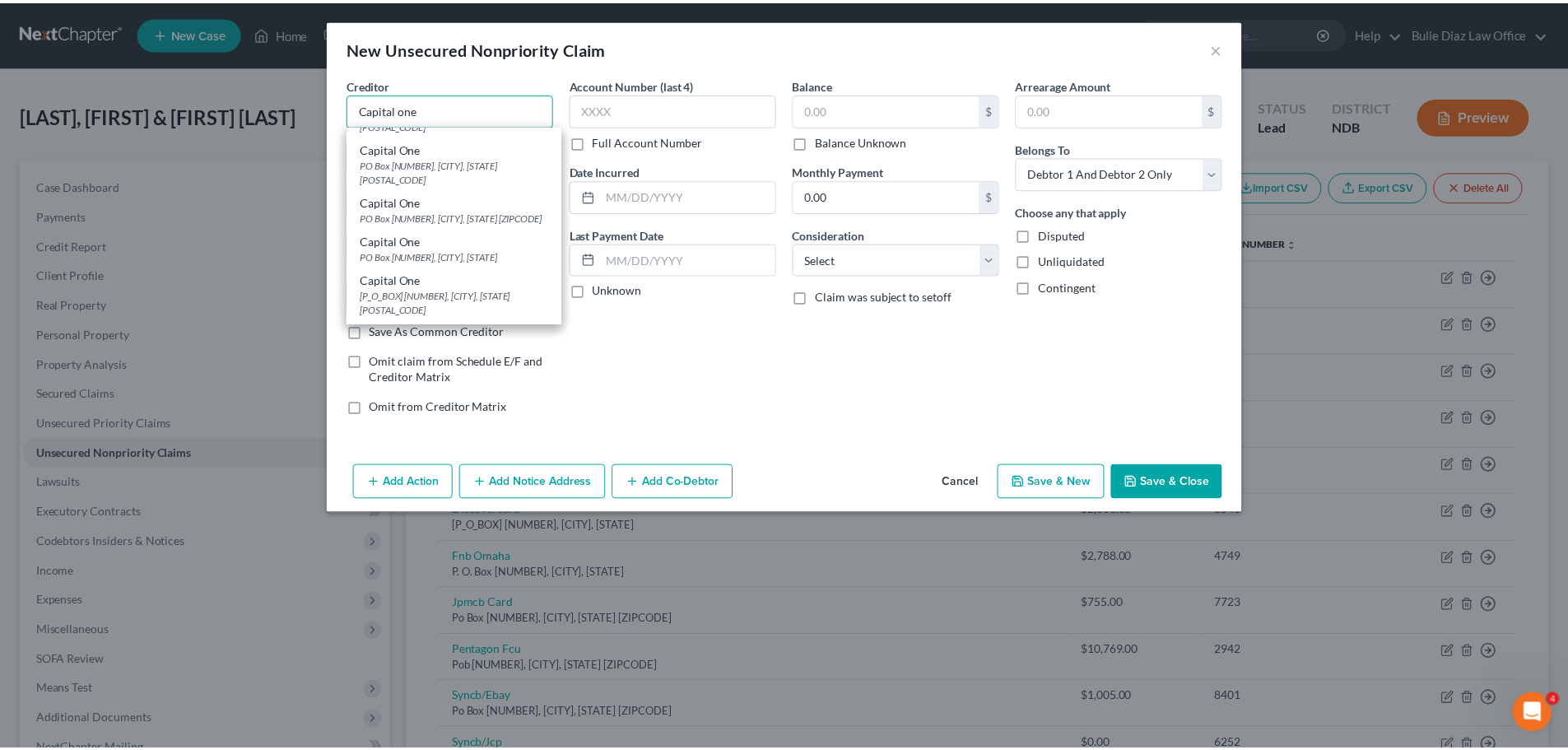scroll, scrollTop: 0, scrollLeft: 0, axis: both 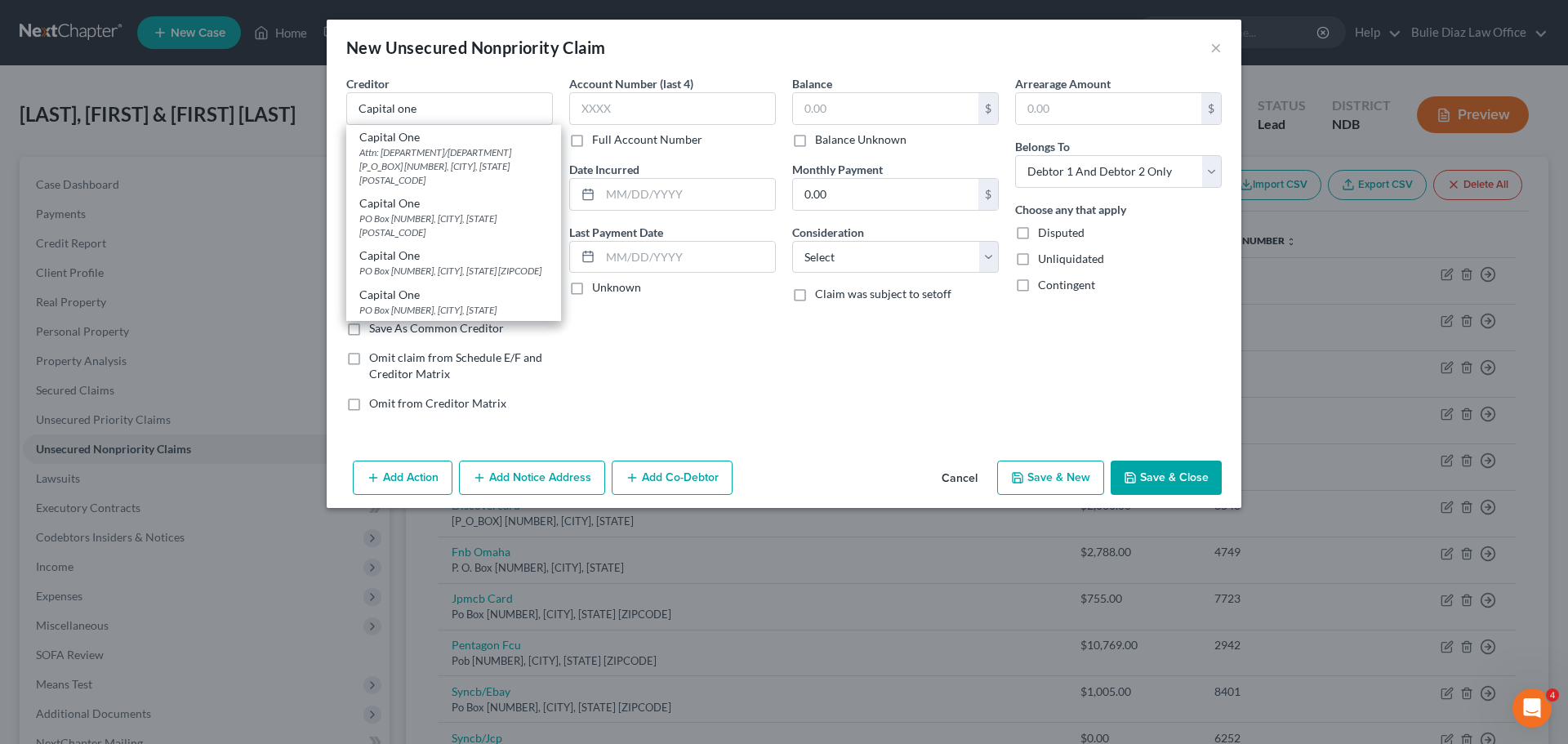 click on "Attn: [DEPARTMENT]/[DEPARTMENT] [P_O_BOX] [NUMBER], [CITY], [STATE] [POSTAL_CODE]" at bounding box center (453, 166) 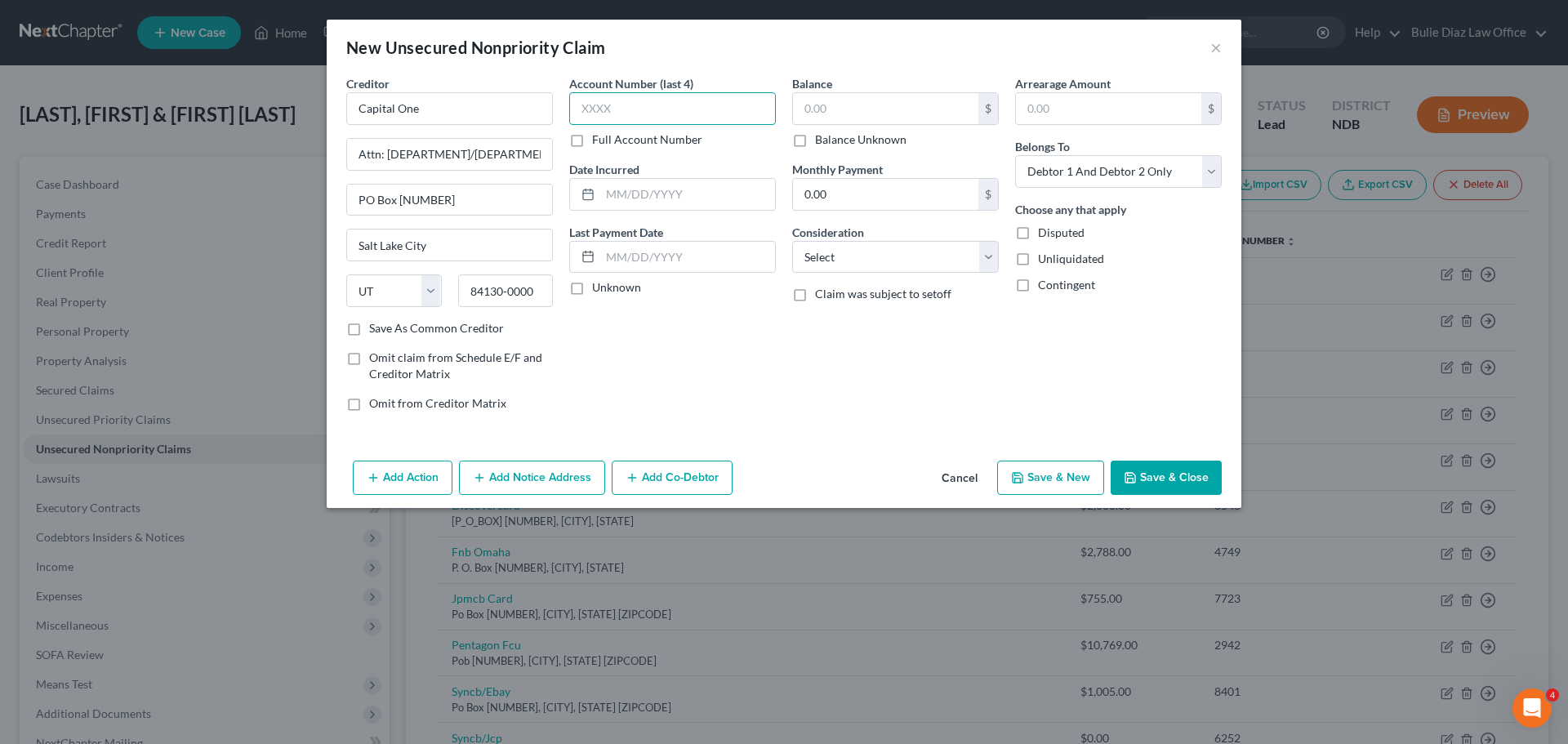 click at bounding box center (672, 109) 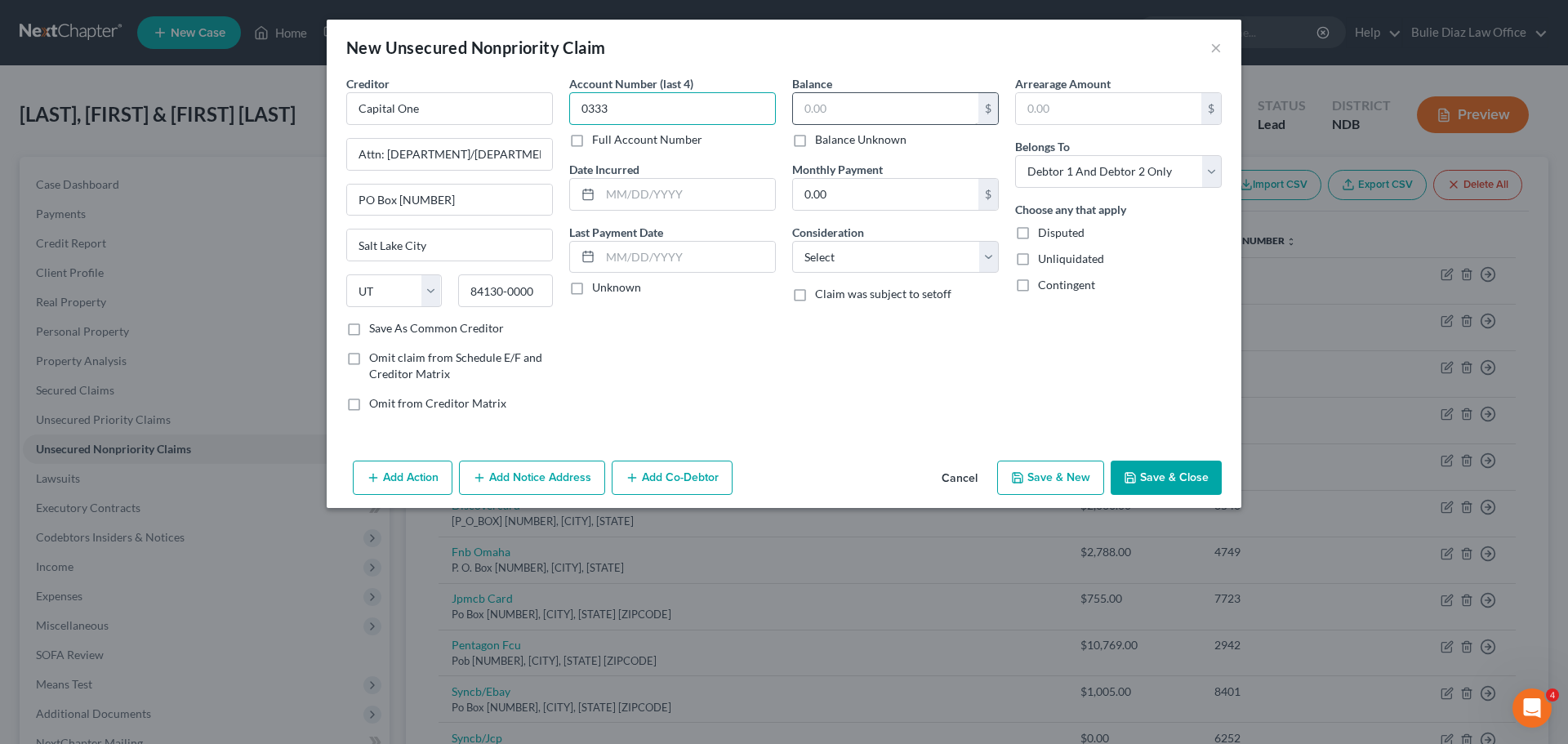 type on "0333" 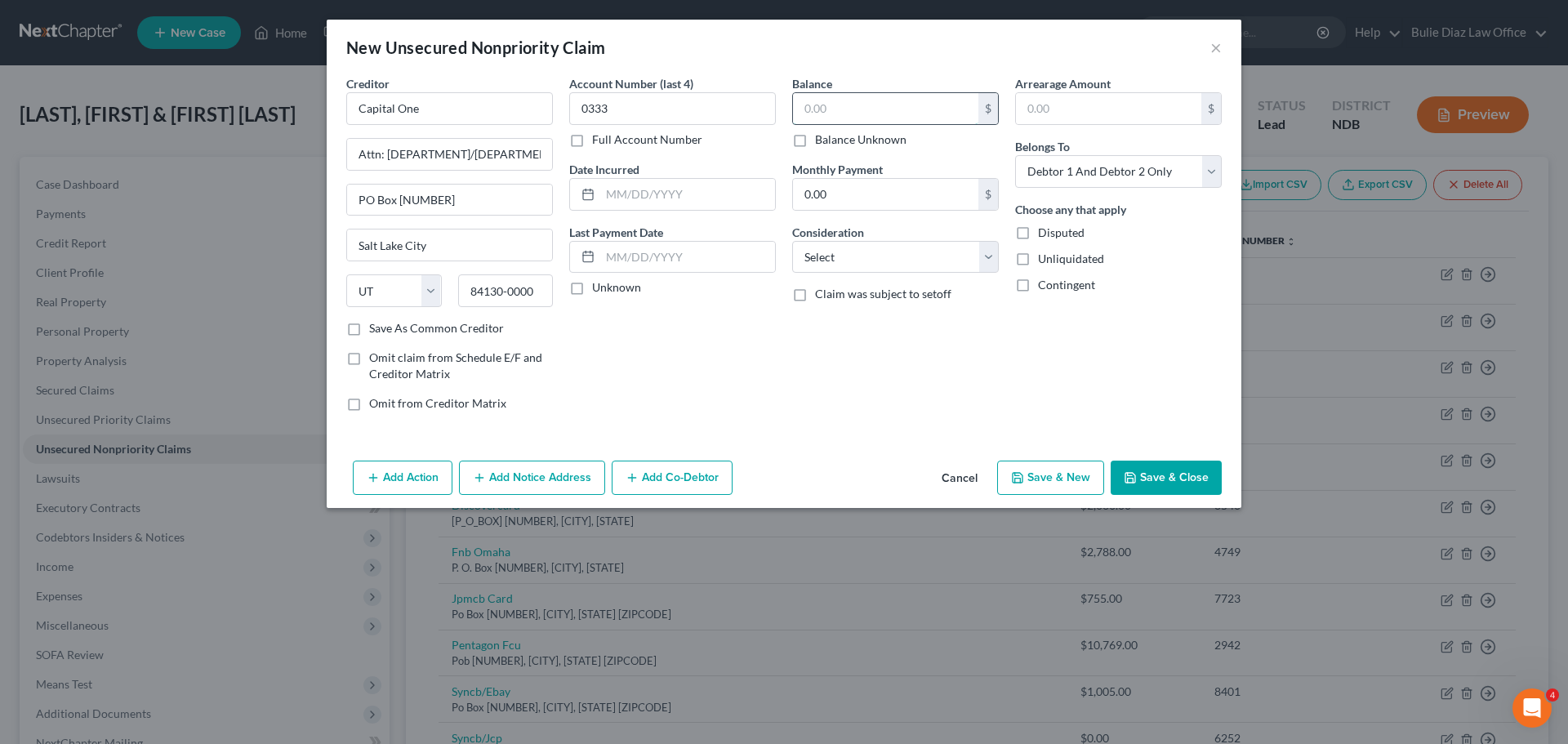 click at bounding box center [885, 109] 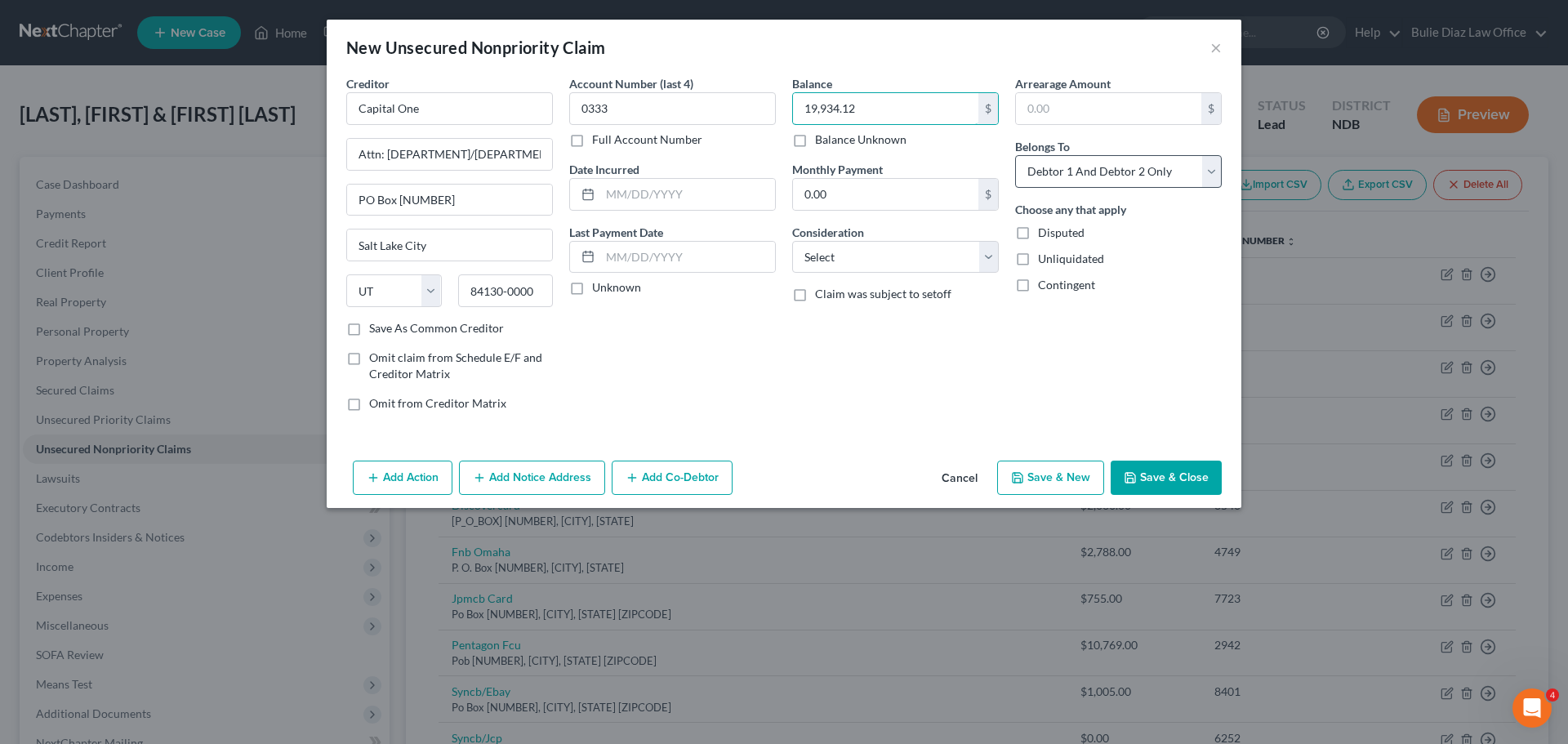 type on "19,934.12" 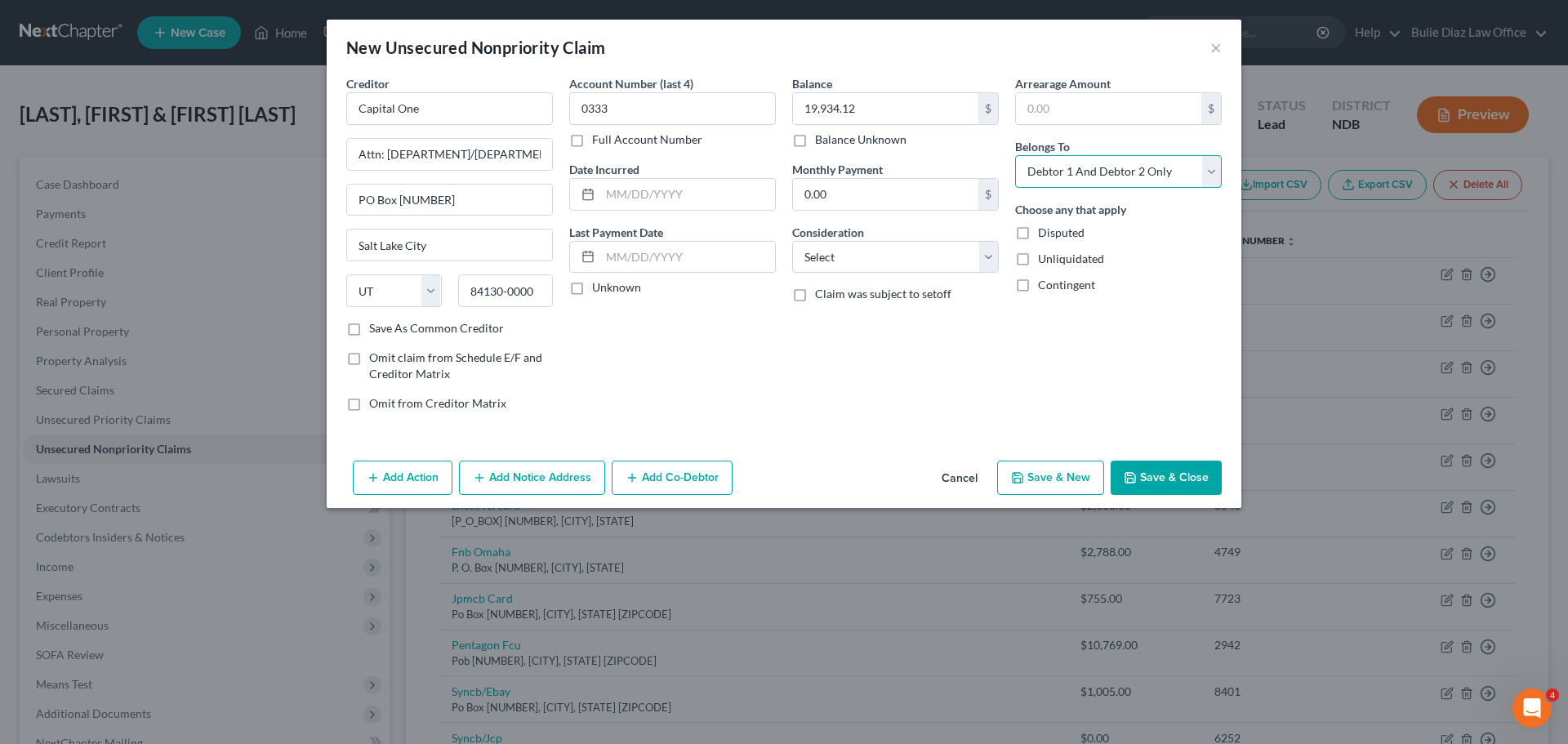 click on "Select Debtor 1 Only Debtor 2 Only Debtor 1 And Debtor 2 Only At Least One Of The Debtors And Another Community Property" at bounding box center [1118, 172] 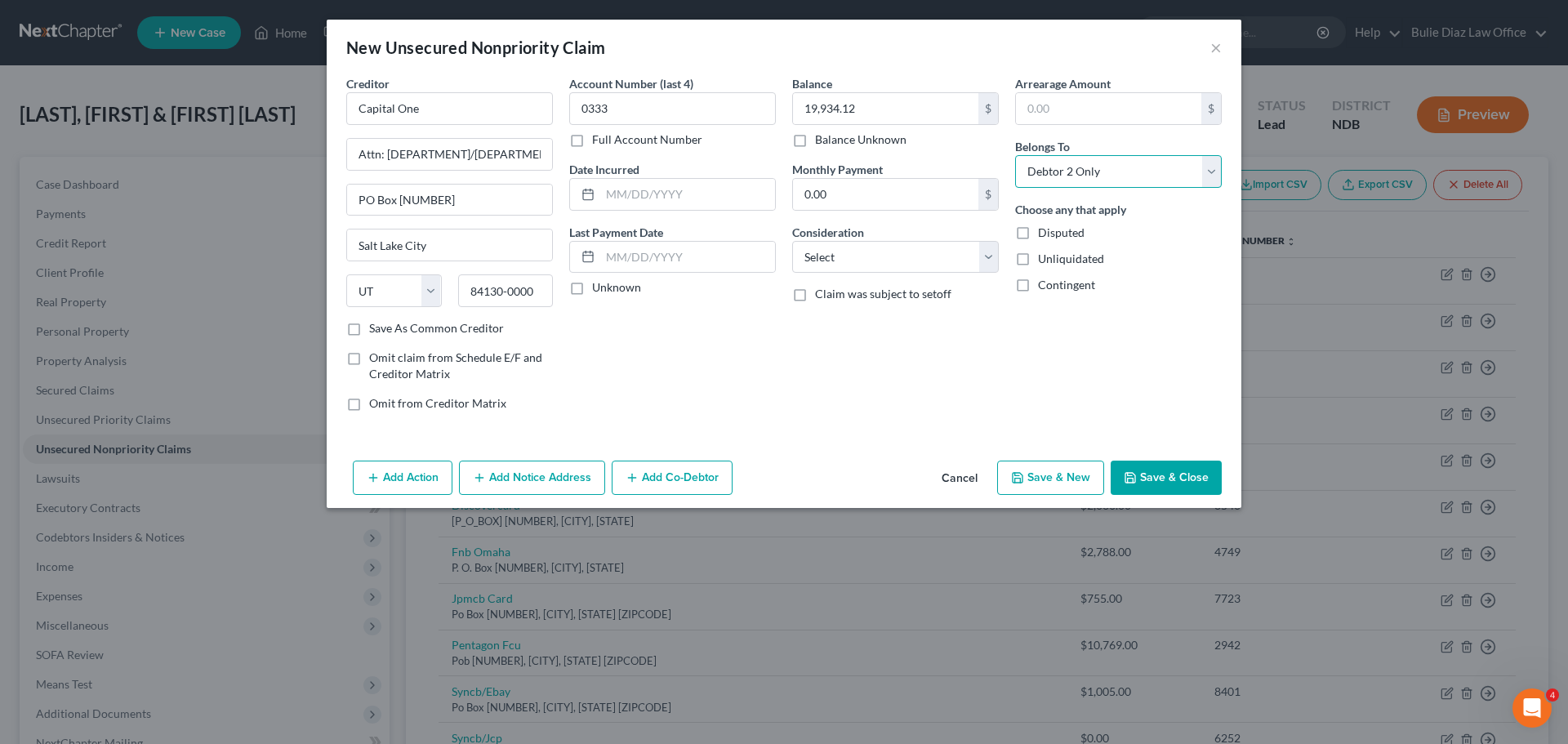 click on "Select Debtor 1 Only Debtor 2 Only Debtor 1 And Debtor 2 Only At Least One Of The Debtors And Another Community Property" at bounding box center (1118, 172) 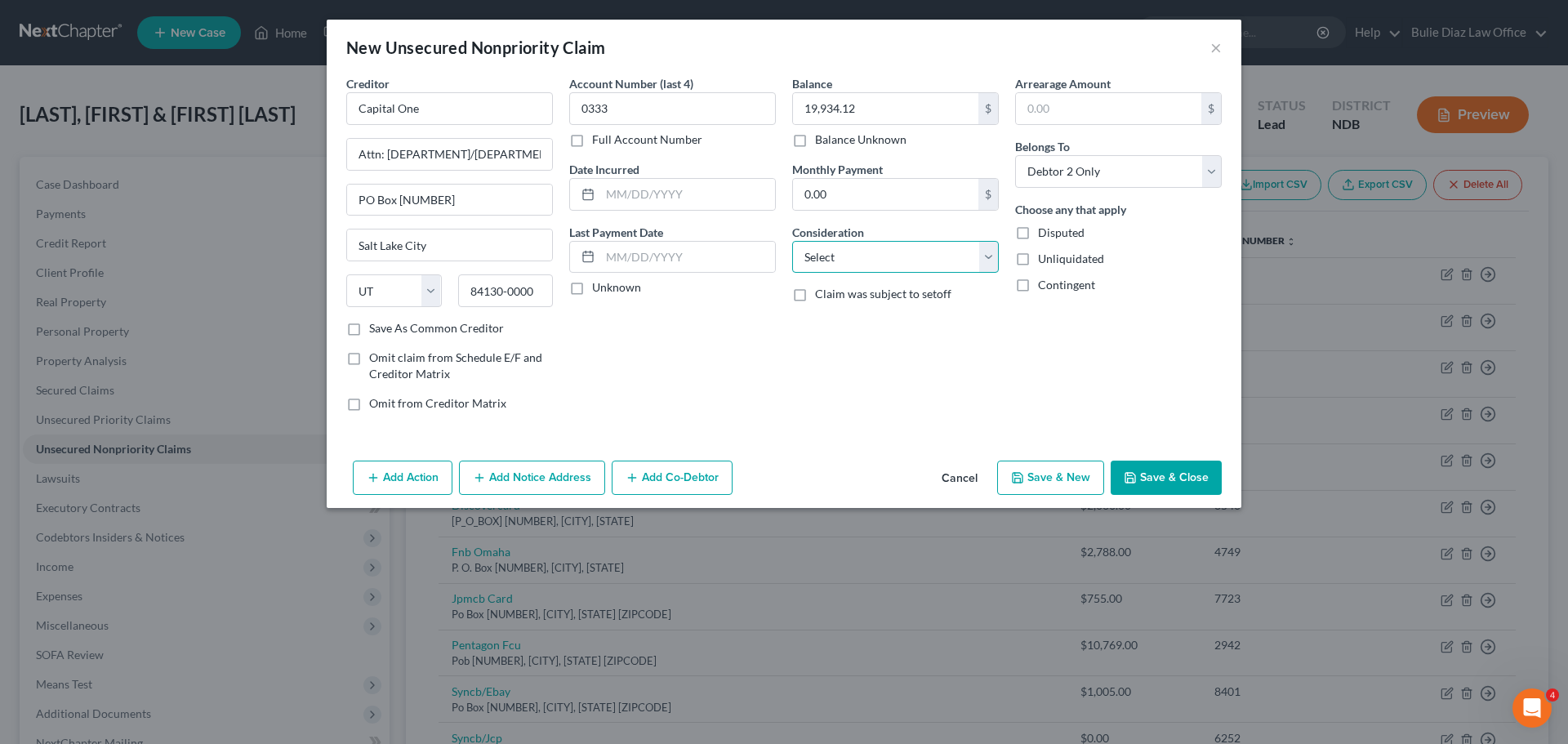 click on "Select Cable / Satellite Services Collection Agency Credit Card Debt Debt Counseling / Attorneys Deficiency Balance Domestic Support Obligations Home / Car Repairs Income Taxes Judgment Liens Medical Services Monies Loaned / Advanced Mortgage Obligation From Divorce Or Separation Obligation To Pensions Other Overdrawn Bank Account Promised To Help Pay Creditors Student Loans Suppliers And Vendors Telephone / Internet Services Utility Services" at bounding box center (895, 257) 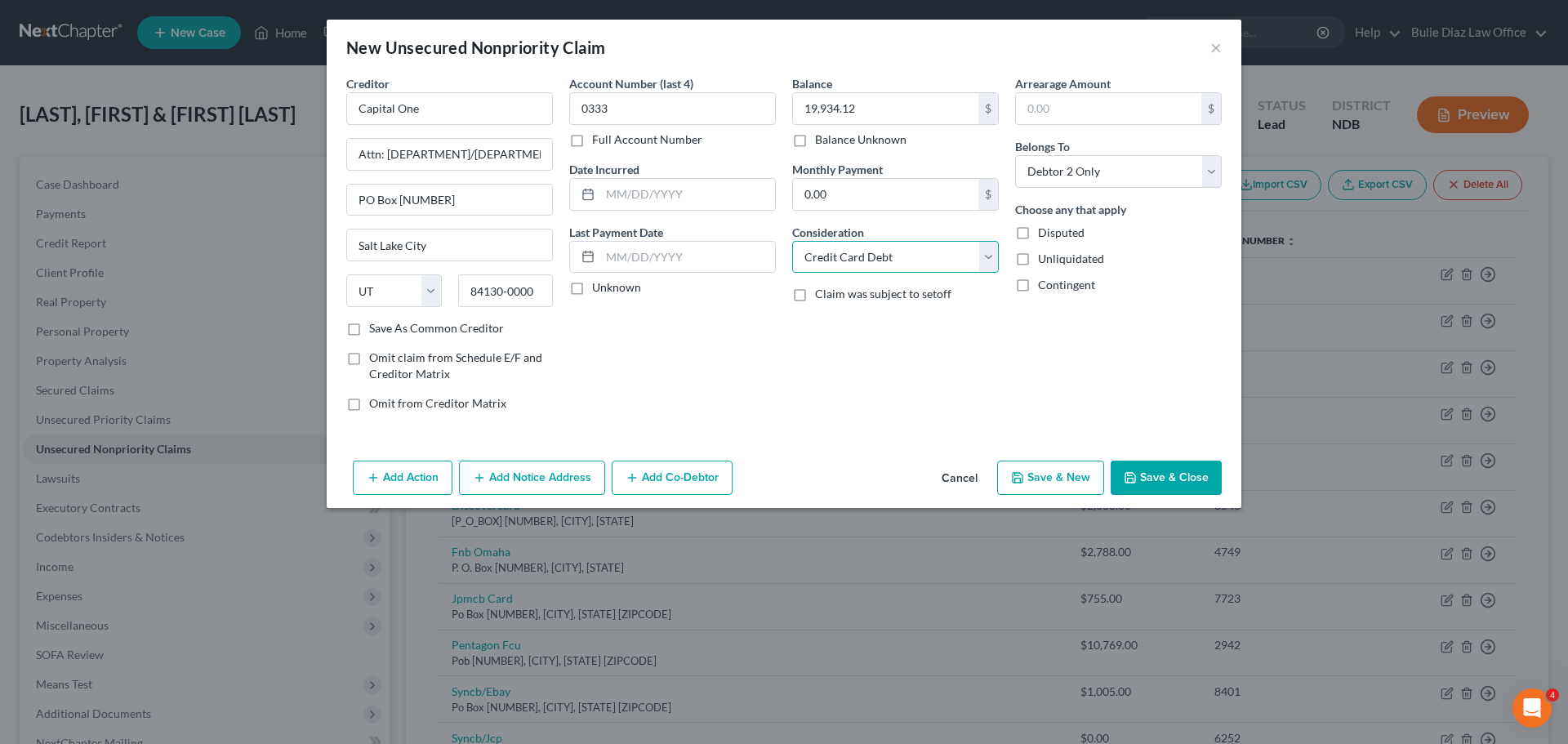 click on "Select Cable / Satellite Services Collection Agency Credit Card Debt Debt Counseling / Attorneys Deficiency Balance Domestic Support Obligations Home / Car Repairs Income Taxes Judgment Liens Medical Services Monies Loaned / Advanced Mortgage Obligation From Divorce Or Separation Obligation To Pensions Other Overdrawn Bank Account Promised To Help Pay Creditors Student Loans Suppliers And Vendors Telephone / Internet Services Utility Services" at bounding box center (895, 257) 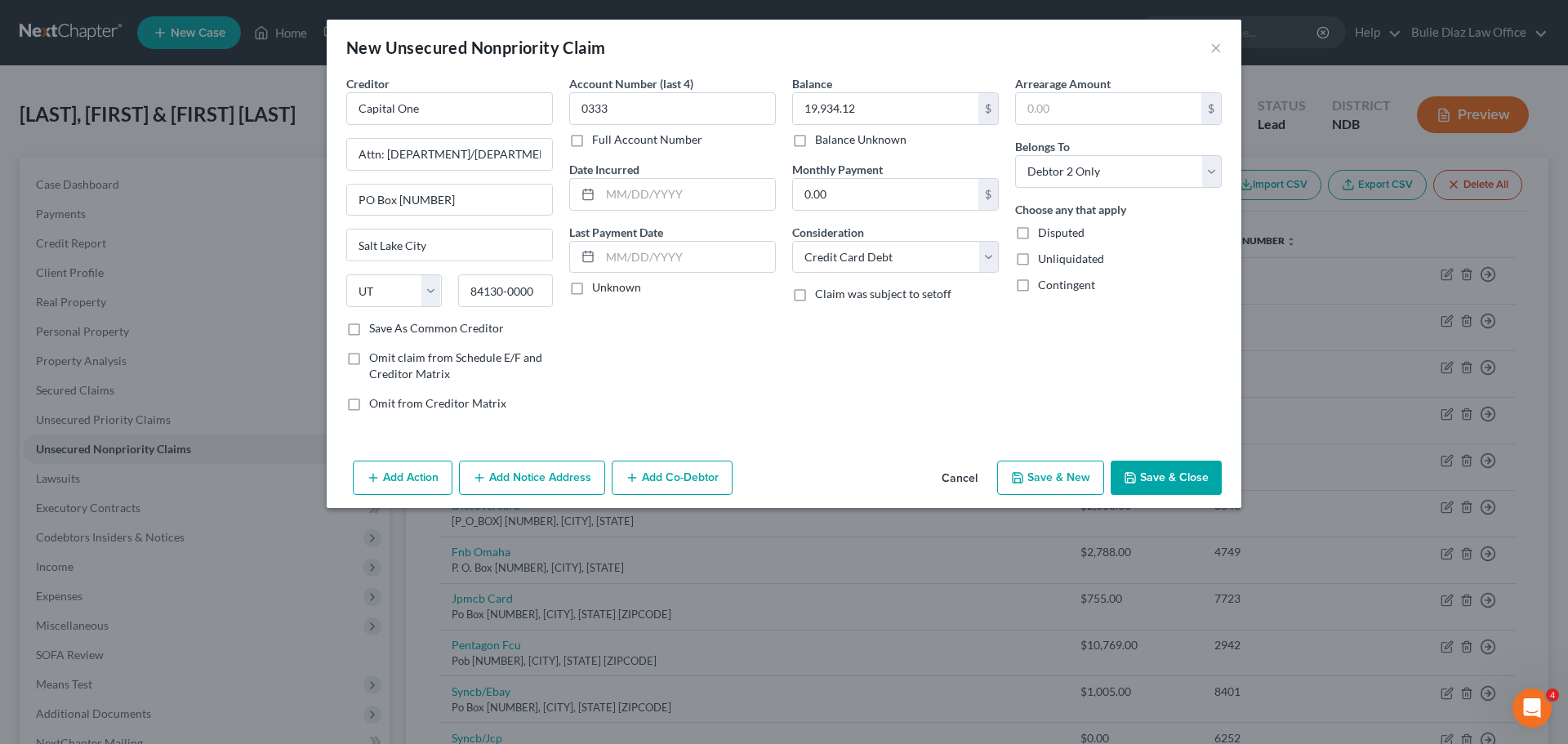 click on "Save As Common Creditor" at bounding box center (436, 328) 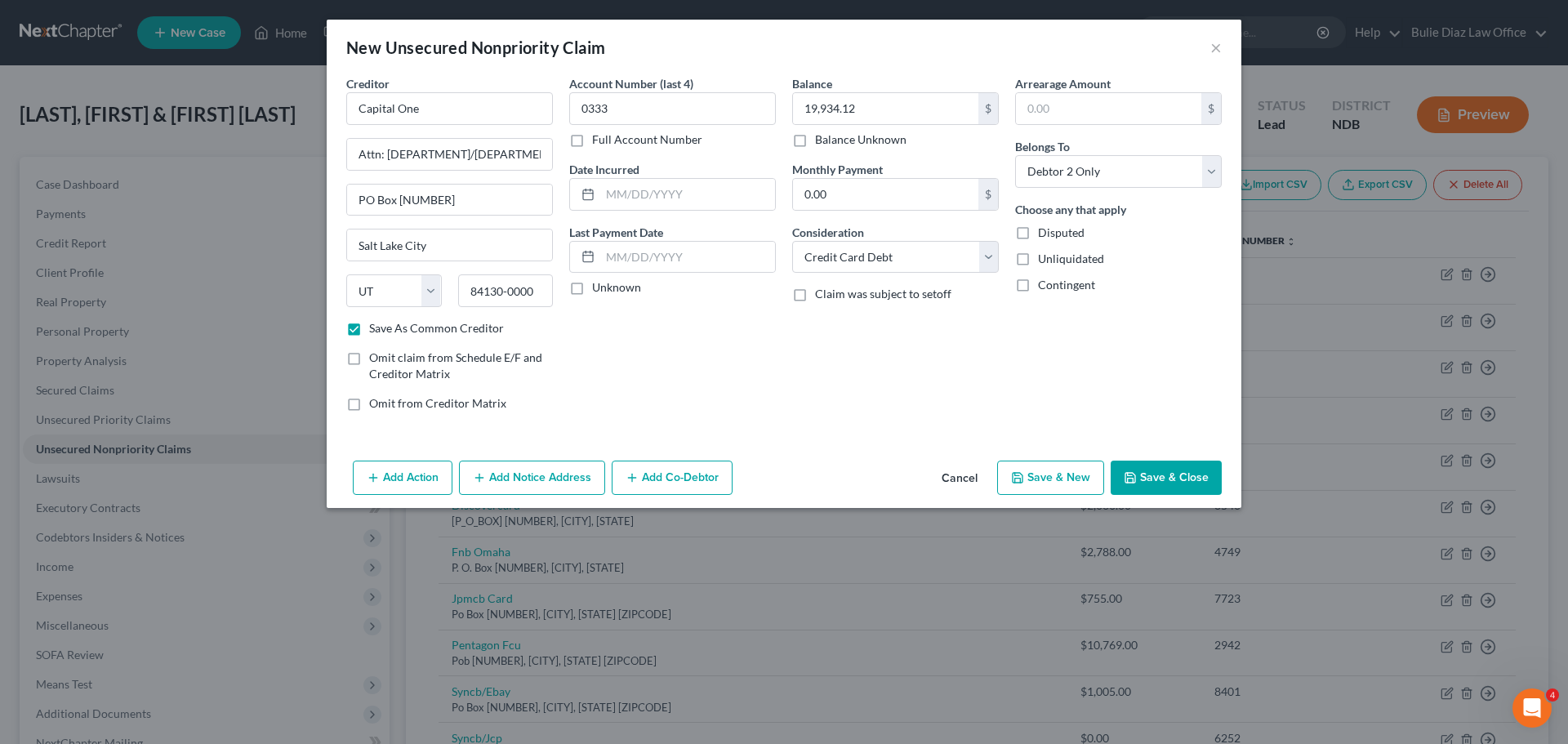 click on "Save & Close" at bounding box center [1166, 478] 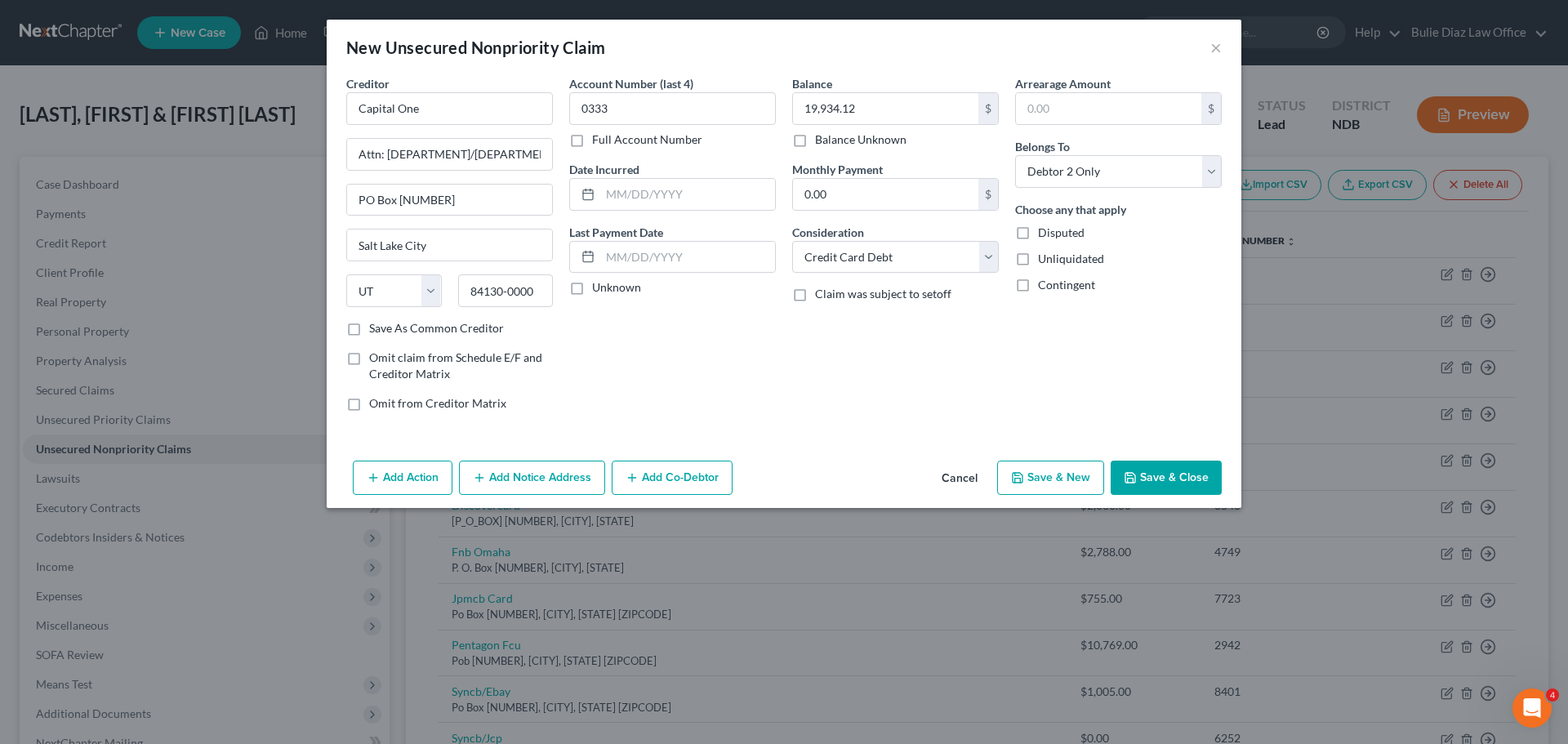 checkbox on "false" 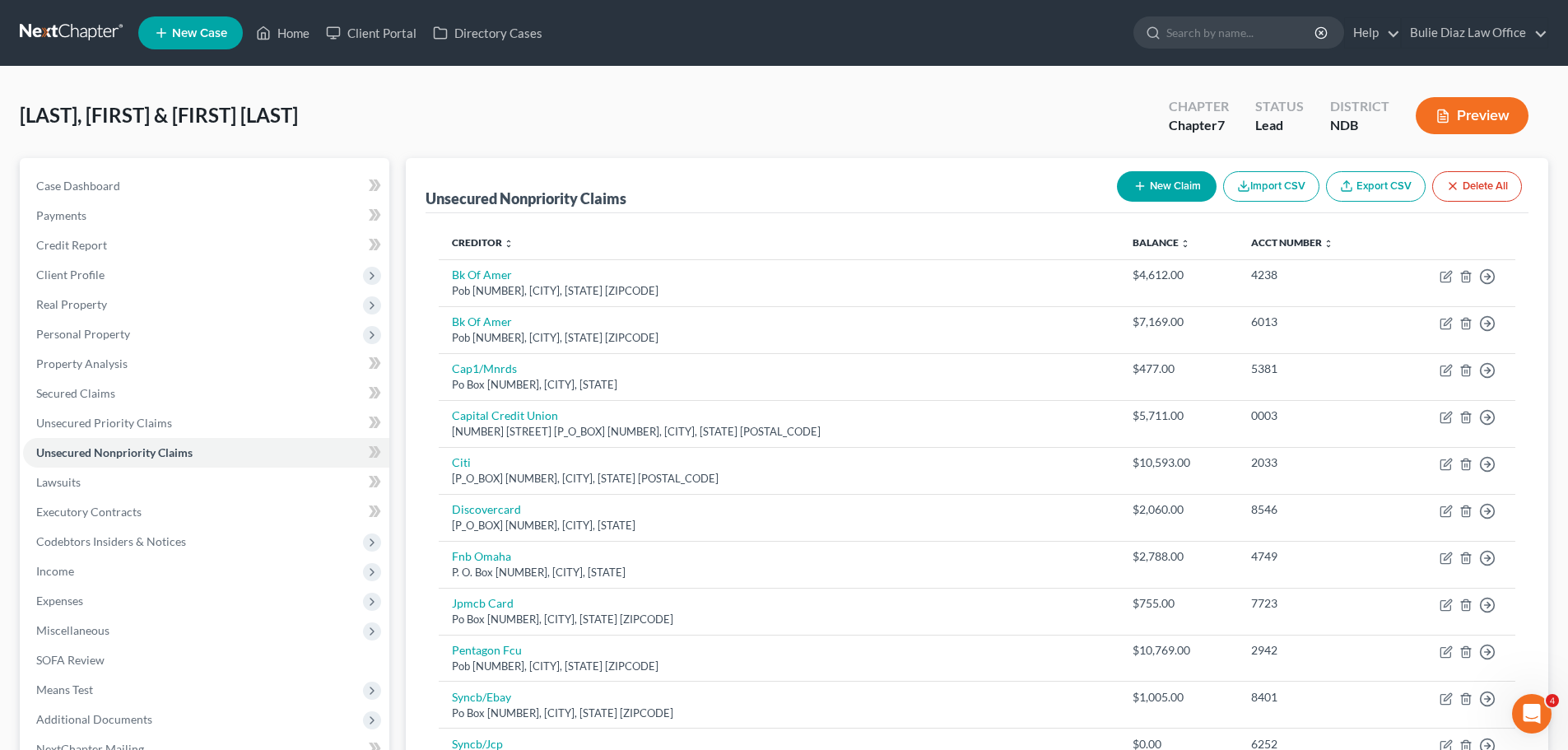 click on "New Claim" at bounding box center [1166, 186] 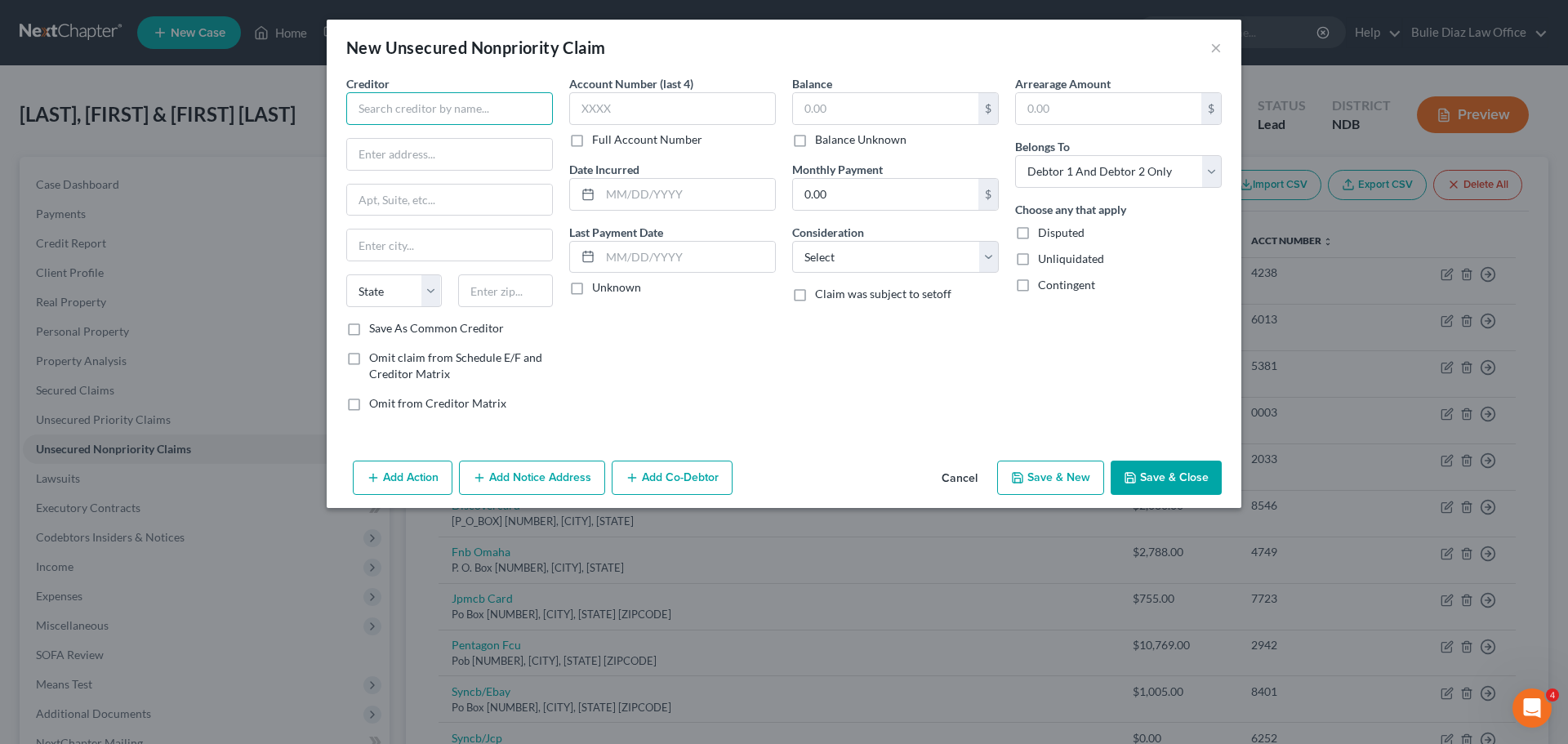 click at bounding box center (449, 109) 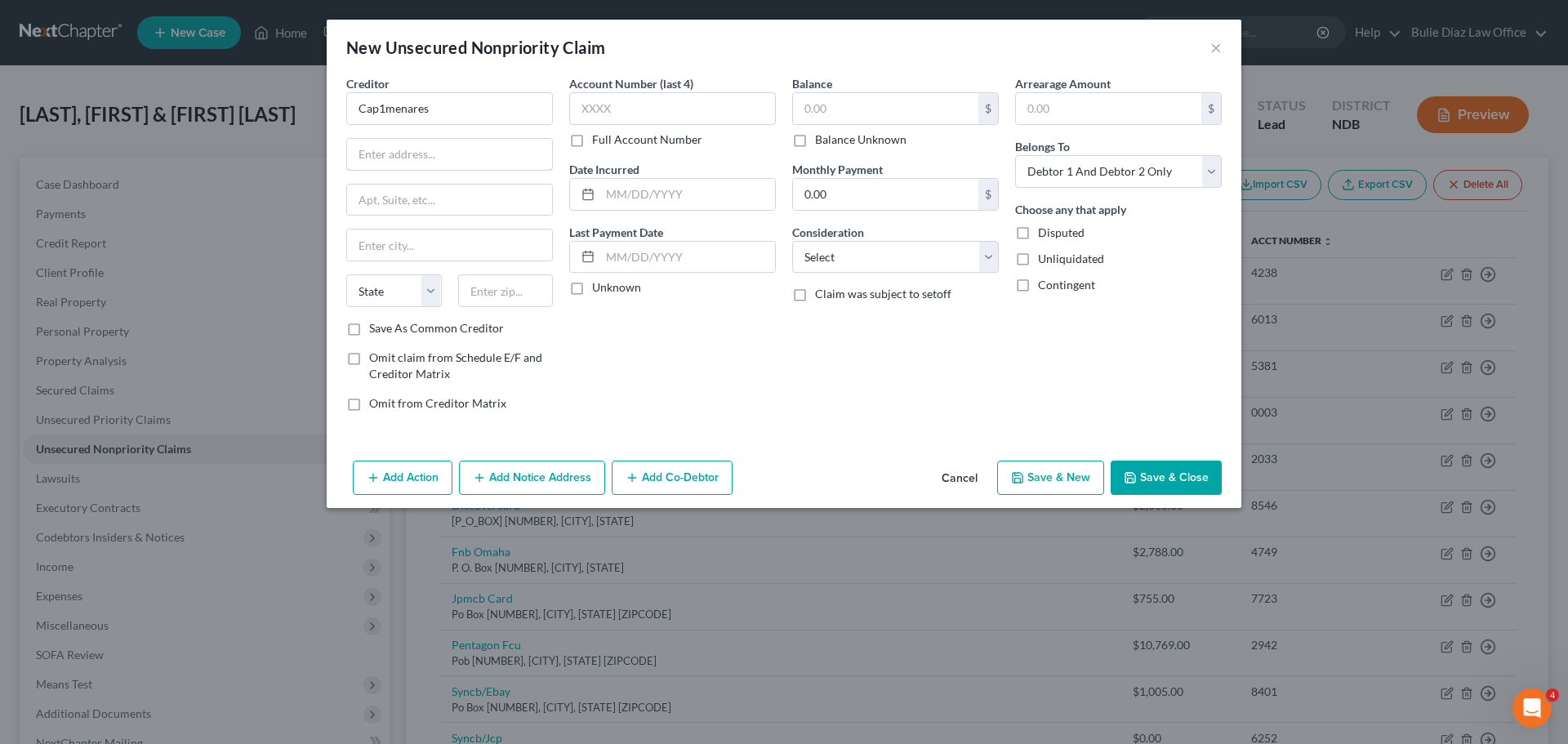 drag, startPoint x: 468, startPoint y: 140, endPoint x: 458, endPoint y: 136, distance: 10.77033 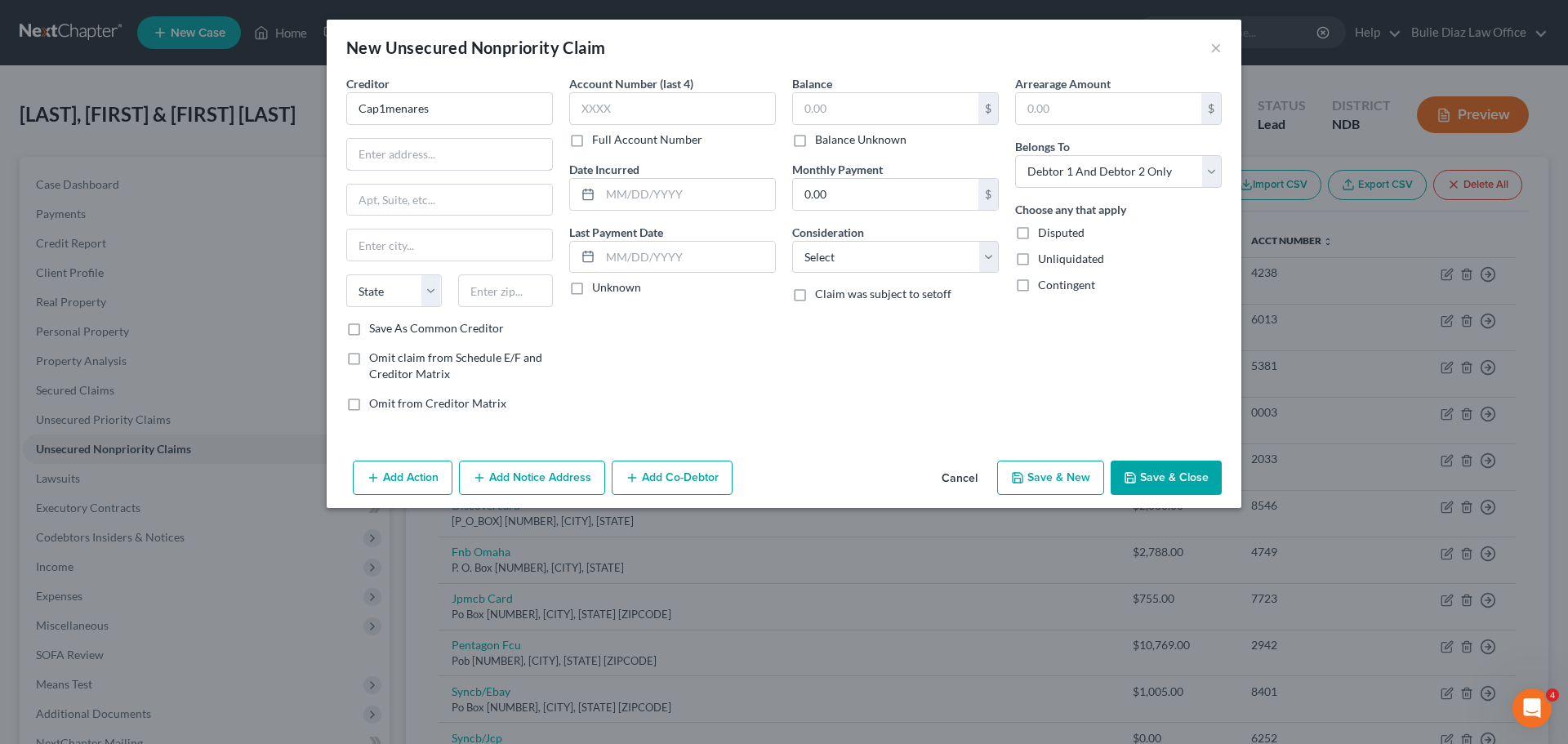 click at bounding box center [449, 154] 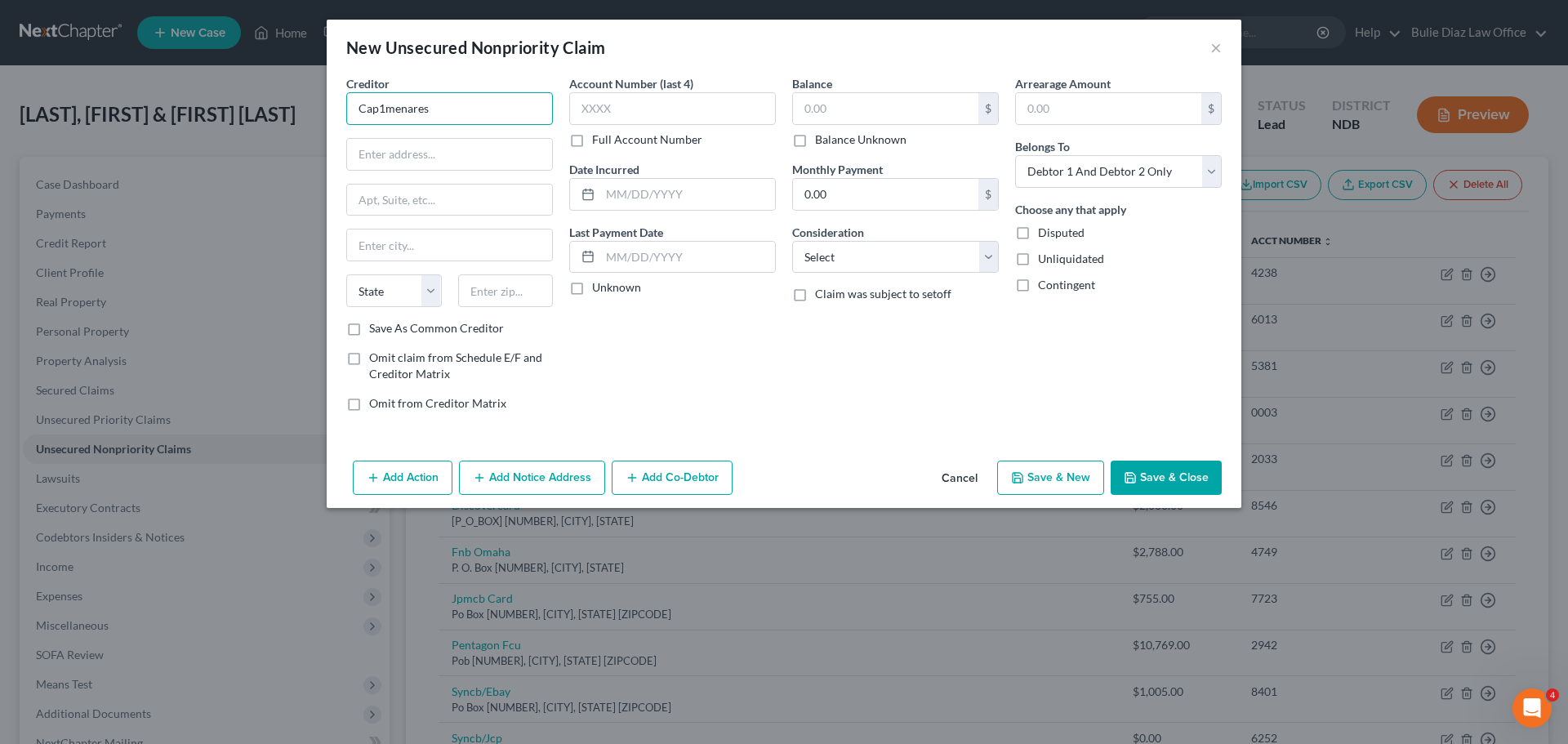 click on "Cap1menares" at bounding box center [449, 109] 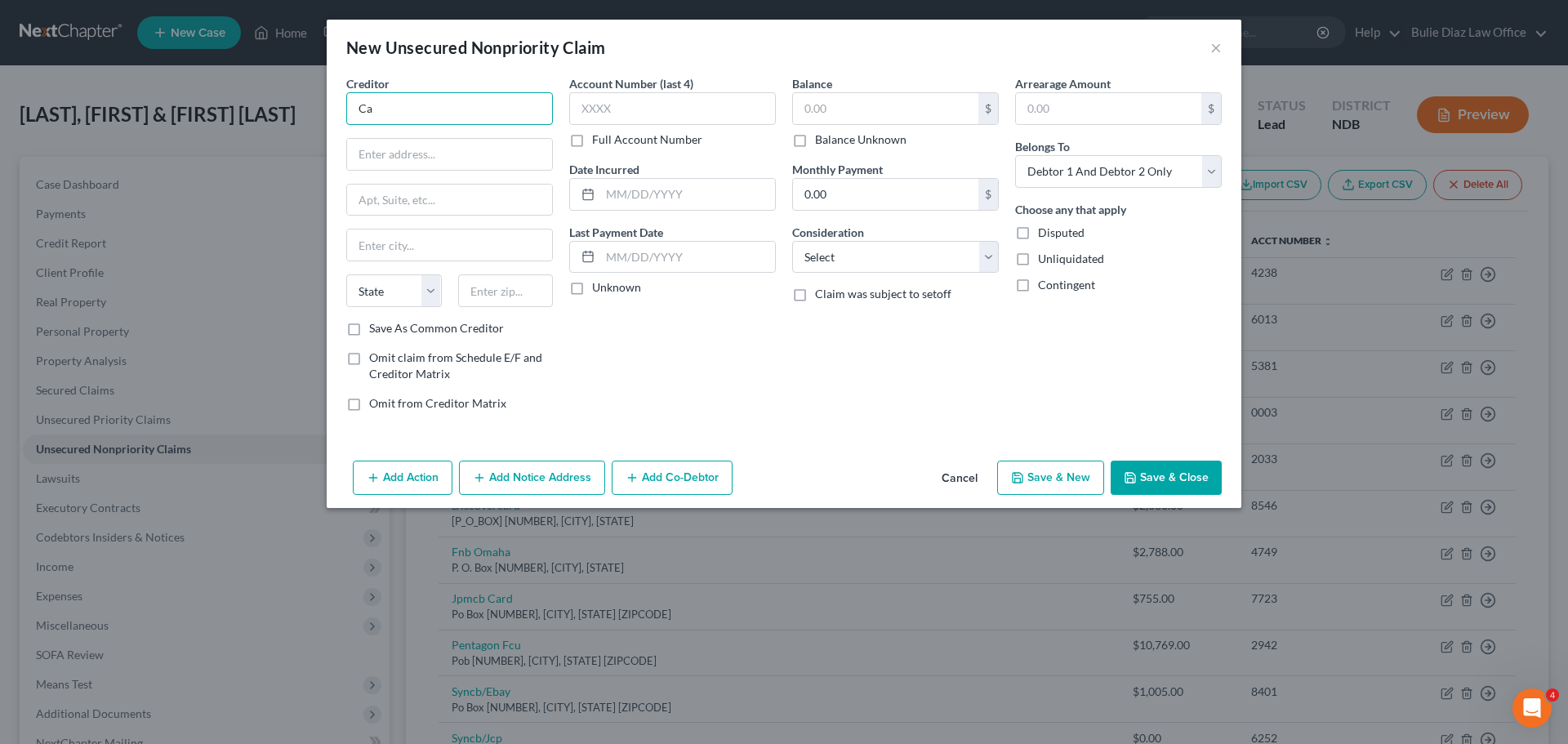 type on "C" 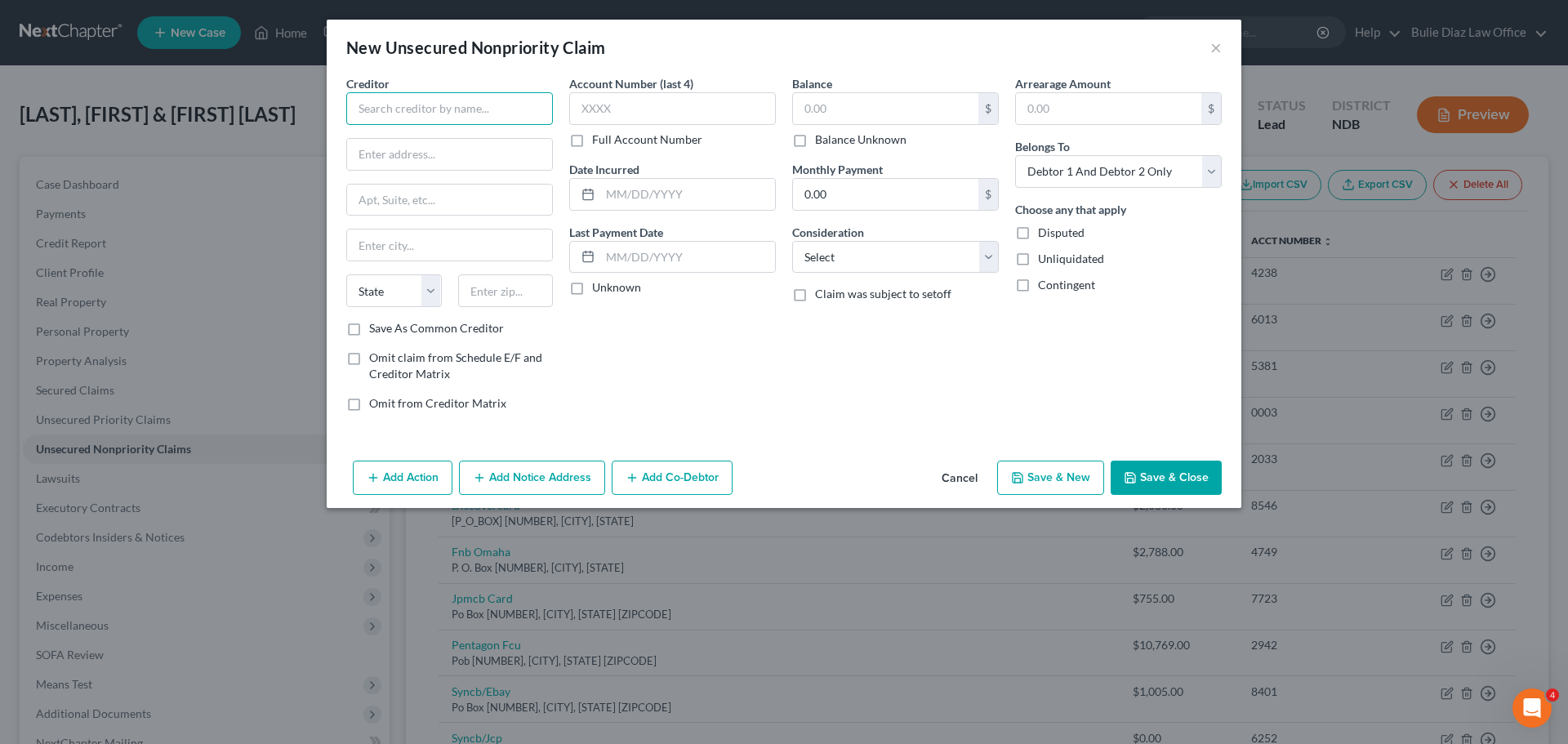 type 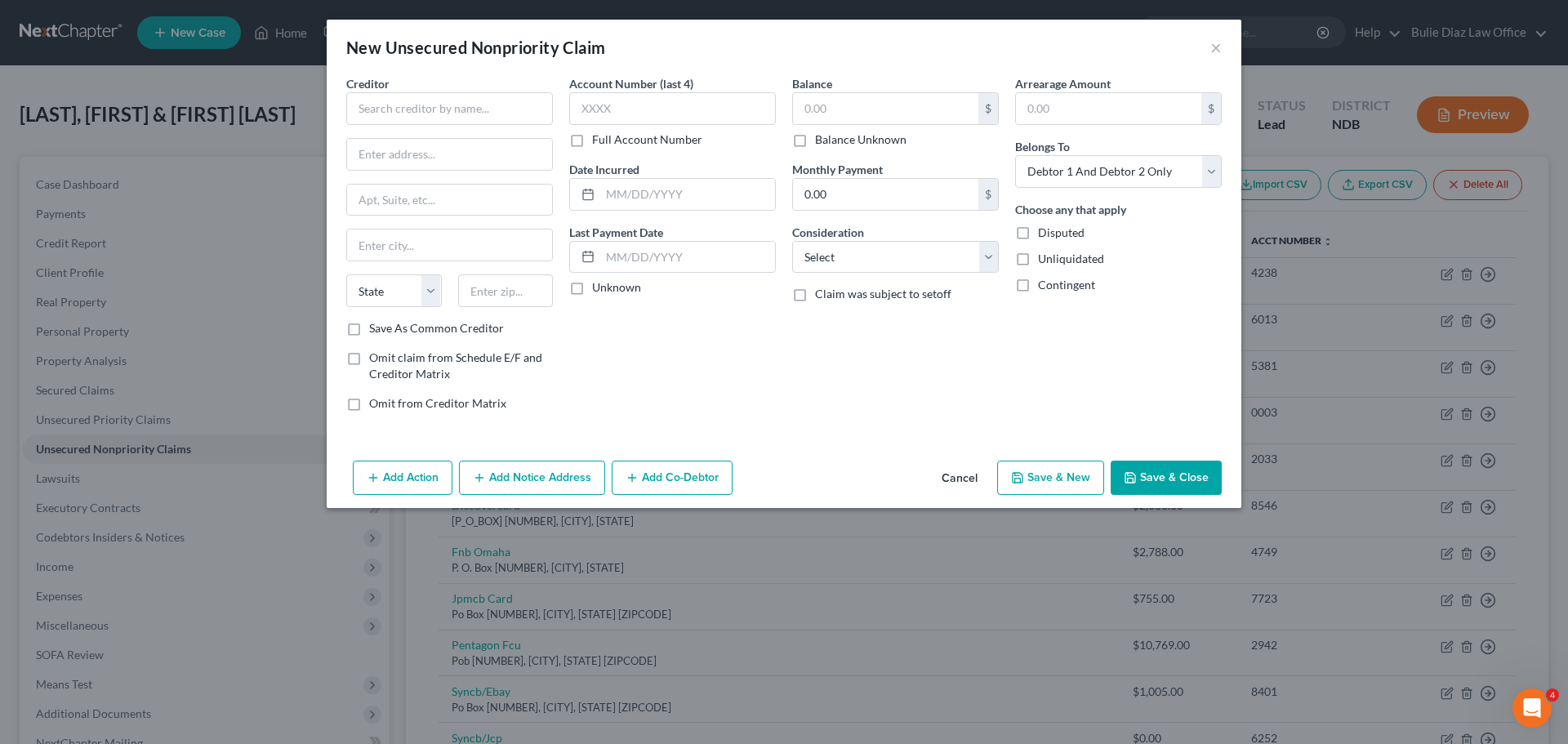 click on "Cancel" at bounding box center [960, 479] 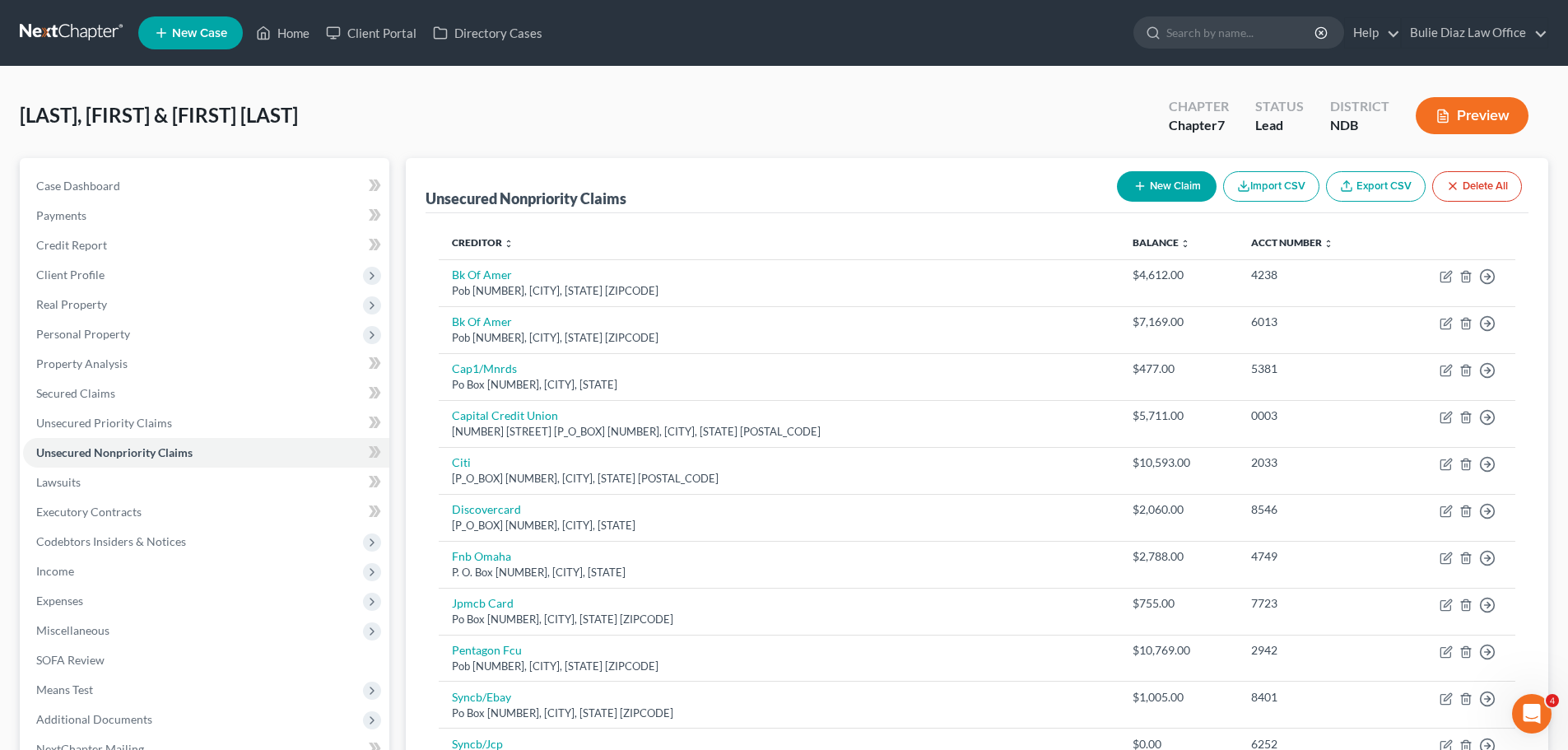click on "New Claim" at bounding box center [1166, 186] 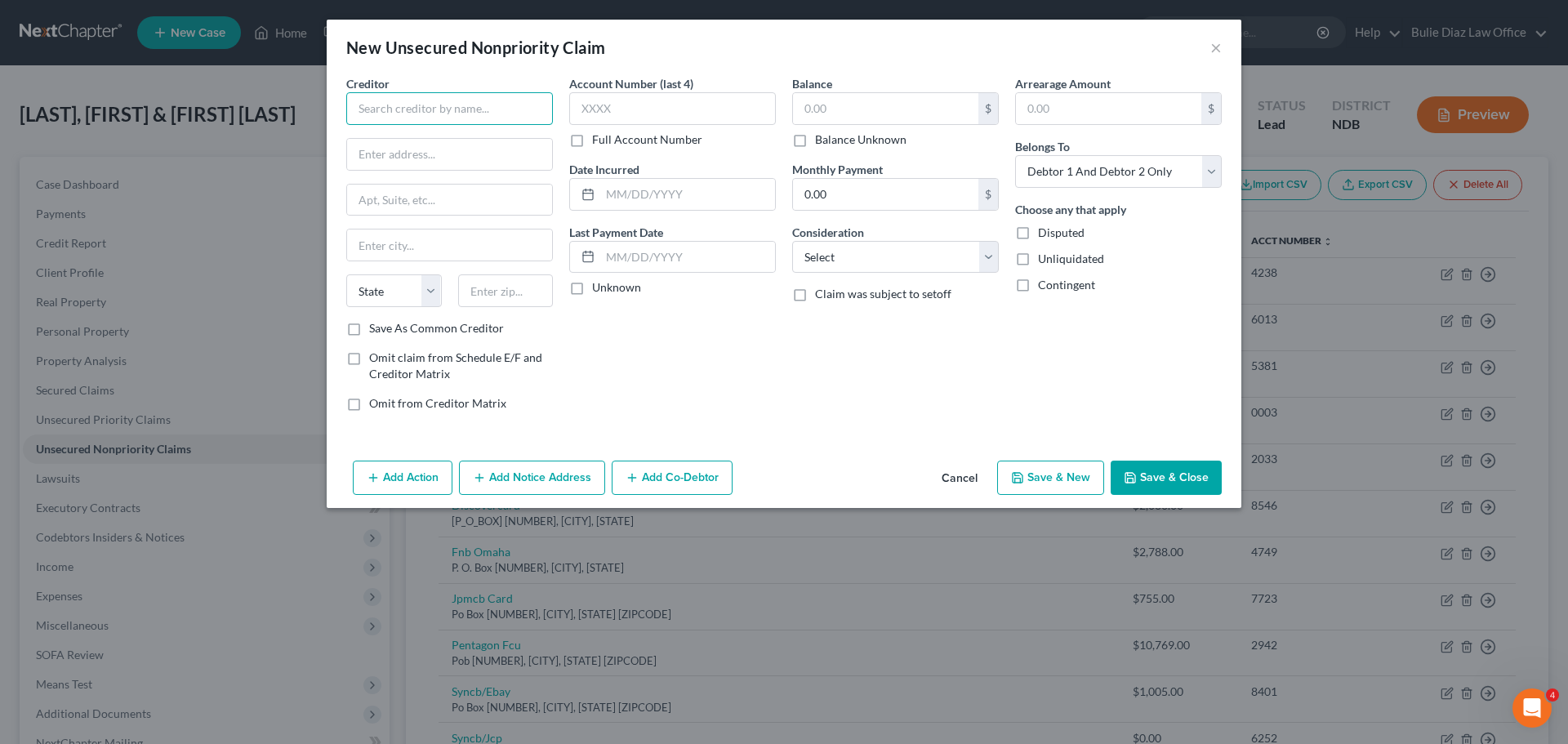 click at bounding box center [449, 109] 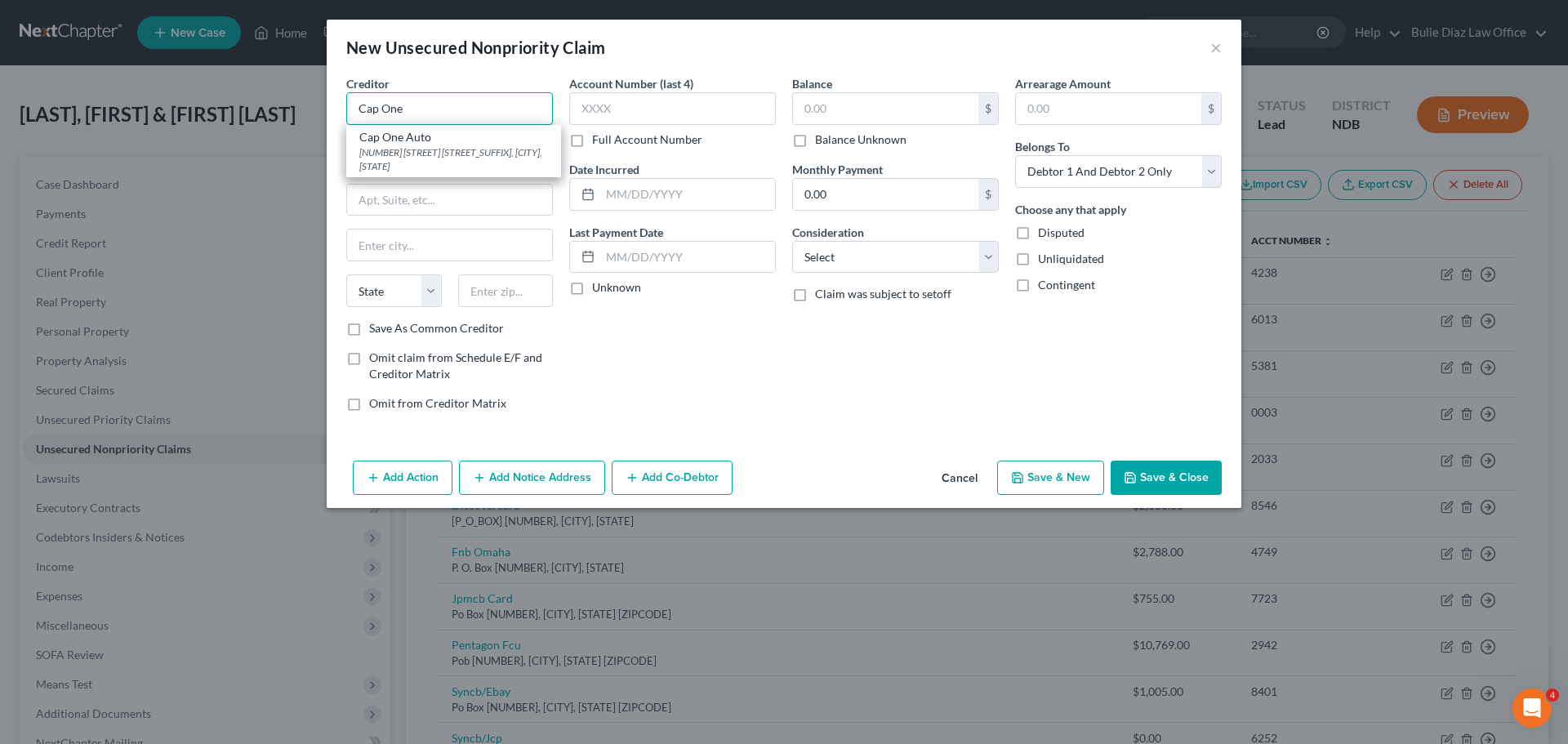 click on "Cap One" at bounding box center (449, 109) 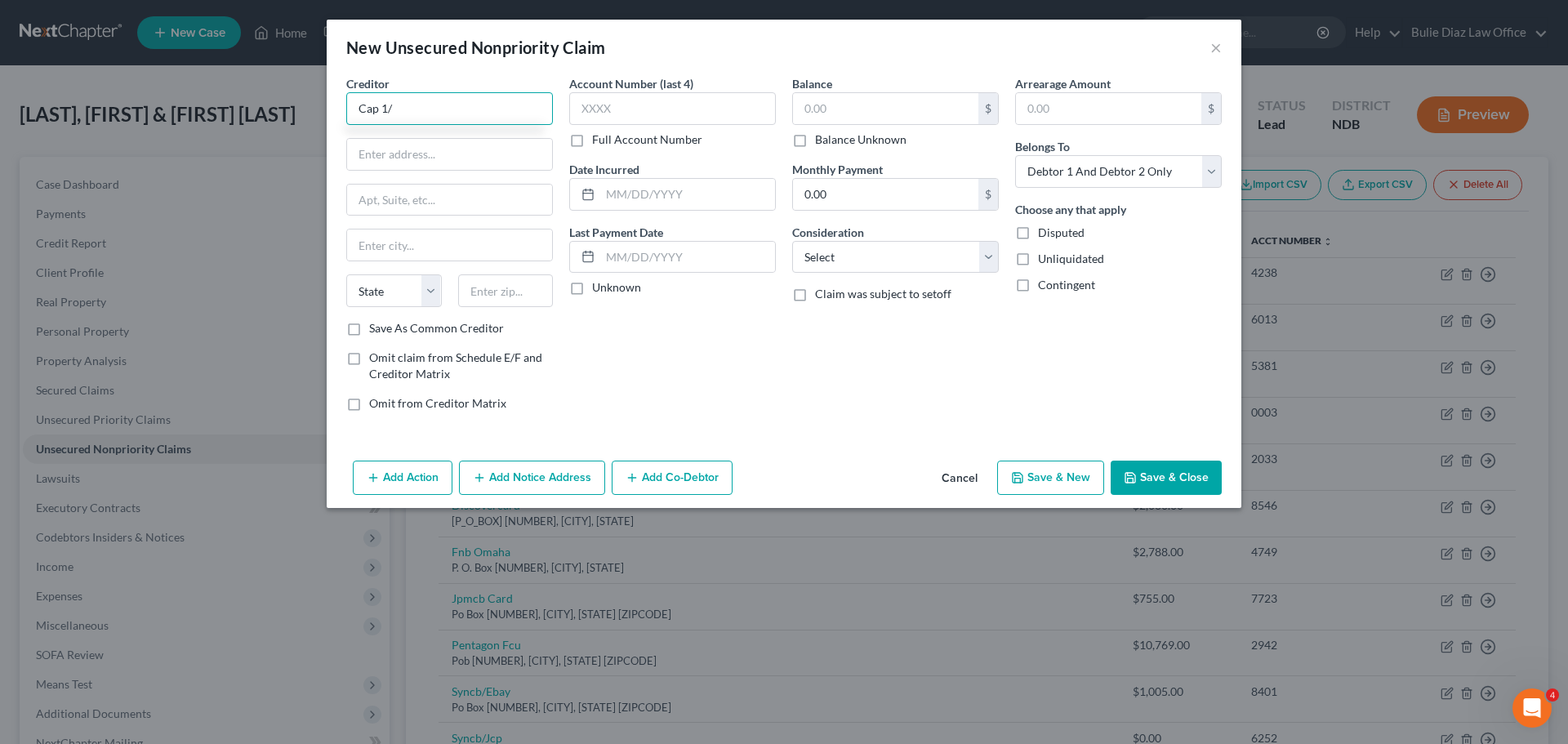 type on "Cap 1/" 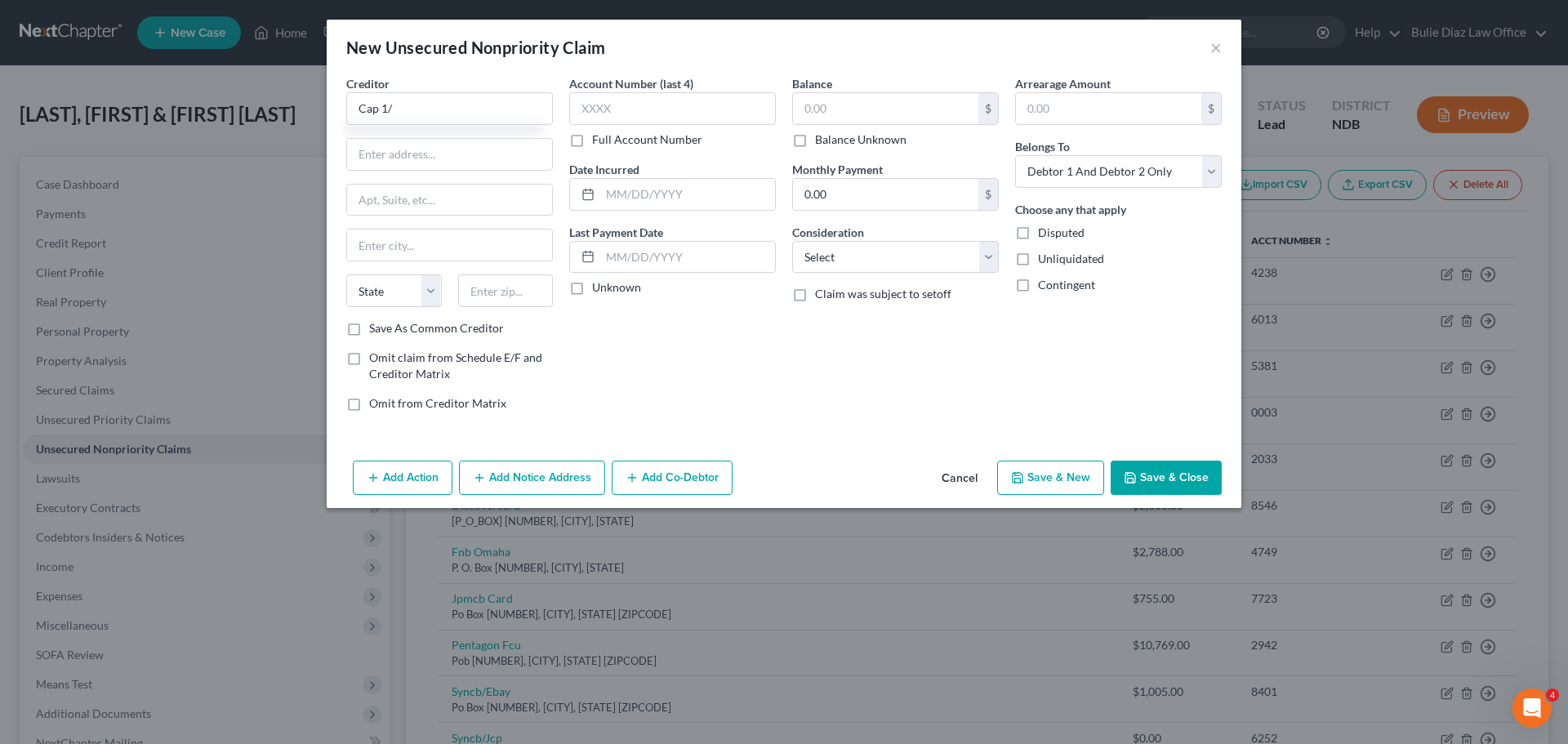click on "Cancel" at bounding box center (960, 479) 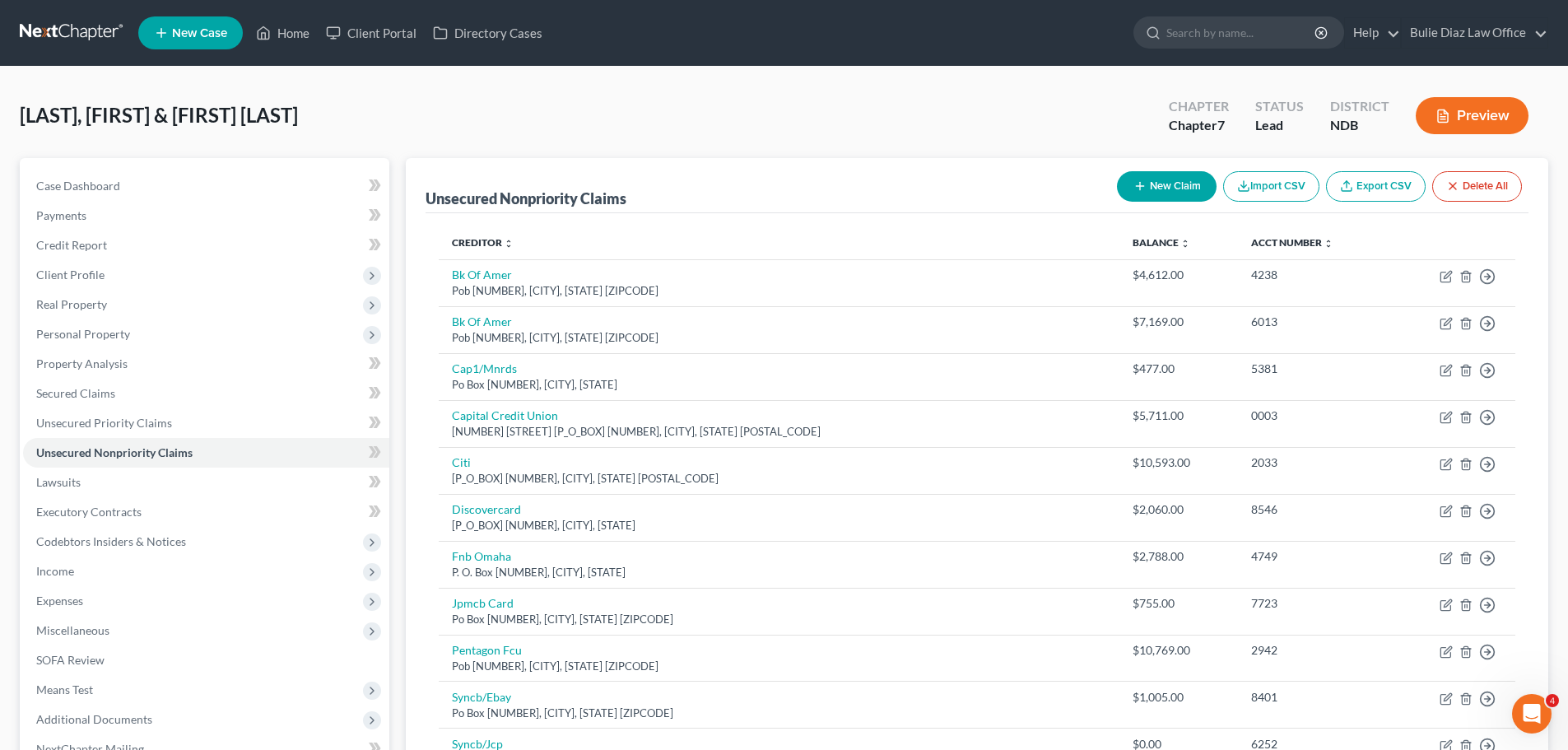 click on "New Claim" at bounding box center (1166, 186) 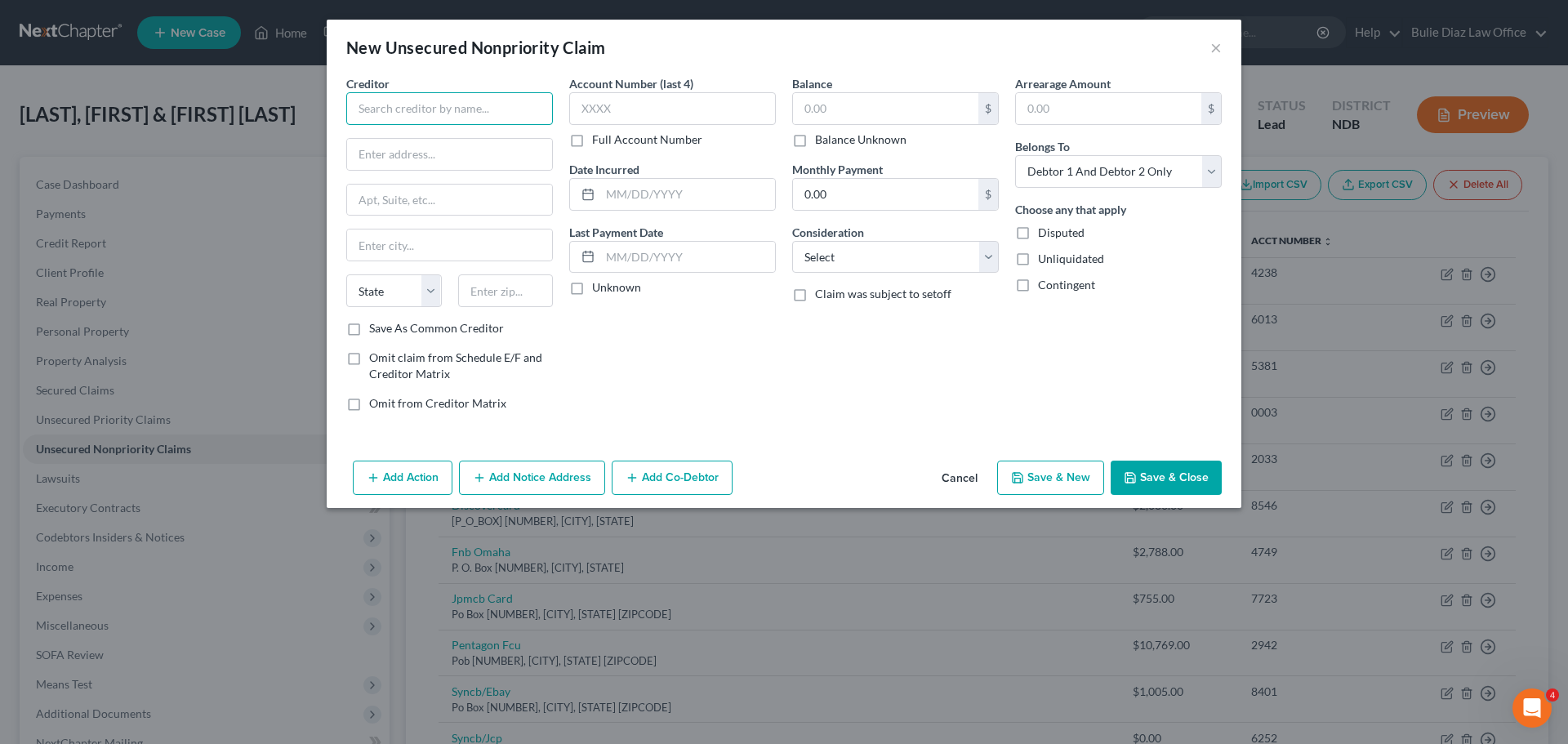 click at bounding box center (449, 109) 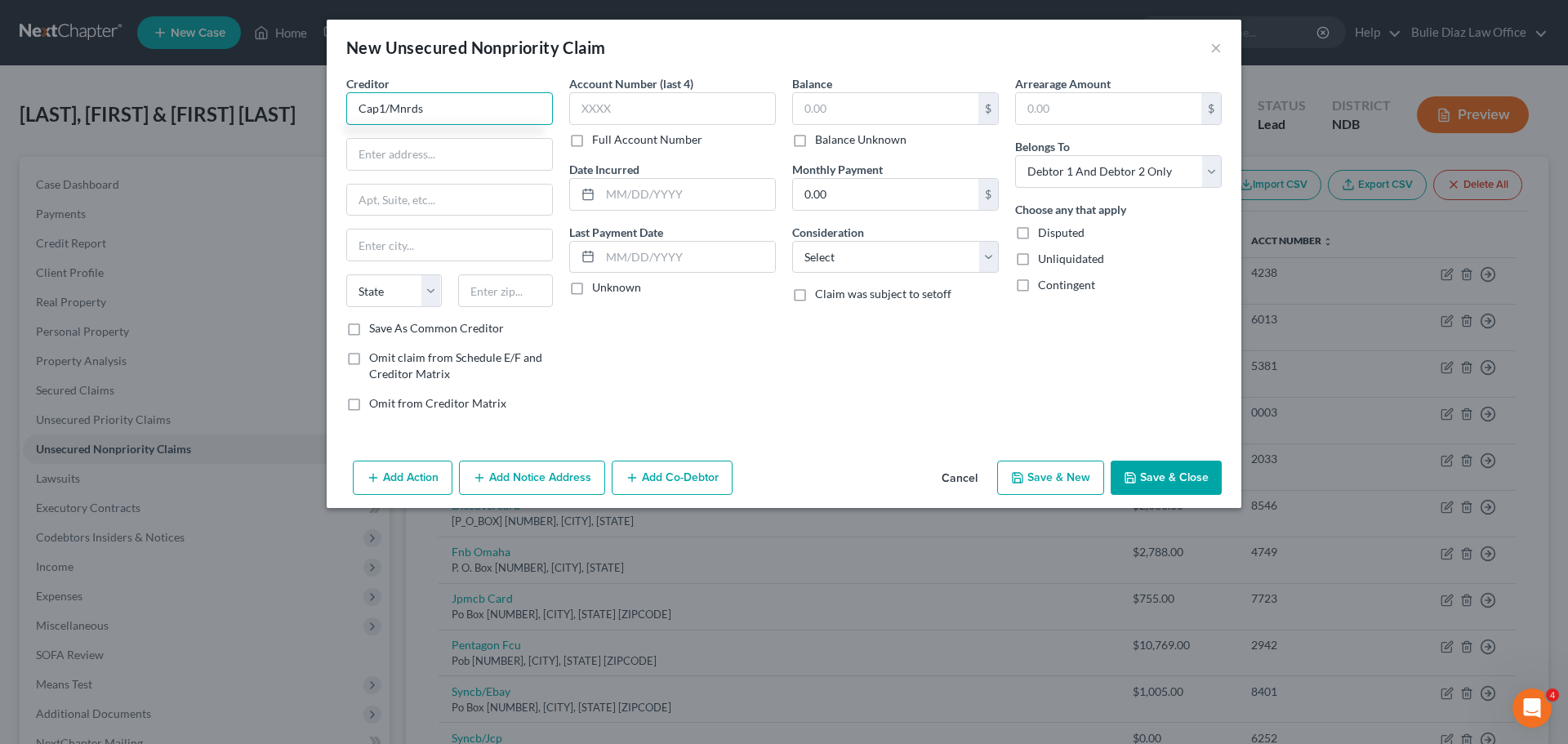 click on "Cap1/Mnrds" at bounding box center (449, 109) 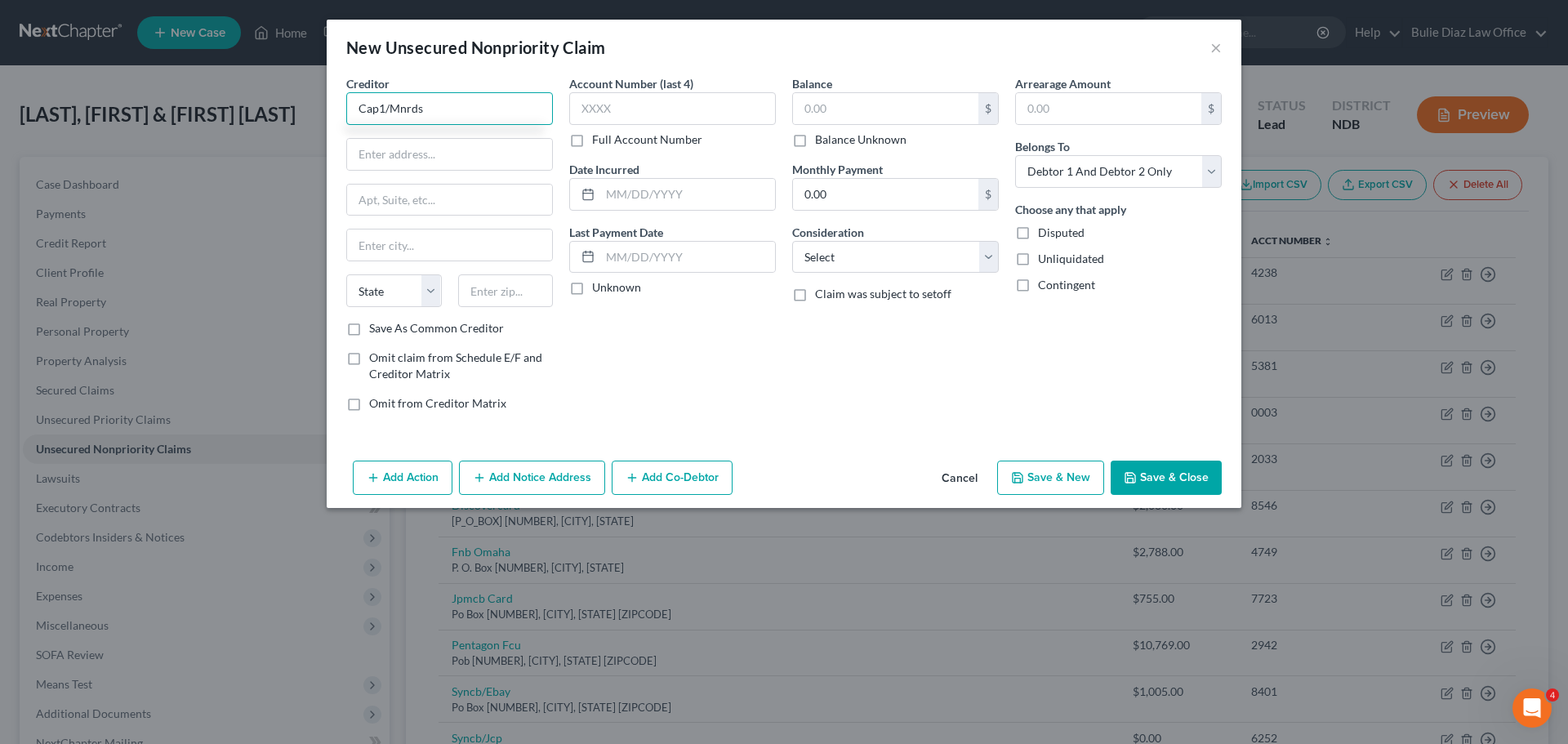 drag, startPoint x: 440, startPoint y: 108, endPoint x: 339, endPoint y: 109, distance: 101.00495 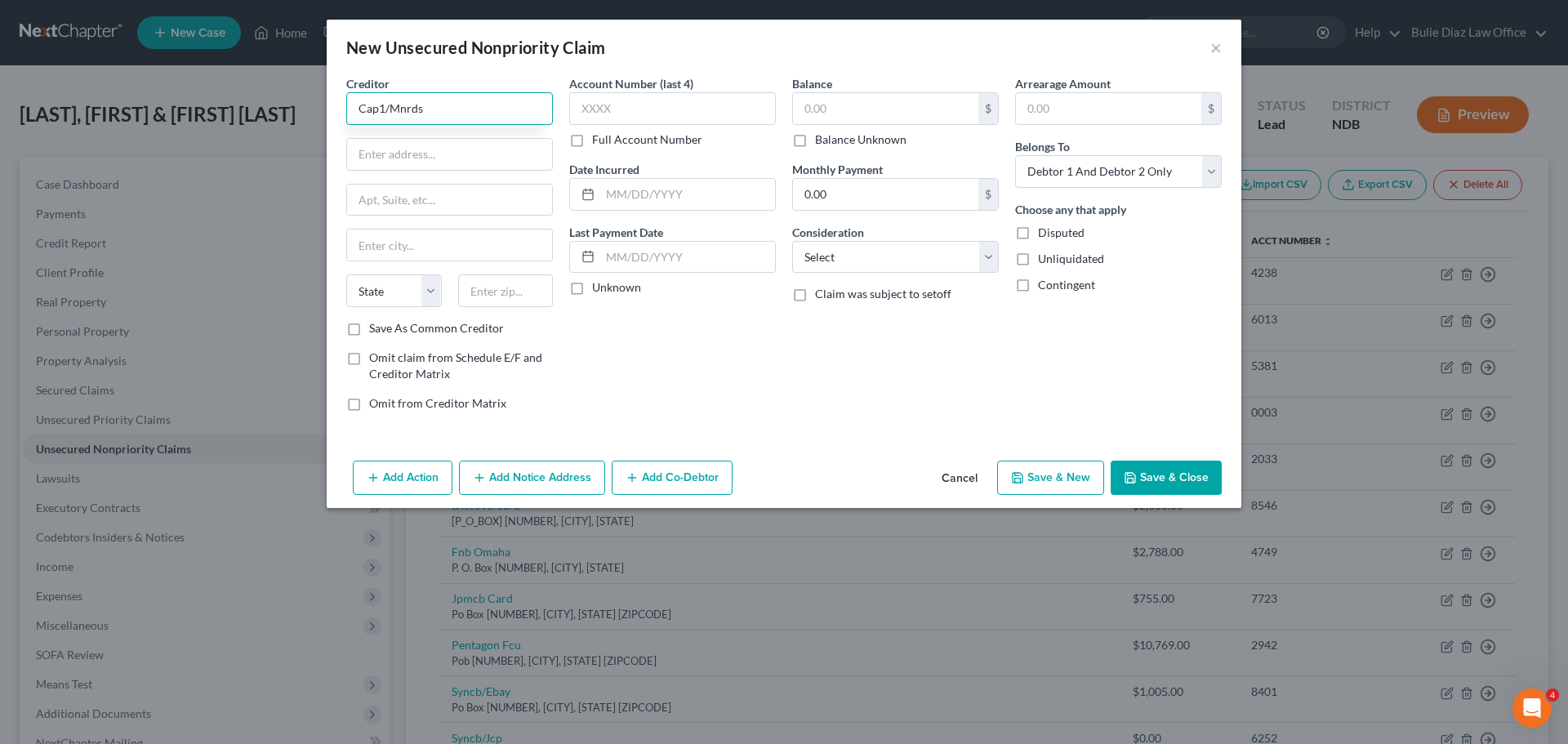 click on "Cap1/Mnrds" at bounding box center [449, 109] 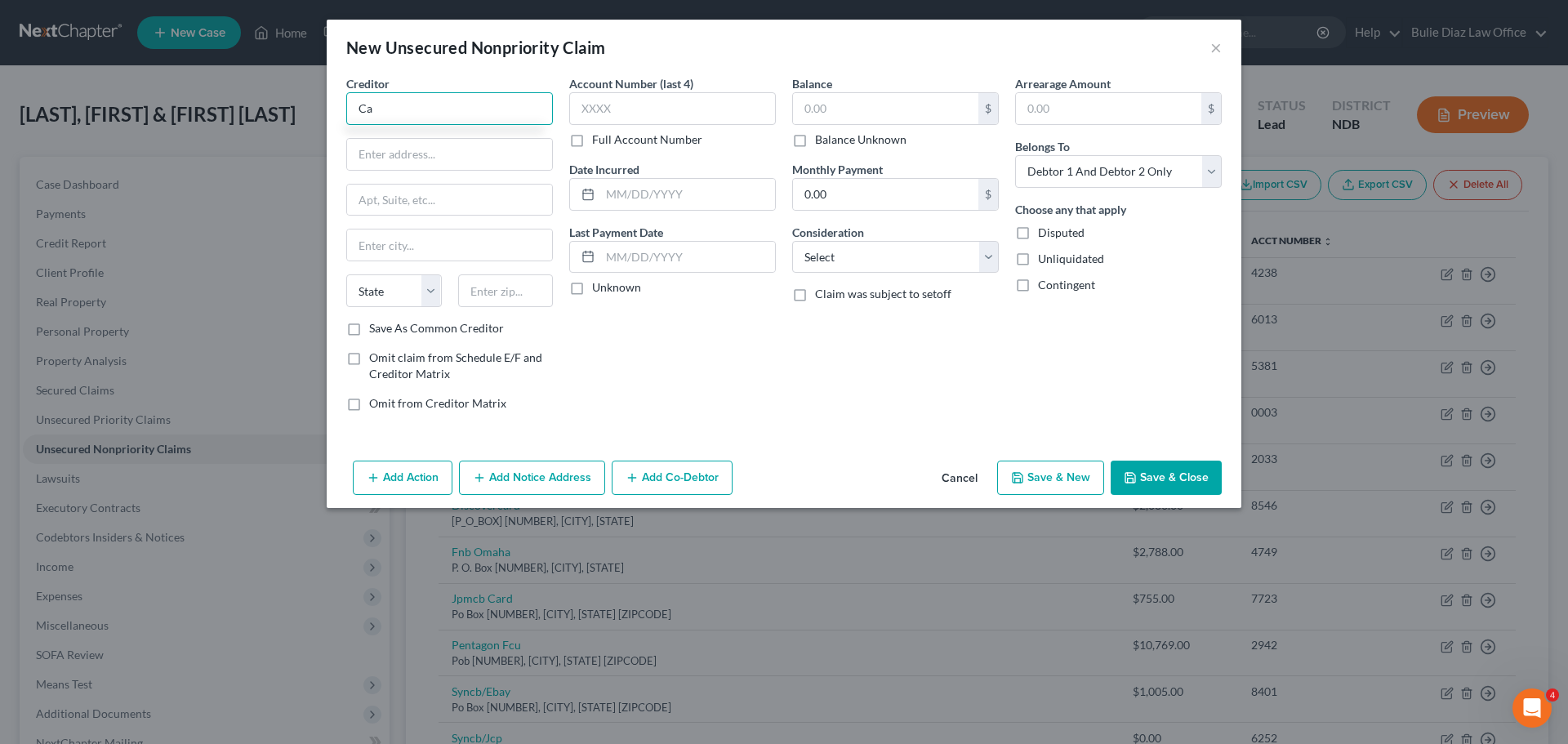 type on "C" 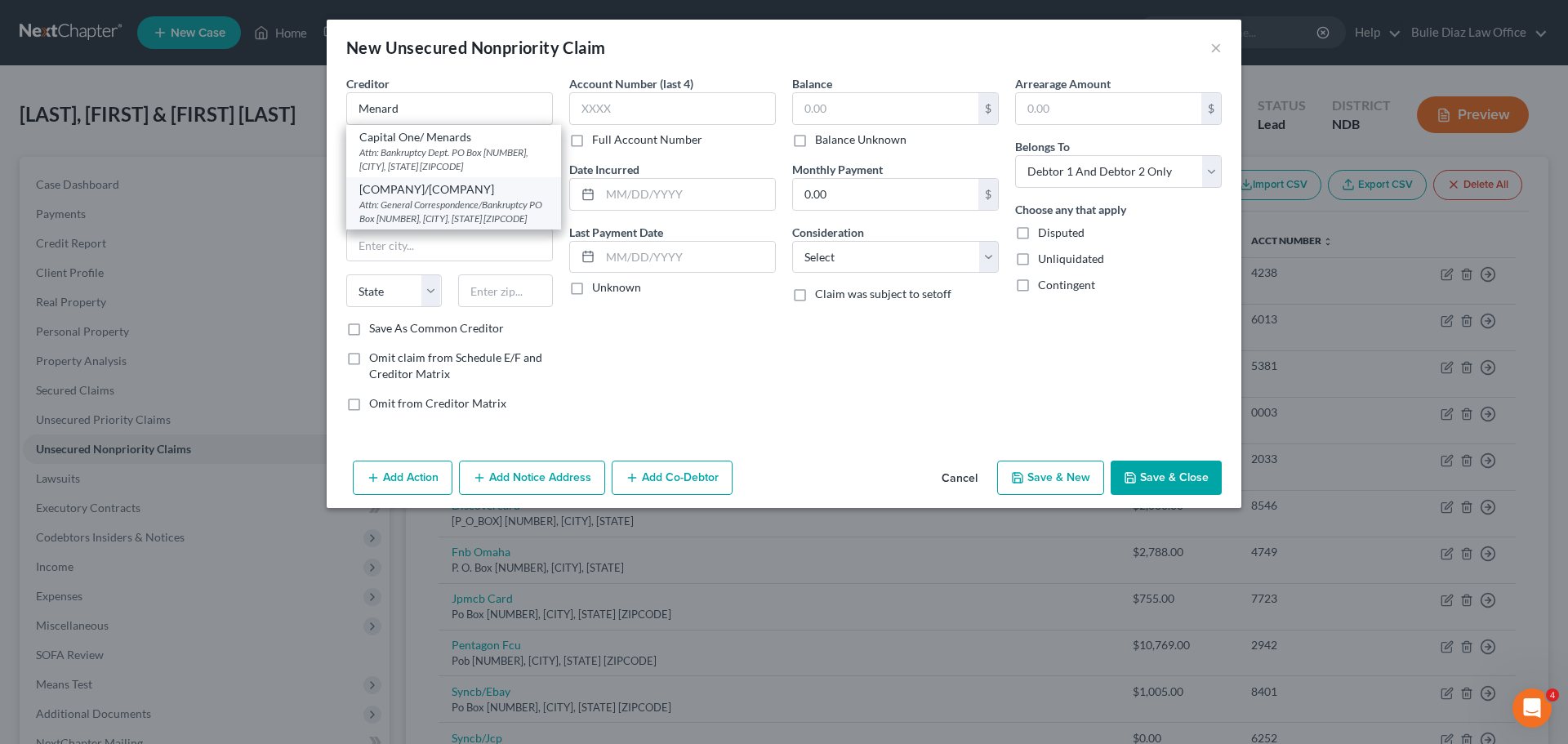 click on "Attn: General Correspondence/Bankruptcy PO Box [NUMBER], [CITY], [STATE] [ZIPCODE]" at bounding box center [453, 212] 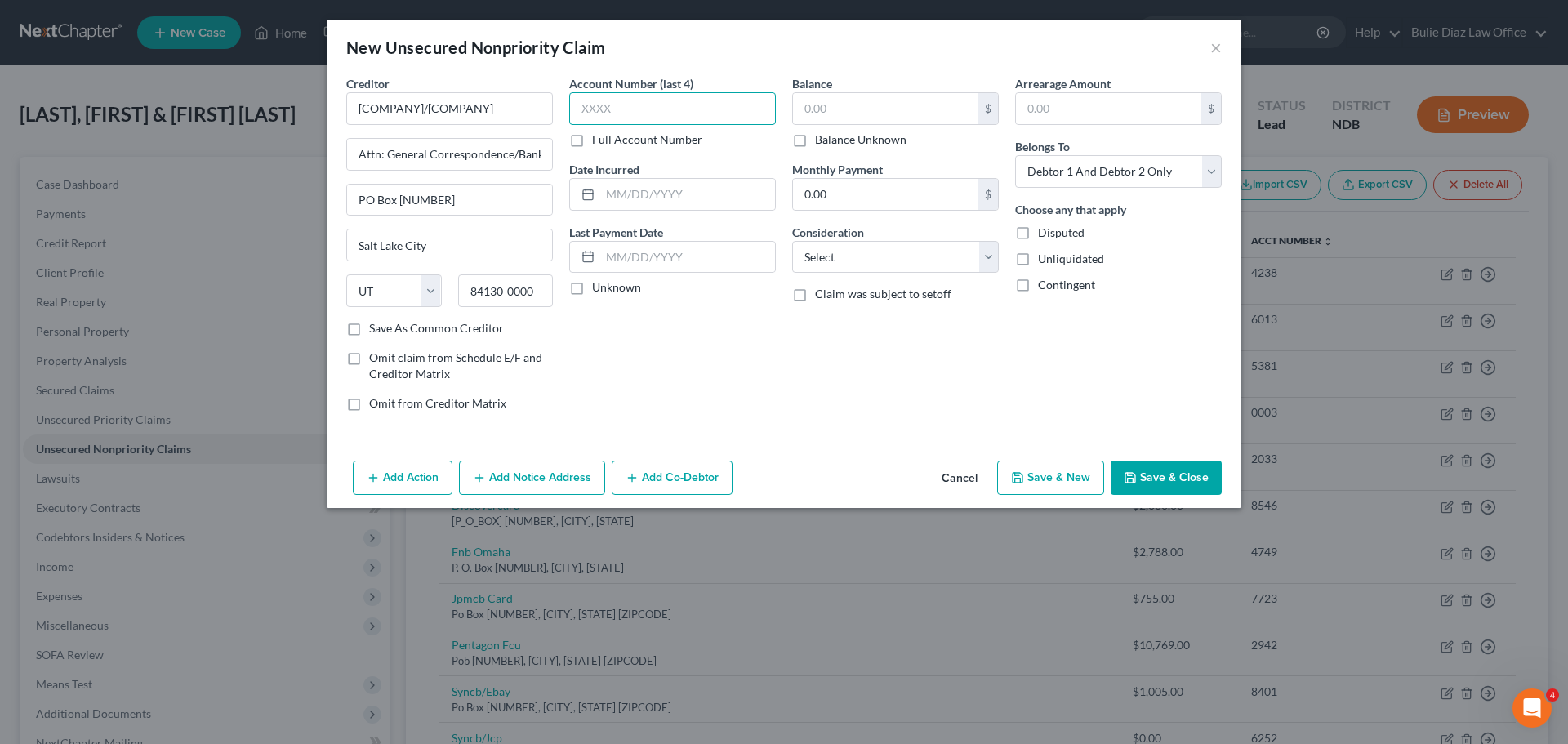 click at bounding box center (672, 109) 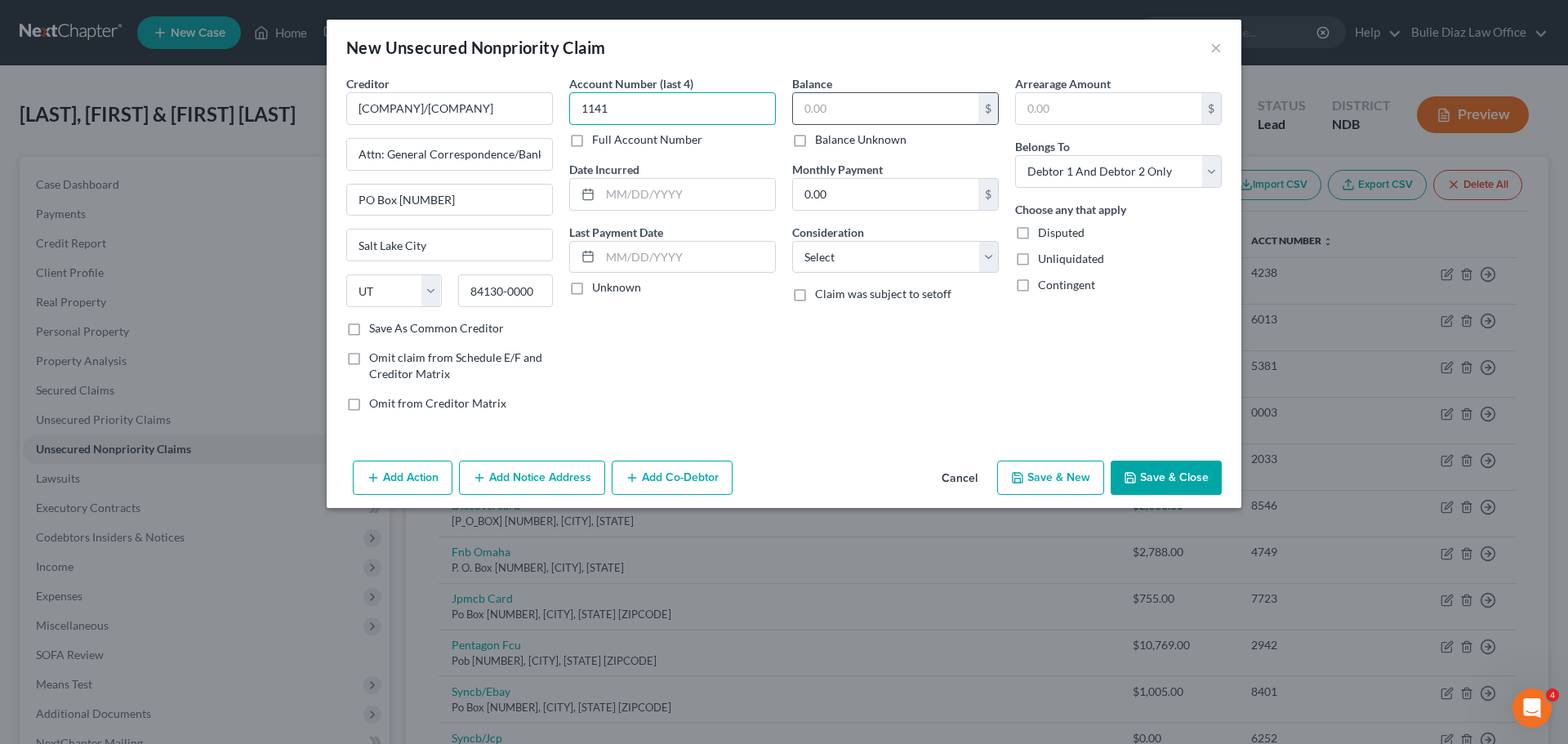 type on "1141" 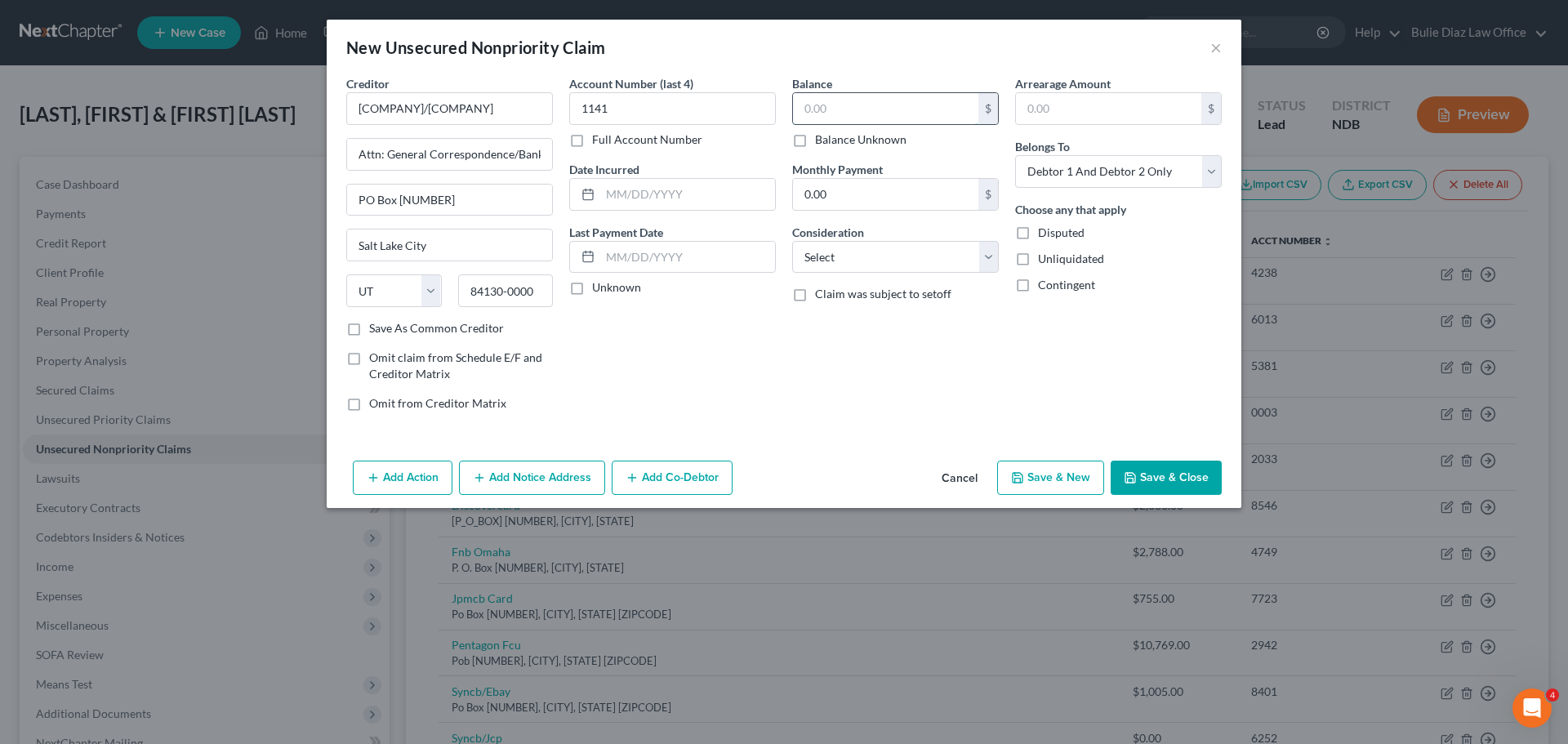 click at bounding box center [885, 109] 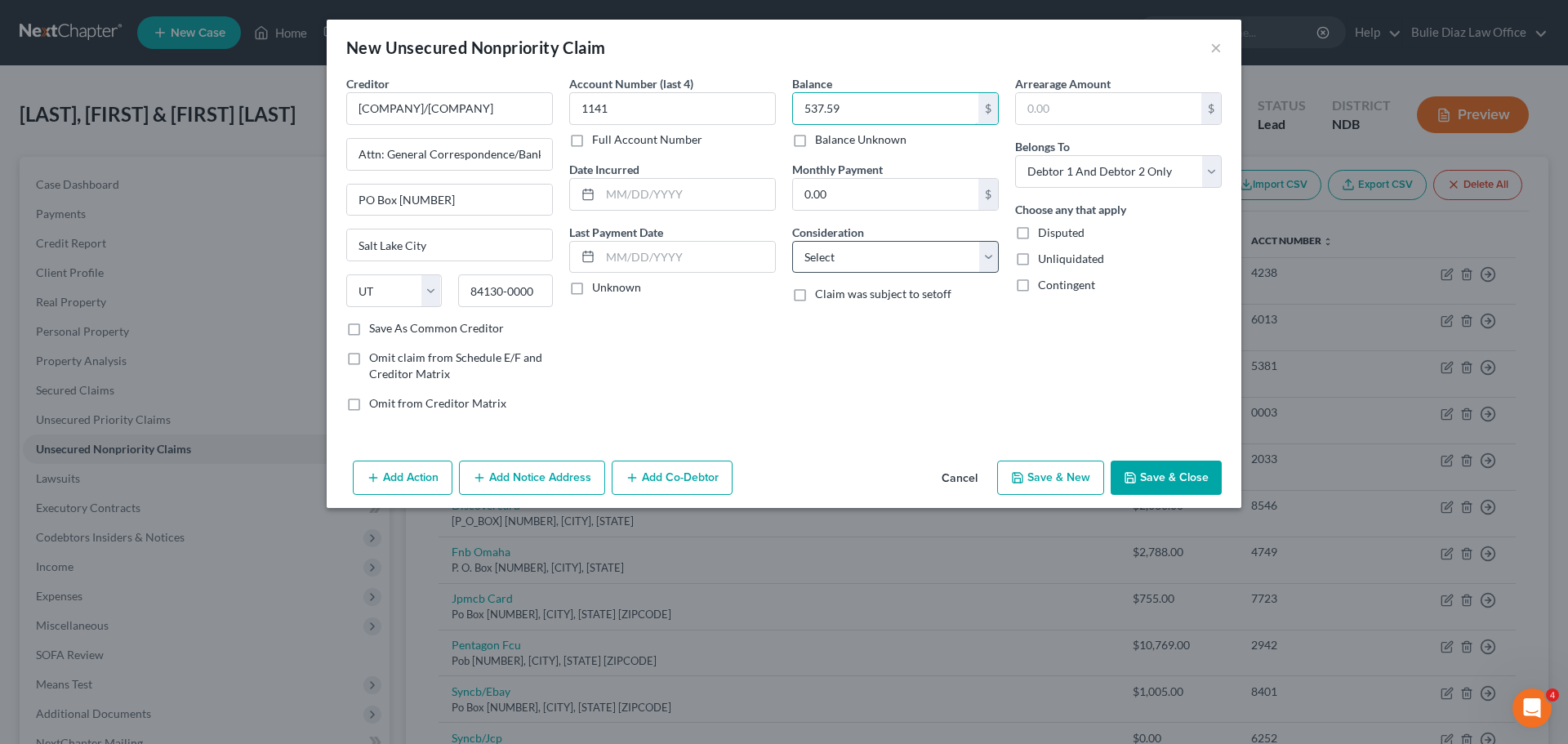 type on "537.59" 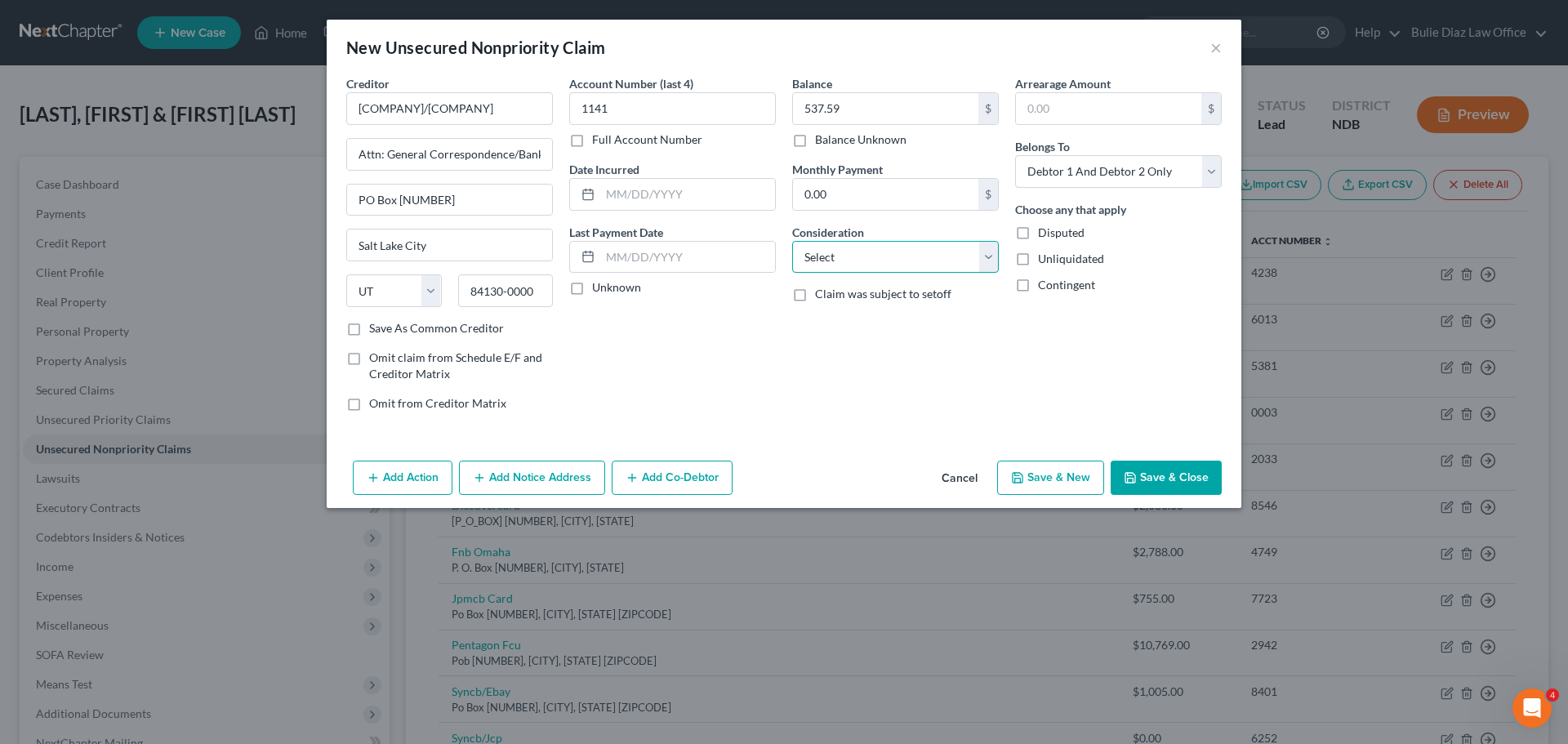 click on "Select Cable / Satellite Services Collection Agency Credit Card Debt Debt Counseling / Attorneys Deficiency Balance Domestic Support Obligations Home / Car Repairs Income Taxes Judgment Liens Medical Services Monies Loaned / Advanced Mortgage Obligation From Divorce Or Separation Obligation To Pensions Other Overdrawn Bank Account Promised To Help Pay Creditors Student Loans Suppliers And Vendors Telephone / Internet Services Utility Services" at bounding box center [895, 257] 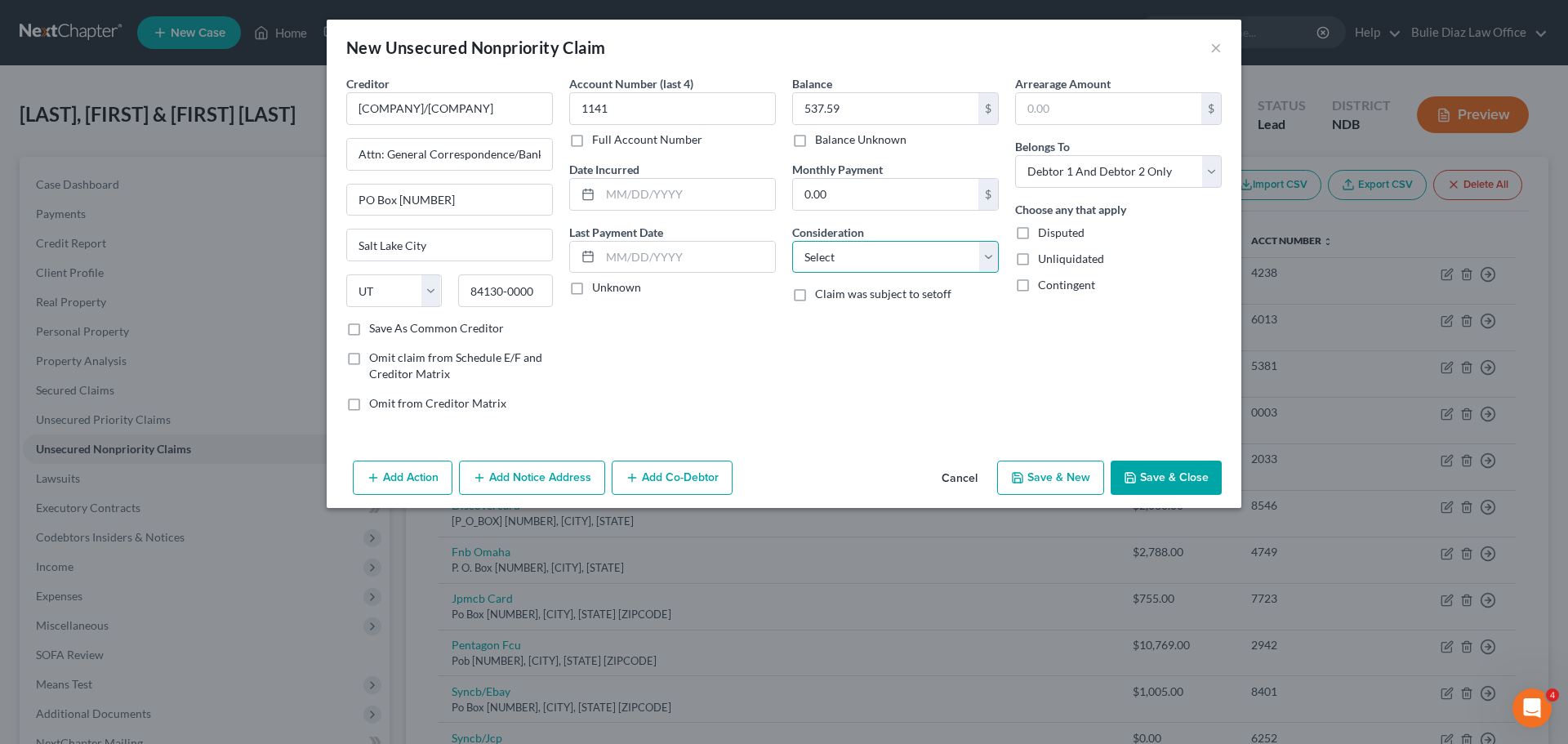 select on "2" 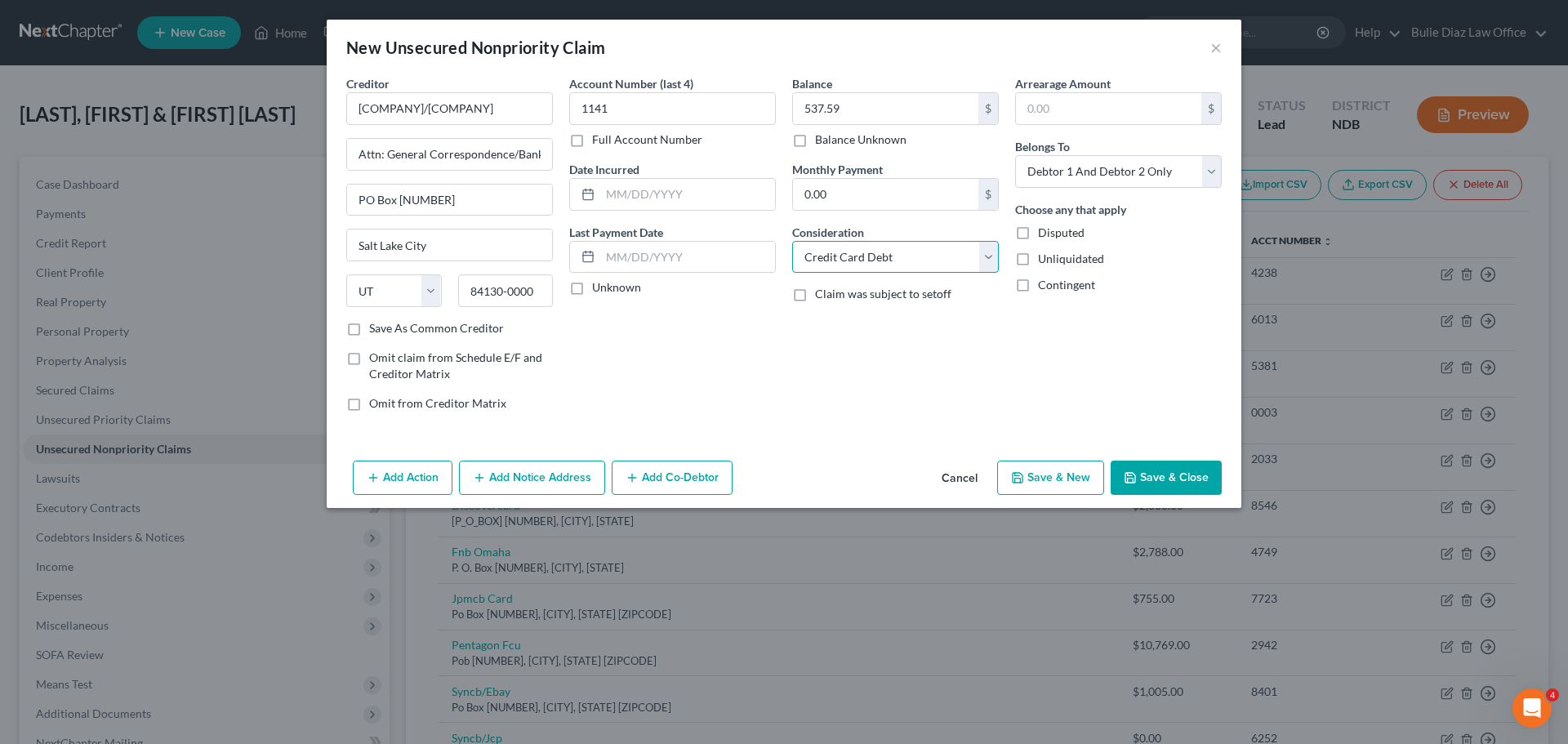 click on "Select Cable / Satellite Services Collection Agency Credit Card Debt Debt Counseling / Attorneys Deficiency Balance Domestic Support Obligations Home / Car Repairs Income Taxes Judgment Liens Medical Services Monies Loaned / Advanced Mortgage Obligation From Divorce Or Separation Obligation To Pensions Other Overdrawn Bank Account Promised To Help Pay Creditors Student Loans Suppliers And Vendors Telephone / Internet Services Utility Services" at bounding box center [895, 257] 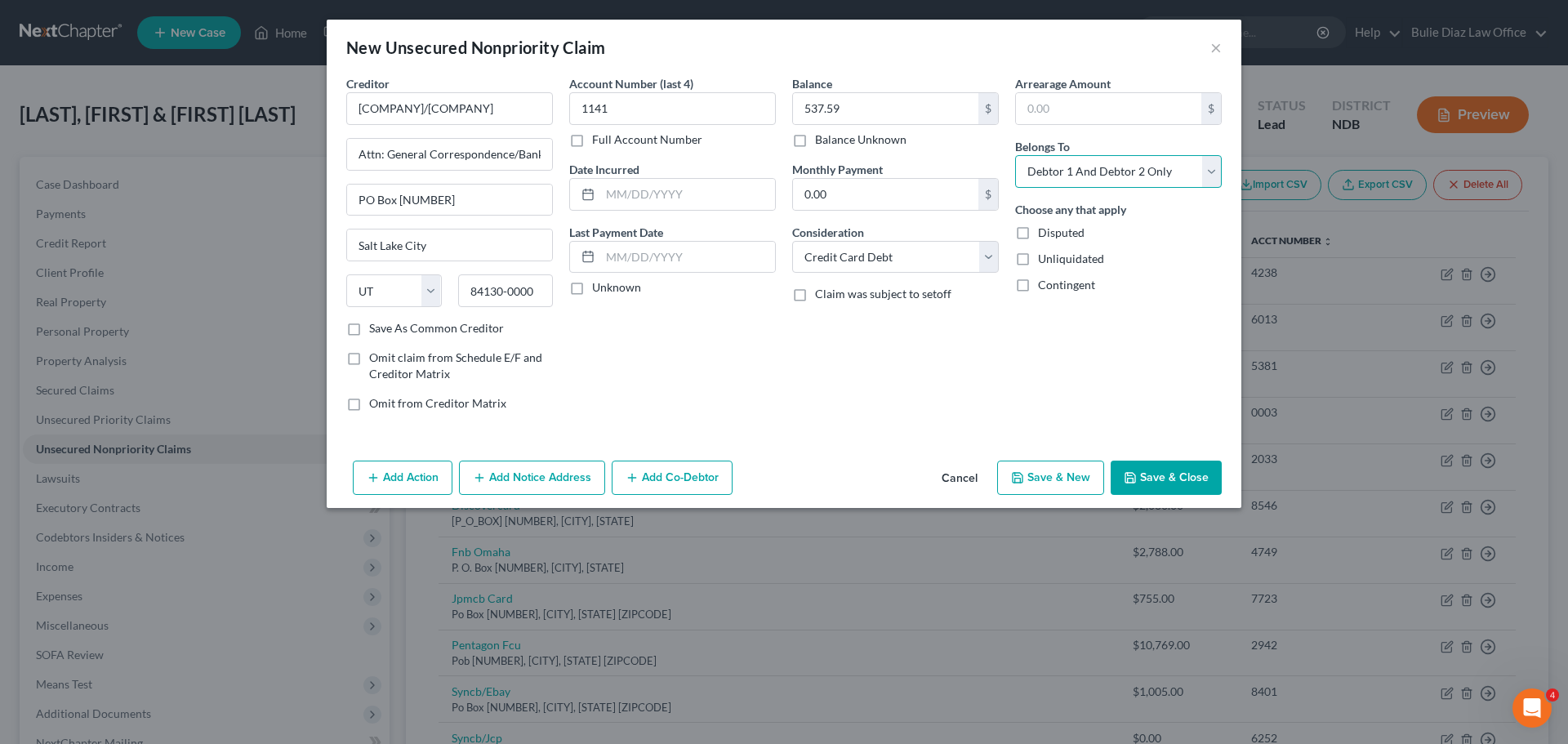 click on "Select Debtor 1 Only Debtor 2 Only Debtor 1 And Debtor 2 Only At Least One Of The Debtors And Another Community Property" at bounding box center (1118, 172) 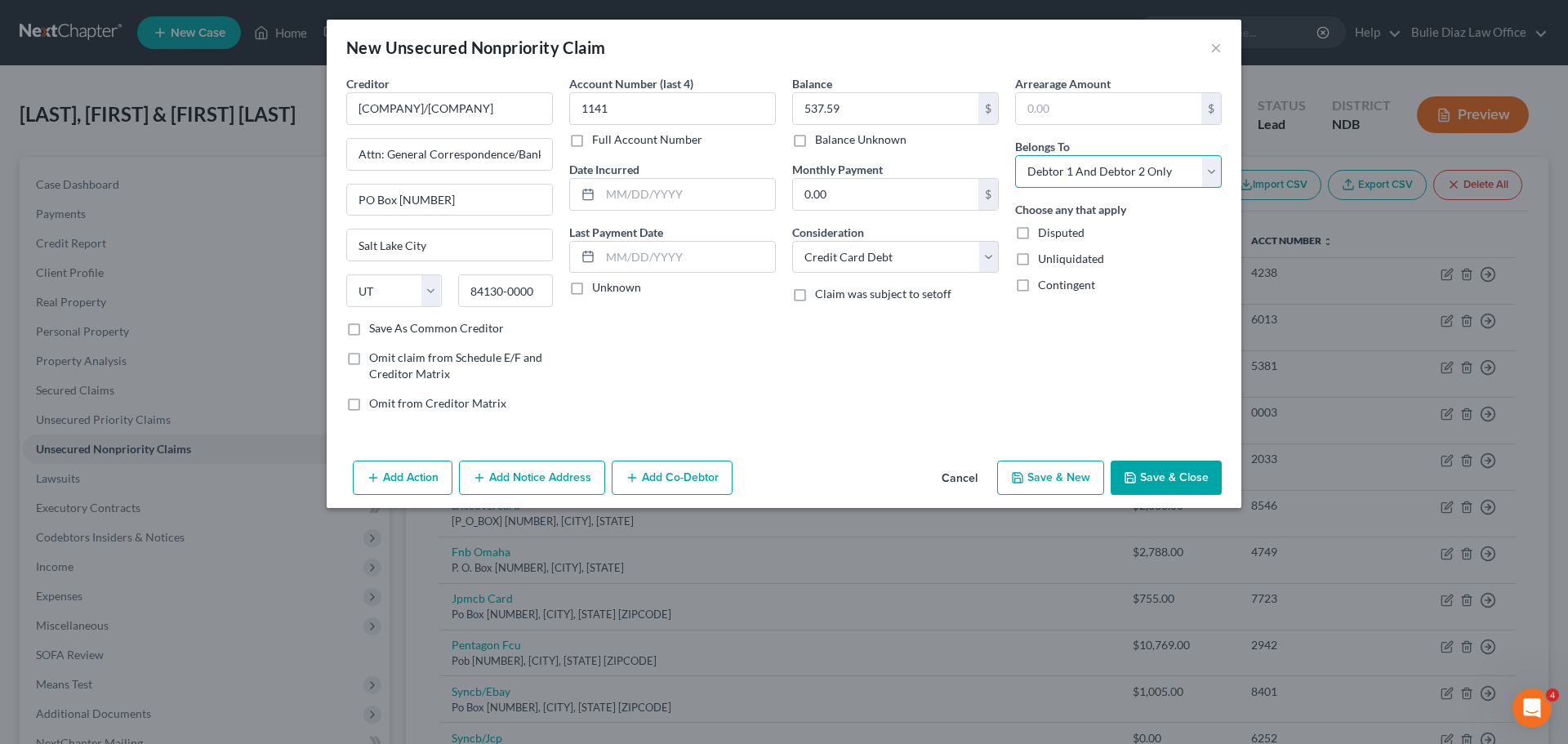 select on "1" 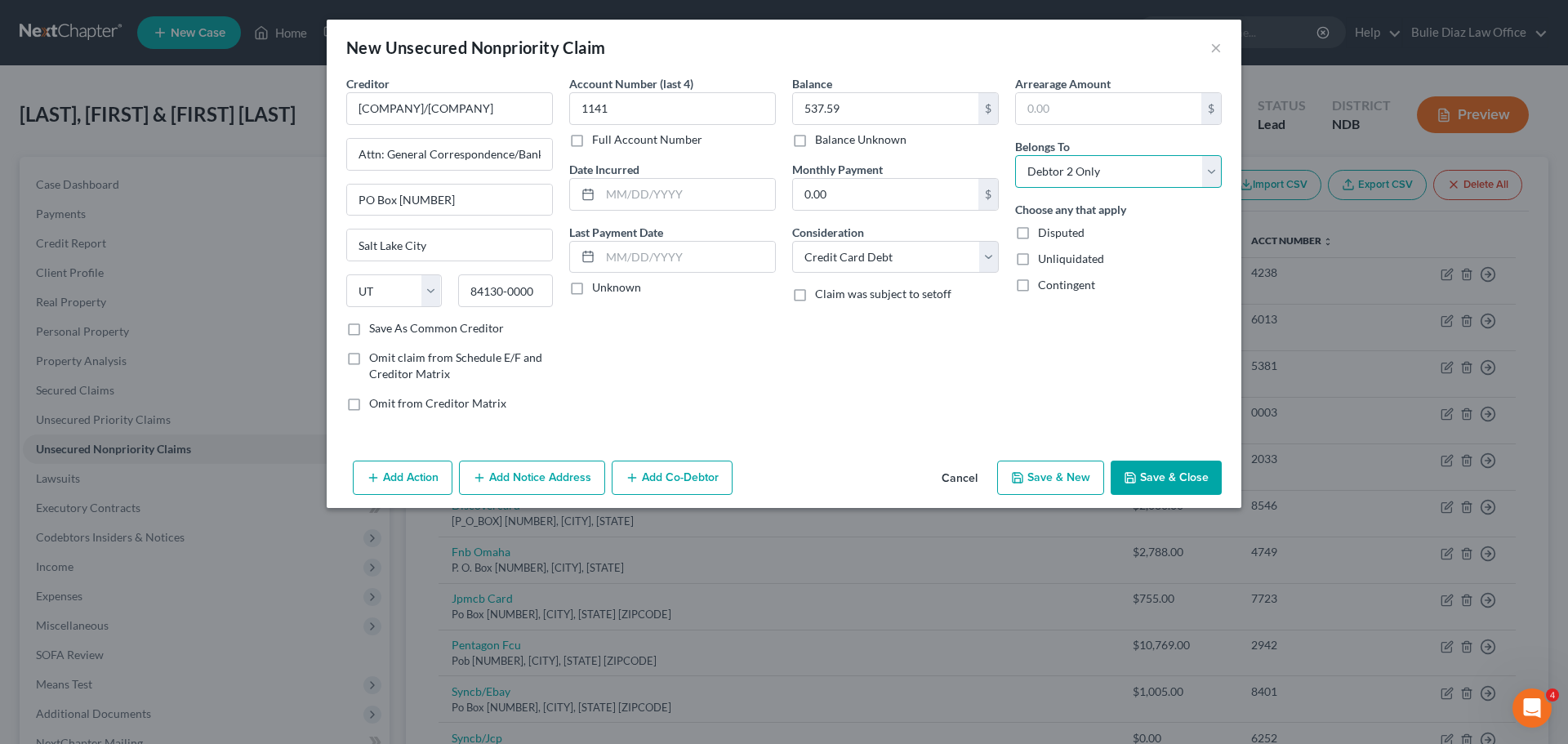 click on "Select Debtor 1 Only Debtor 2 Only Debtor 1 And Debtor 2 Only At Least One Of The Debtors And Another Community Property" at bounding box center (1118, 172) 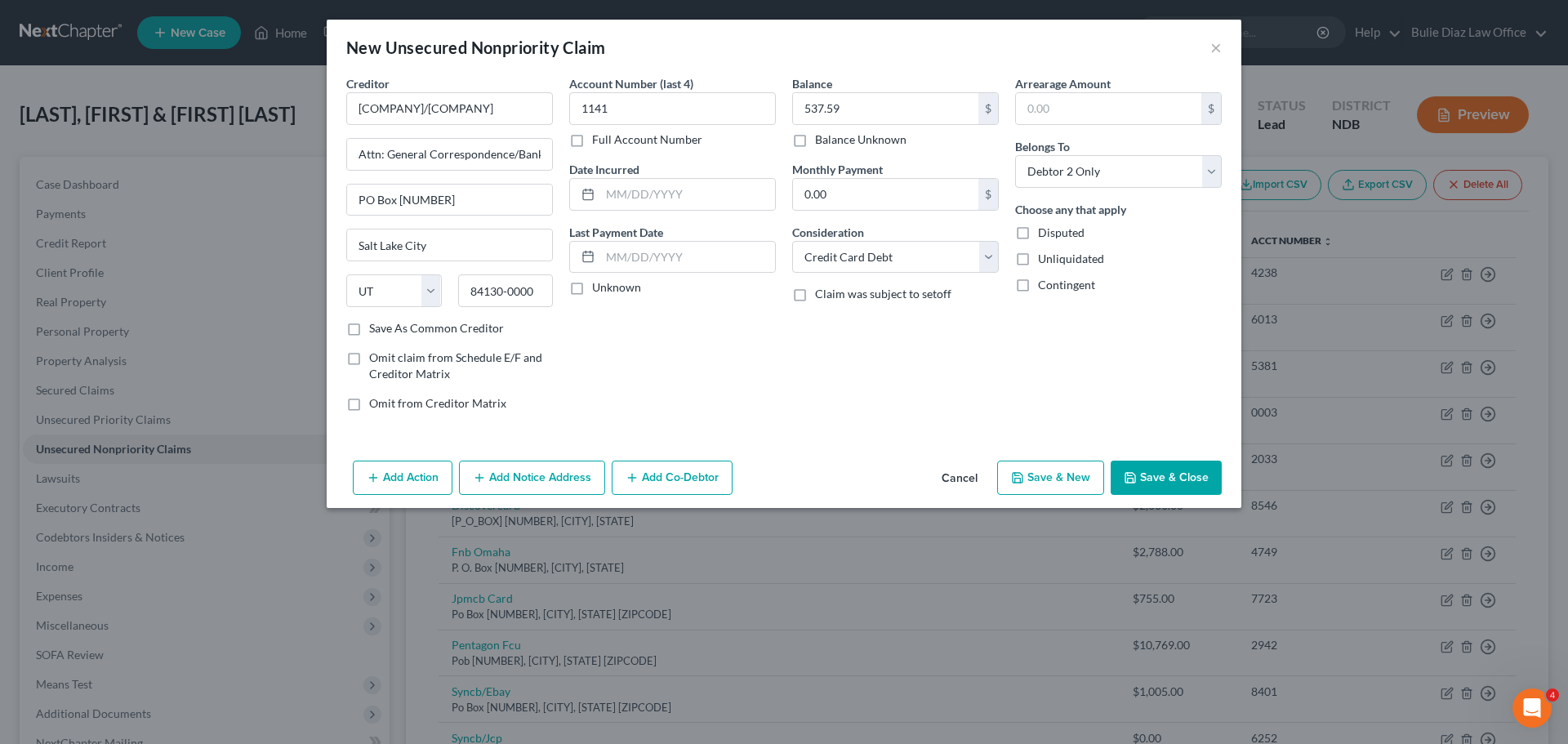 click on "Save As Common Creditor" at bounding box center (436, 328) 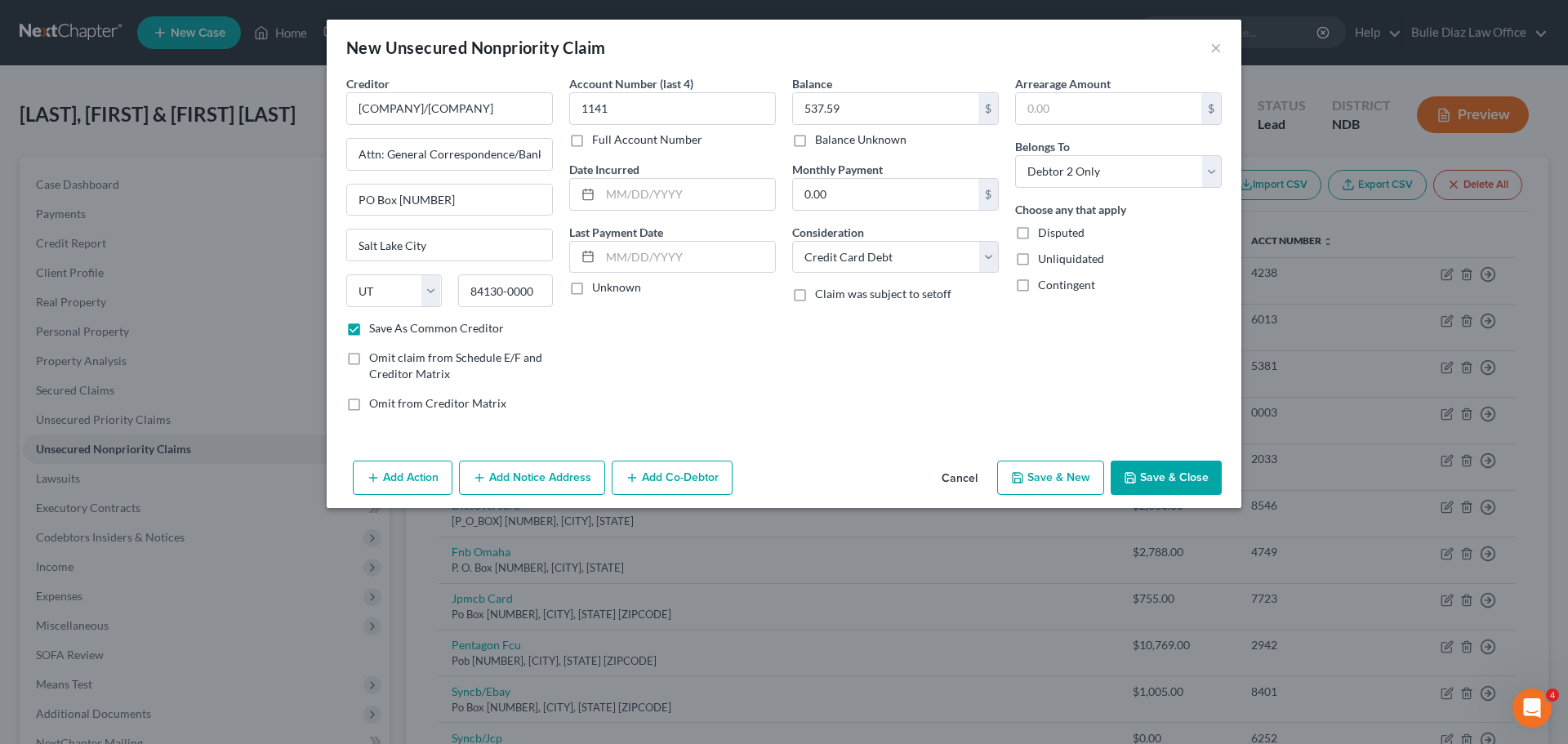 click on "Save & Close" at bounding box center [1166, 478] 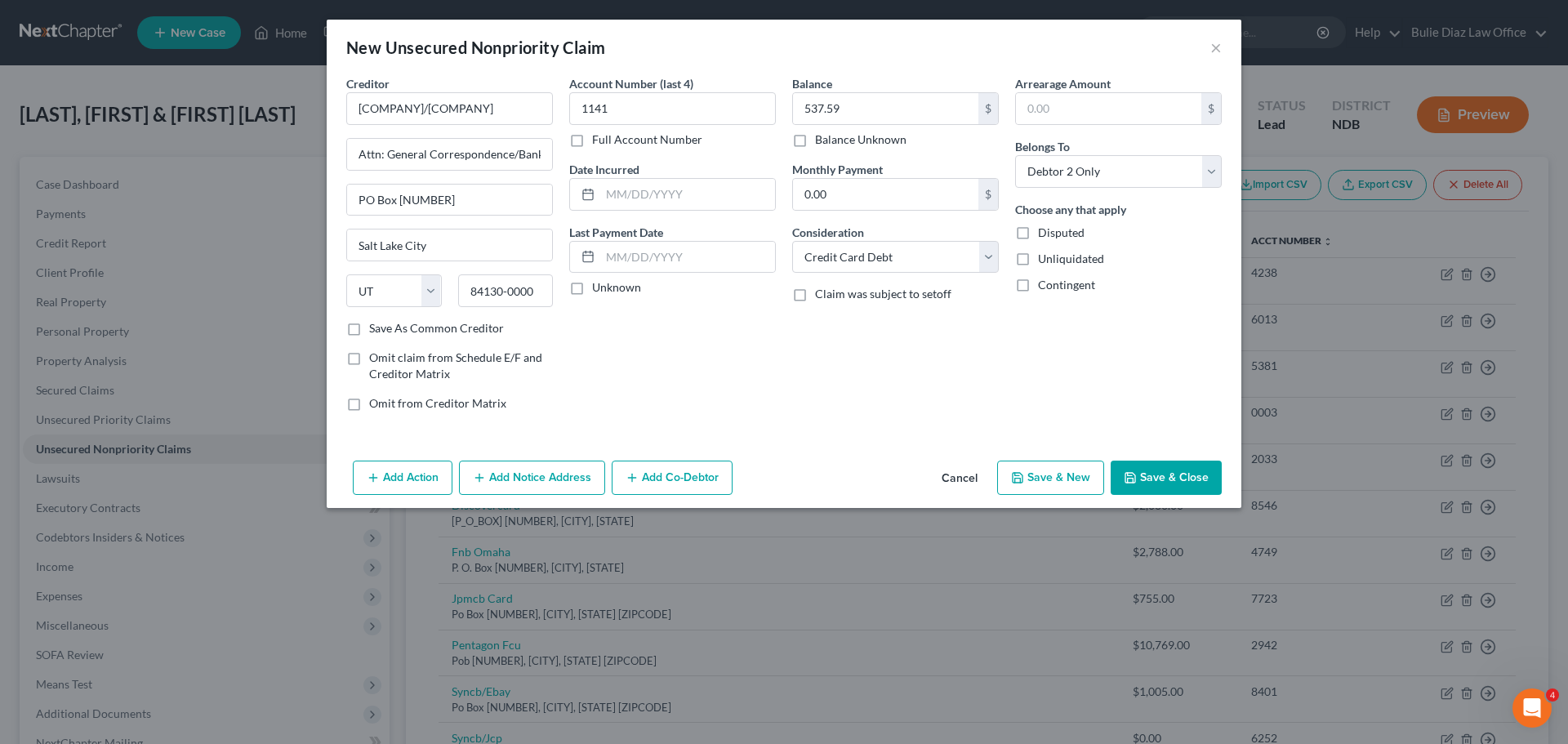 checkbox on "false" 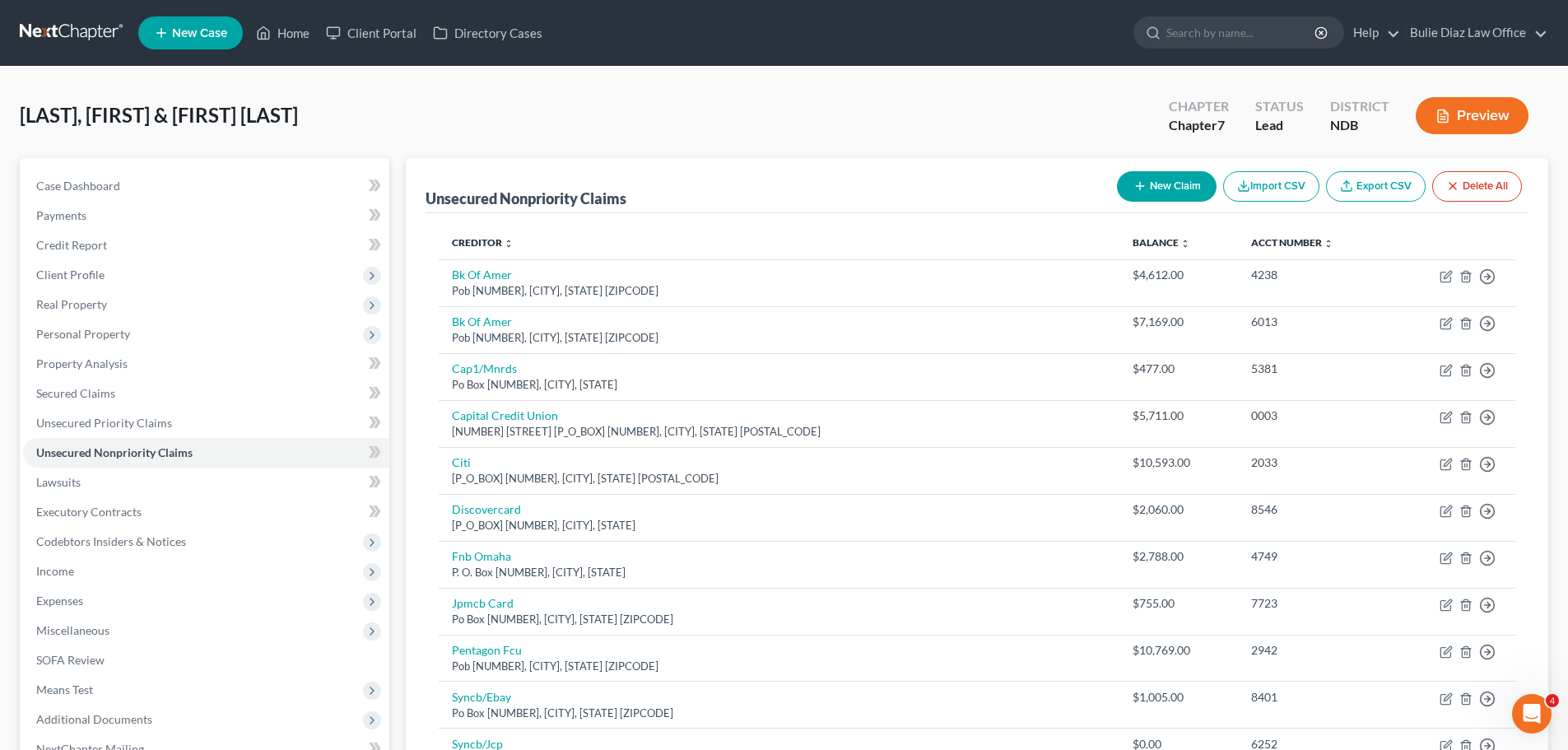 click on "New Claim" at bounding box center [1166, 186] 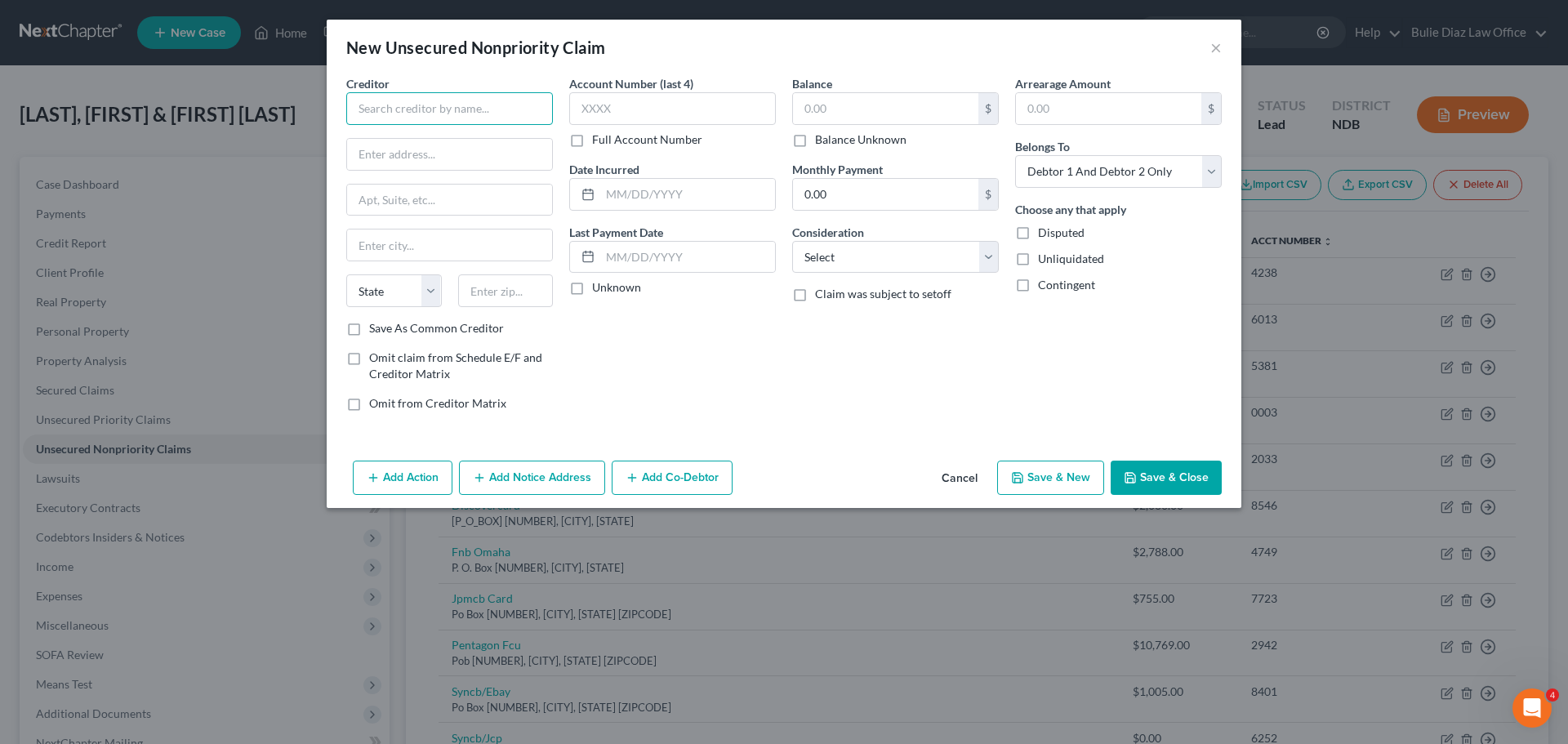 click at bounding box center [449, 109] 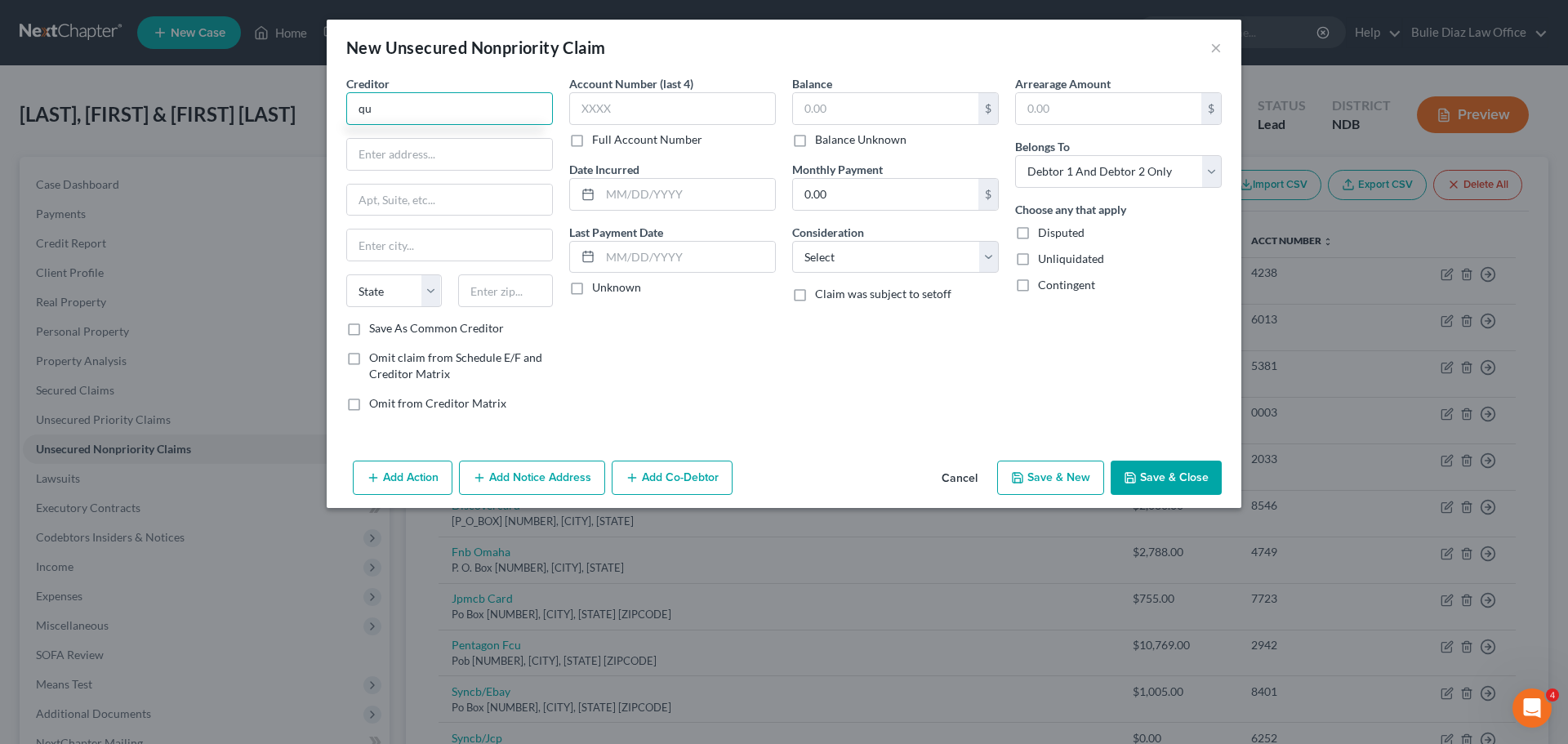 type on "q" 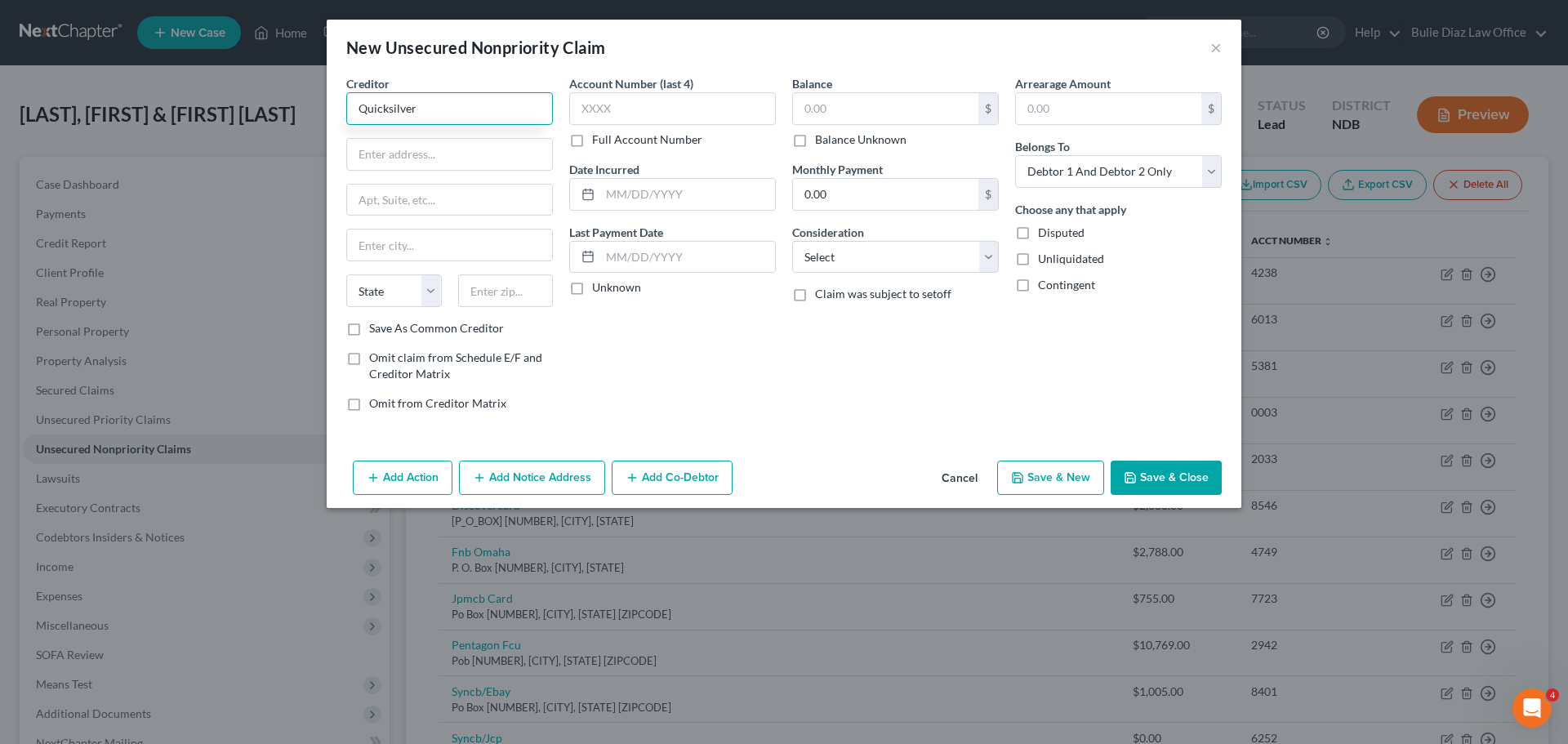 click on "Quicksilver" at bounding box center [449, 109] 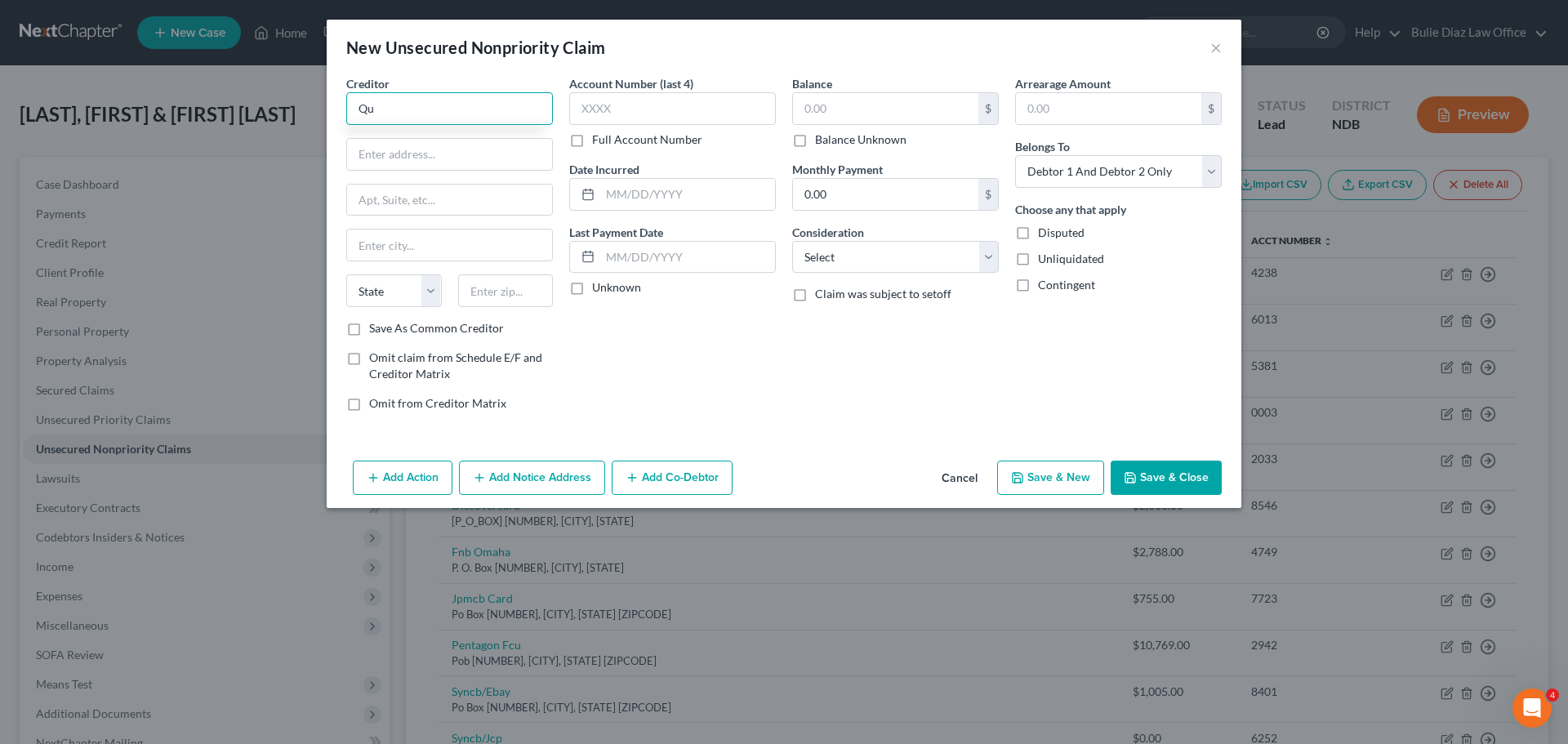 type on "Q" 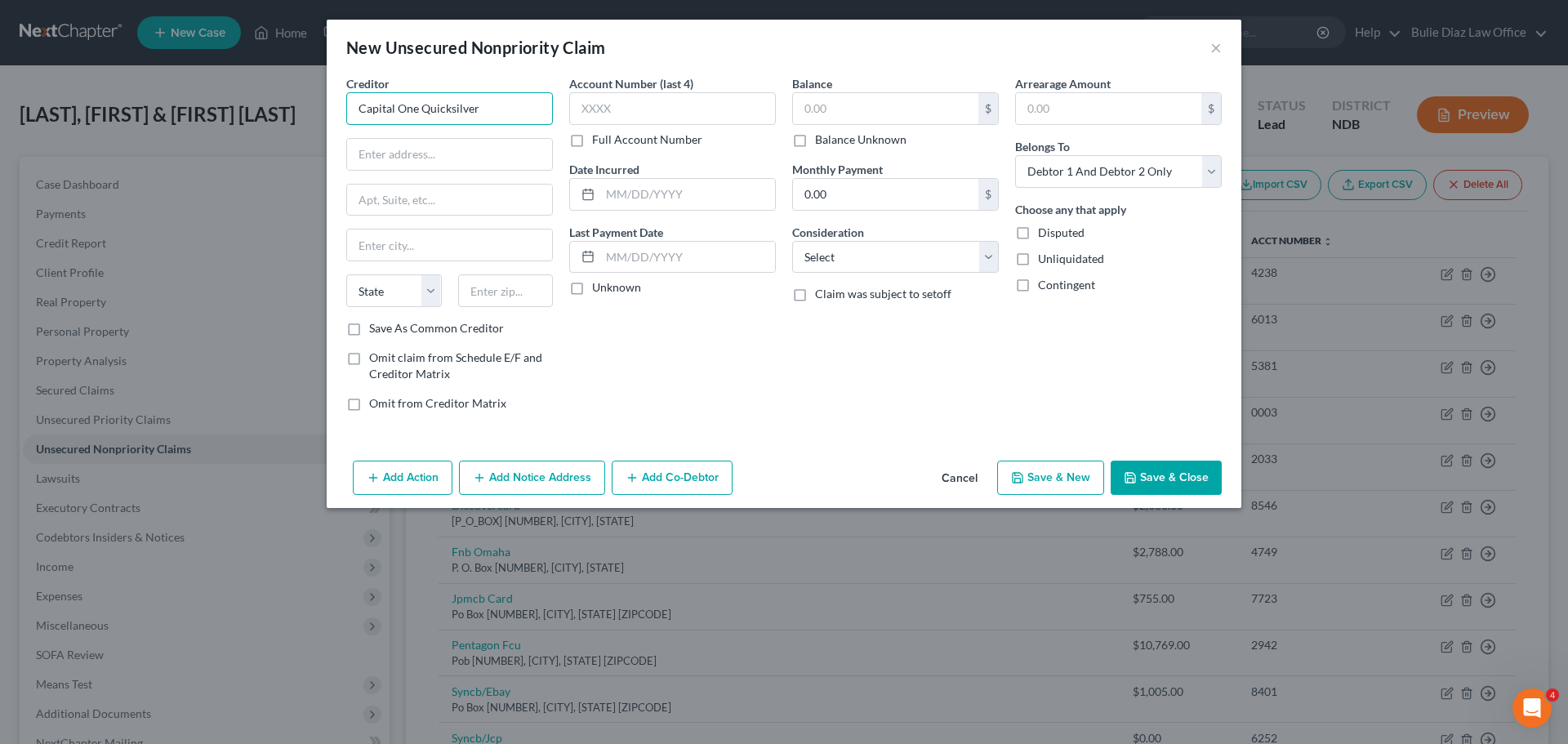 click on "Capital One Quicksilver" at bounding box center (449, 109) 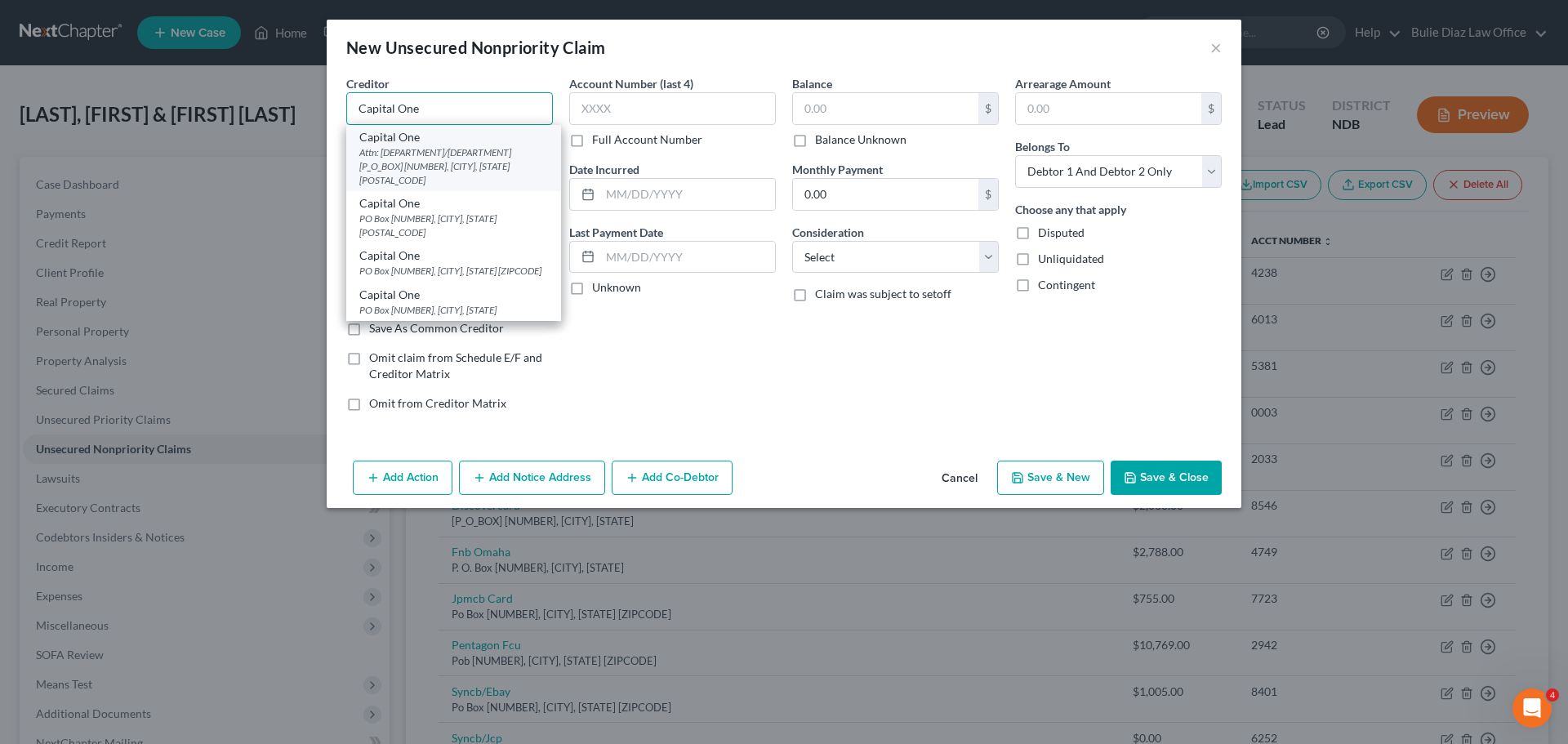 type on "Capital One" 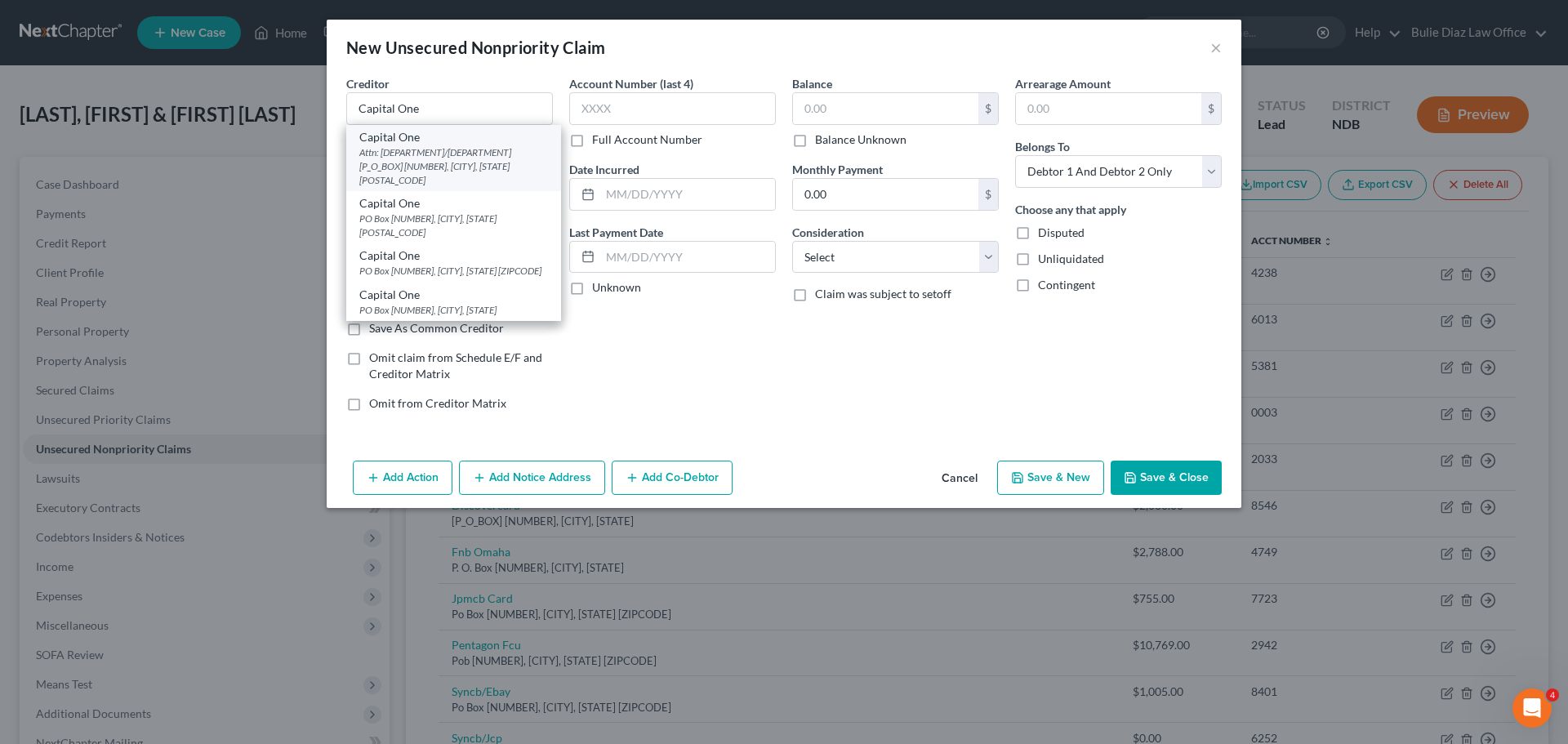 click on "Attn: [DEPARTMENT]/[DEPARTMENT] [P_O_BOX] [NUMBER], [CITY], [STATE] [POSTAL_CODE]" at bounding box center [453, 166] 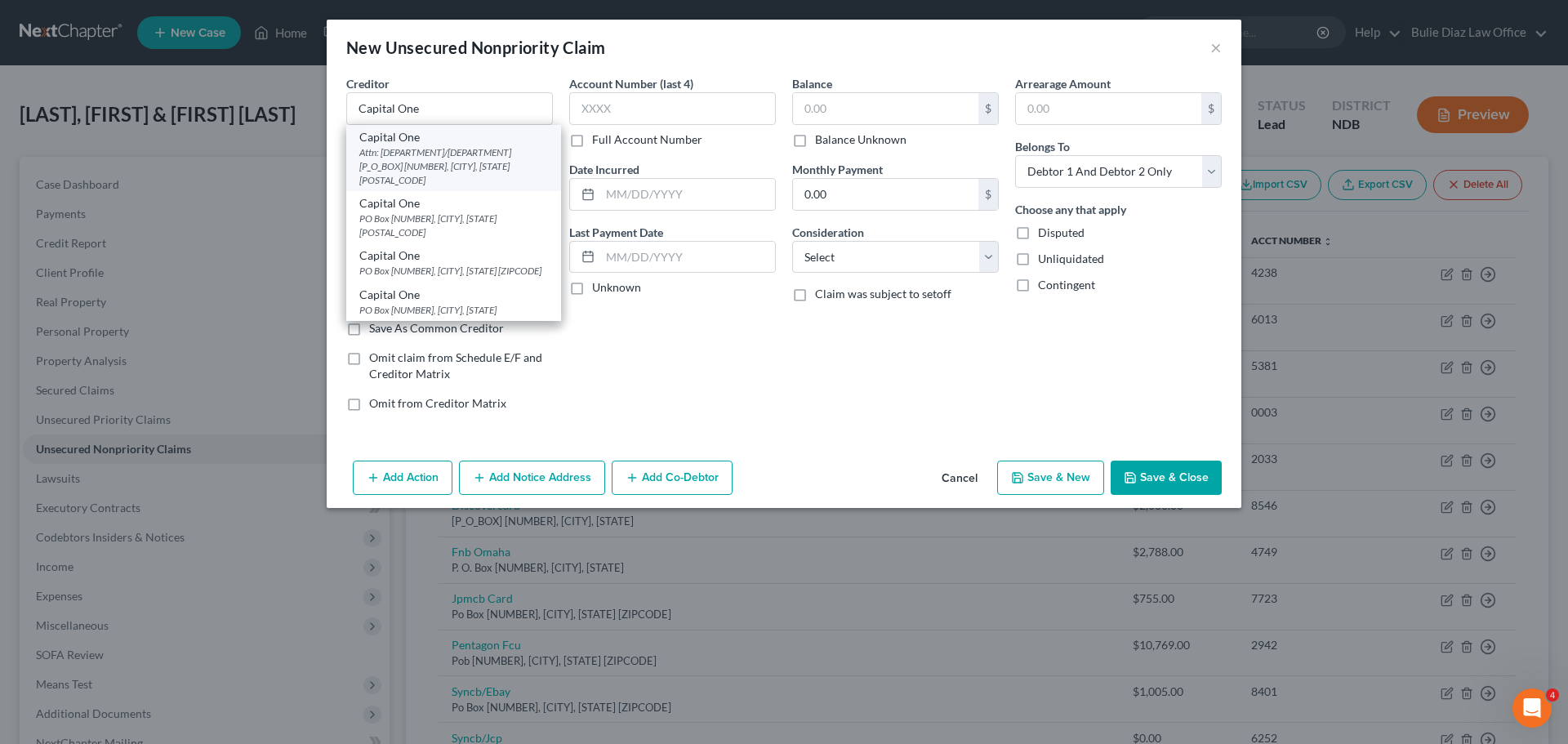 select on "46" 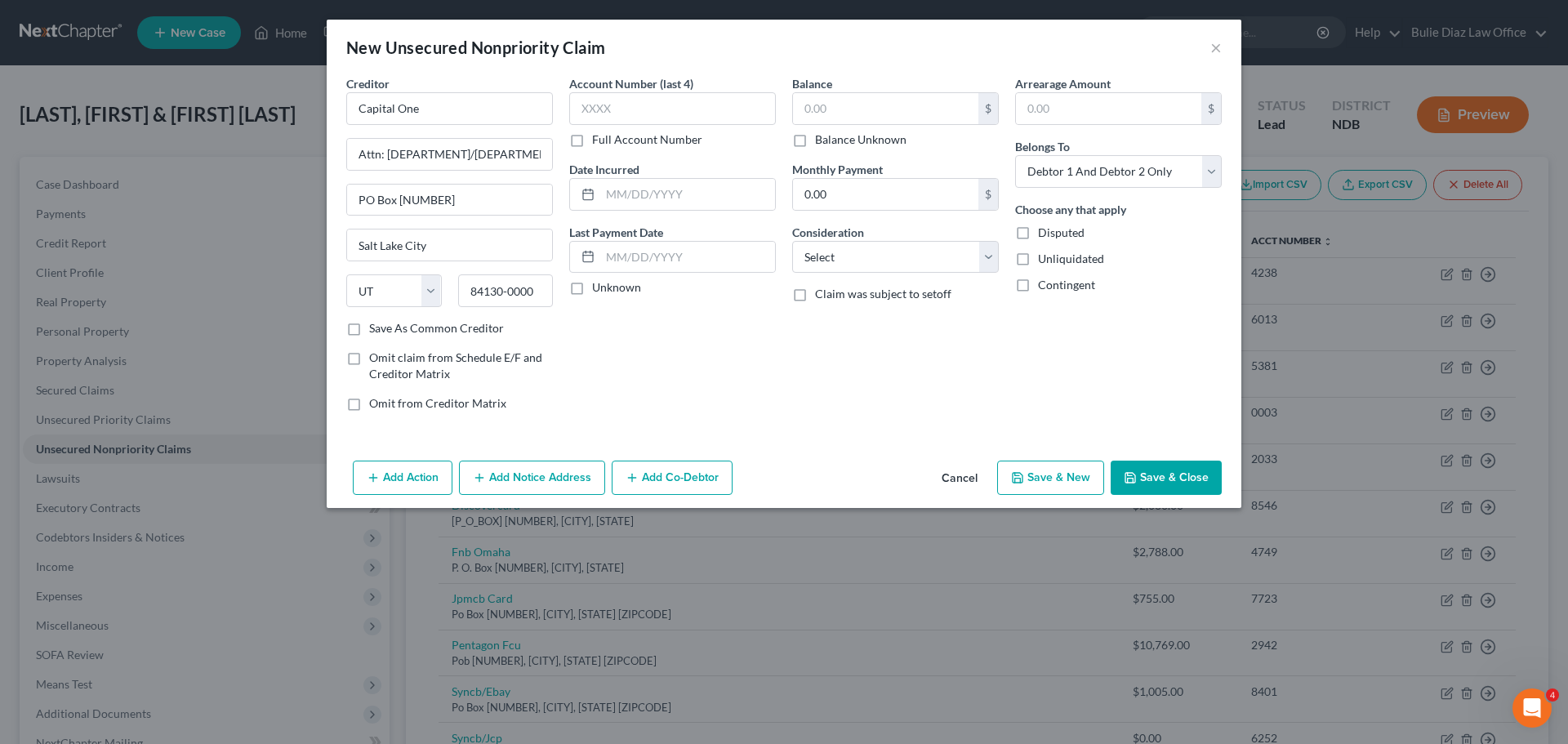 click on "Save As Common Creditor" at bounding box center (436, 328) 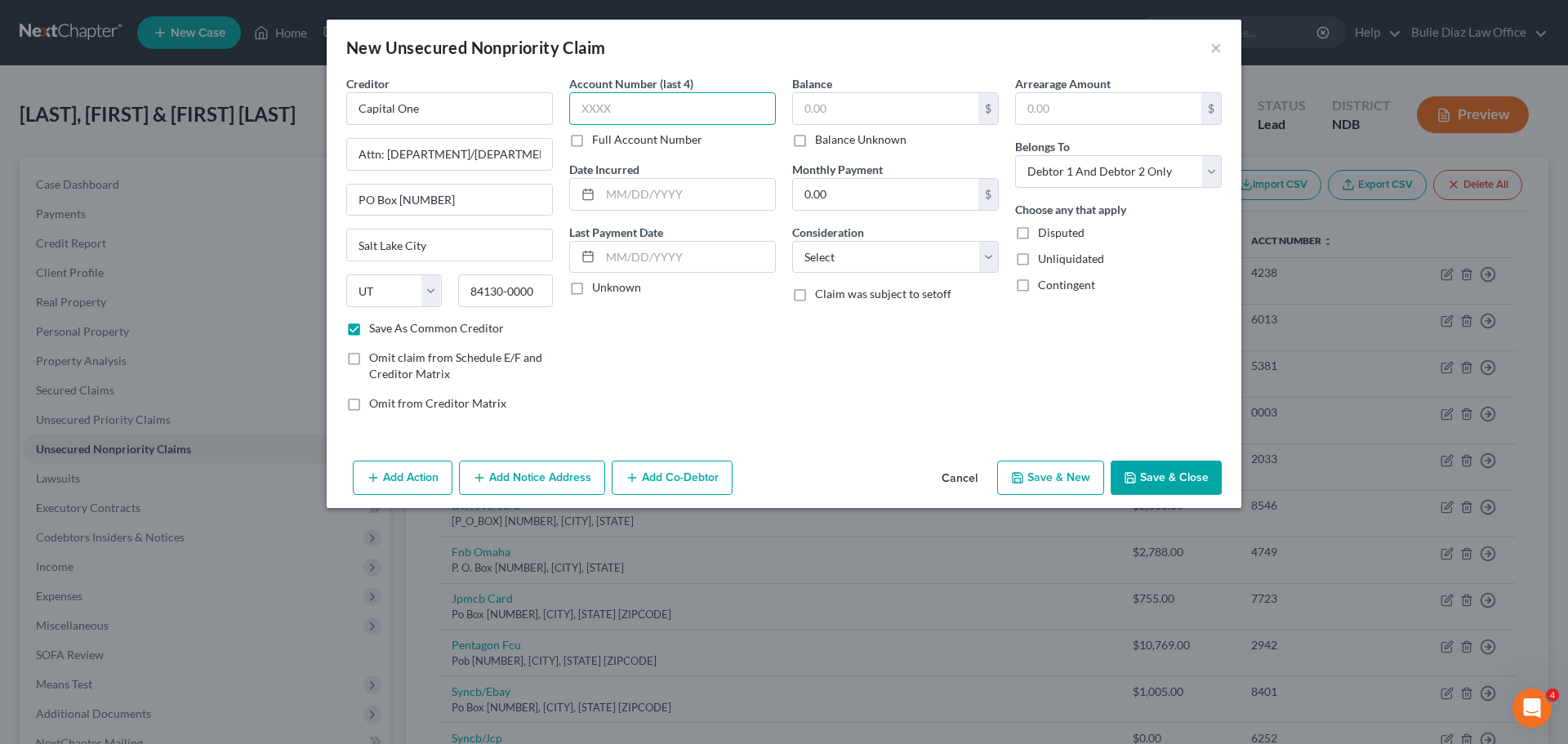 click at bounding box center (672, 109) 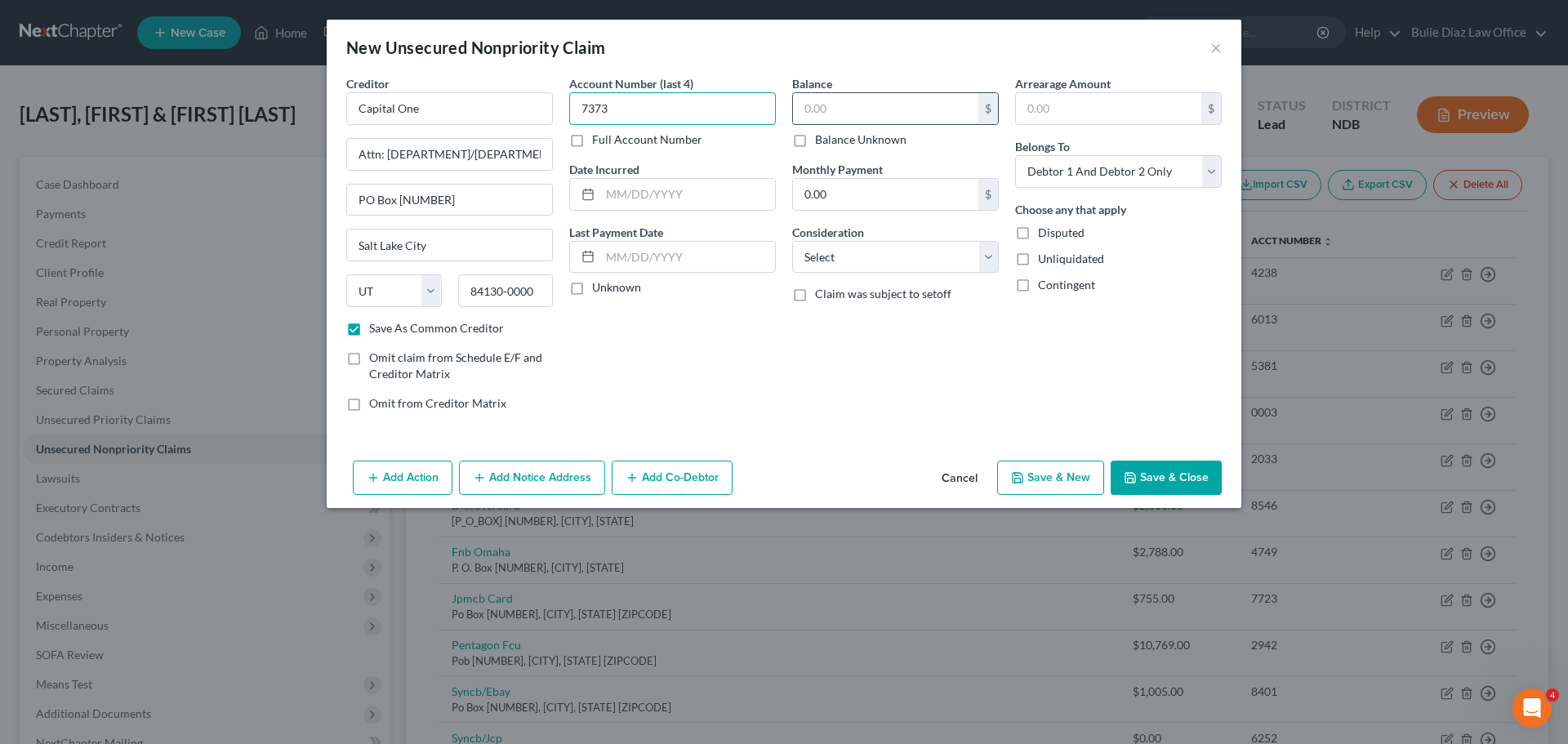 type on "7373" 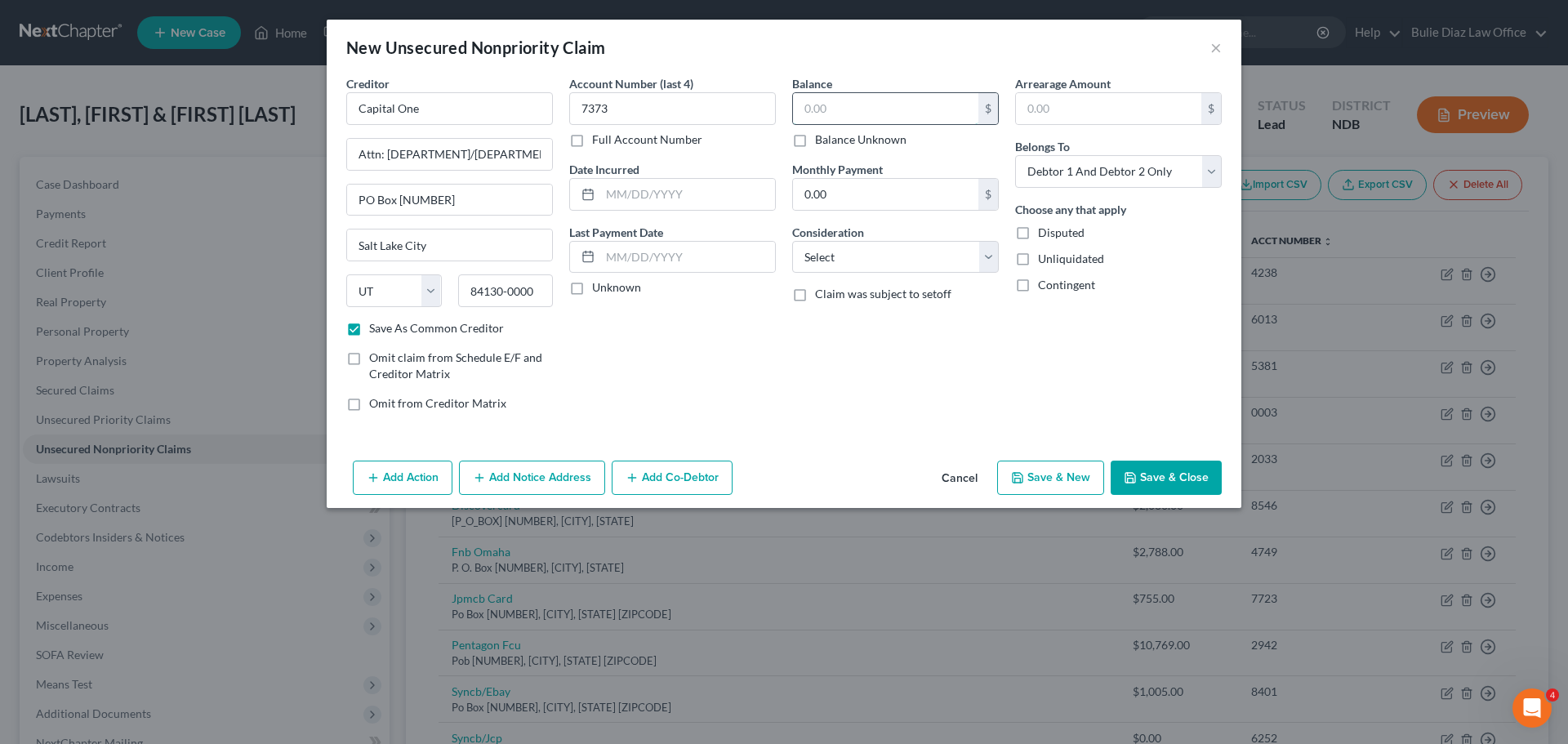 click at bounding box center [885, 109] 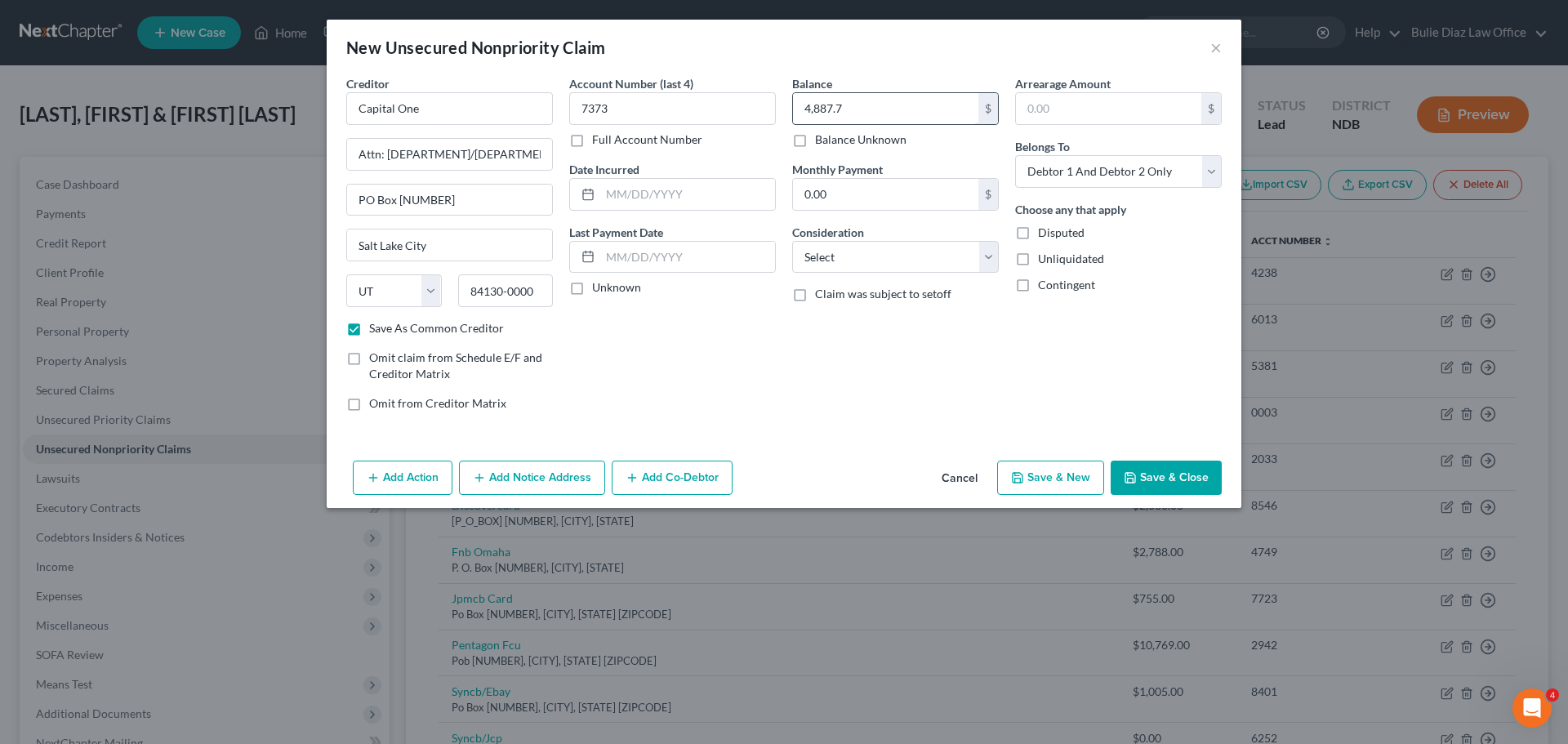 click on "4,887.7" at bounding box center (885, 109) 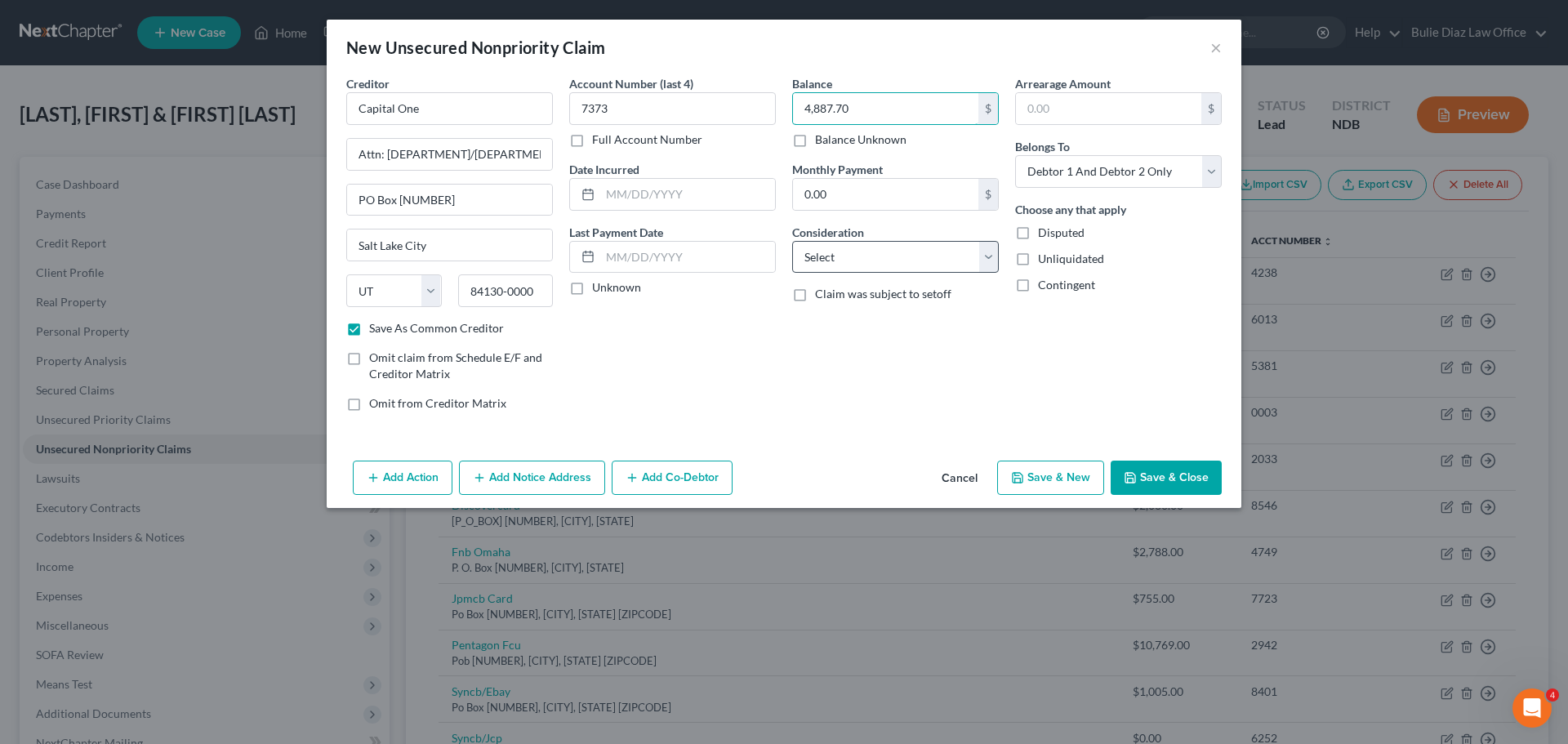 type on "4,887.70" 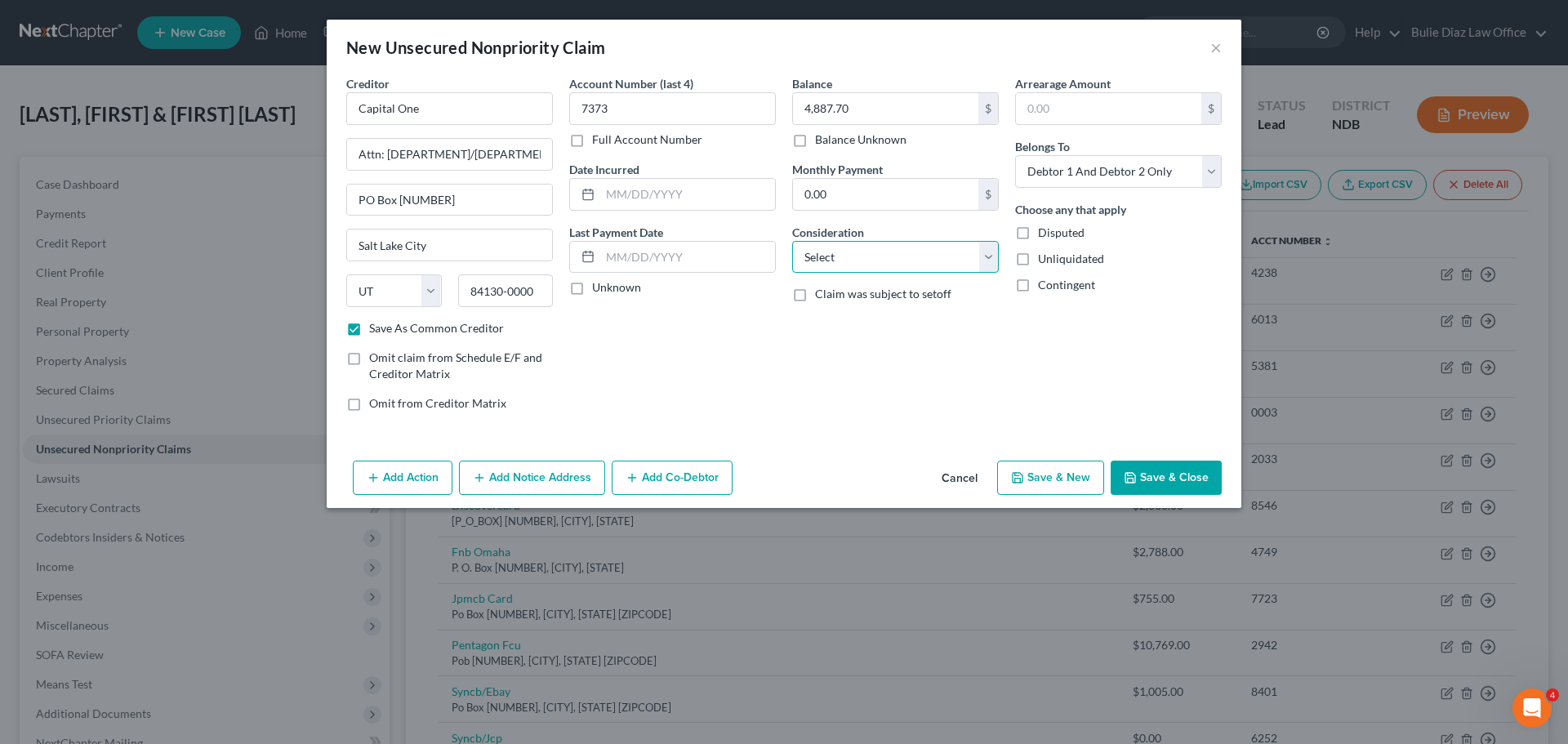 click on "Select Cable / Satellite Services Collection Agency Credit Card Debt Debt Counseling / Attorneys Deficiency Balance Domestic Support Obligations Home / Car Repairs Income Taxes Judgment Liens Medical Services Monies Loaned / Advanced Mortgage Obligation From Divorce Or Separation Obligation To Pensions Other Overdrawn Bank Account Promised To Help Pay Creditors Student Loans Suppliers And Vendors Telephone / Internet Services Utility Services" at bounding box center (895, 257) 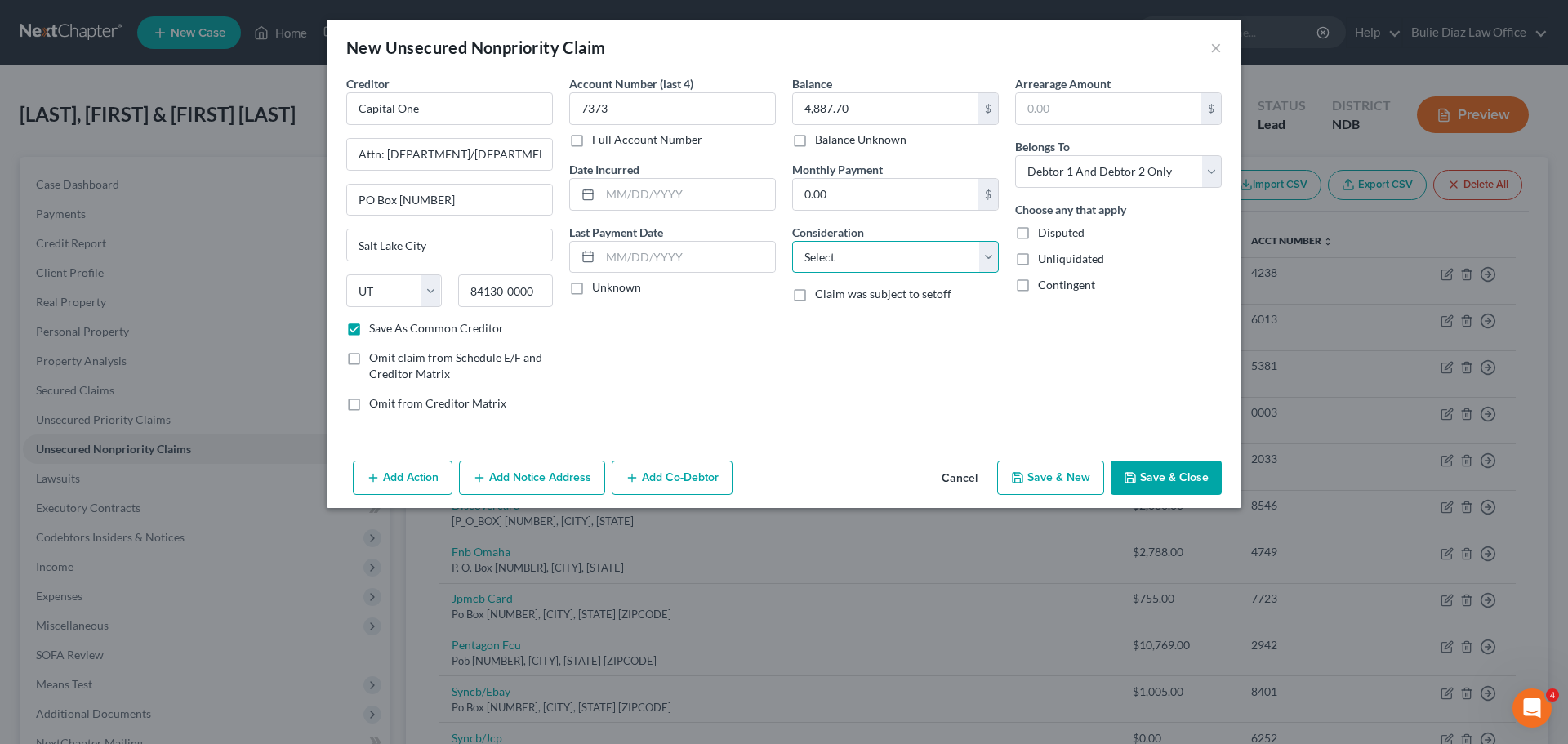 select on "2" 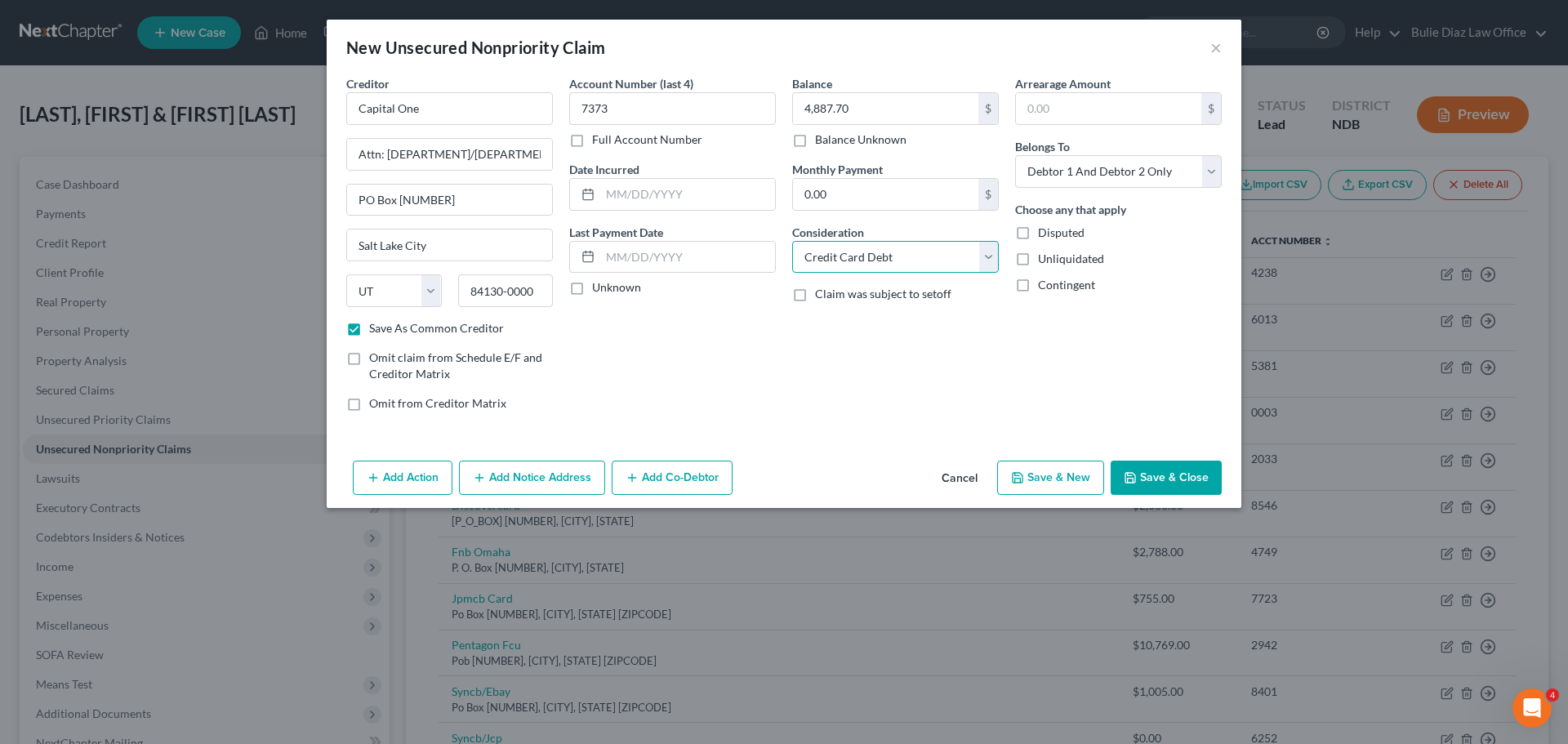 click on "Select Cable / Satellite Services Collection Agency Credit Card Debt Debt Counseling / Attorneys Deficiency Balance Domestic Support Obligations Home / Car Repairs Income Taxes Judgment Liens Medical Services Monies Loaned / Advanced Mortgage Obligation From Divorce Or Separation Obligation To Pensions Other Overdrawn Bank Account Promised To Help Pay Creditors Student Loans Suppliers And Vendors Telephone / Internet Services Utility Services" at bounding box center [895, 257] 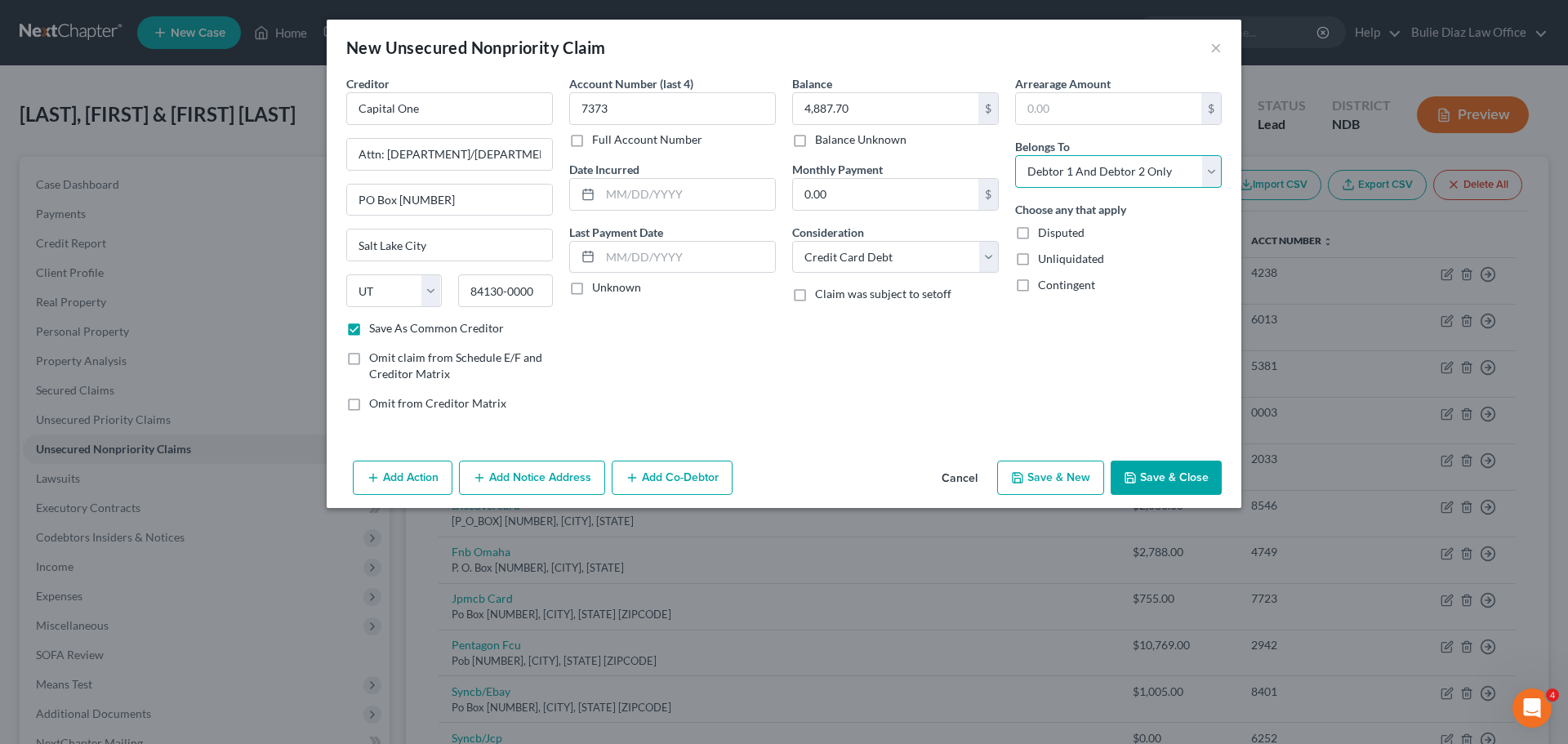 click on "Select Debtor 1 Only Debtor 2 Only Debtor 1 And Debtor 2 Only At Least One Of The Debtors And Another Community Property" at bounding box center [1118, 172] 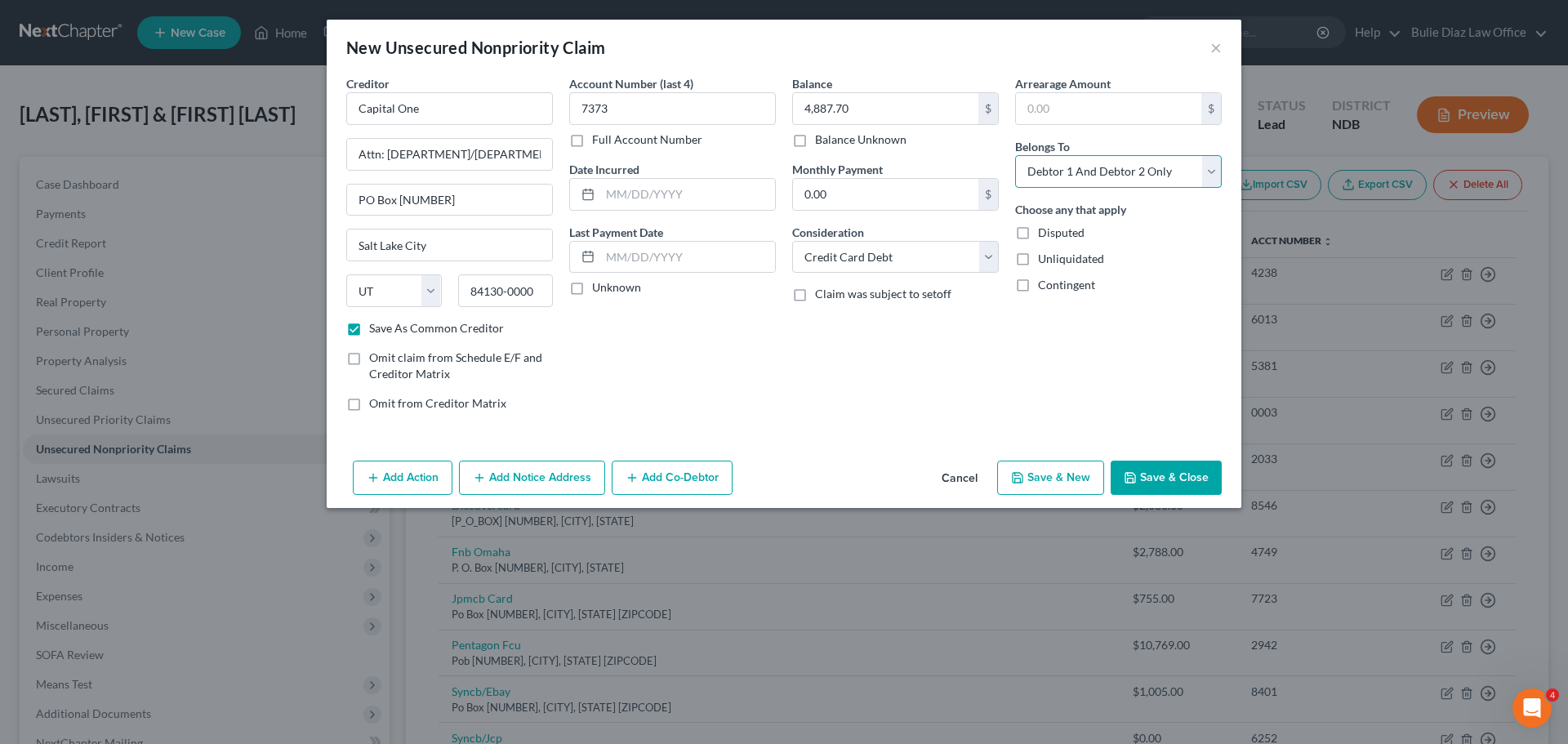 select on "1" 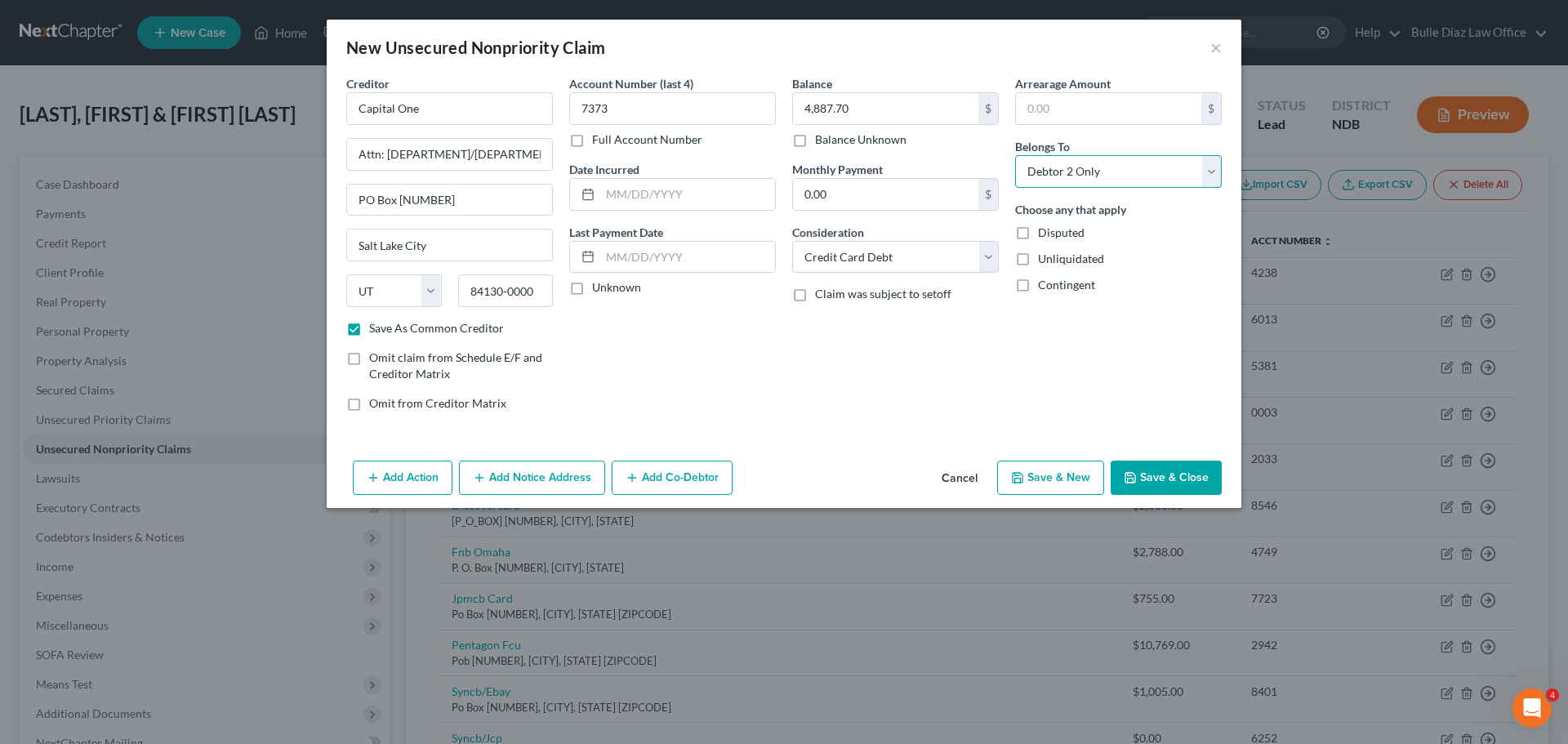 click on "Select Debtor 1 Only Debtor 2 Only Debtor 1 And Debtor 2 Only At Least One Of The Debtors And Another Community Property" at bounding box center [1118, 172] 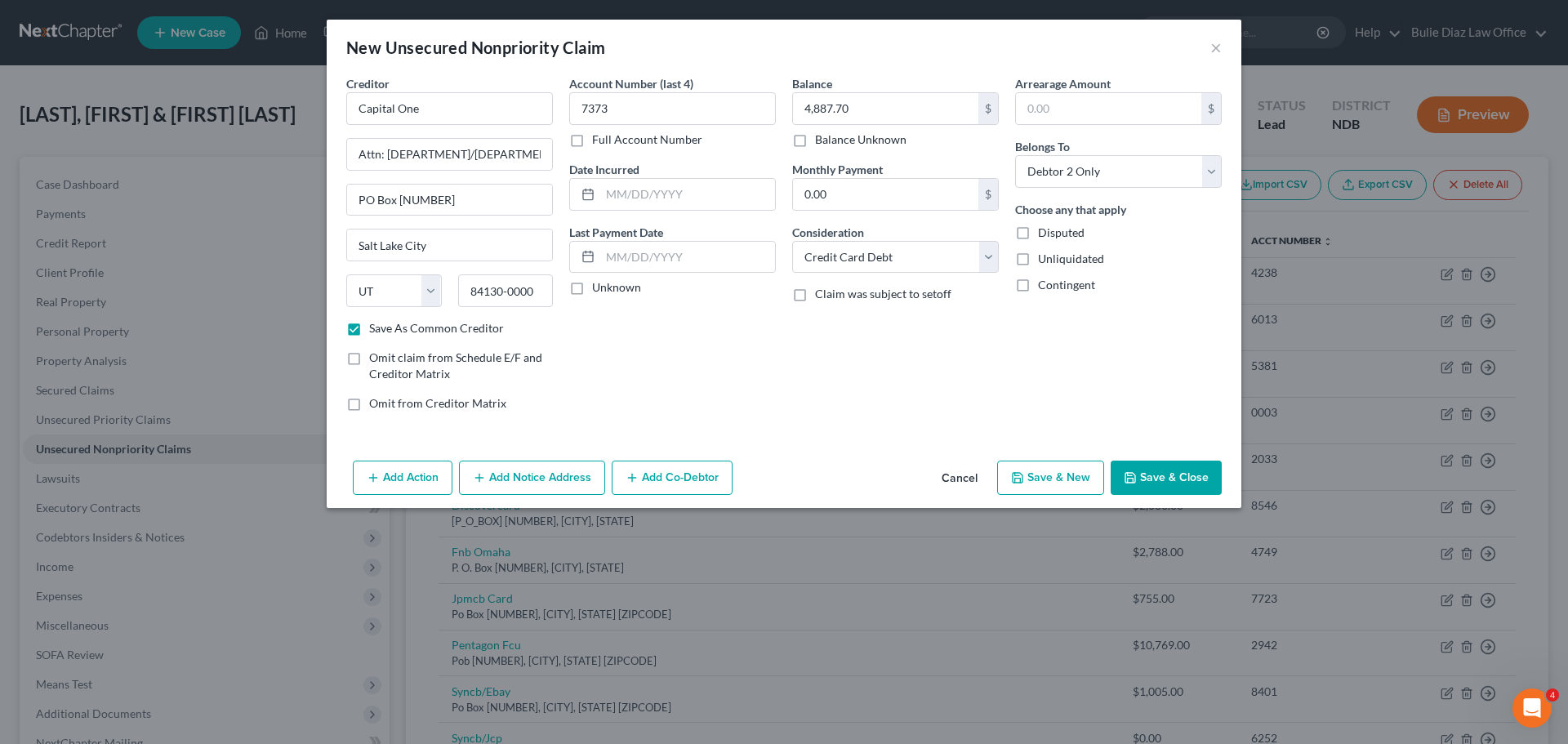 click on "Save & Close" at bounding box center [1166, 478] 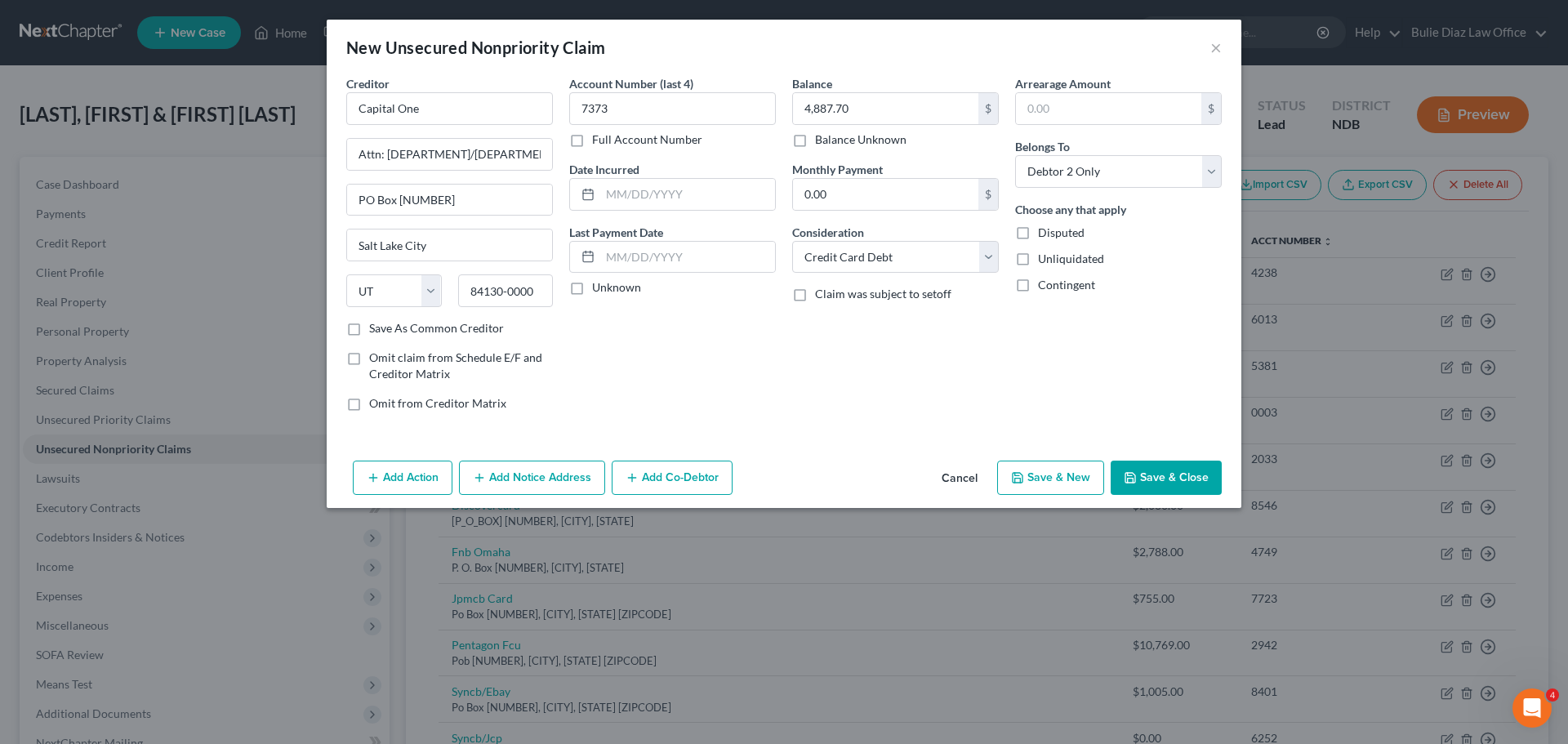 checkbox on "false" 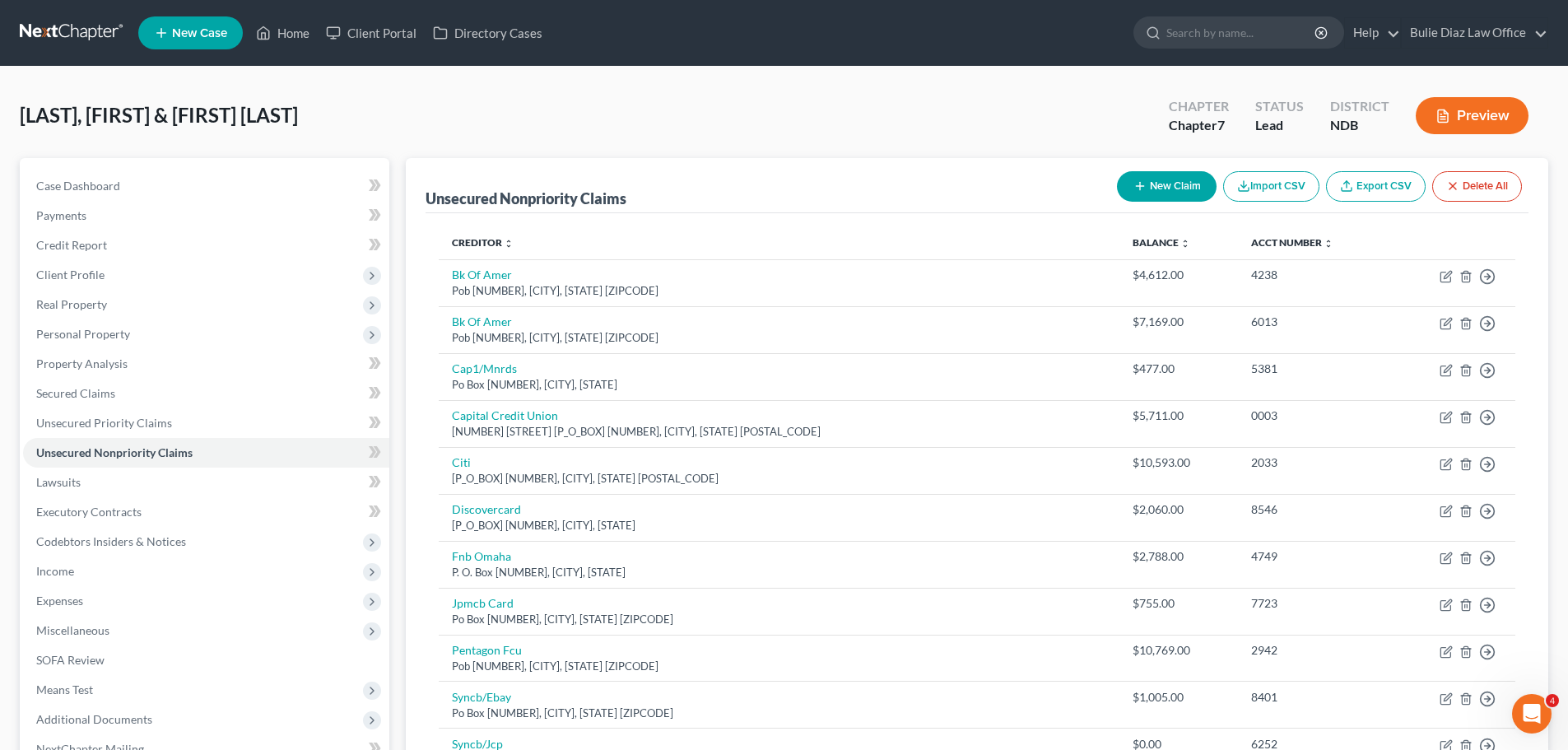 click on "New Claim" at bounding box center (1166, 186) 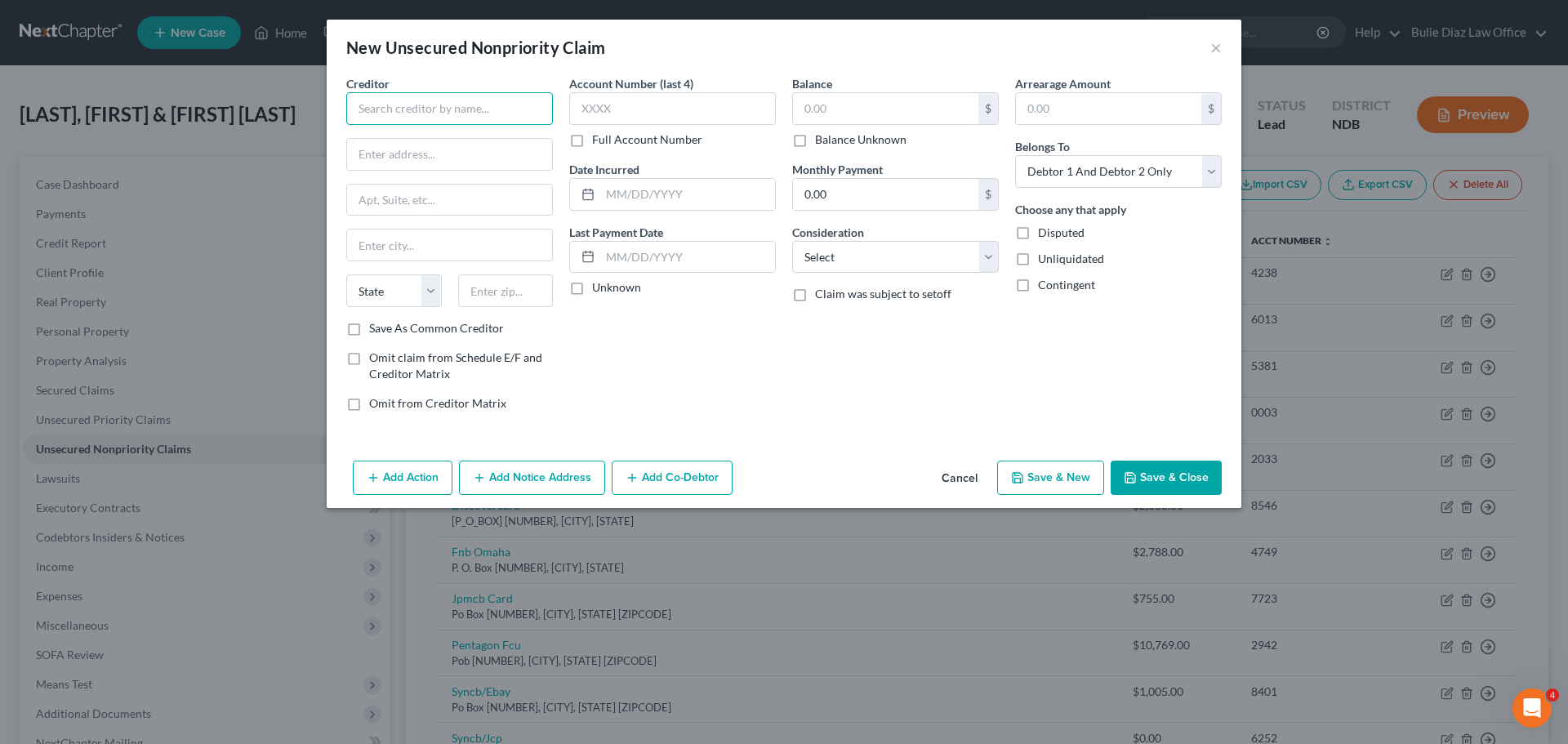 click at bounding box center (449, 109) 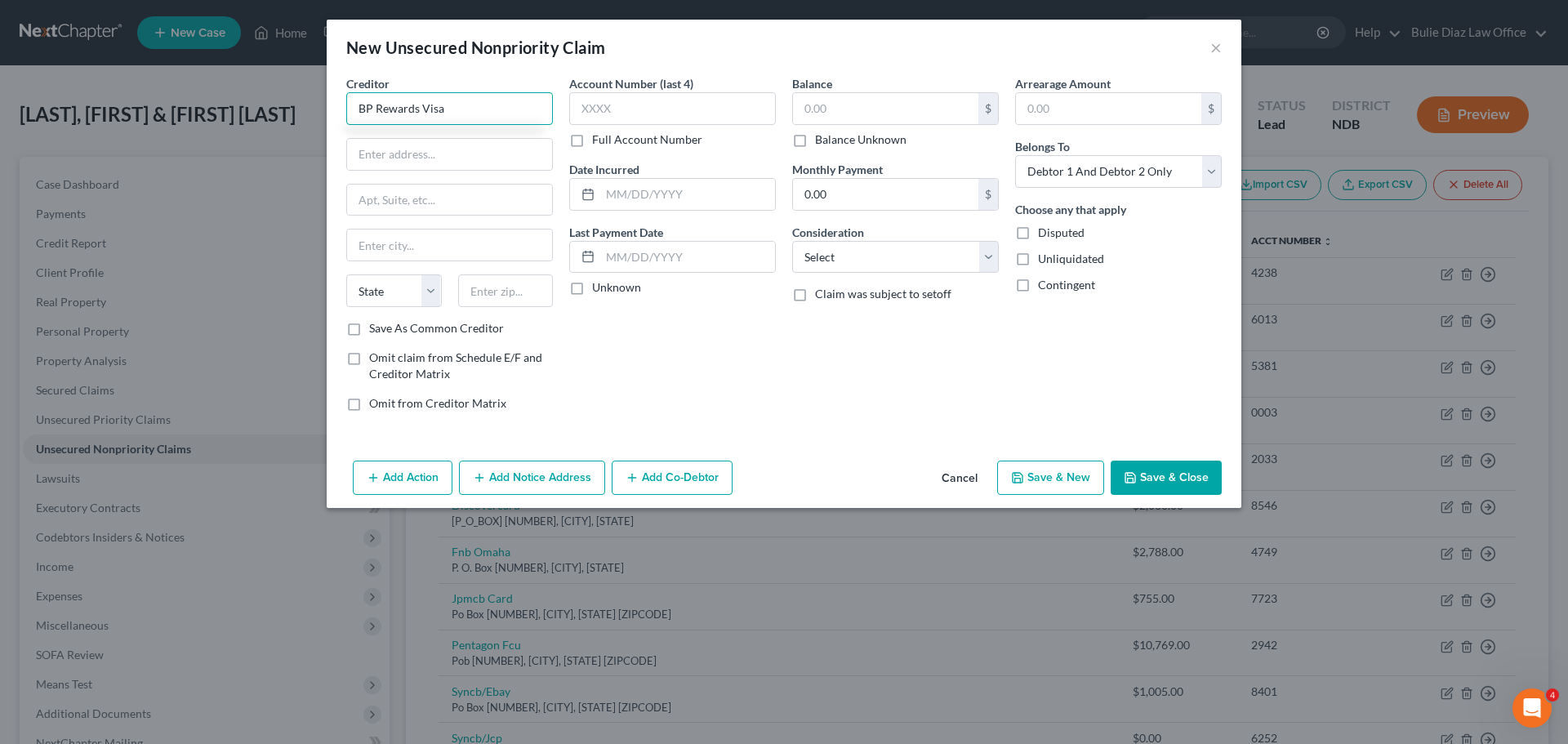 type on "BP Rewards Visa" 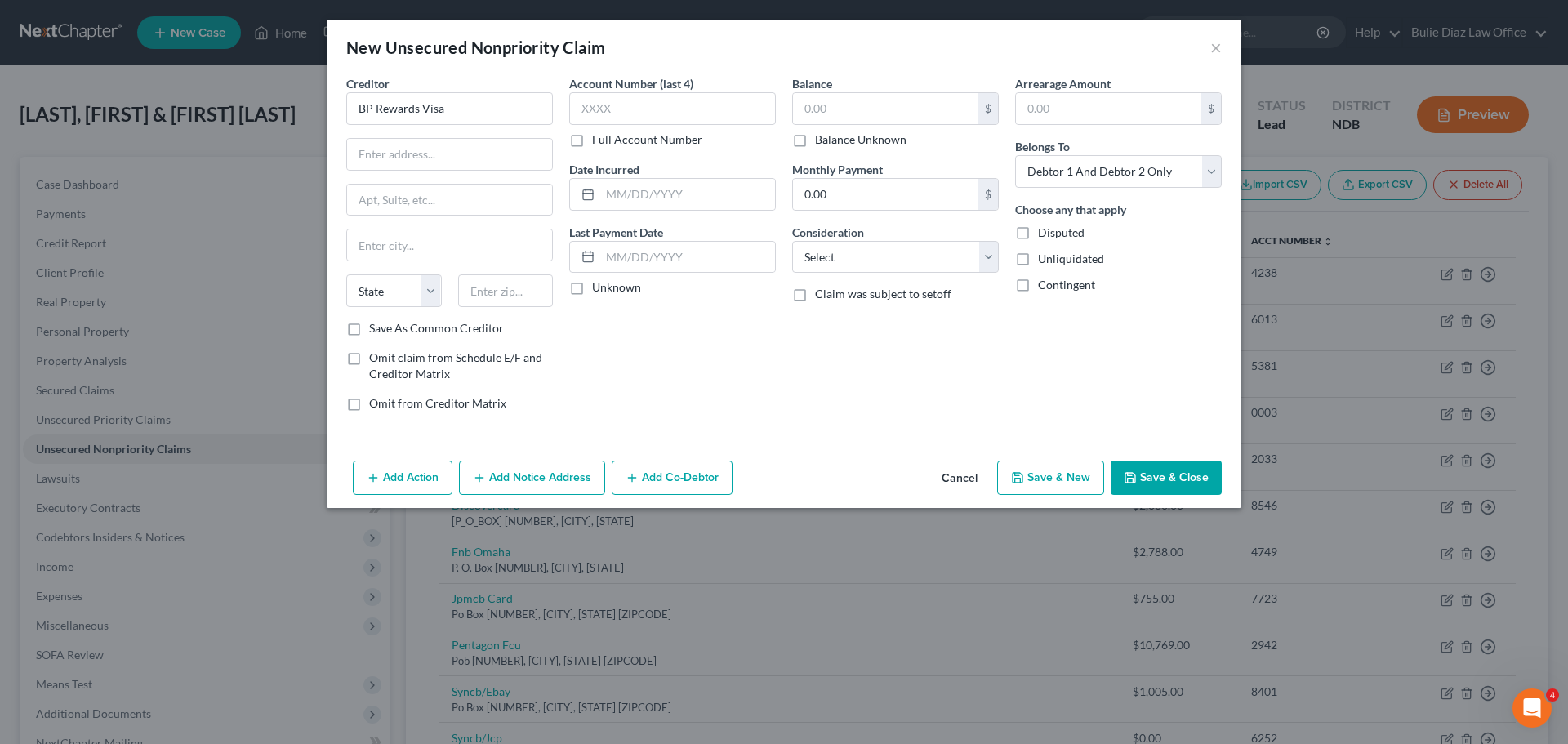 click on "Save & Close" at bounding box center [1166, 478] 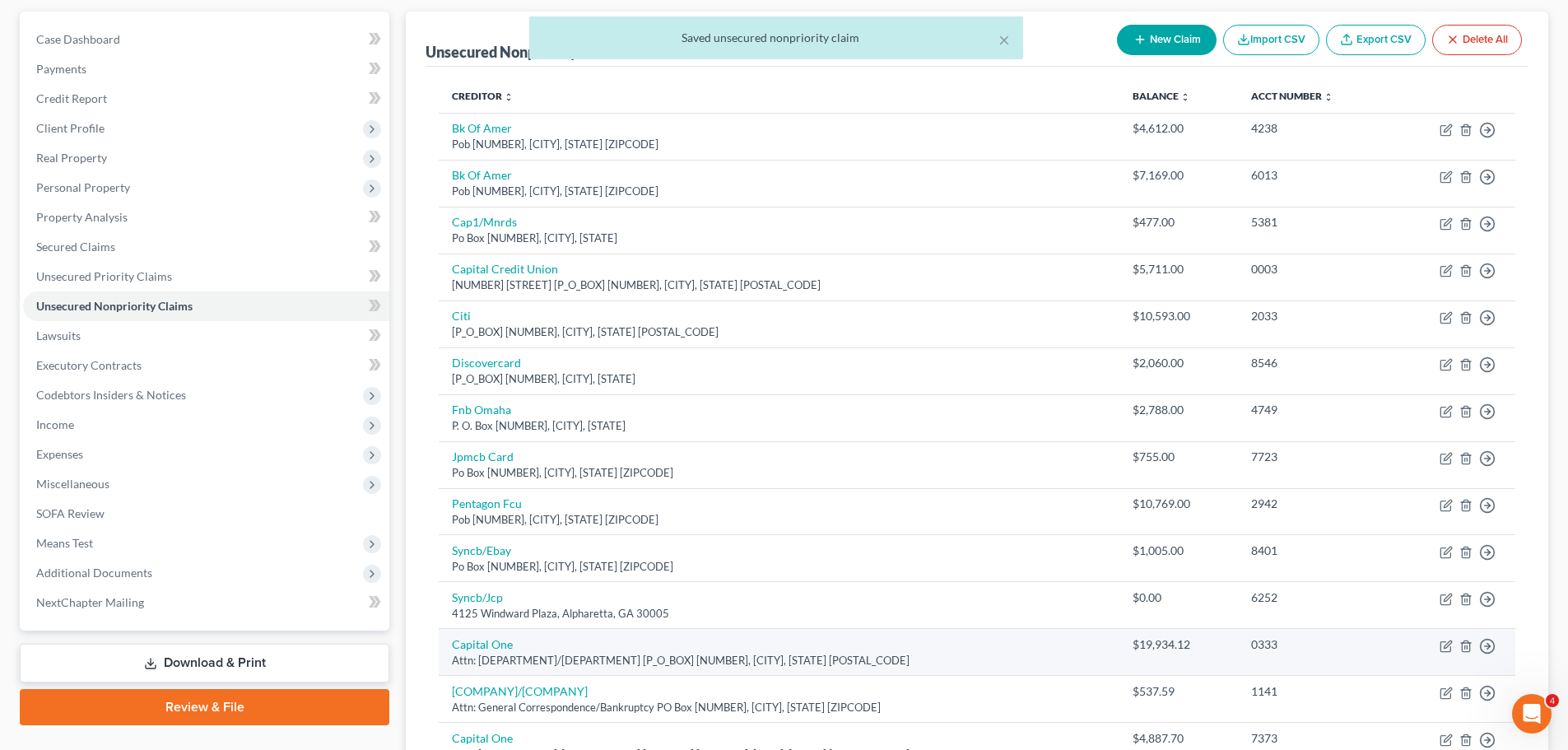 scroll, scrollTop: 329, scrollLeft: 0, axis: vertical 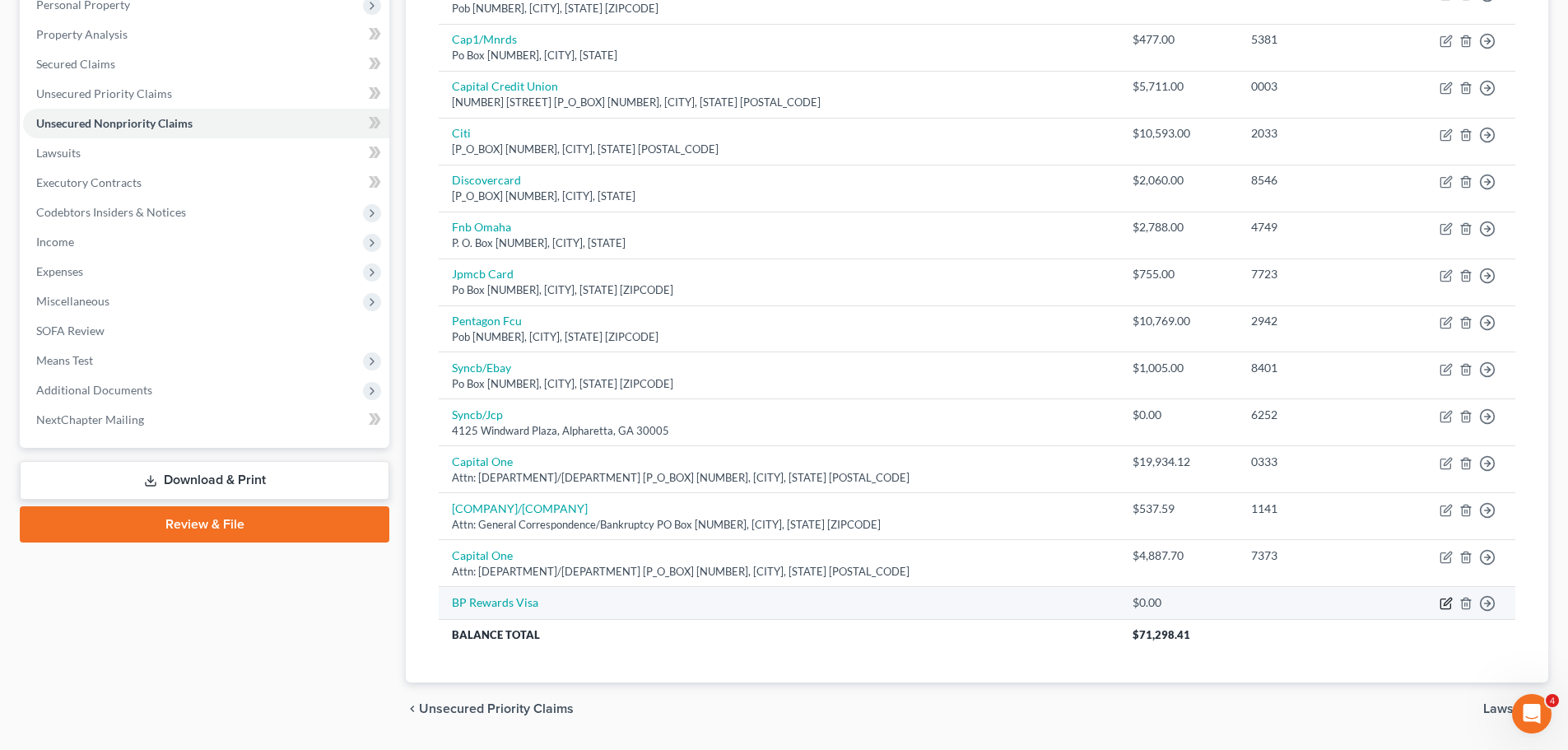 click 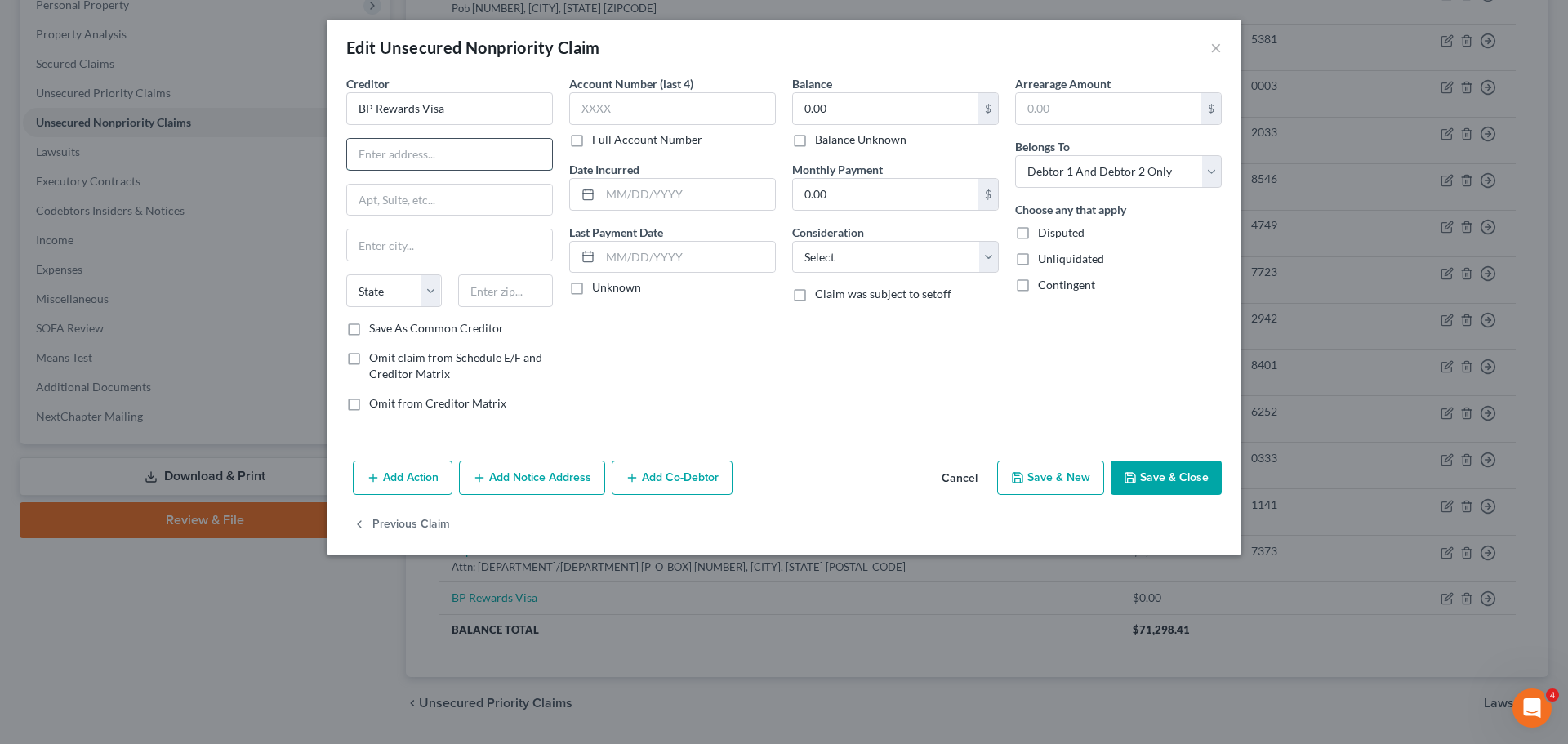 click at bounding box center (449, 154) 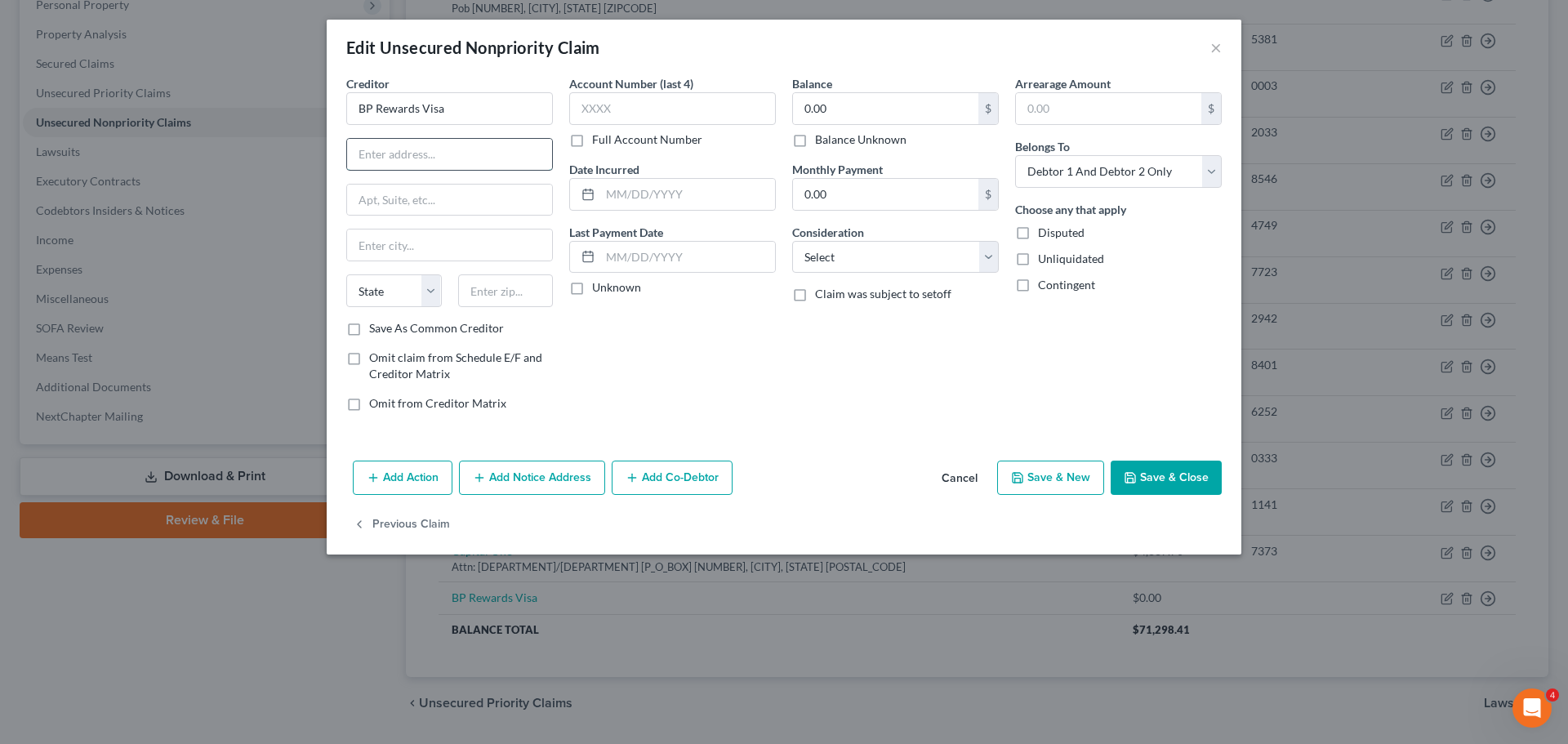 click at bounding box center (449, 154) 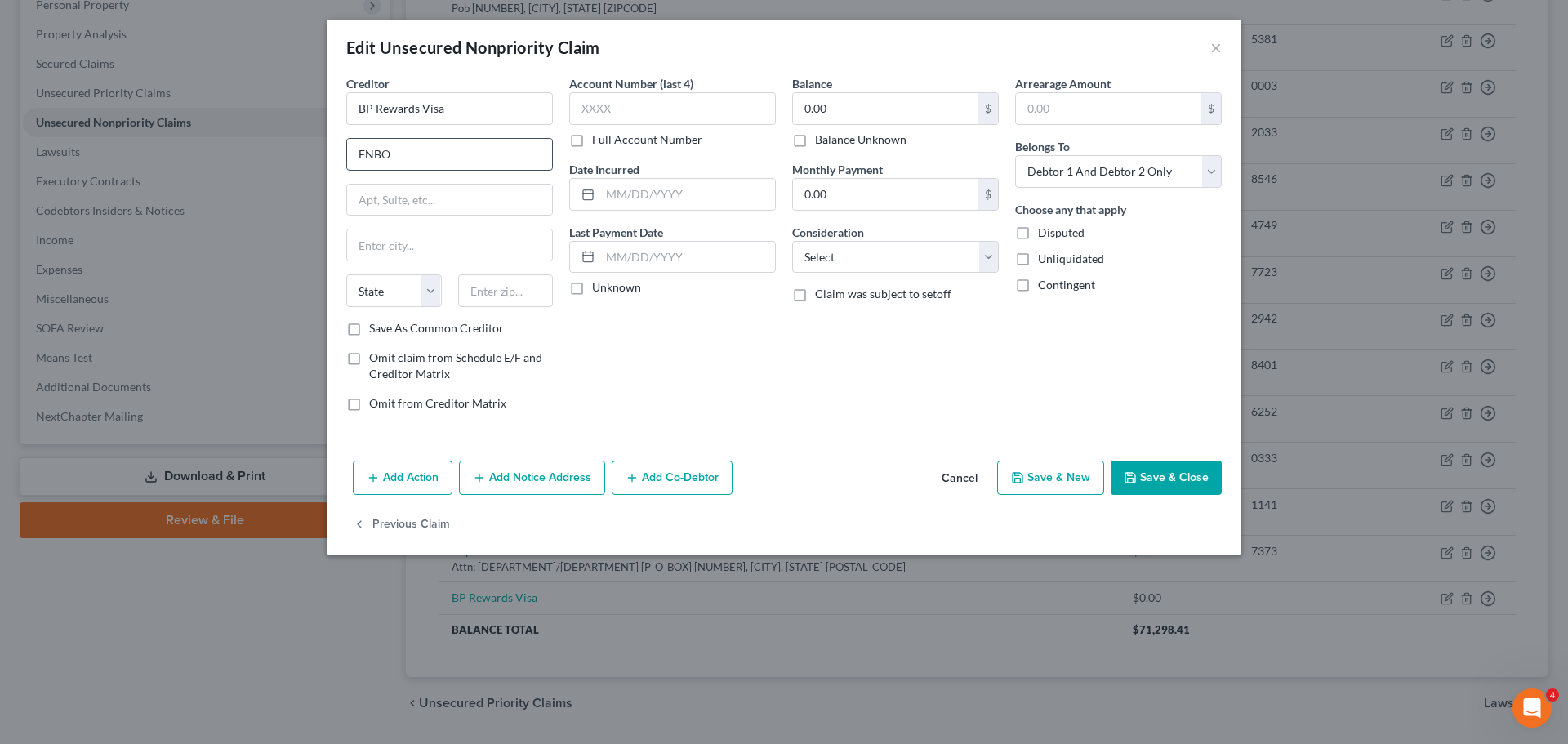 type on "FNBO" 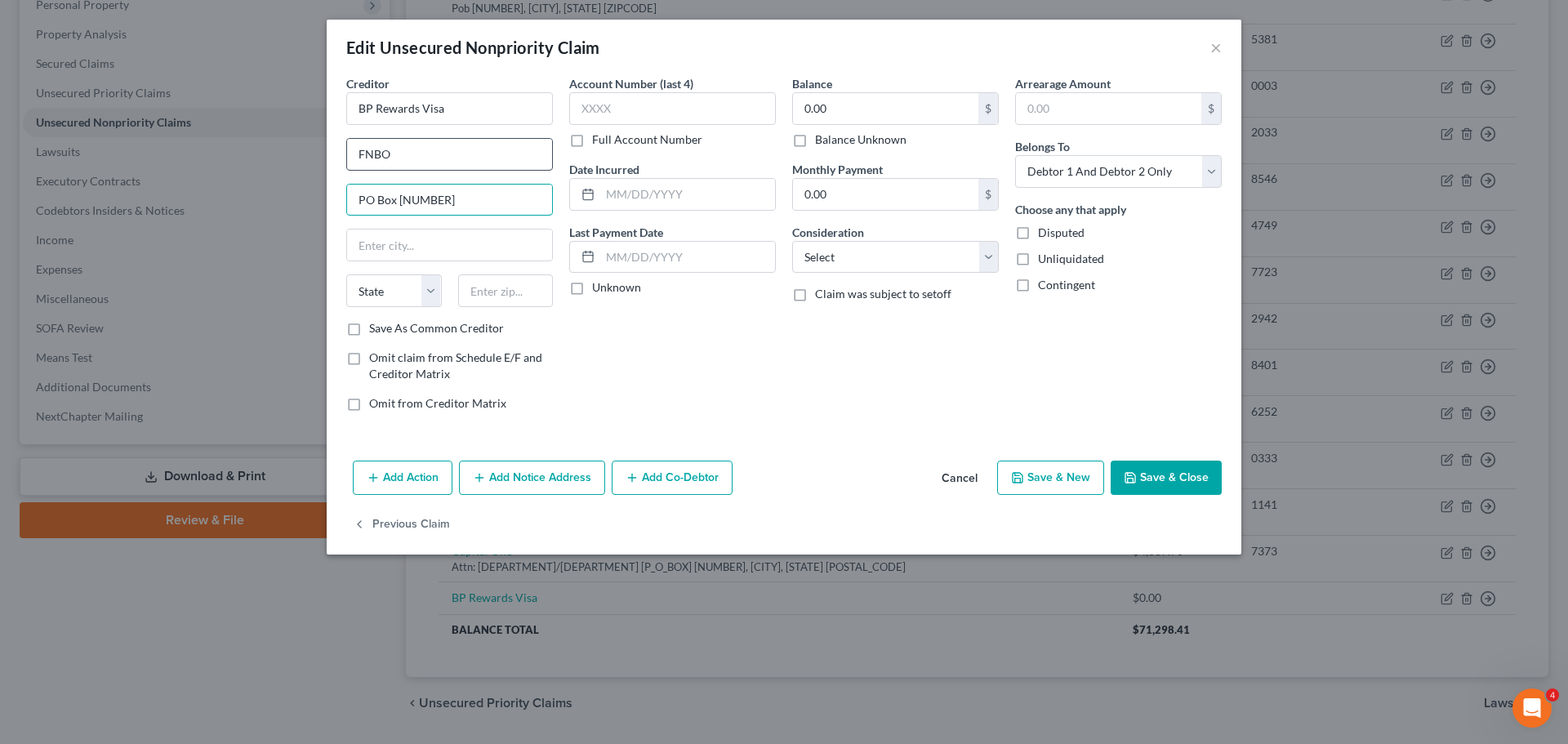 type on "PO Box [NUMBER]" 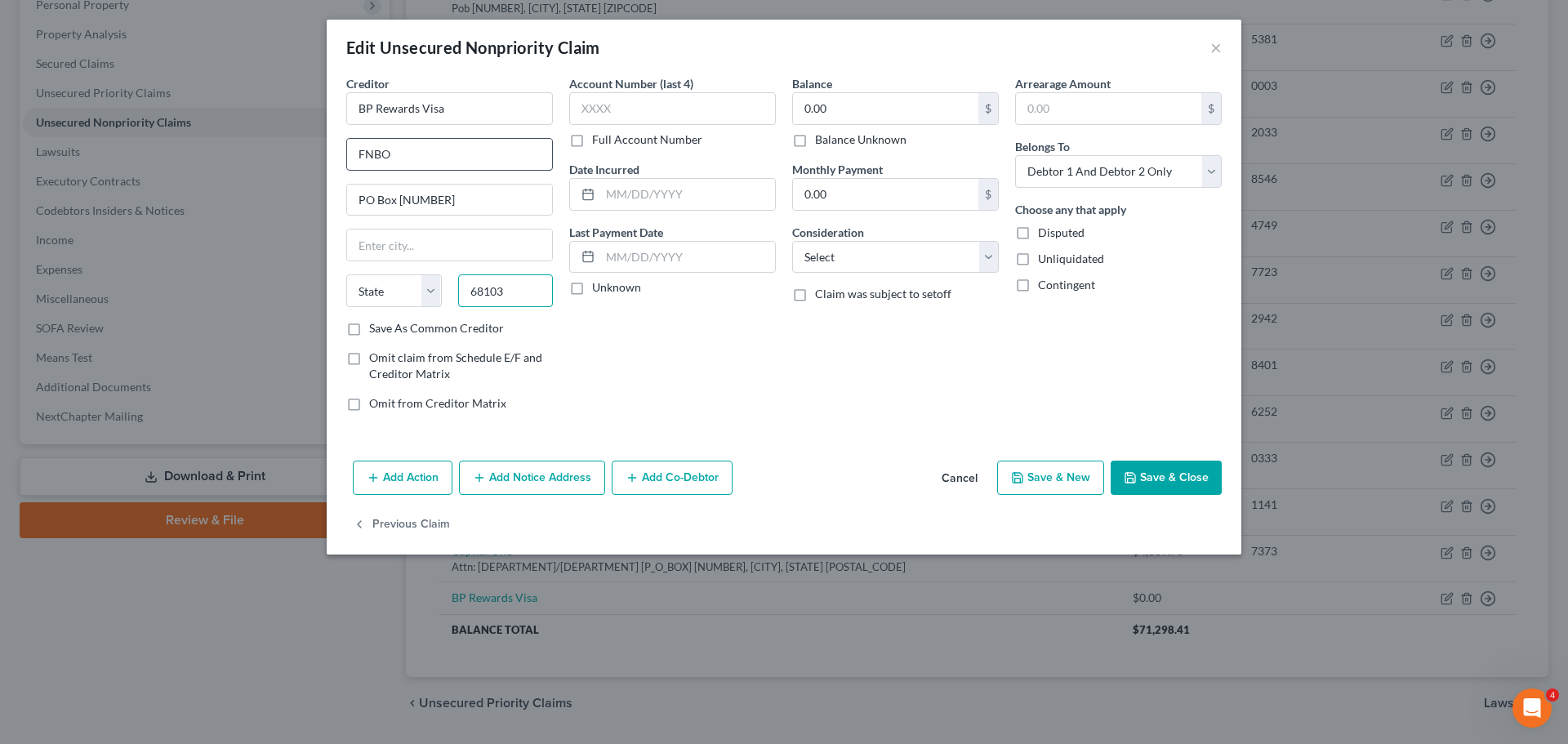 type on "68103" 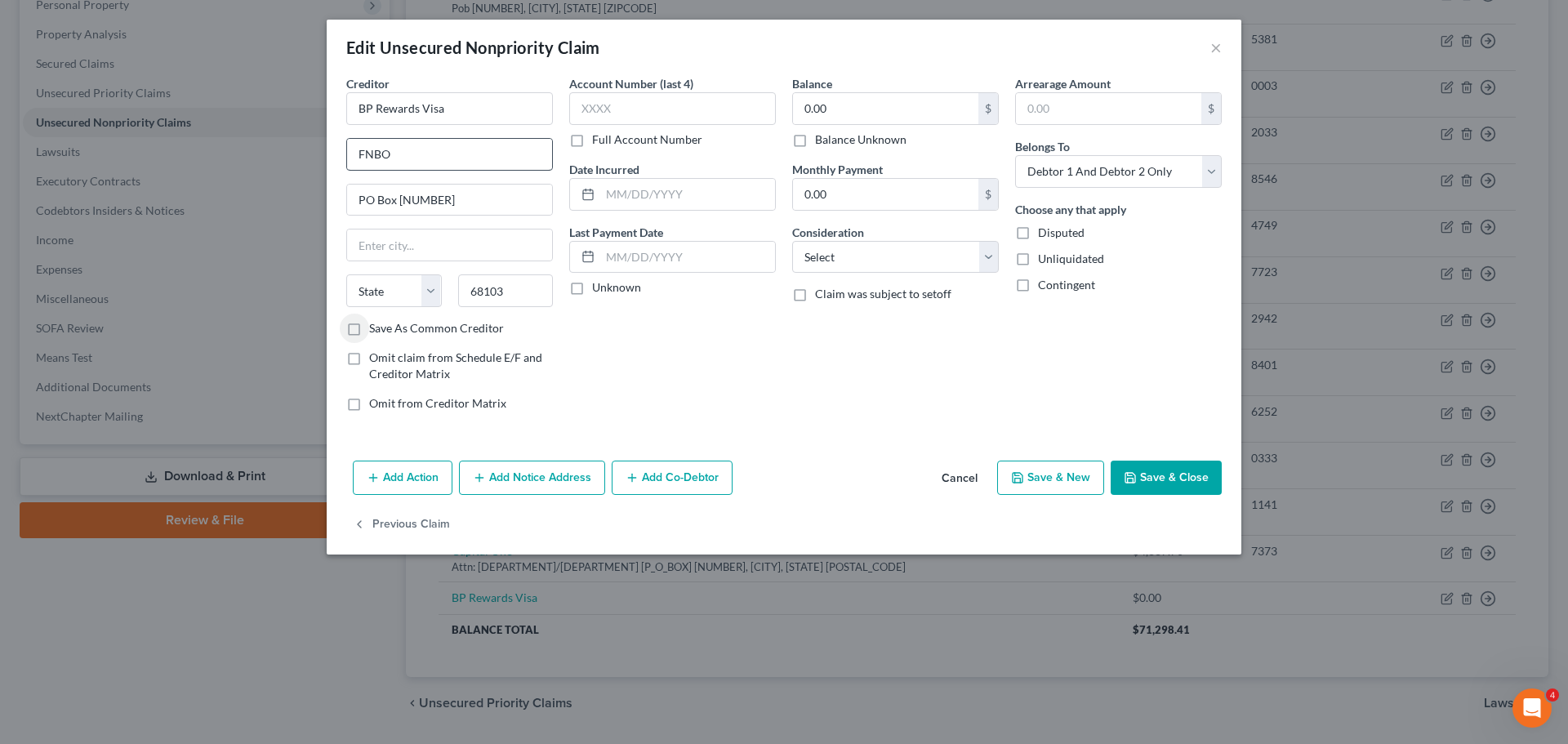 type on "Omaha" 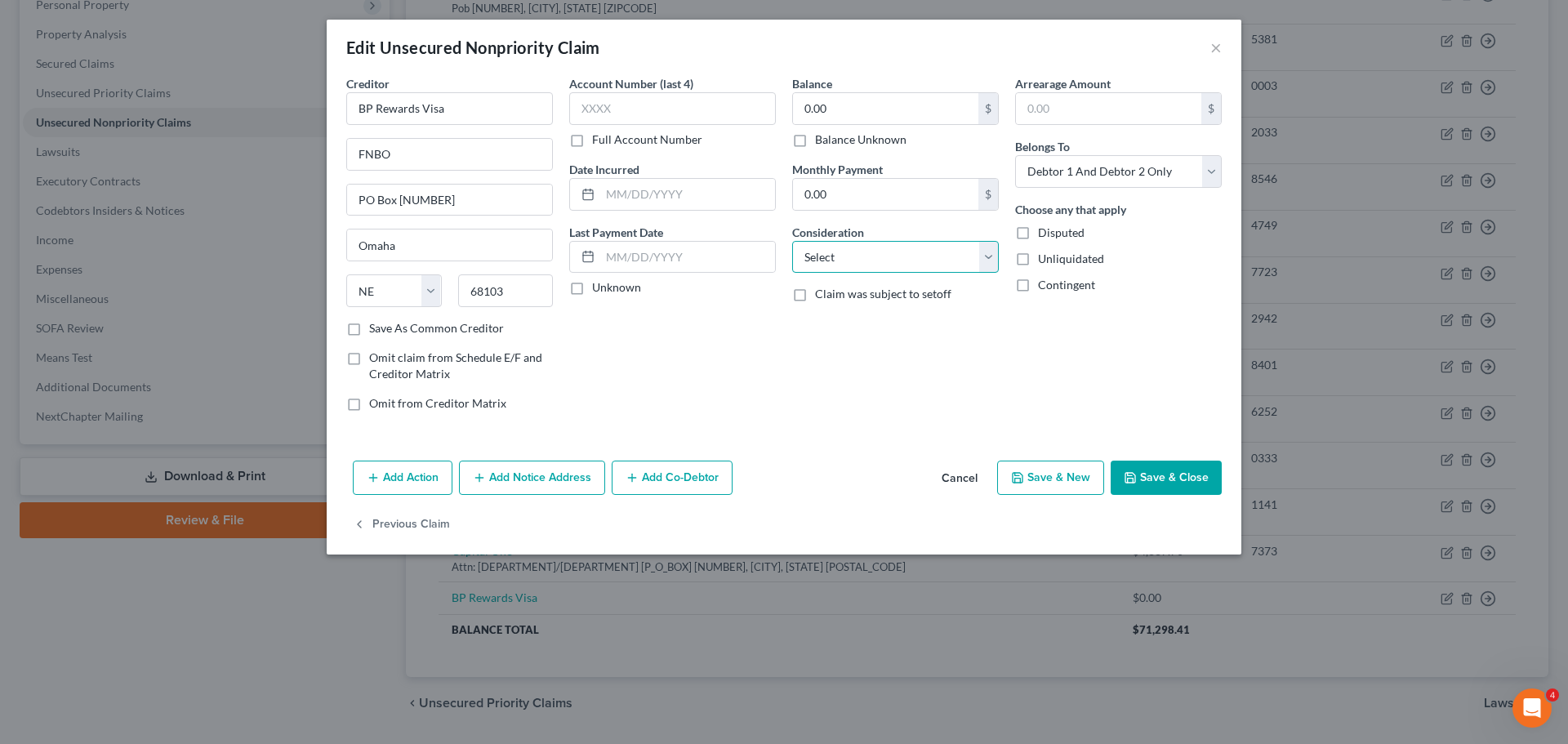 click on "Select Cable / Satellite Services Collection Agency Credit Card Debt Debt Counseling / Attorneys Deficiency Balance Domestic Support Obligations Home / Car Repairs Income Taxes Judgment Liens Medical Services Monies Loaned / Advanced Mortgage Obligation From Divorce Or Separation Obligation To Pensions Other Overdrawn Bank Account Promised To Help Pay Creditors Student Loans Suppliers And Vendors Telephone / Internet Services Utility Services" at bounding box center [895, 257] 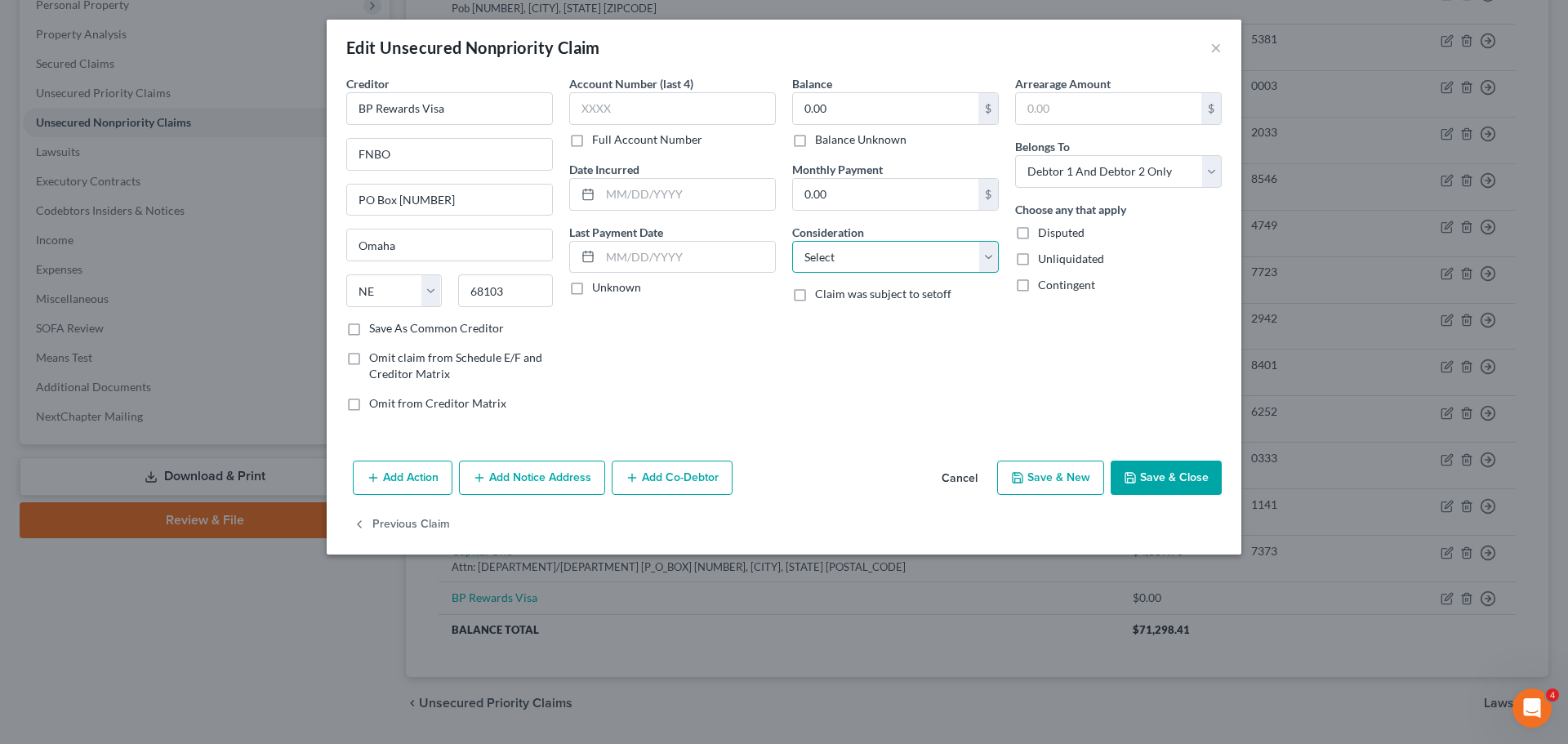select on "2" 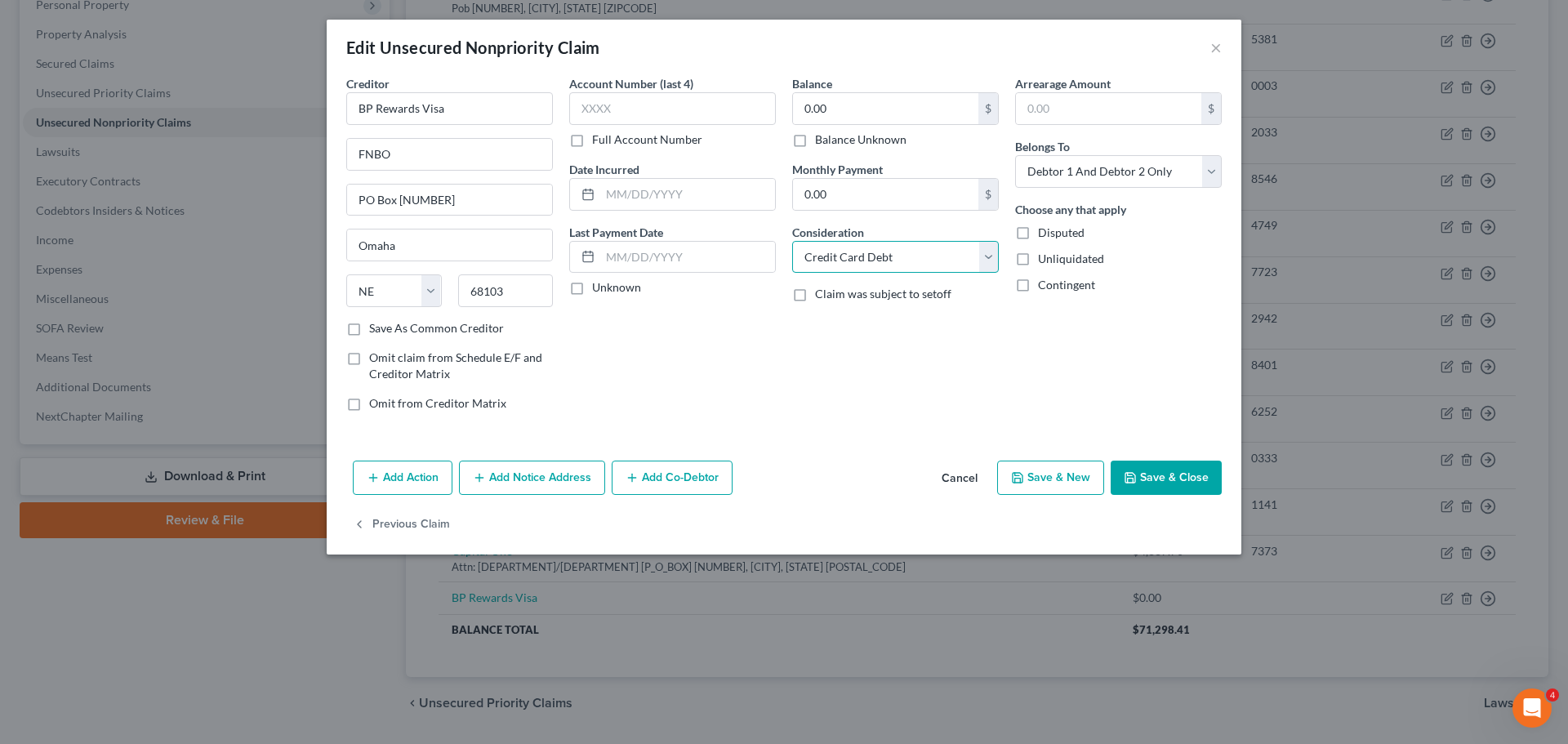 click on "Select Cable / Satellite Services Collection Agency Credit Card Debt Debt Counseling / Attorneys Deficiency Balance Domestic Support Obligations Home / Car Repairs Income Taxes Judgment Liens Medical Services Monies Loaned / Advanced Mortgage Obligation From Divorce Or Separation Obligation To Pensions Other Overdrawn Bank Account Promised To Help Pay Creditors Student Loans Suppliers And Vendors Telephone / Internet Services Utility Services" at bounding box center (895, 257) 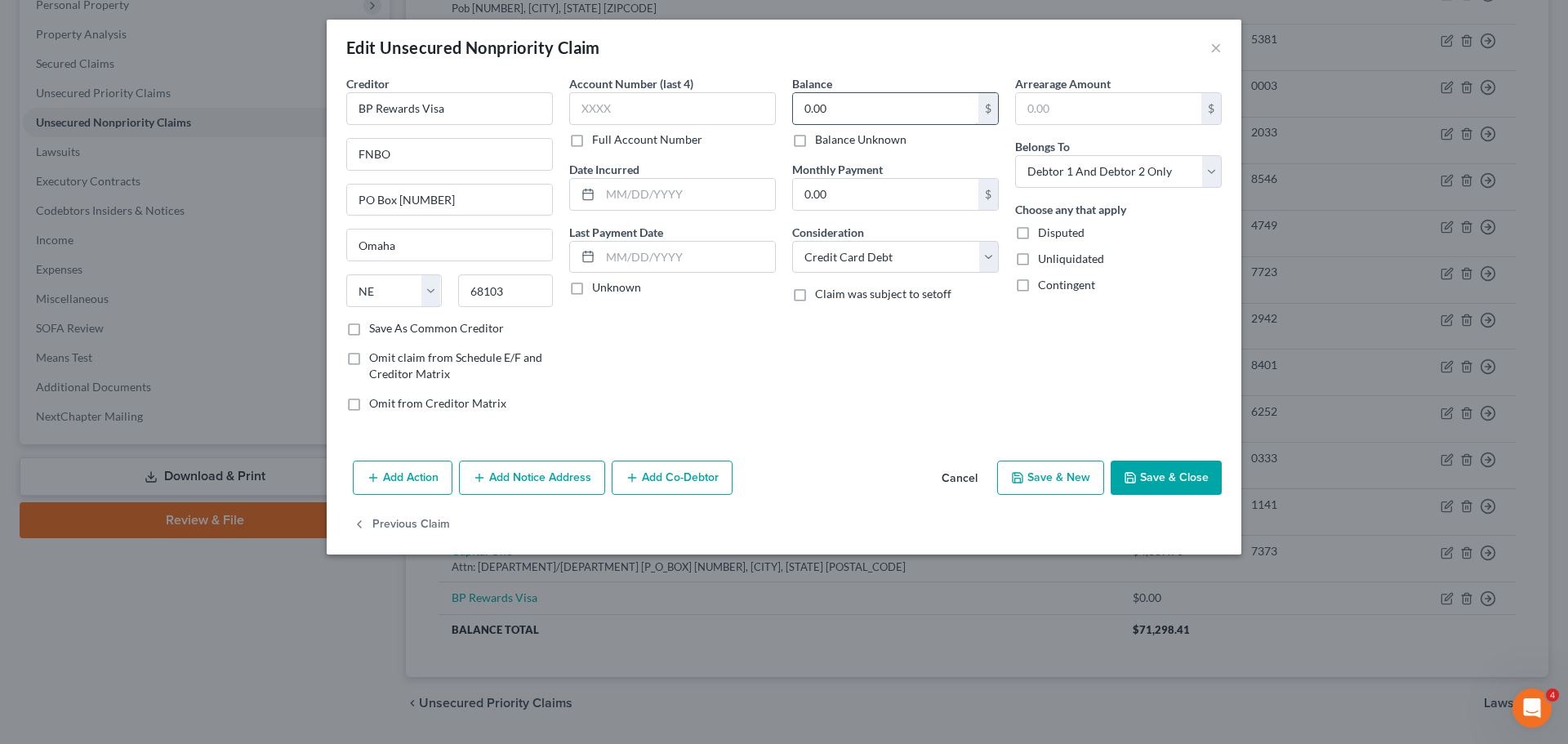 click on "0.00" at bounding box center (885, 109) 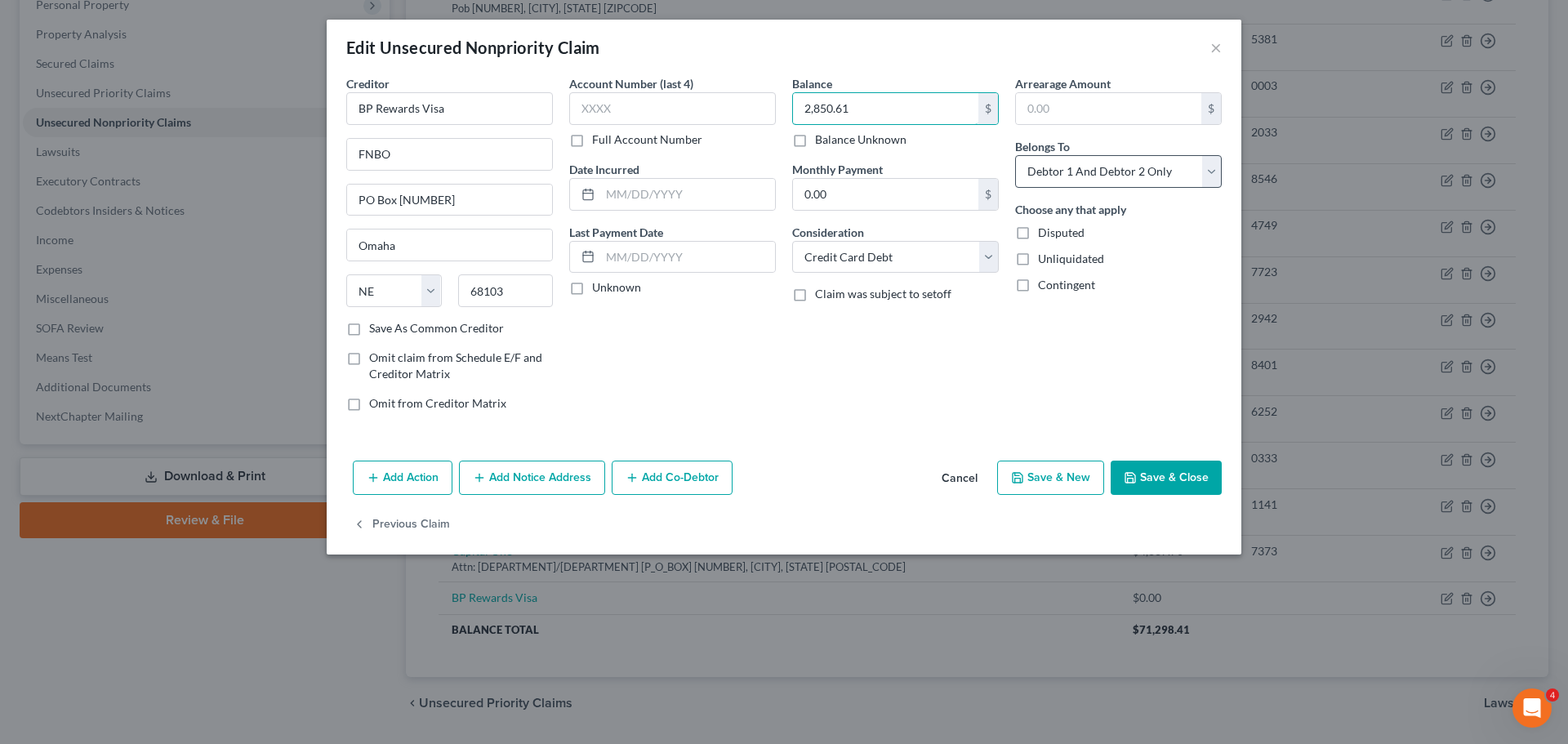 type on "2,850.61" 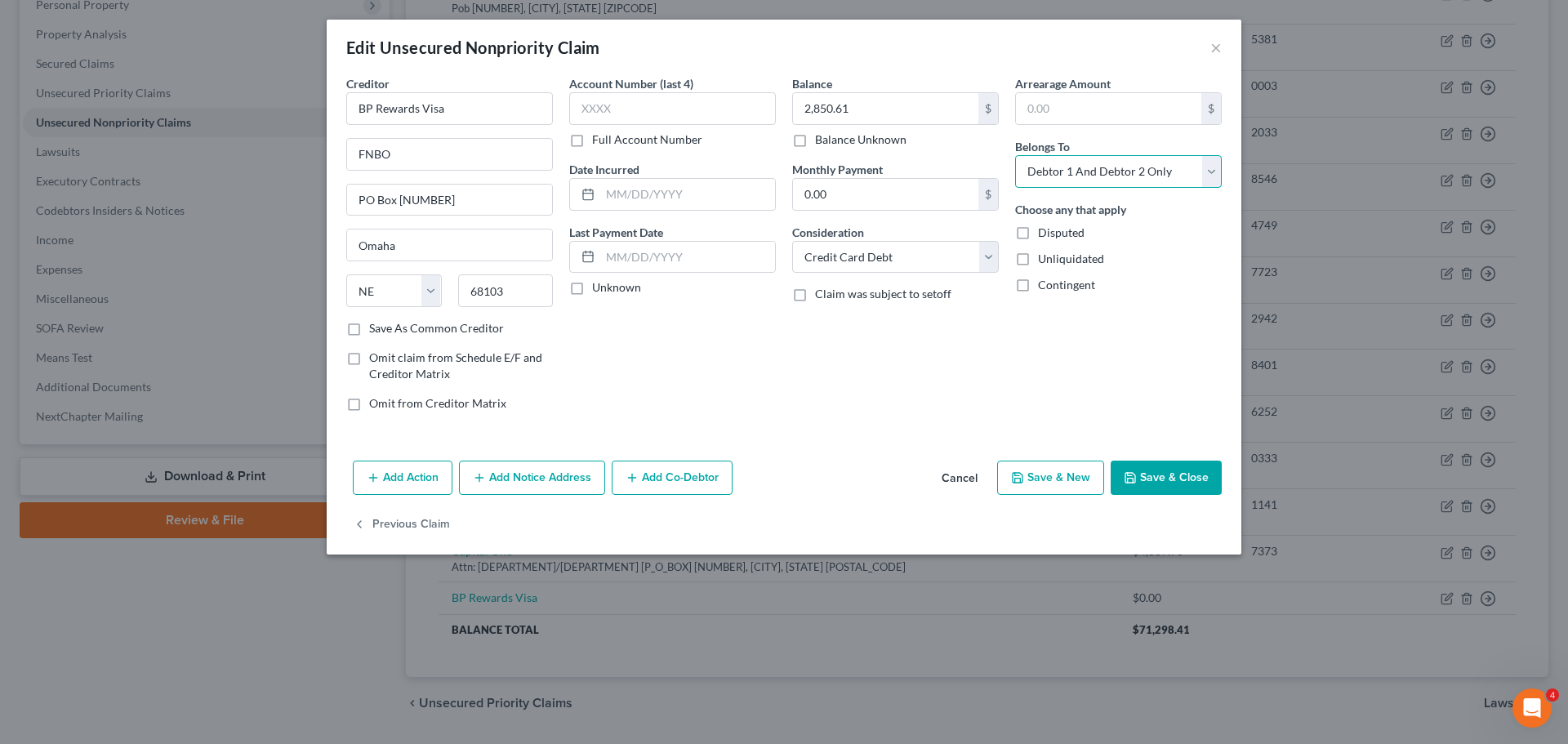 click on "Select Debtor 1 Only Debtor 2 Only Debtor 1 And Debtor 2 Only At Least One Of The Debtors And Another Community Property" at bounding box center [1118, 172] 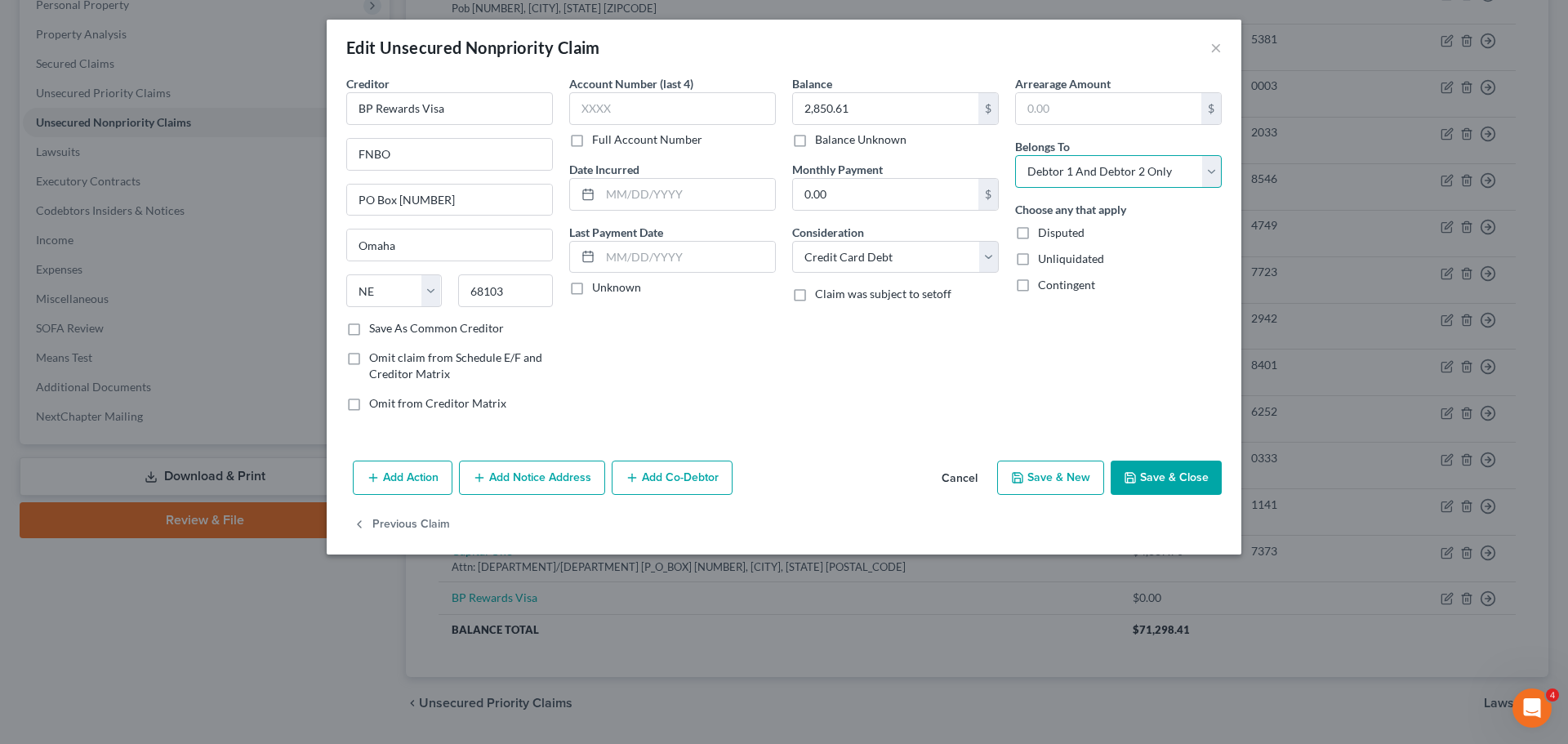 select on "1" 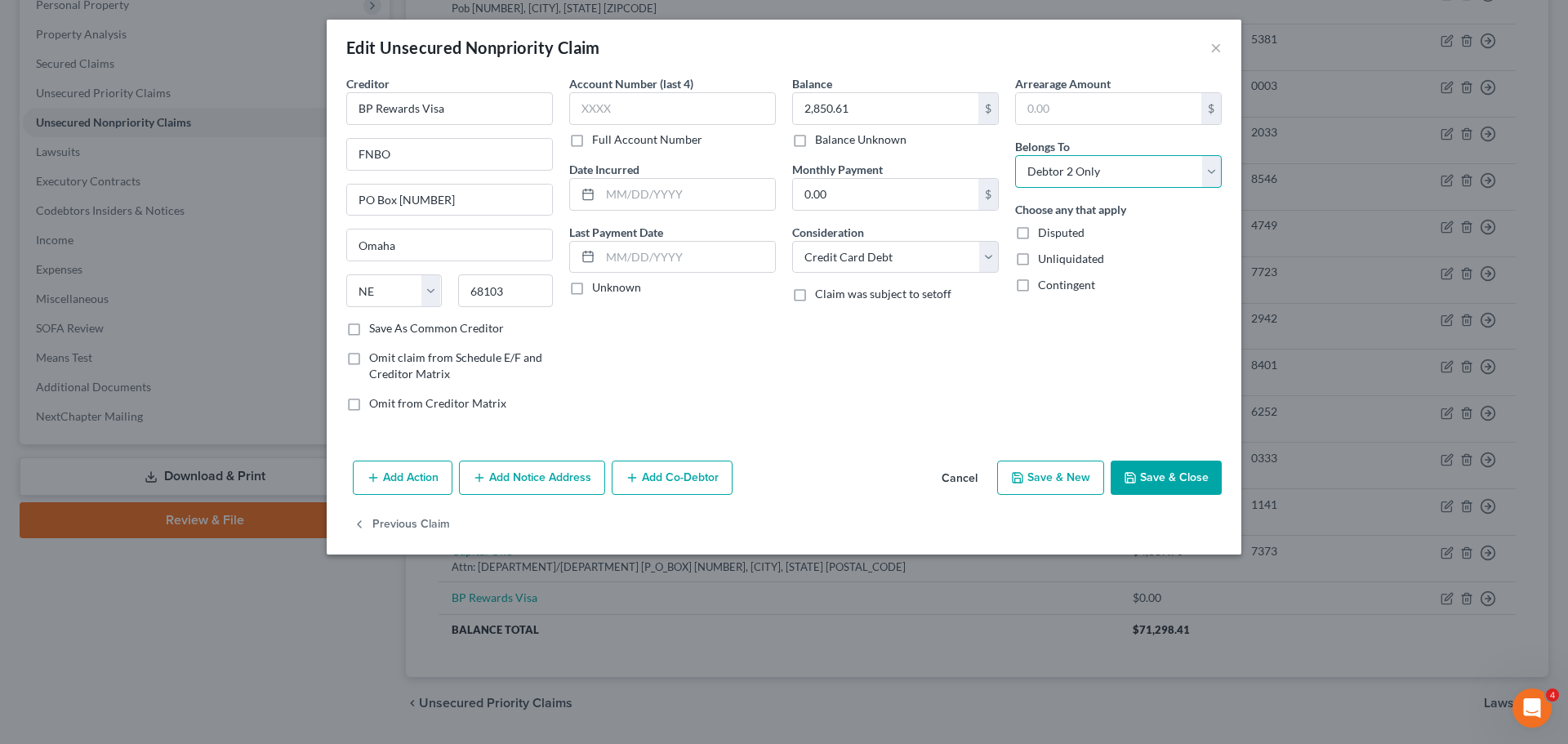 click on "Select Debtor 1 Only Debtor 2 Only Debtor 1 And Debtor 2 Only At Least One Of The Debtors And Another Community Property" at bounding box center [1118, 172] 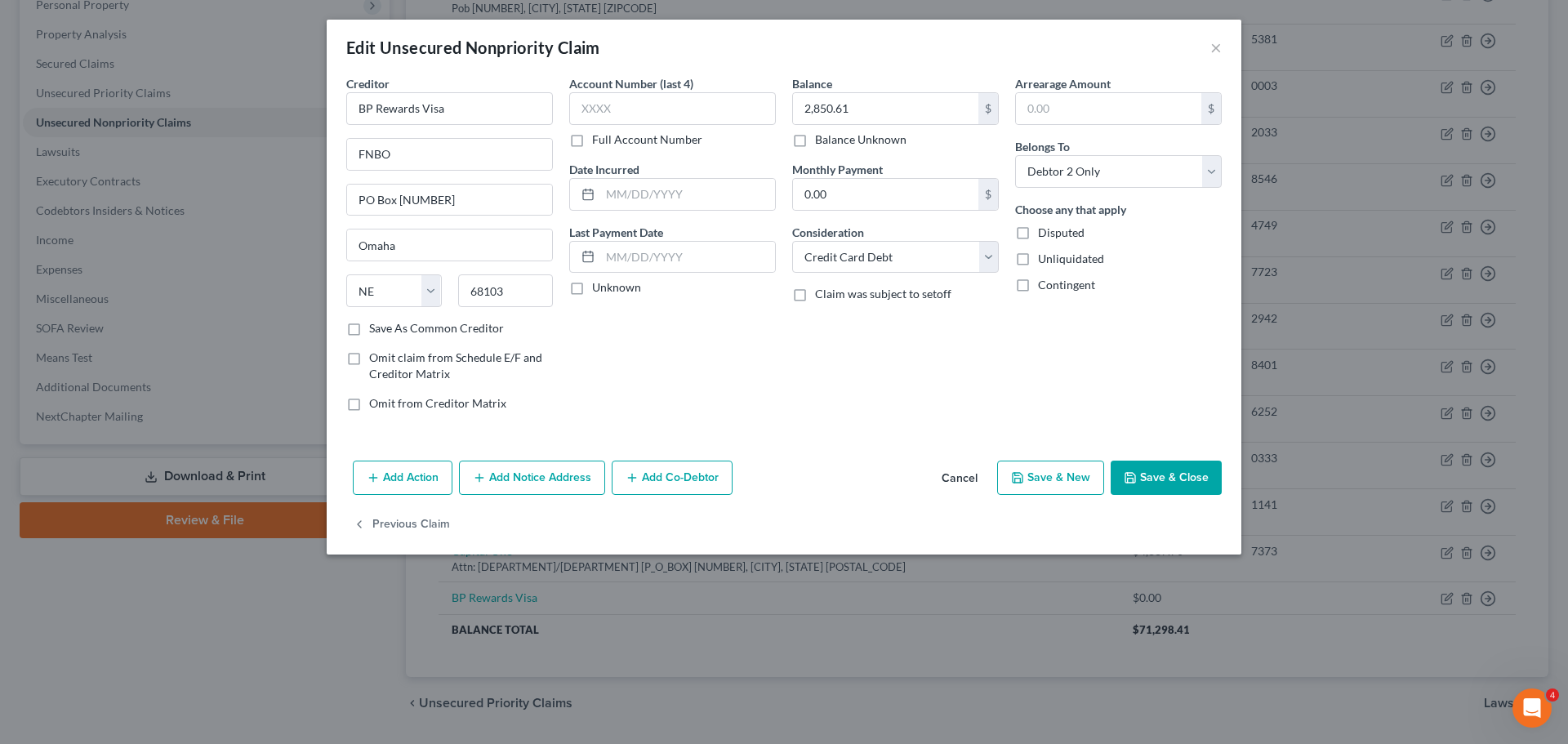 click on "Save & Close" at bounding box center (1166, 478) 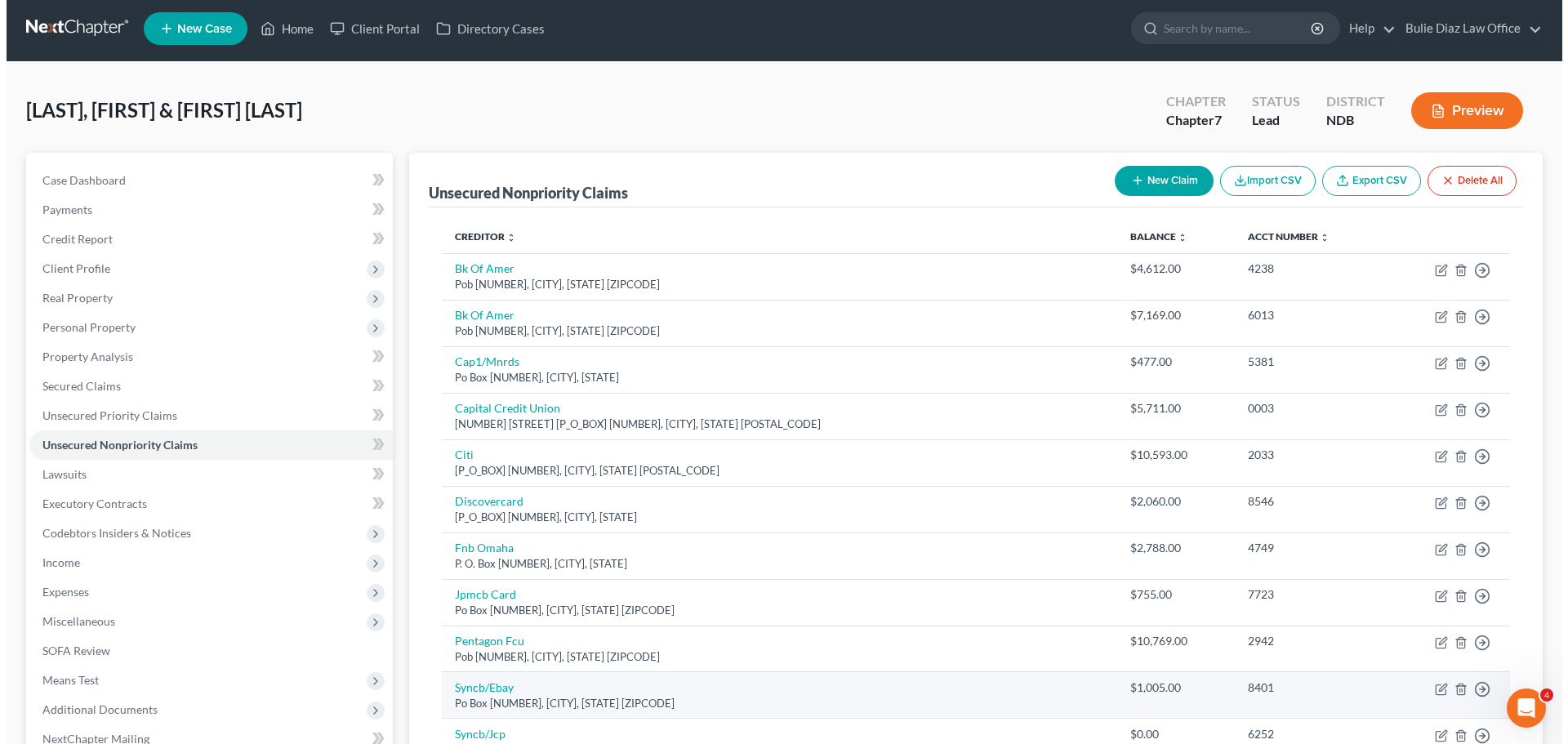 scroll, scrollTop: 0, scrollLeft: 0, axis: both 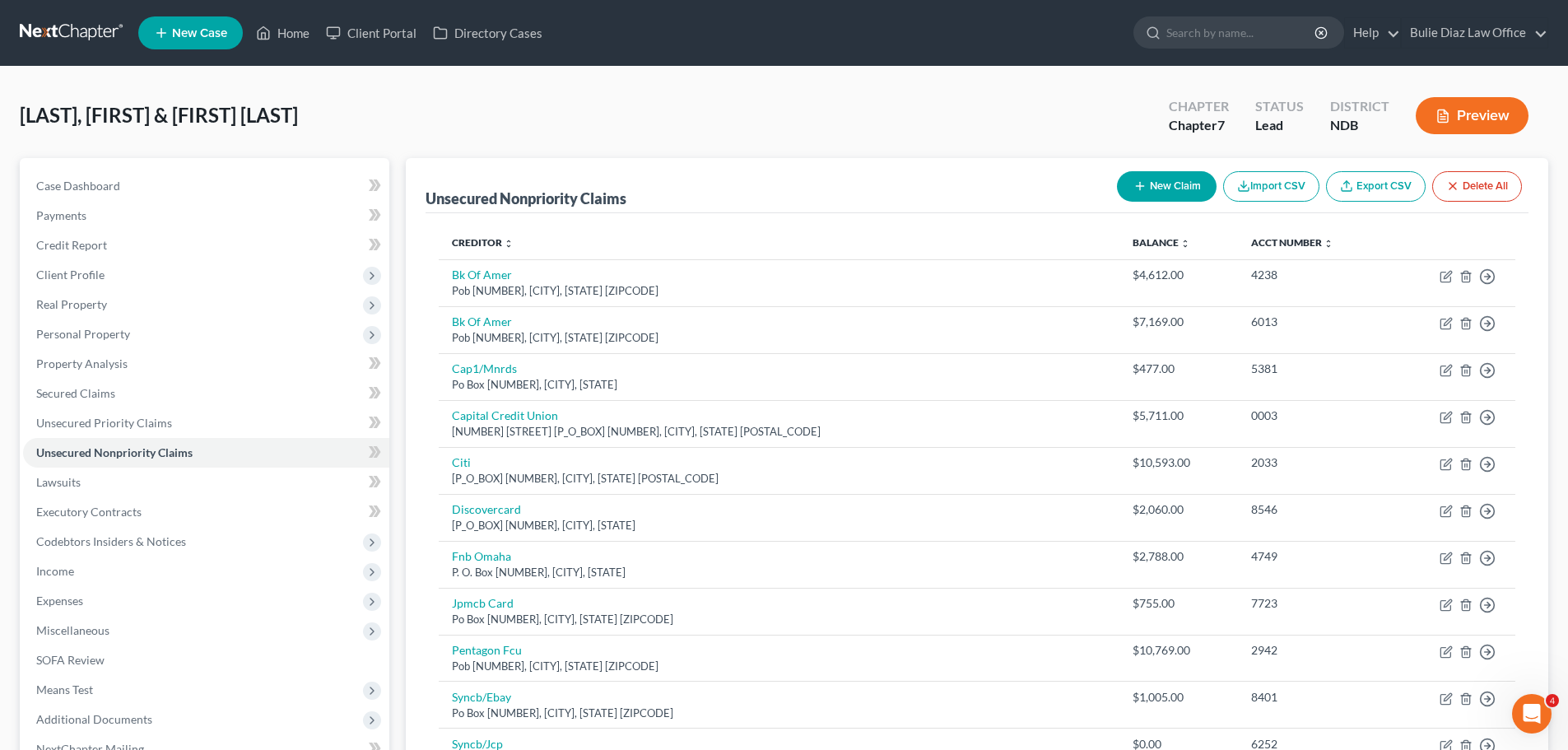 click on "New Claim" at bounding box center (1166, 186) 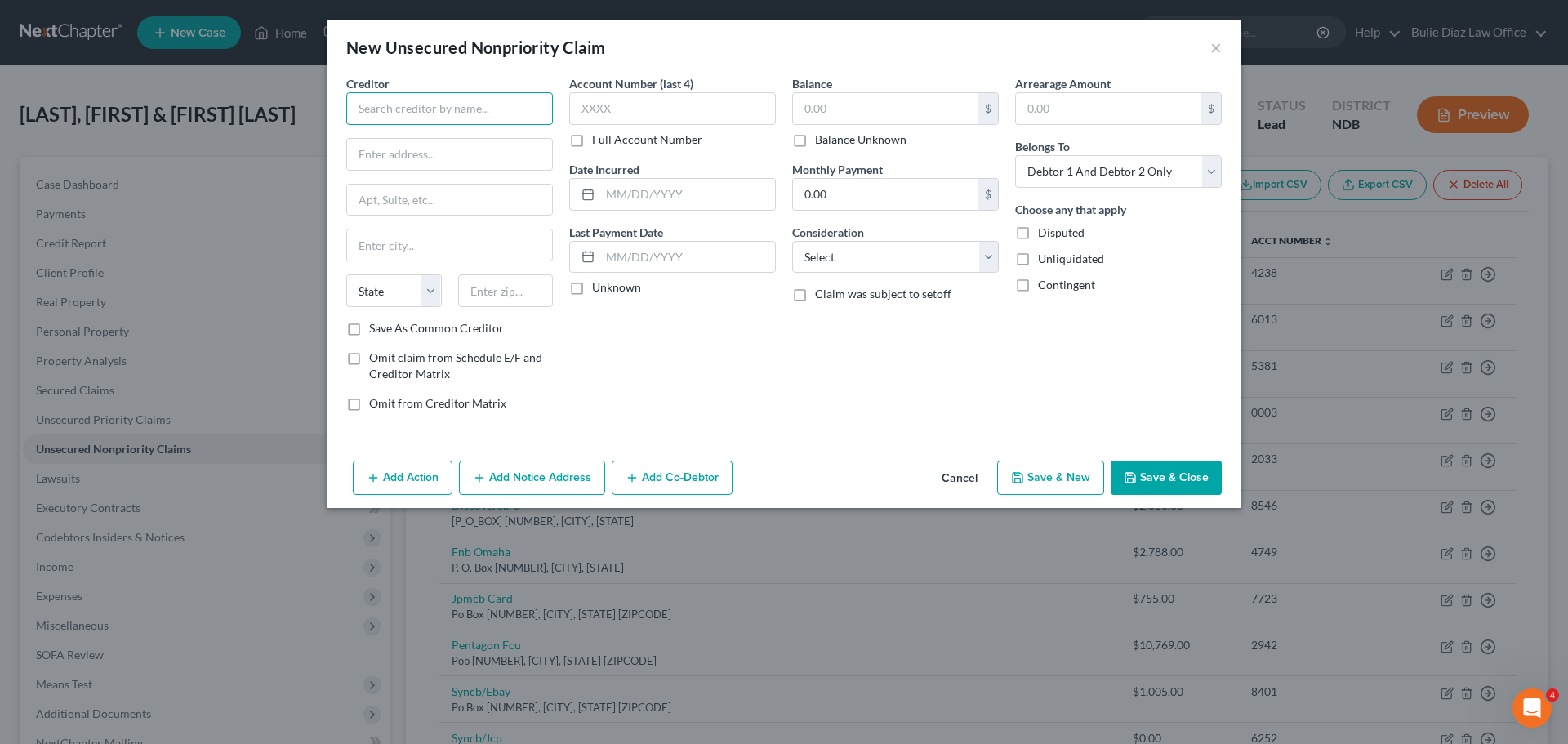 click at bounding box center (449, 109) 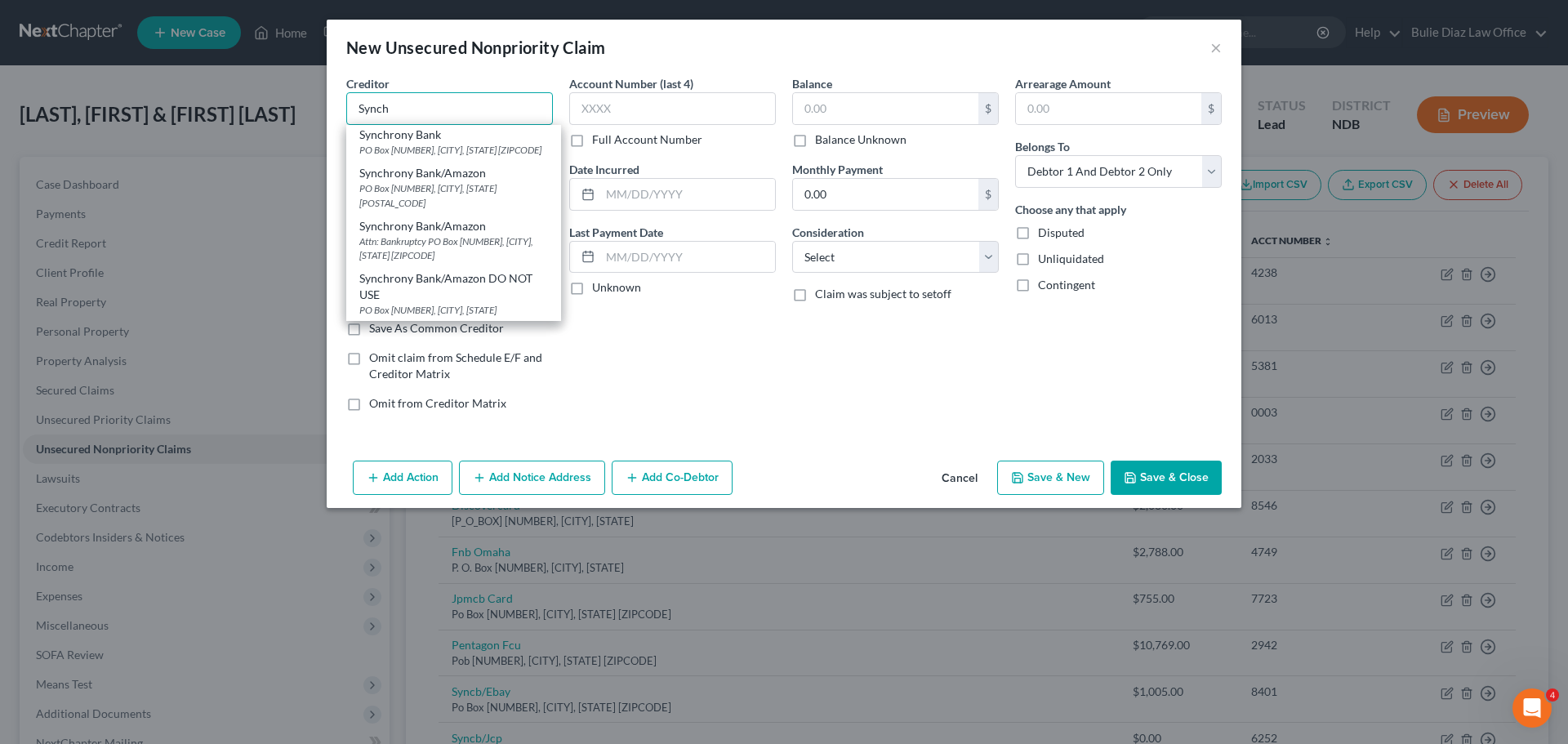scroll, scrollTop: 408, scrollLeft: 0, axis: vertical 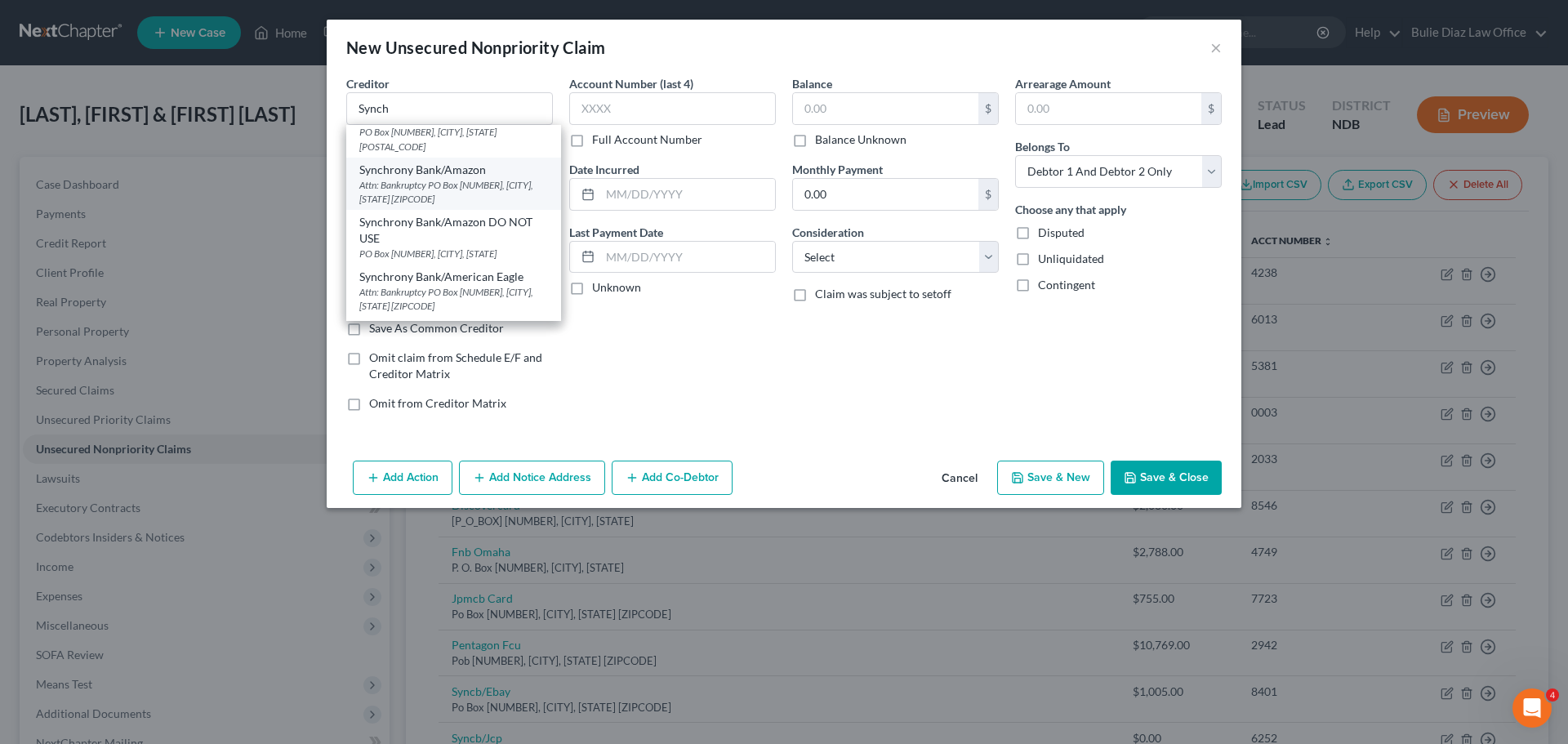 click on "Attn: Bankruptcy PO Box [NUMBER], [CITY], [STATE] [ZIPCODE]" at bounding box center (453, 192) 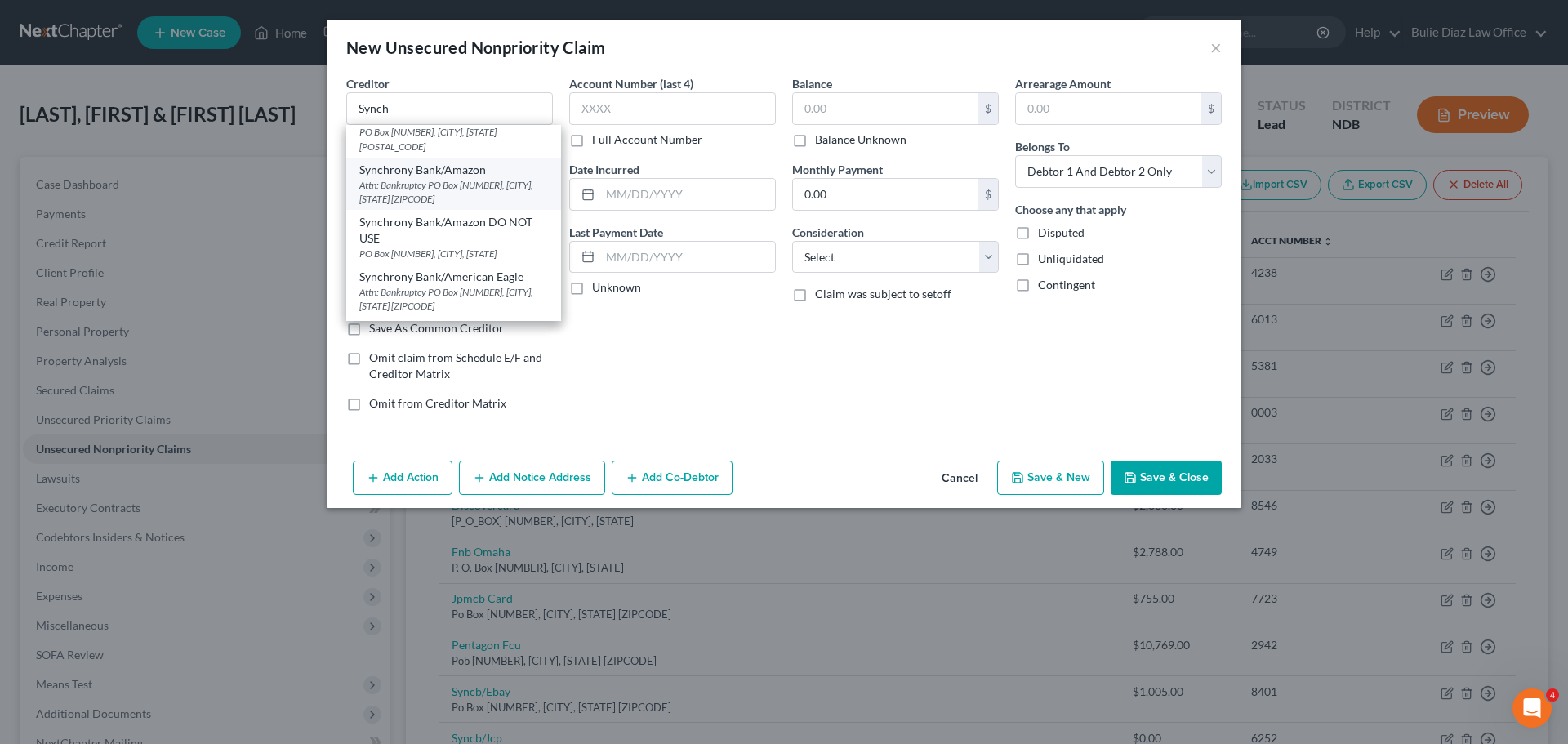 type on "Orlando" 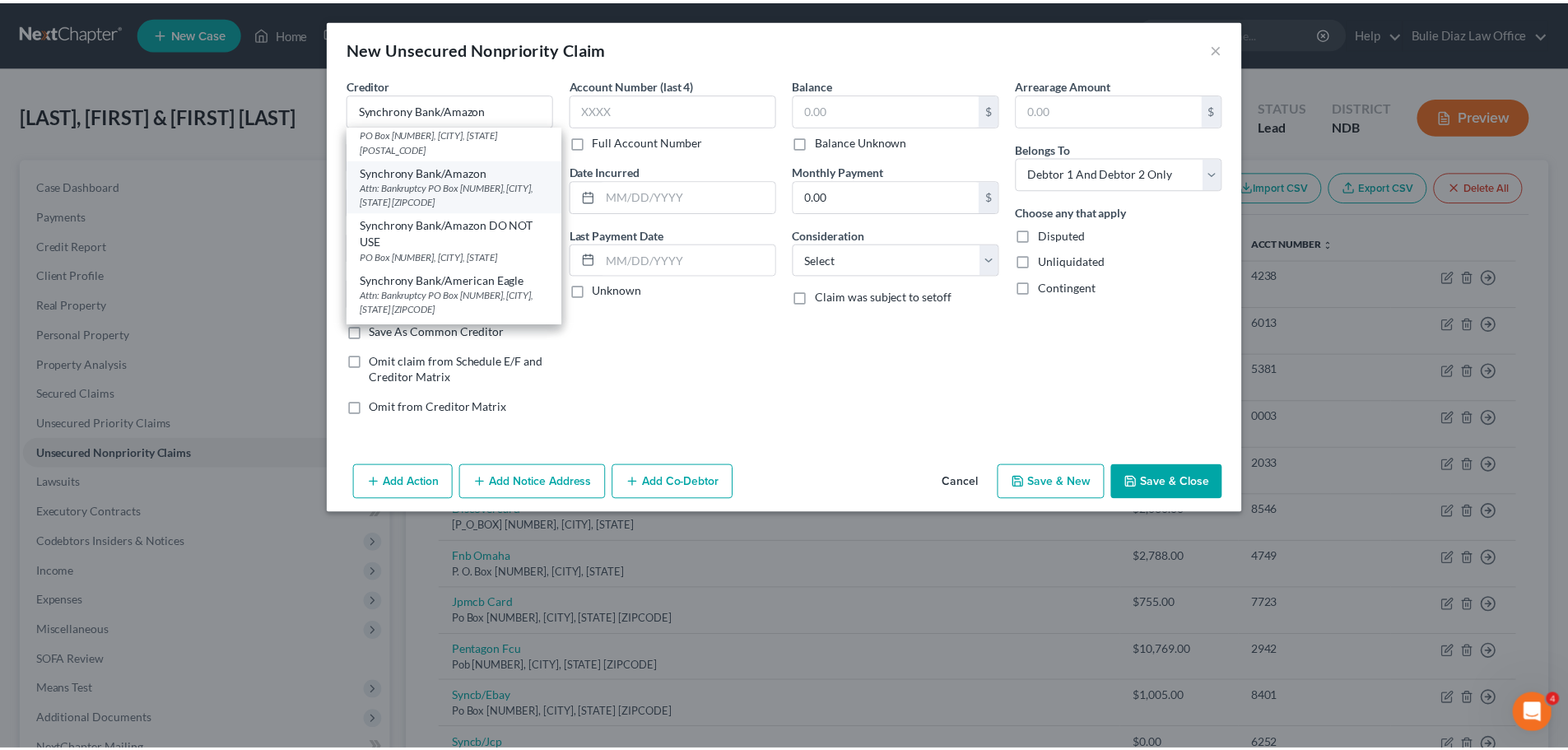 scroll, scrollTop: 0, scrollLeft: 0, axis: both 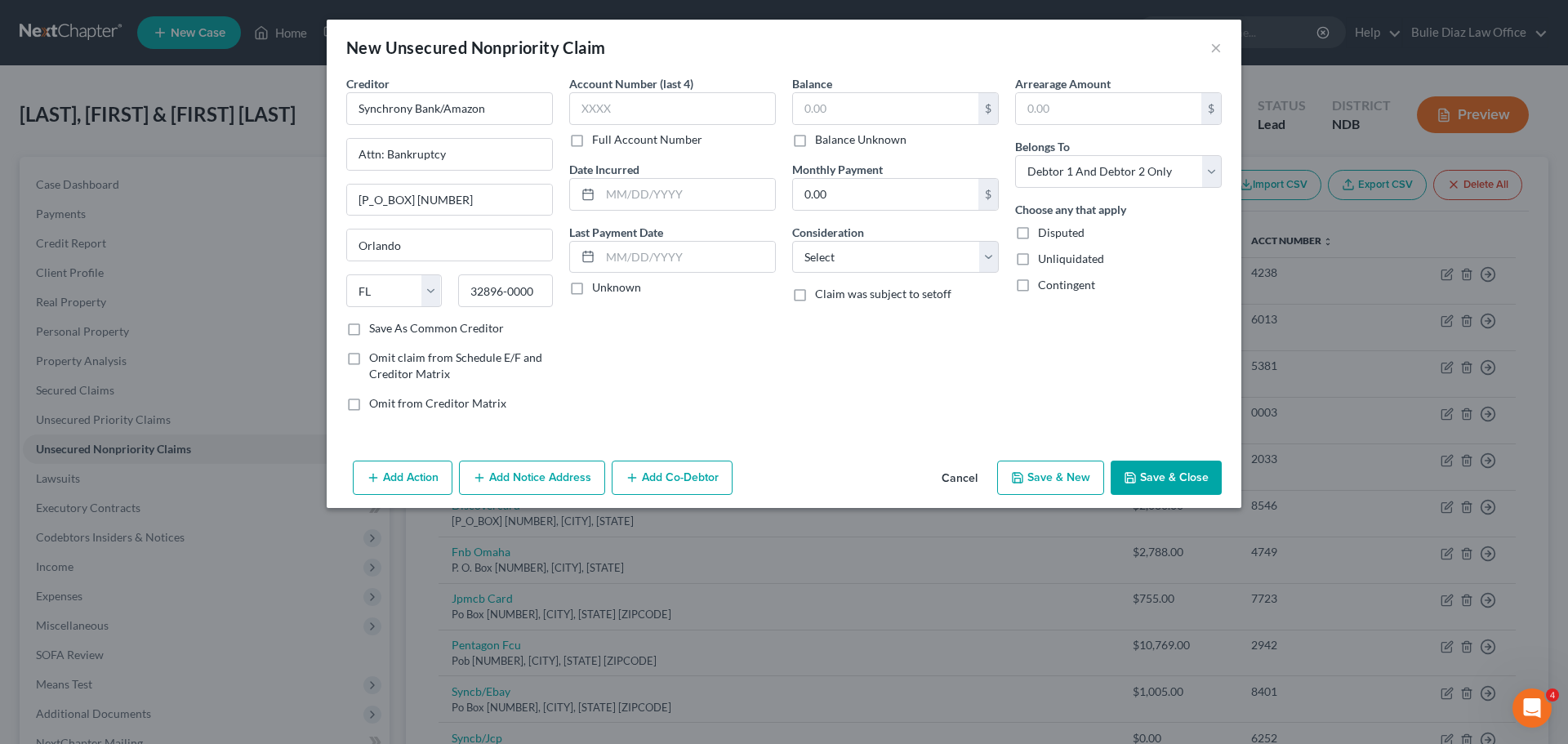 click on "Save As Common Creditor" at bounding box center (436, 328) 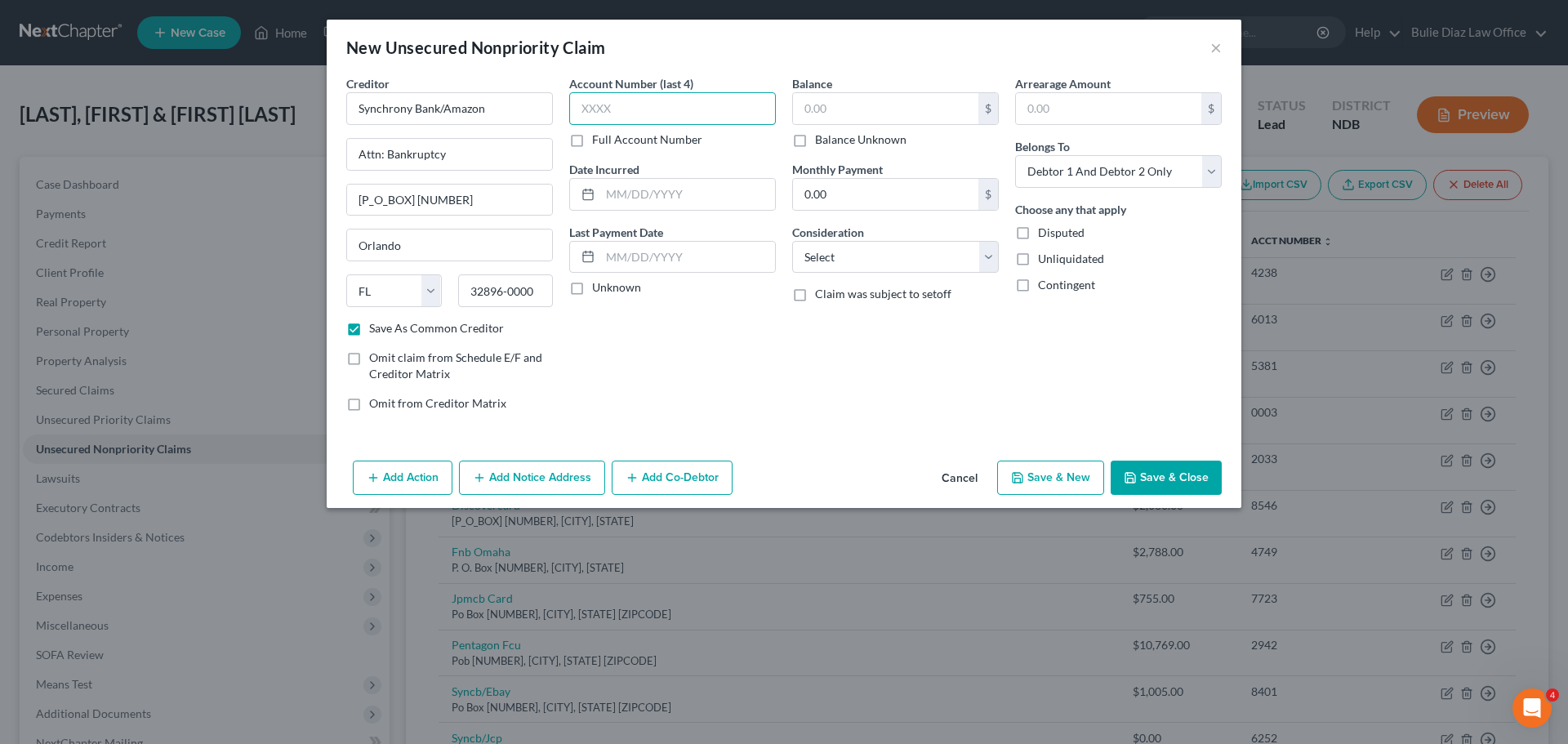 click at bounding box center [672, 109] 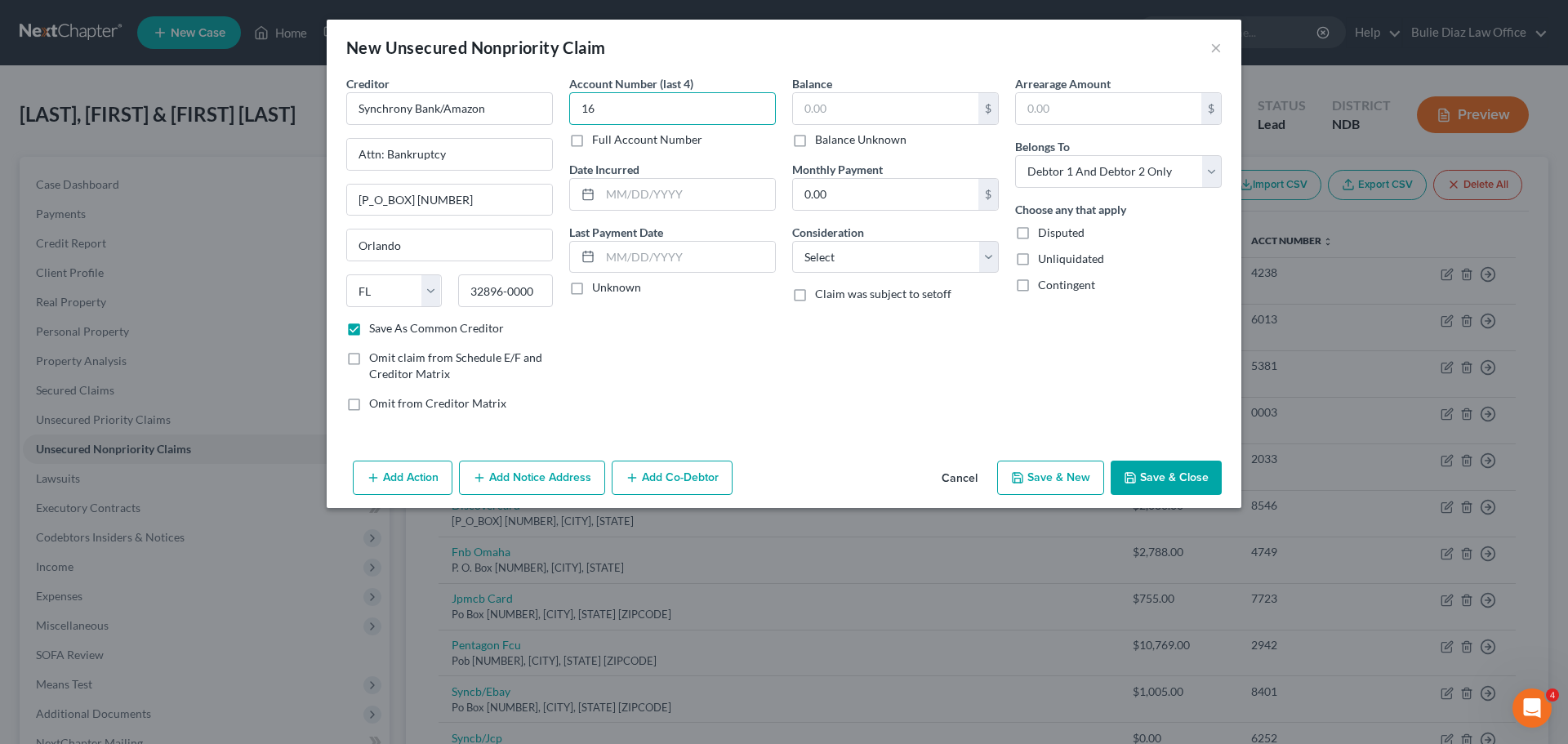 type on "1" 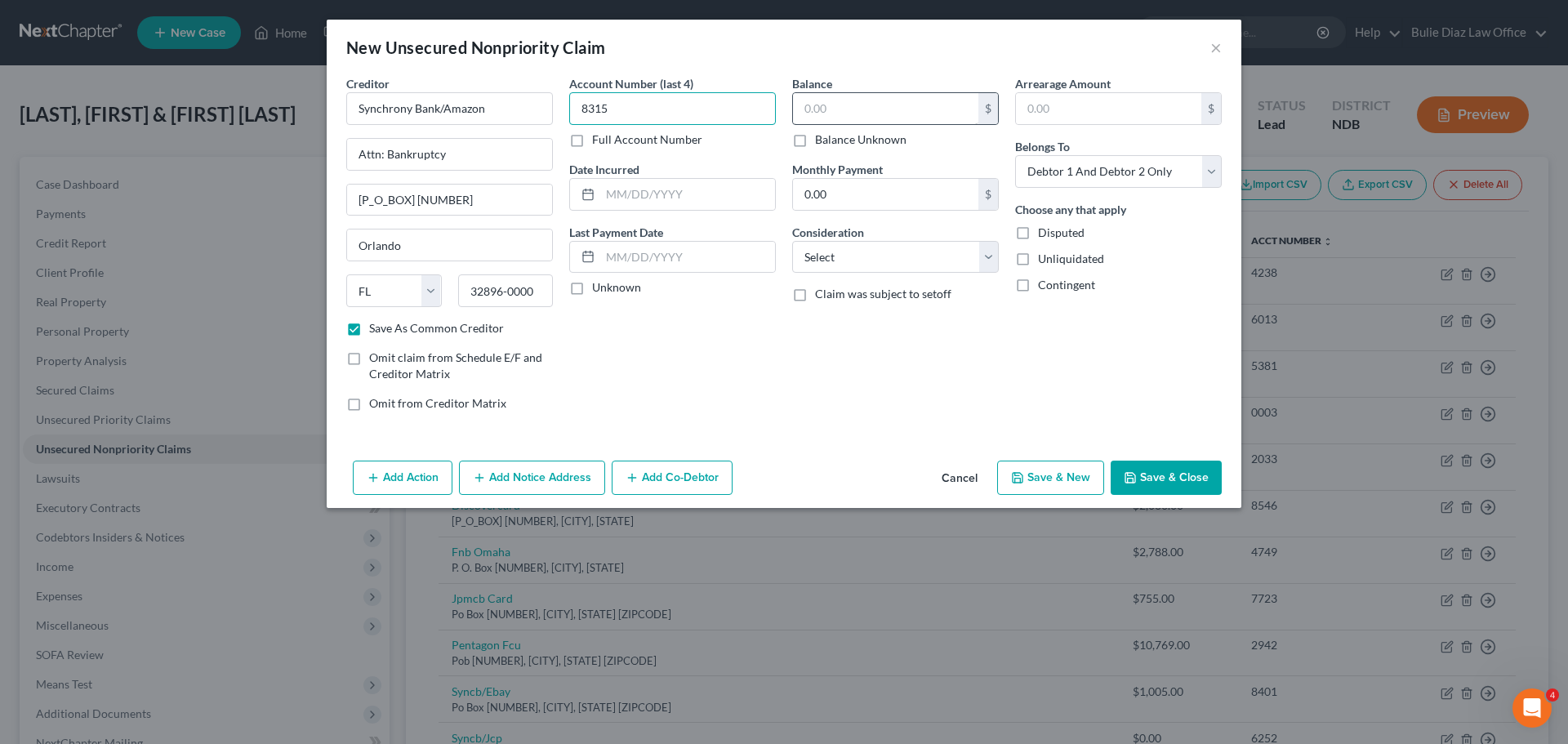 type on "8315" 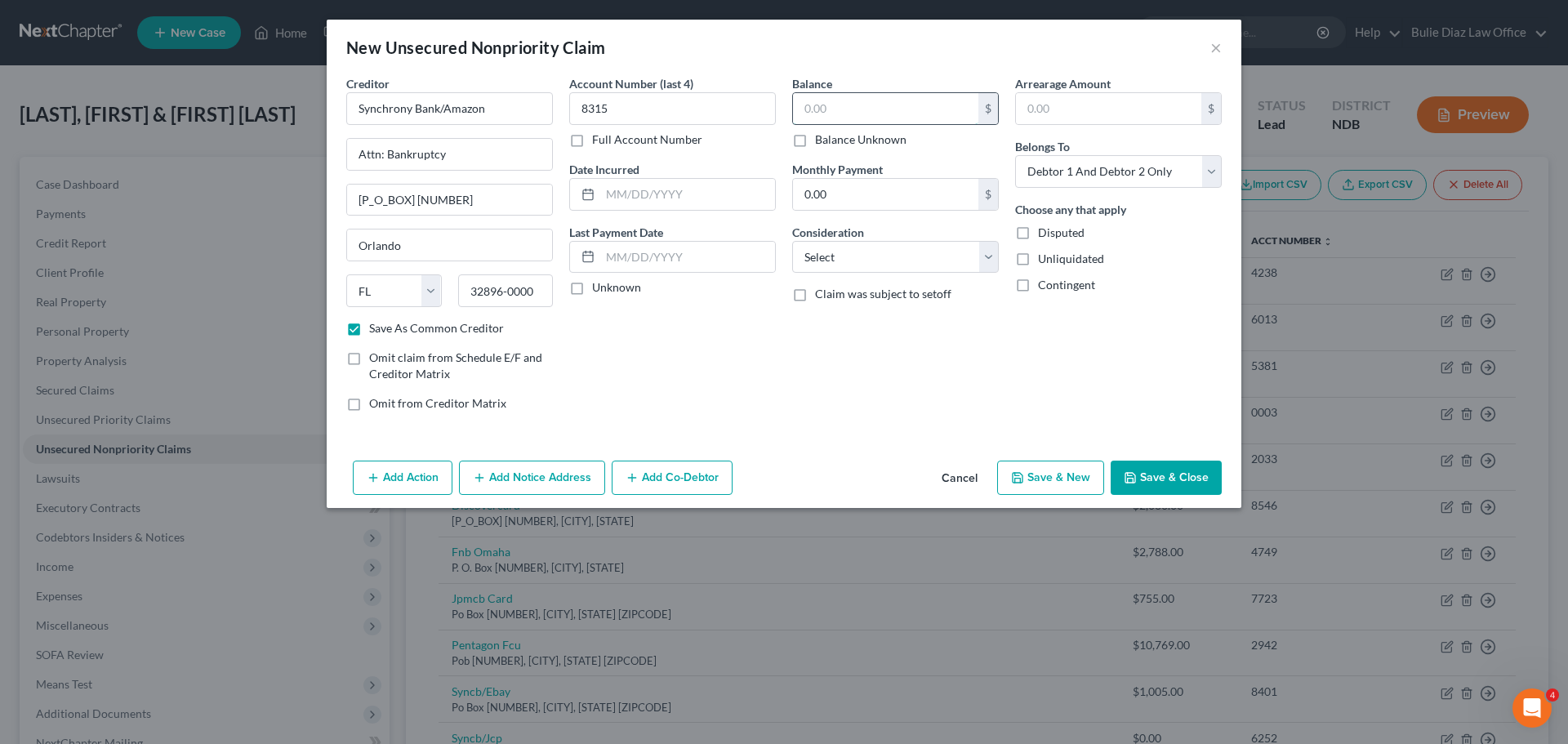 click at bounding box center (885, 109) 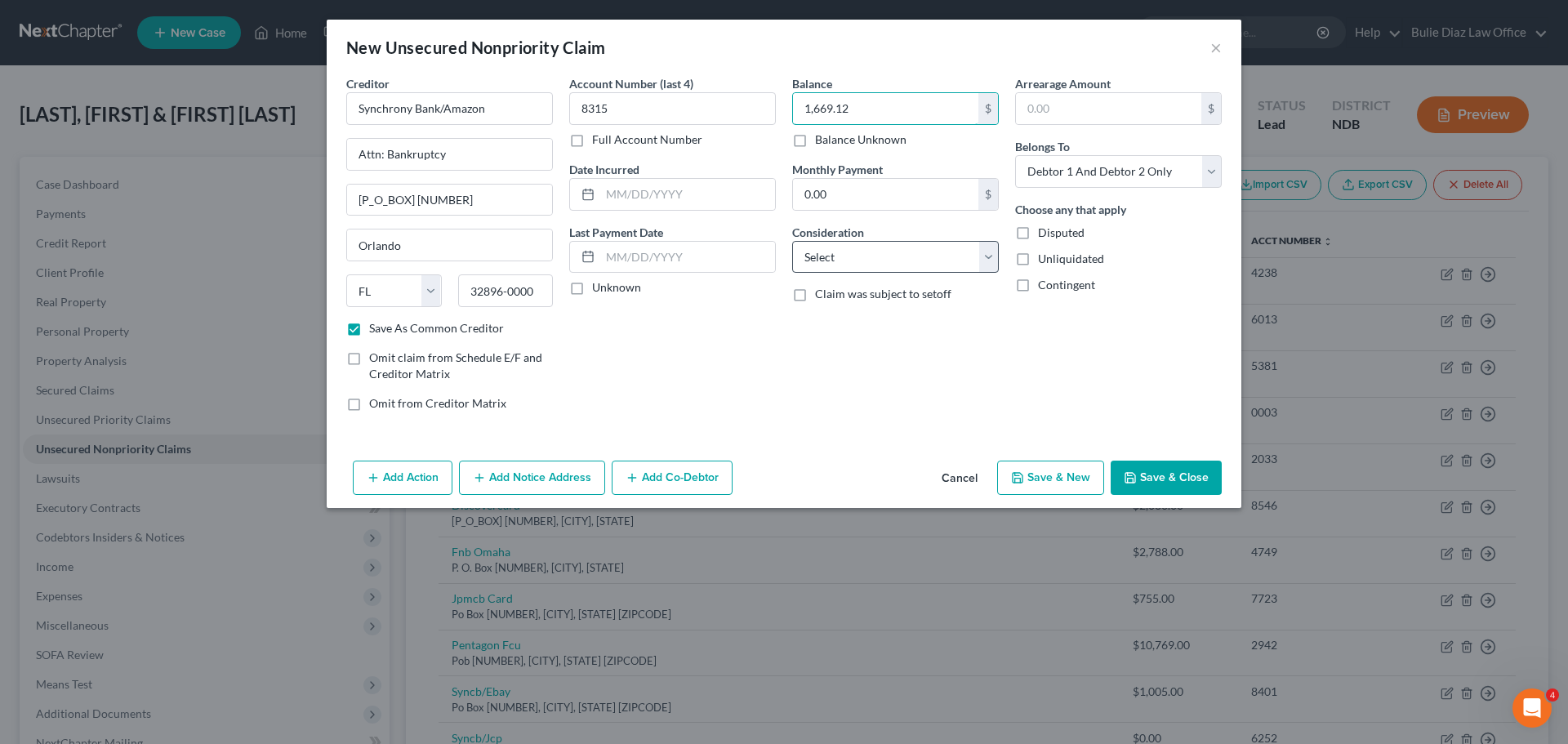 type on "1,669.12" 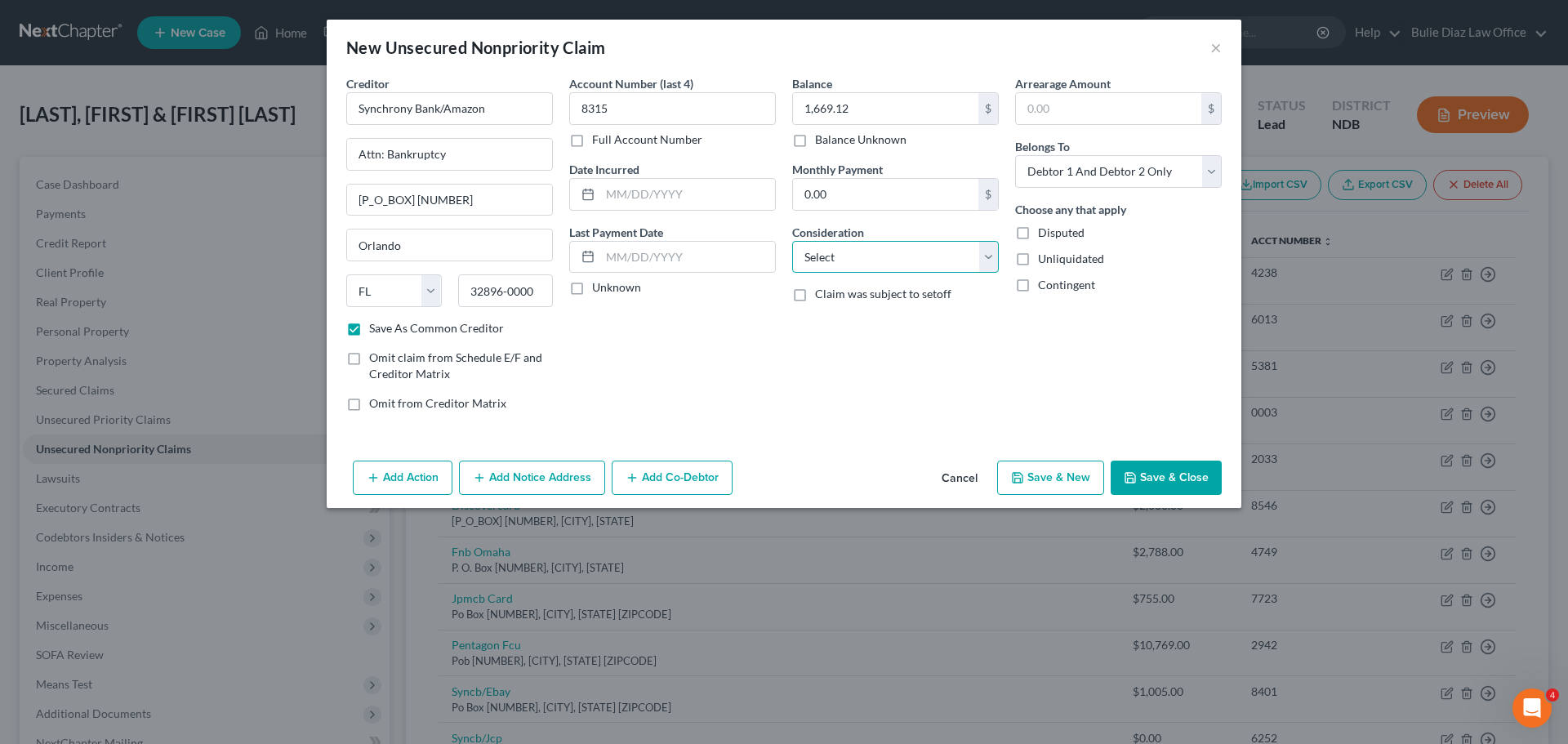 click on "Select Cable / Satellite Services Collection Agency Credit Card Debt Debt Counseling / Attorneys Deficiency Balance Domestic Support Obligations Home / Car Repairs Income Taxes Judgment Liens Medical Services Monies Loaned / Advanced Mortgage Obligation From Divorce Or Separation Obligation To Pensions Other Overdrawn Bank Account Promised To Help Pay Creditors Student Loans Suppliers And Vendors Telephone / Internet Services Utility Services" at bounding box center [895, 257] 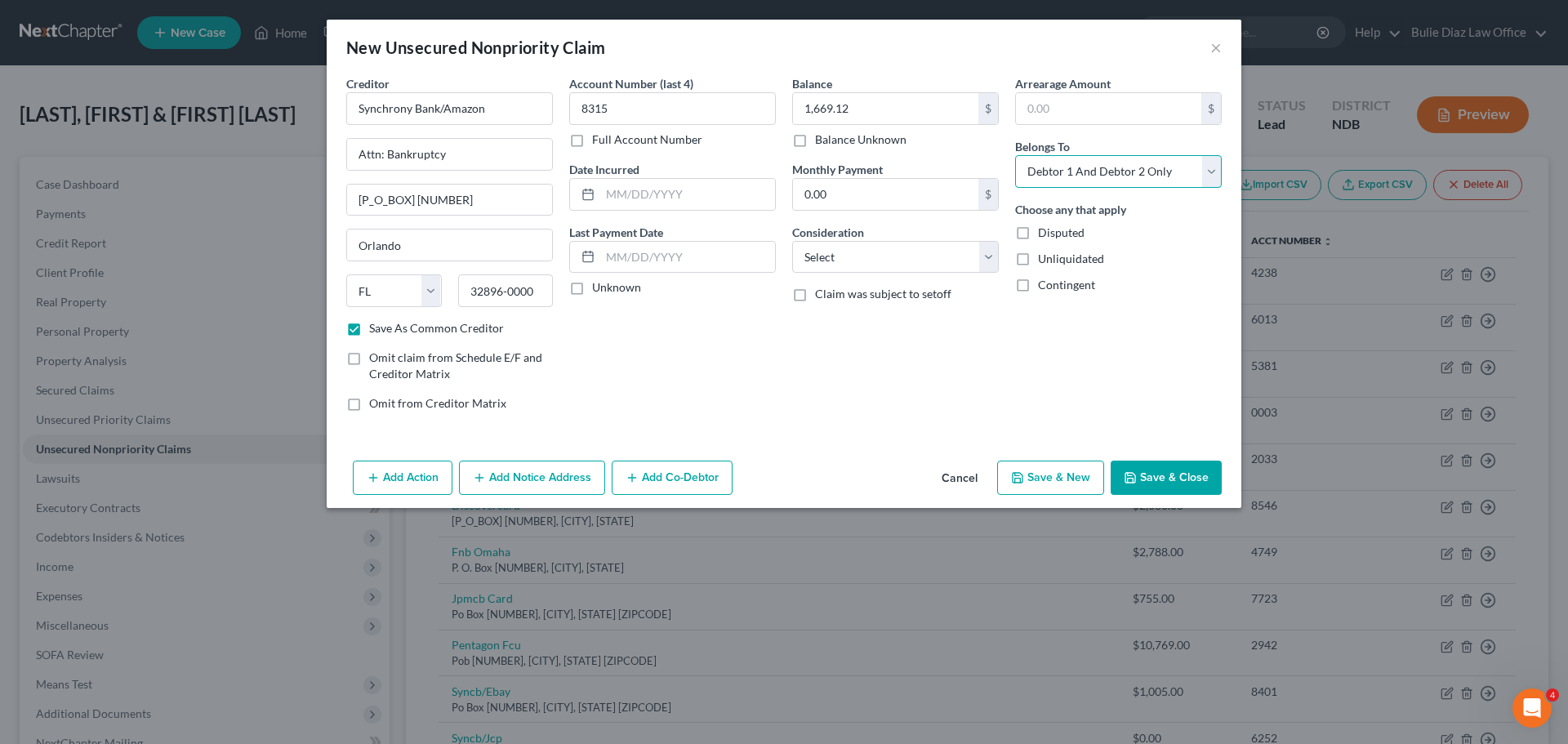 click on "Select Debtor 1 Only Debtor 2 Only Debtor 1 And Debtor 2 Only At Least One Of The Debtors And Another Community Property" at bounding box center [1118, 172] 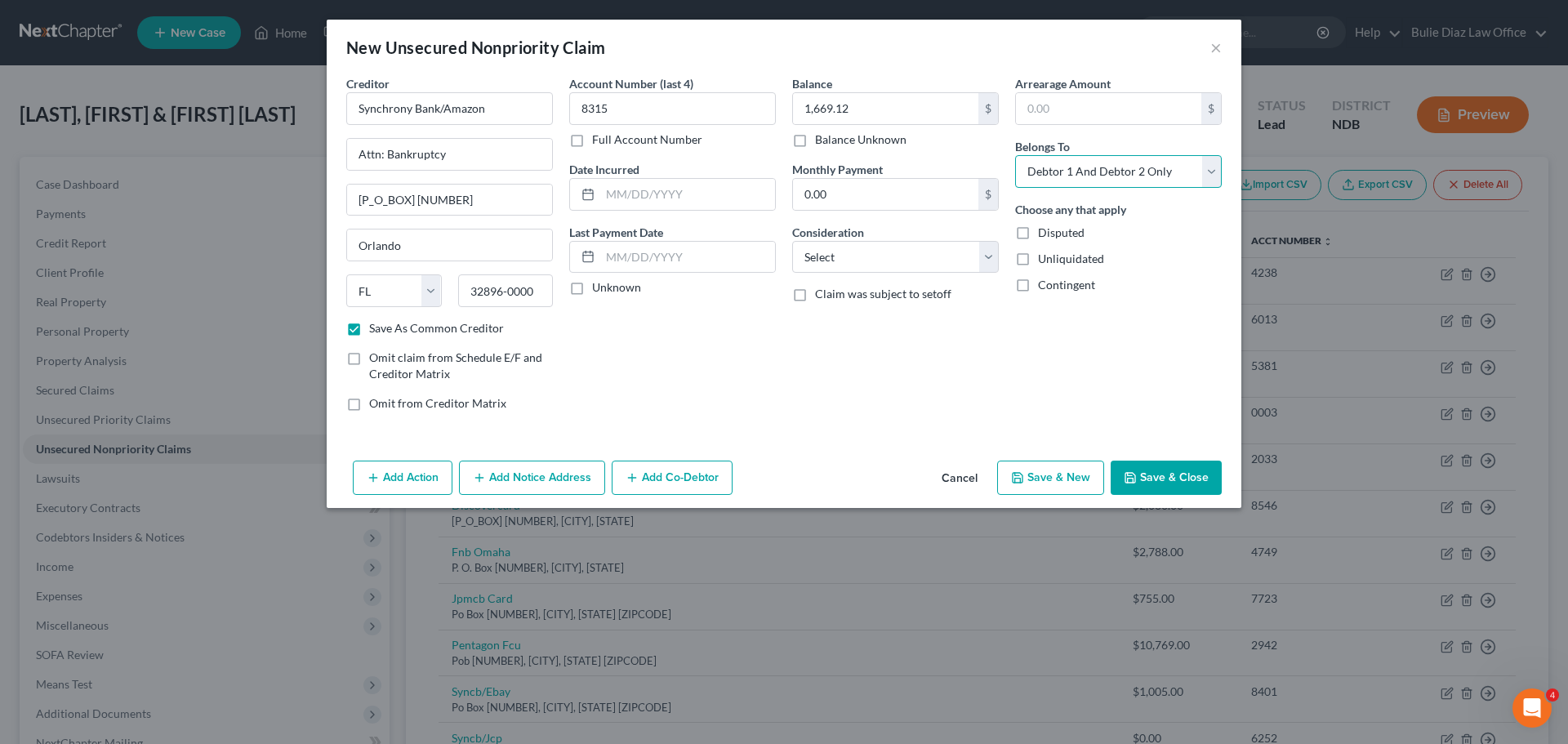 select on "1" 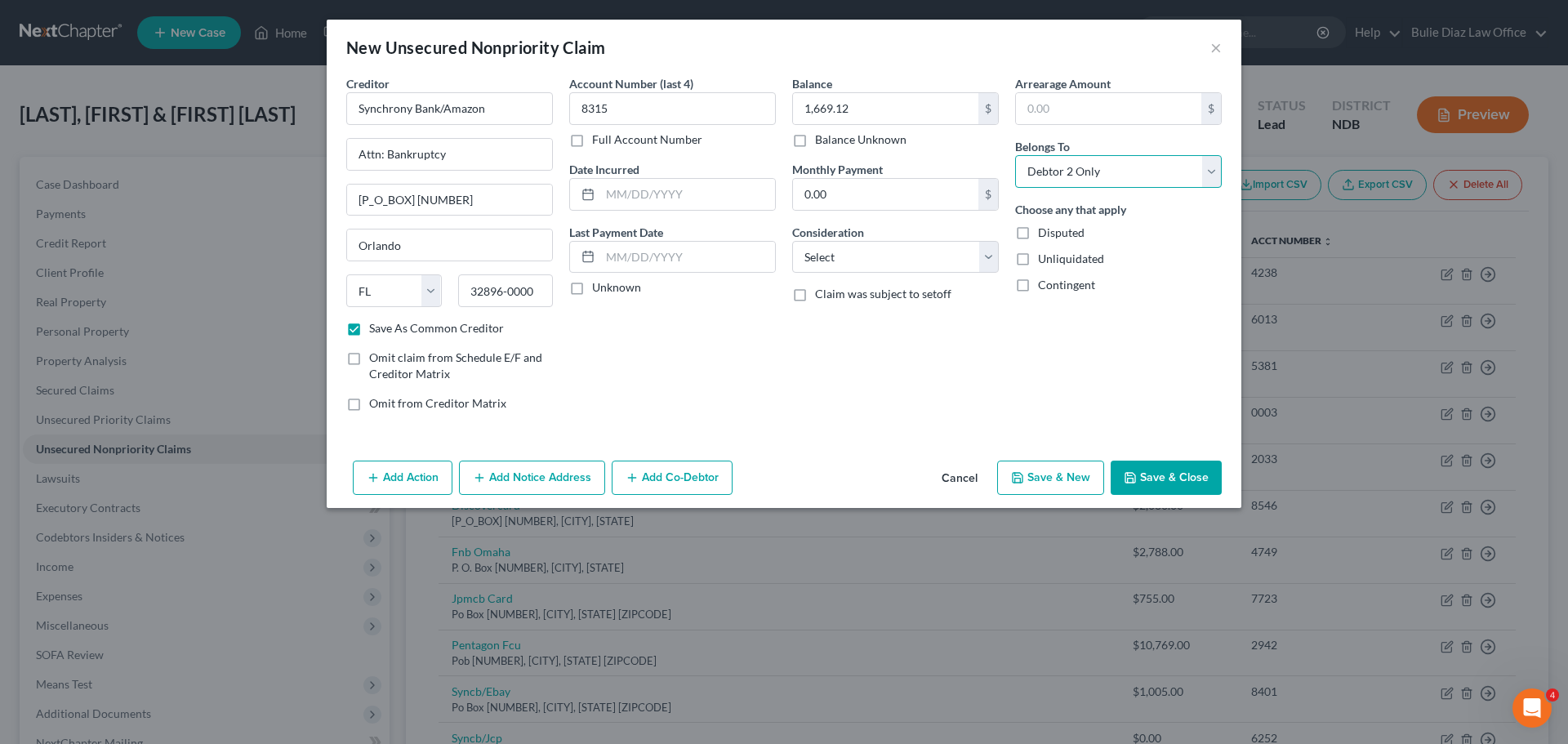 click on "Select Debtor 1 Only Debtor 2 Only Debtor 1 And Debtor 2 Only At Least One Of The Debtors And Another Community Property" at bounding box center [1118, 172] 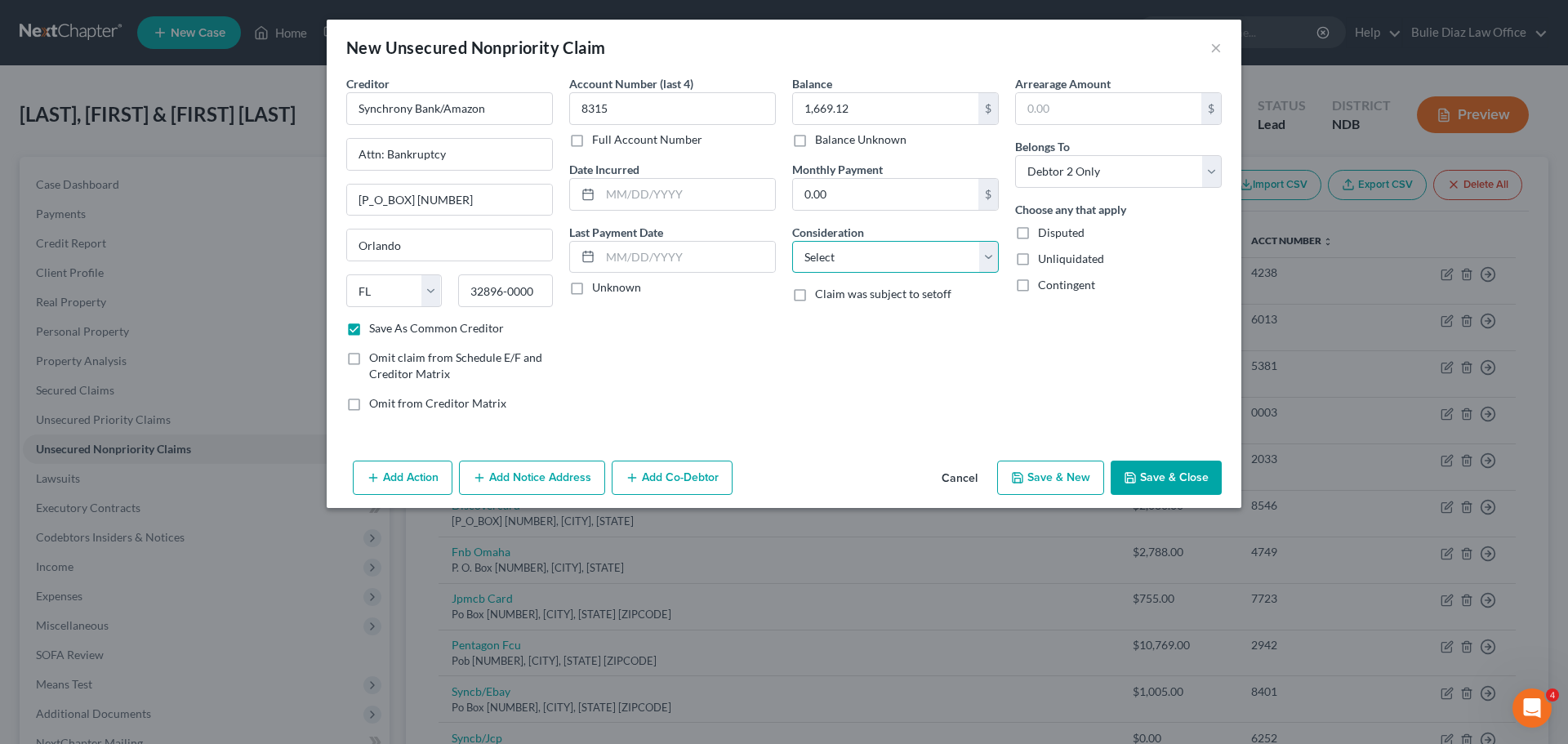 click on "Select Cable / Satellite Services Collection Agency Credit Card Debt Debt Counseling / Attorneys Deficiency Balance Domestic Support Obligations Home / Car Repairs Income Taxes Judgment Liens Medical Services Monies Loaned / Advanced Mortgage Obligation From Divorce Or Separation Obligation To Pensions Other Overdrawn Bank Account Promised To Help Pay Creditors Student Loans Suppliers And Vendors Telephone / Internet Services Utility Services" at bounding box center [895, 257] 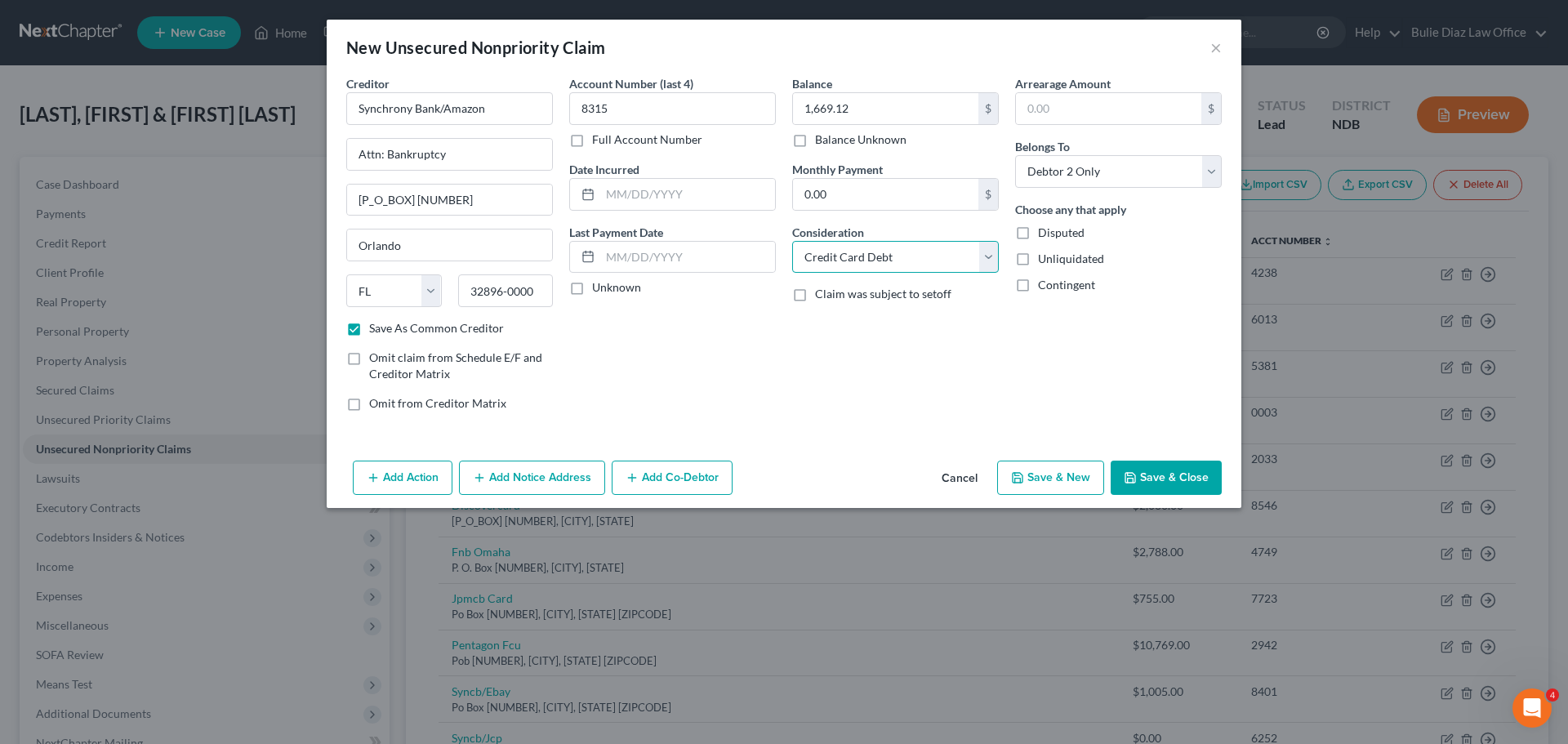 click on "Select Cable / Satellite Services Collection Agency Credit Card Debt Debt Counseling / Attorneys Deficiency Balance Domestic Support Obligations Home / Car Repairs Income Taxes Judgment Liens Medical Services Monies Loaned / Advanced Mortgage Obligation From Divorce Or Separation Obligation To Pensions Other Overdrawn Bank Account Promised To Help Pay Creditors Student Loans Suppliers And Vendors Telephone / Internet Services Utility Services" at bounding box center [895, 257] 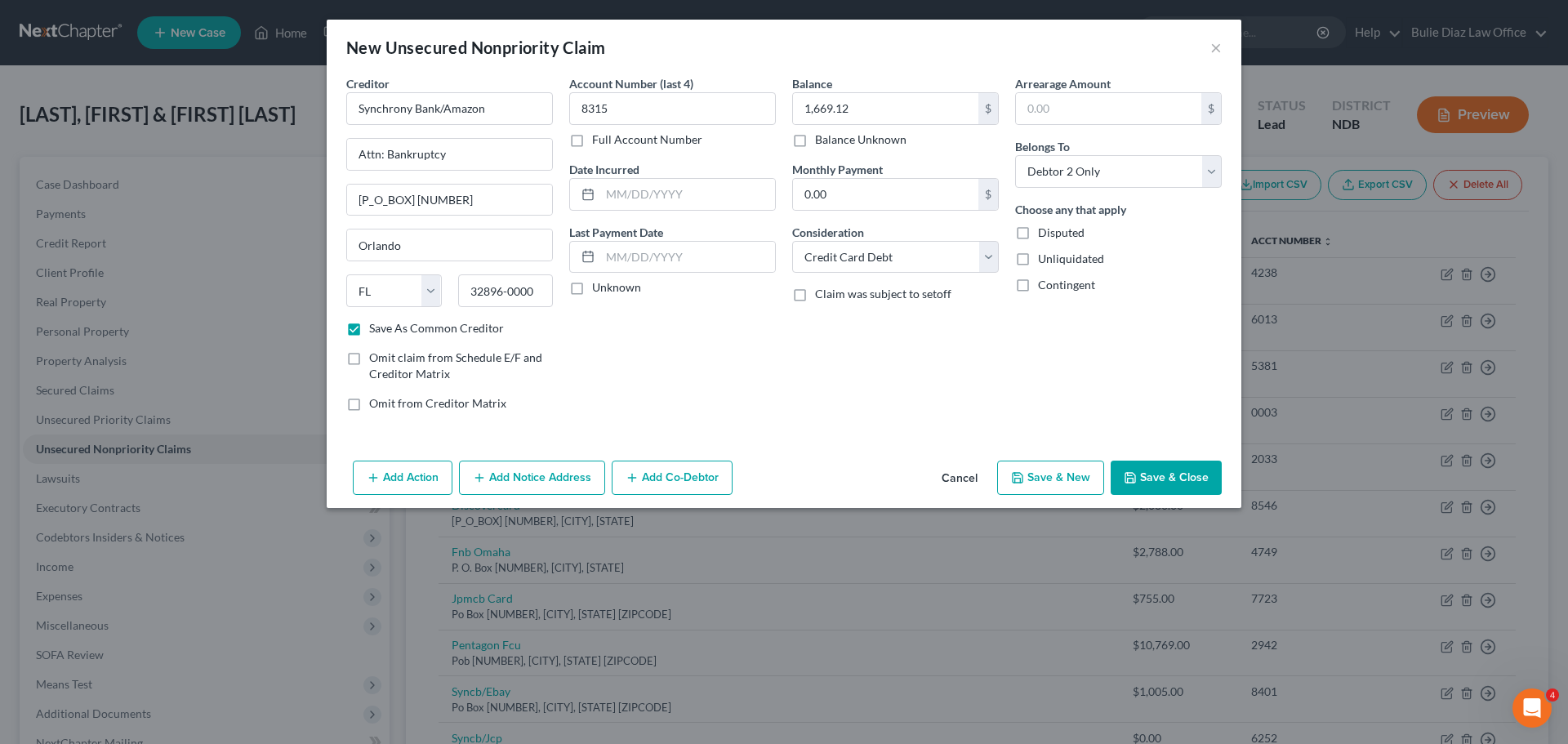 click on "Save & Close" at bounding box center (1166, 478) 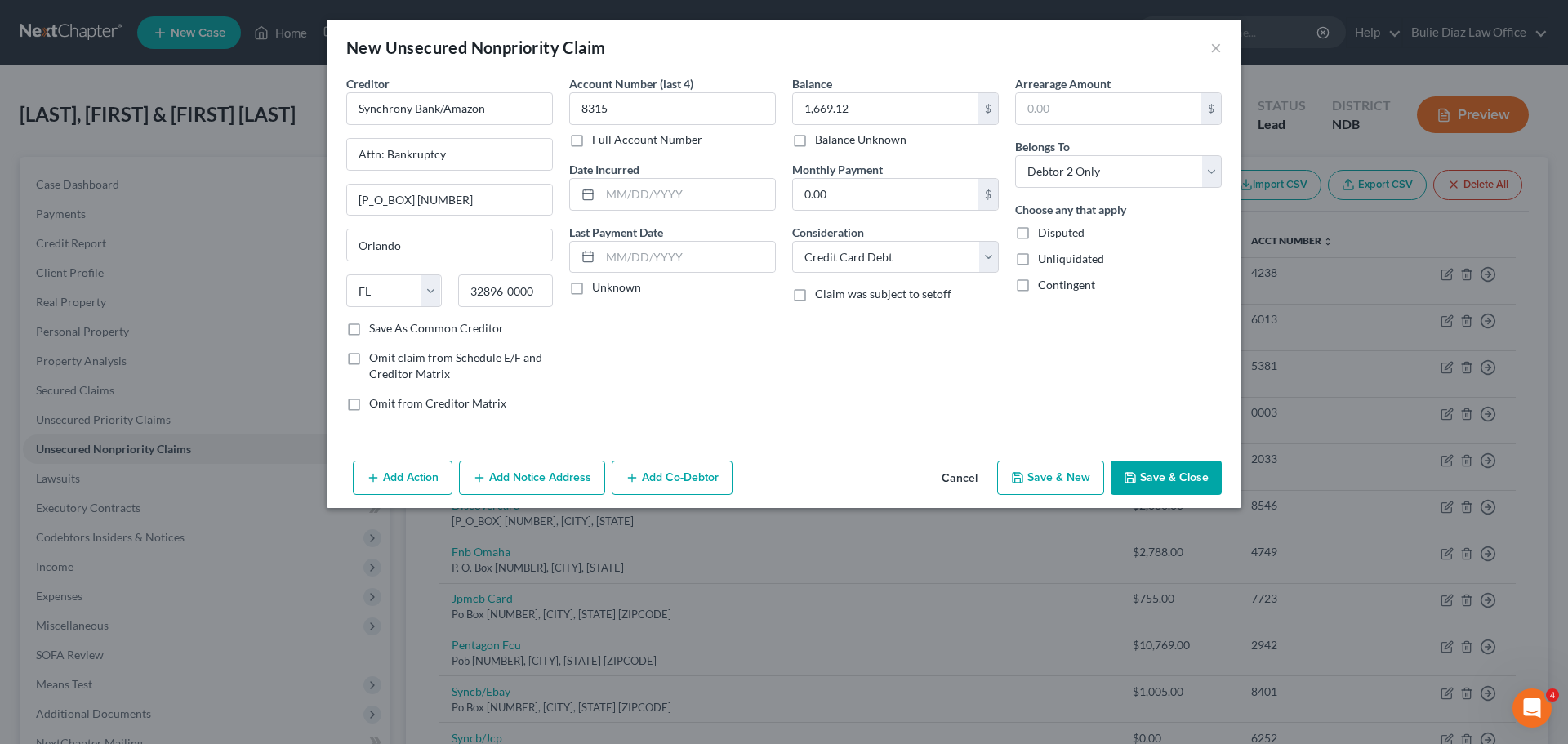 checkbox on "false" 